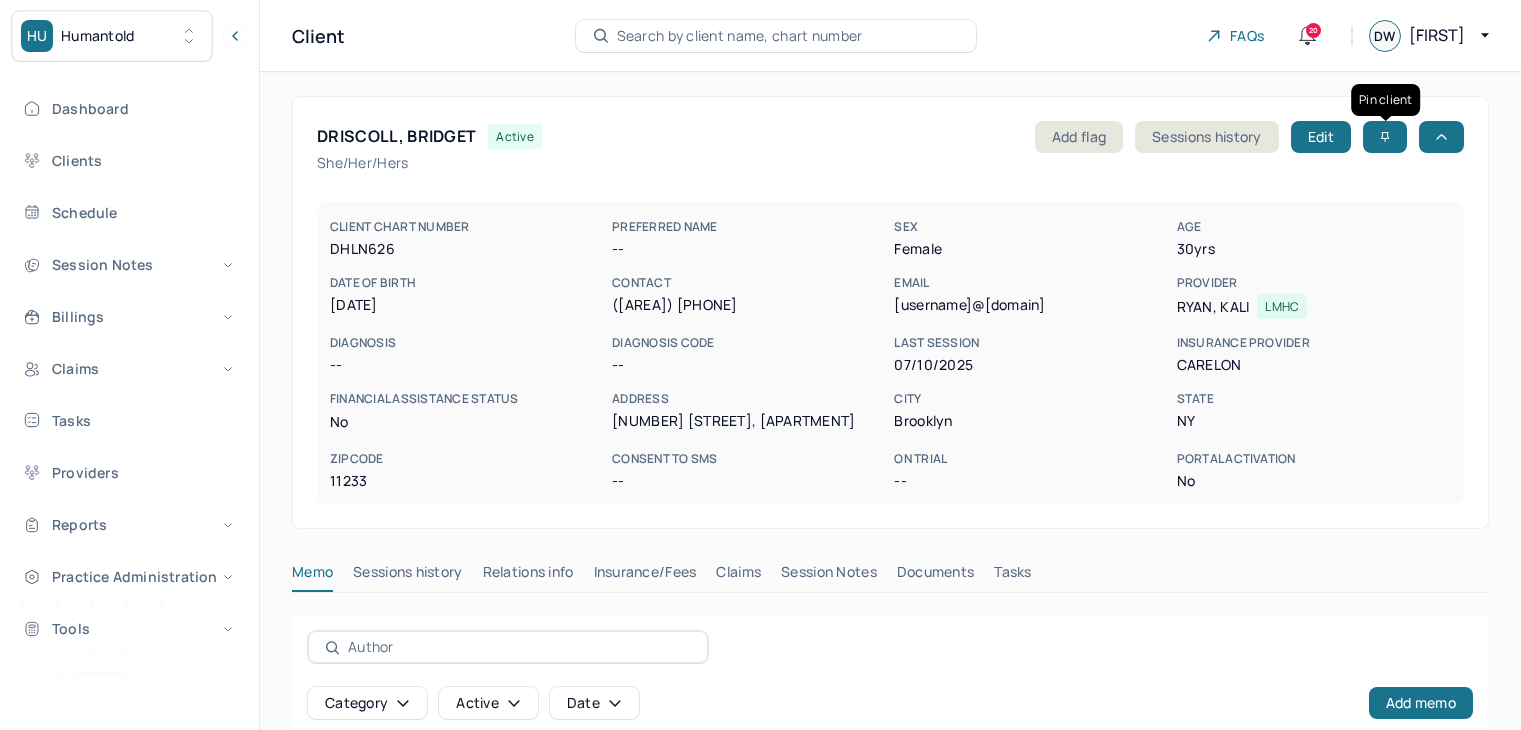 scroll, scrollTop: 0, scrollLeft: 0, axis: both 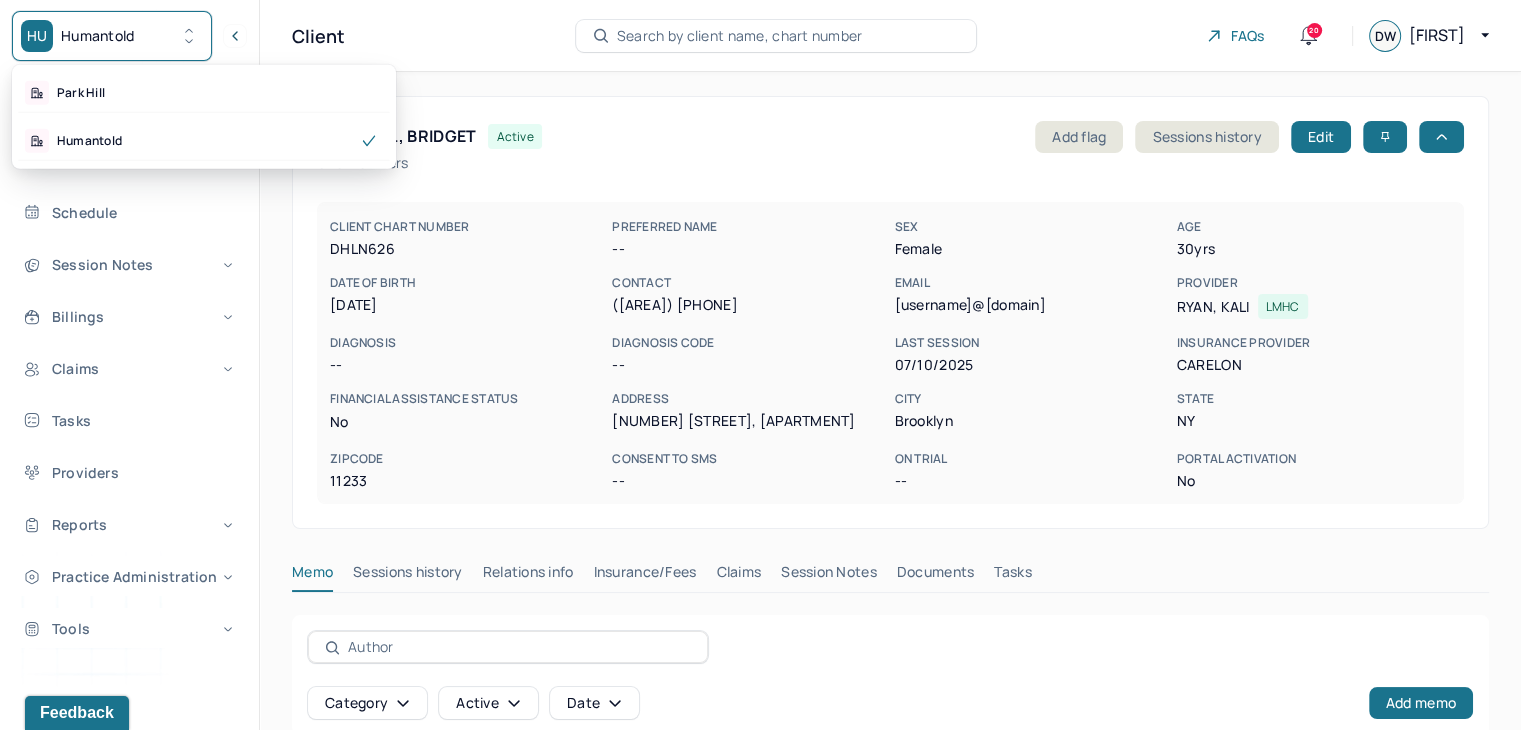 click on "HU Humantold" at bounding box center [112, 36] 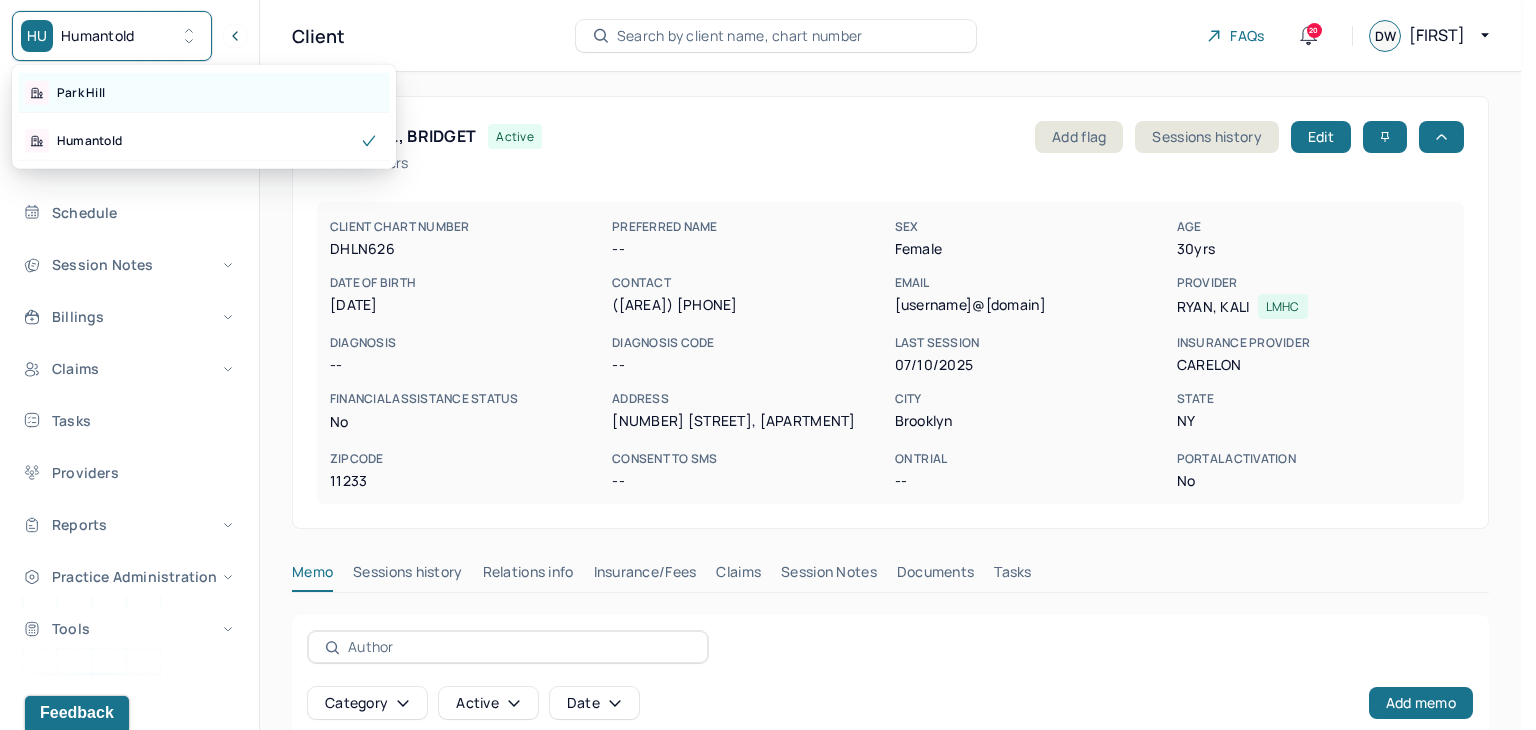 click on "Park Hill" at bounding box center [81, 93] 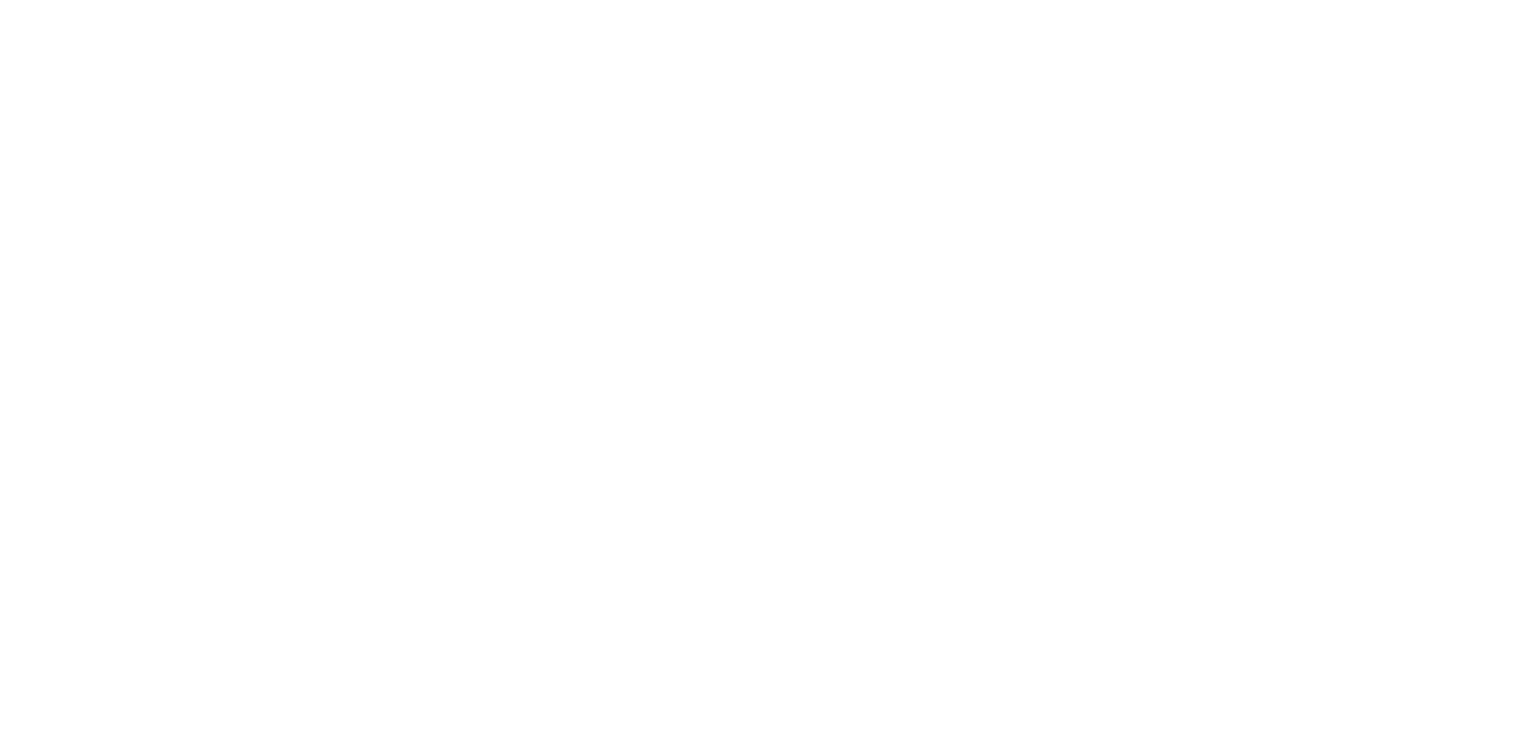 scroll, scrollTop: 0, scrollLeft: 0, axis: both 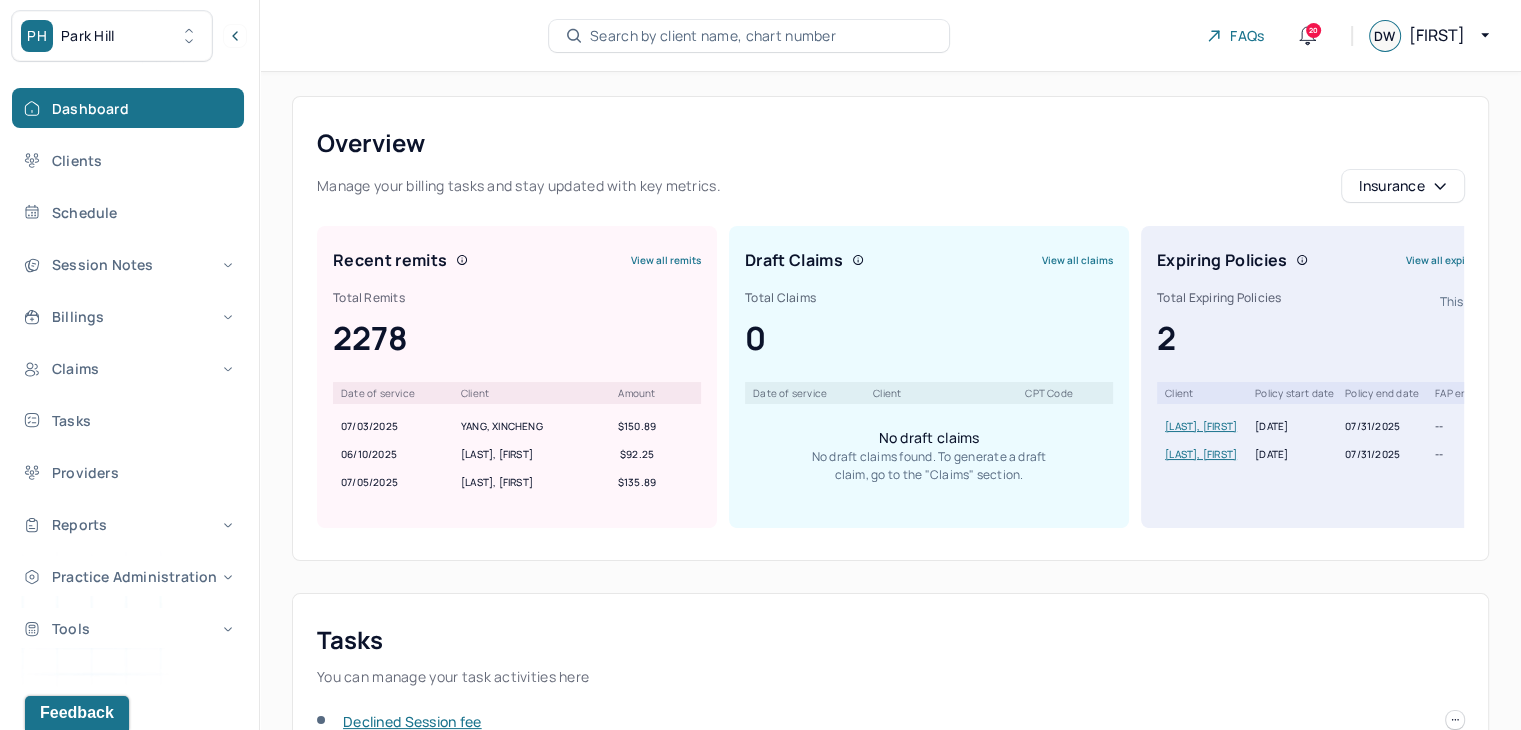click on "Search by client name, chart number" at bounding box center [713, 36] 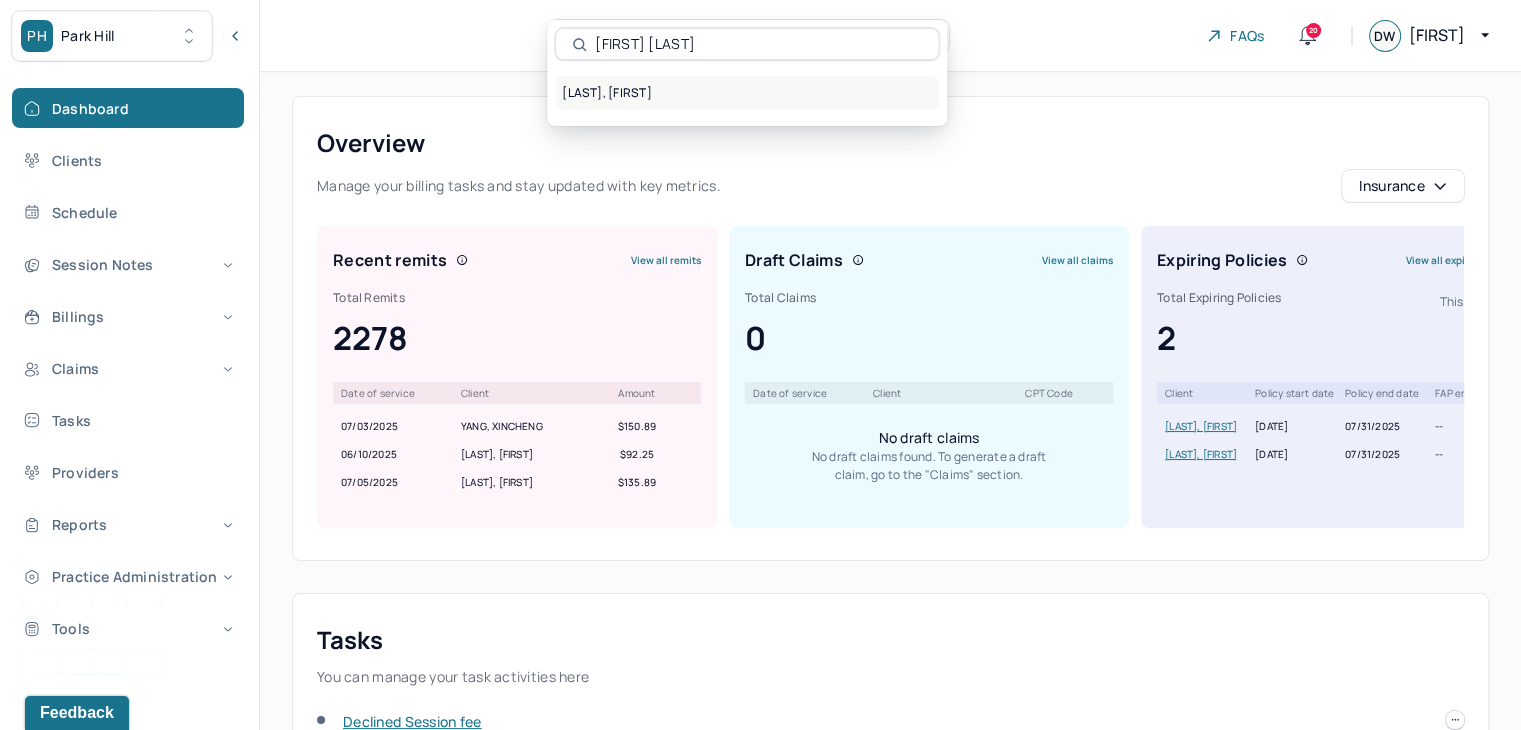 type on "[FIRST] [LAST]" 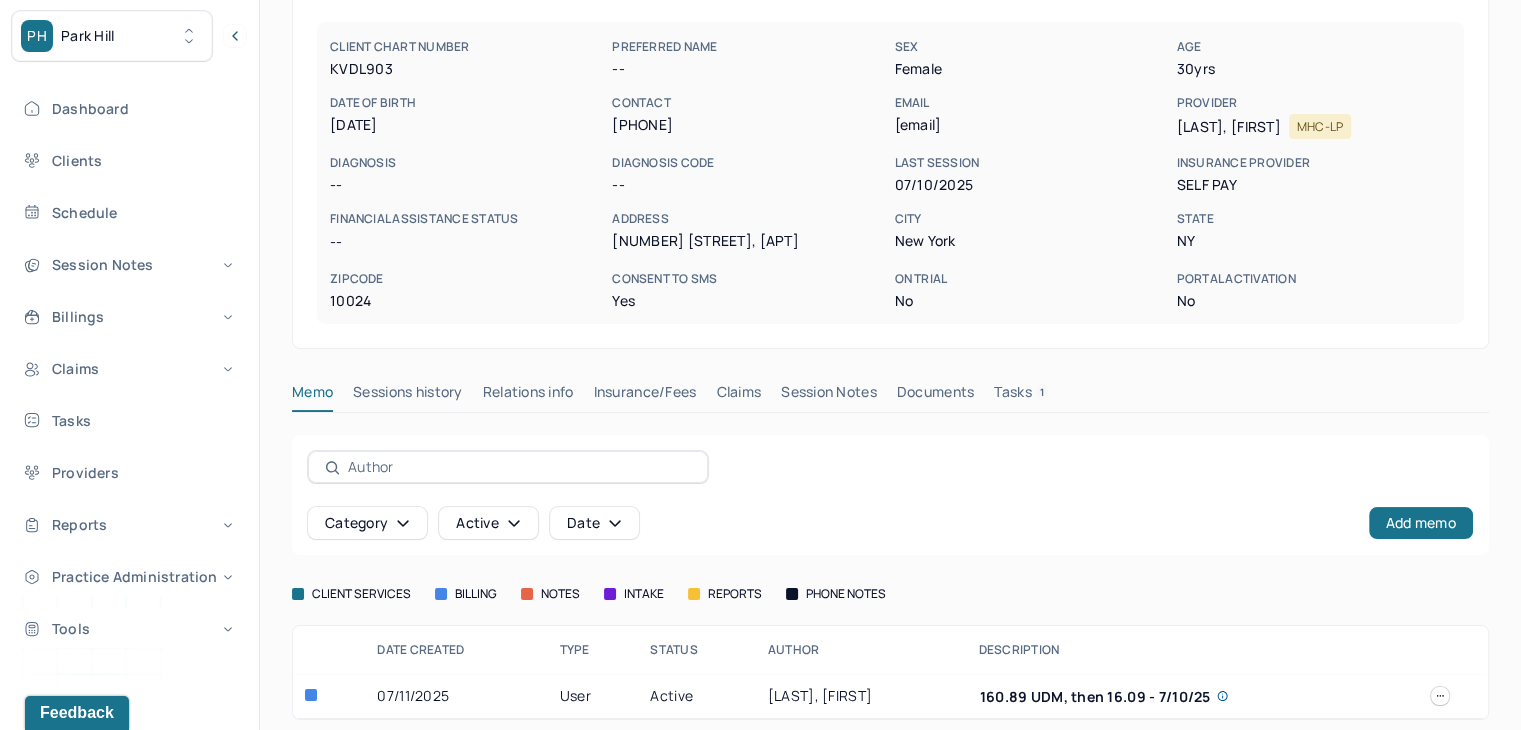 scroll, scrollTop: 192, scrollLeft: 0, axis: vertical 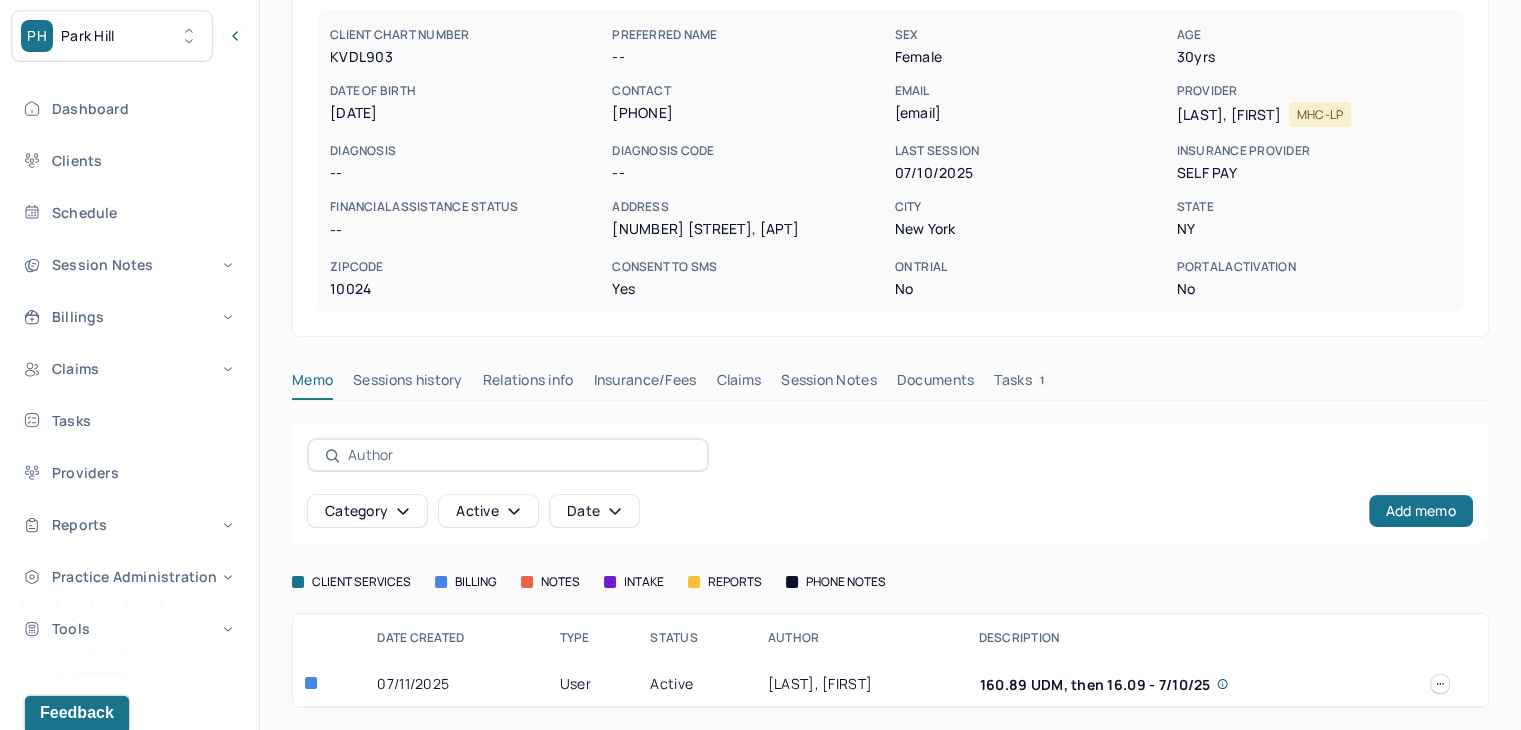click on "Insurance/Fees" at bounding box center [645, 384] 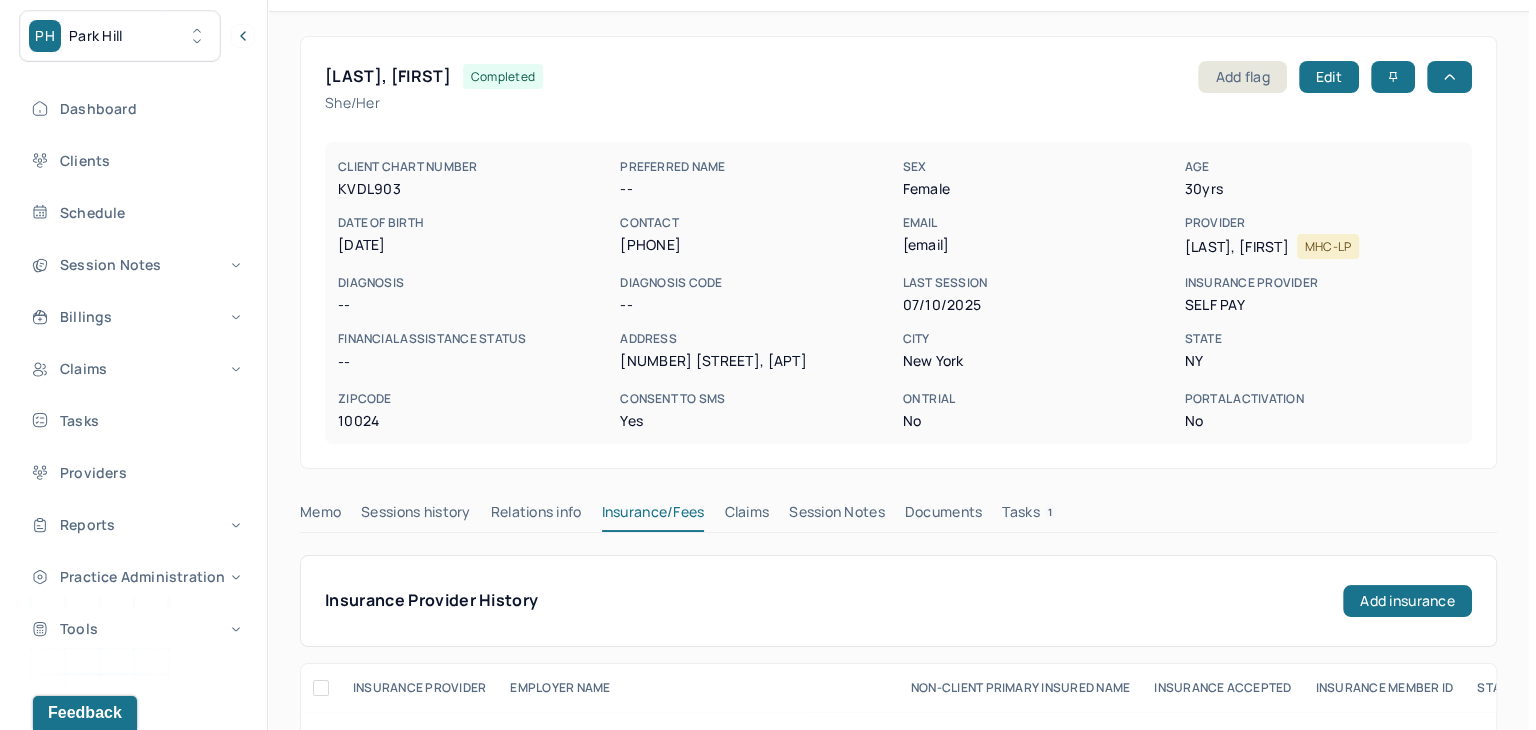 scroll, scrollTop: 0, scrollLeft: 0, axis: both 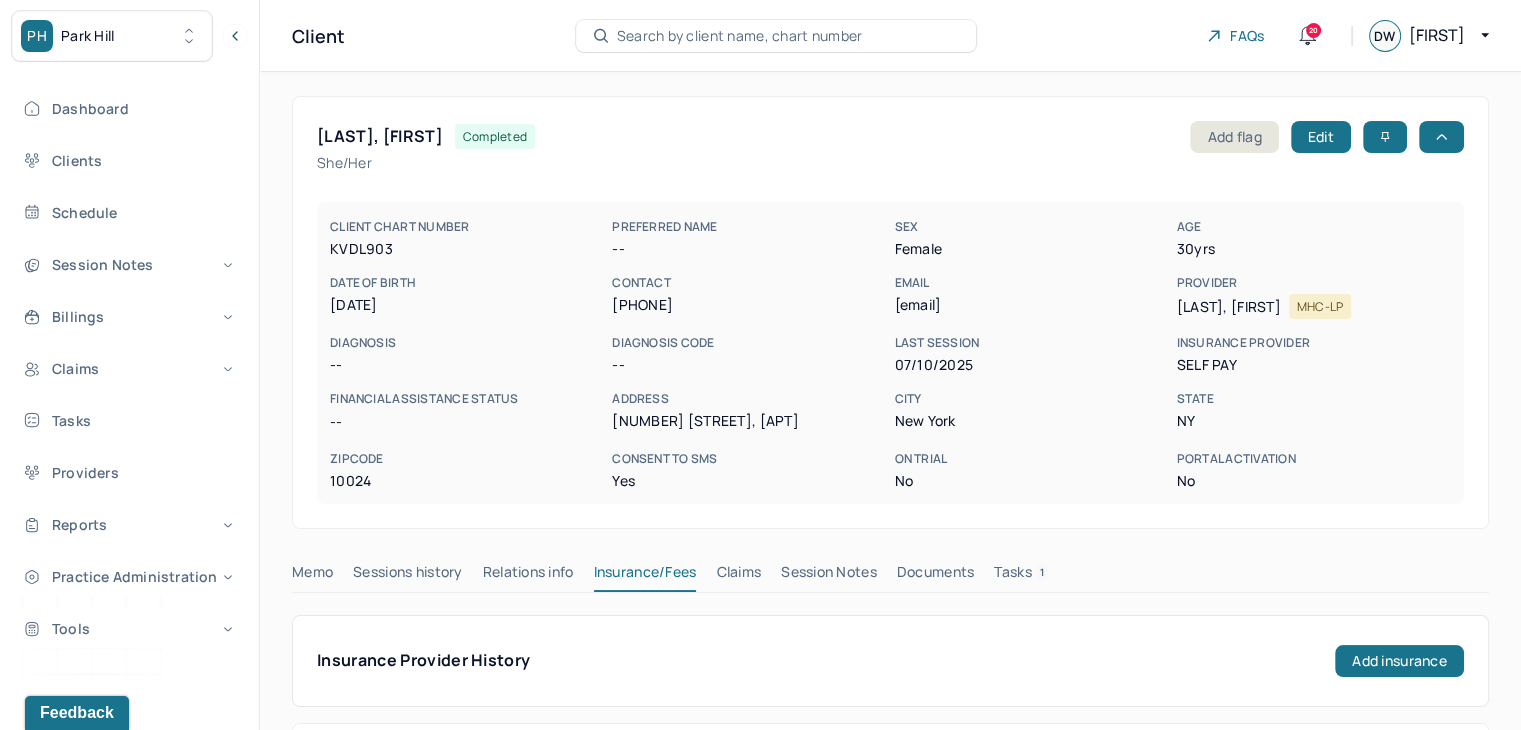 click on "Search by client name, chart number" at bounding box center (740, 36) 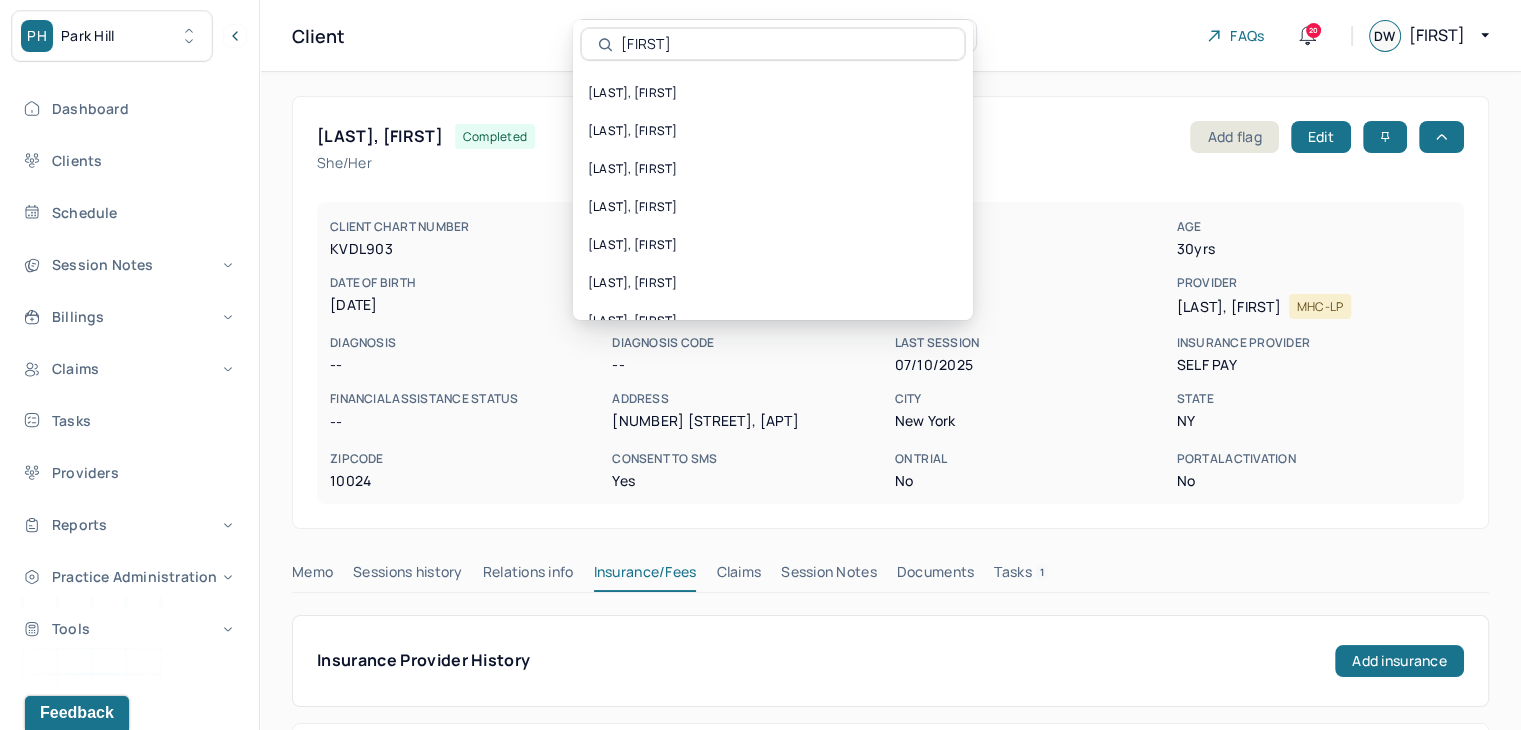 type on "[FIRST]" 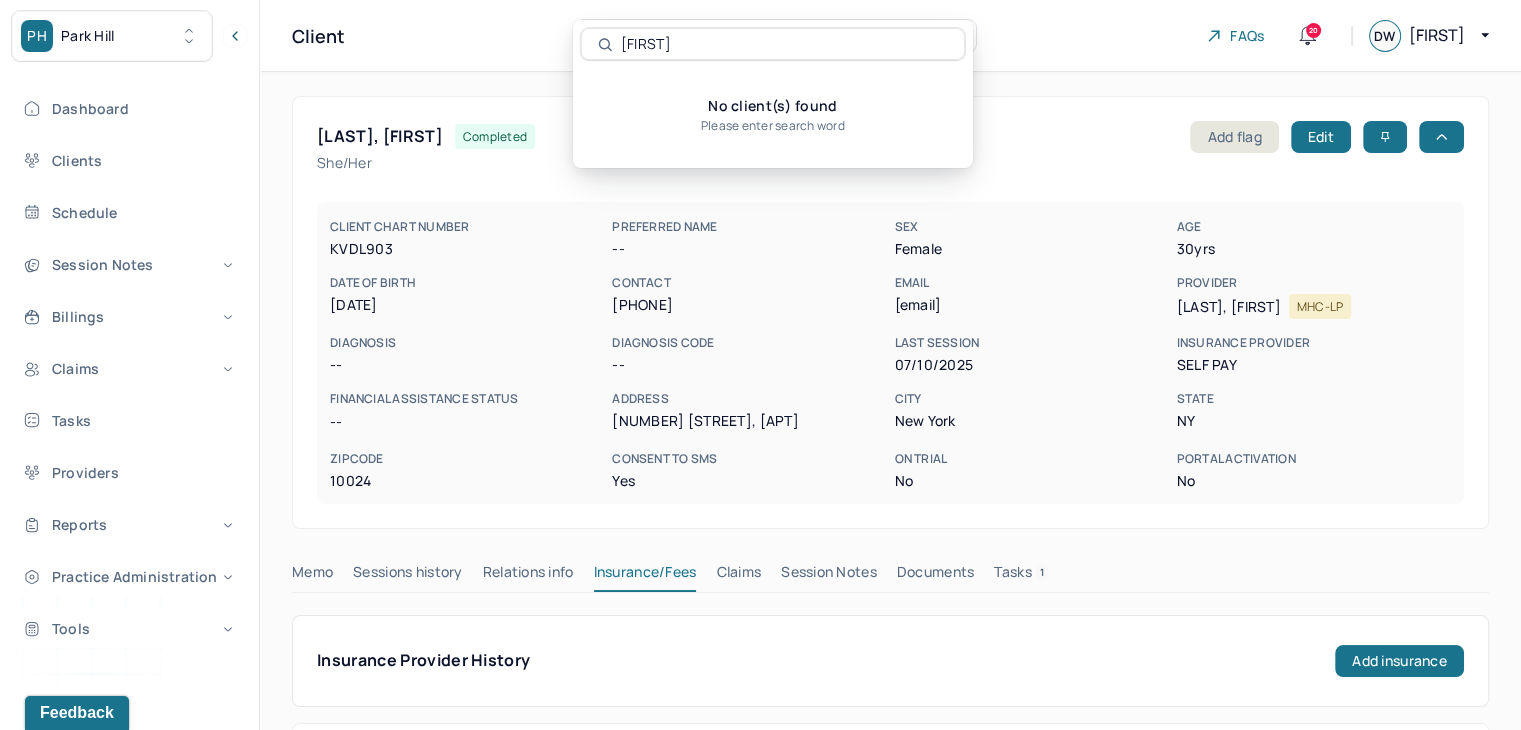 click on "PH Park Hill" at bounding box center [112, 36] 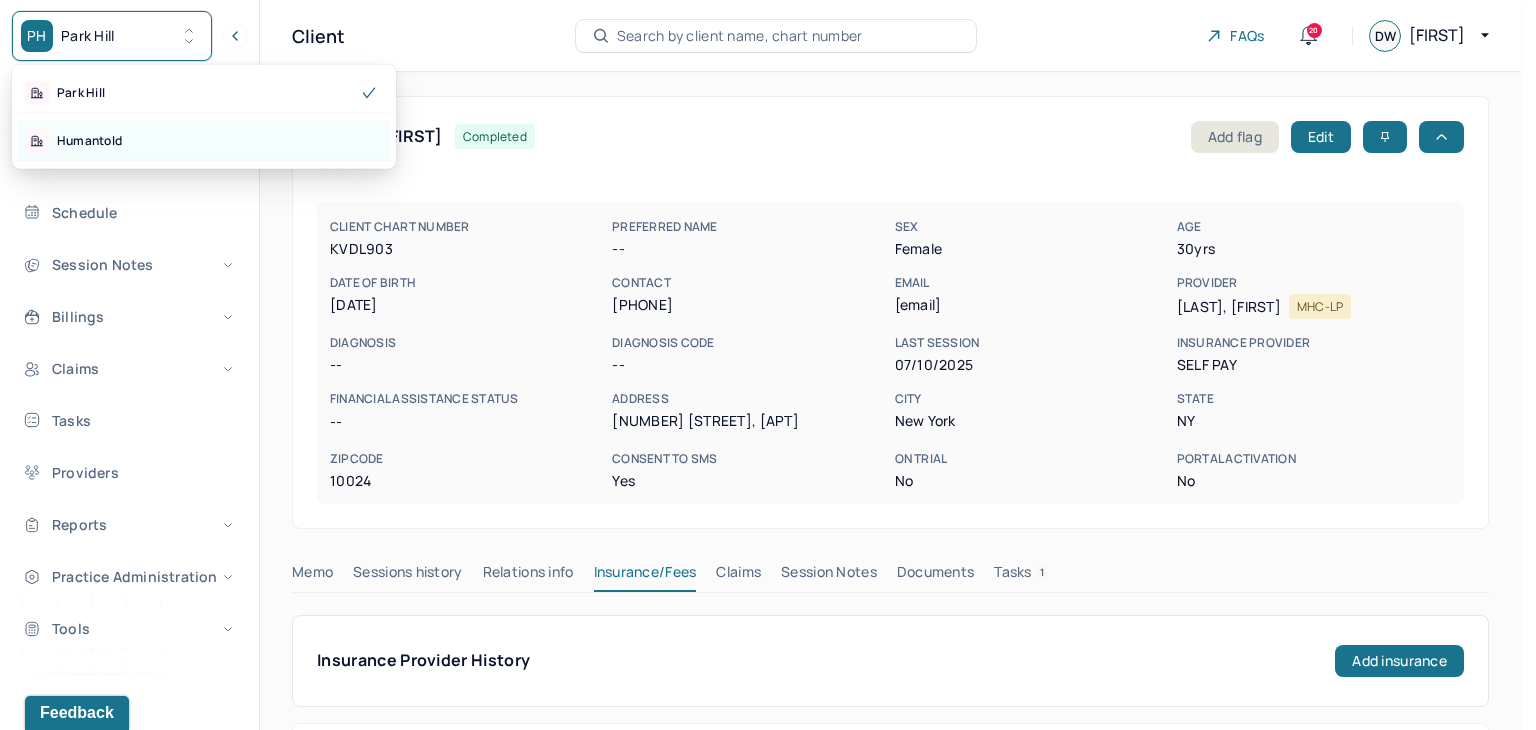 click on "Humantold" at bounding box center (204, 141) 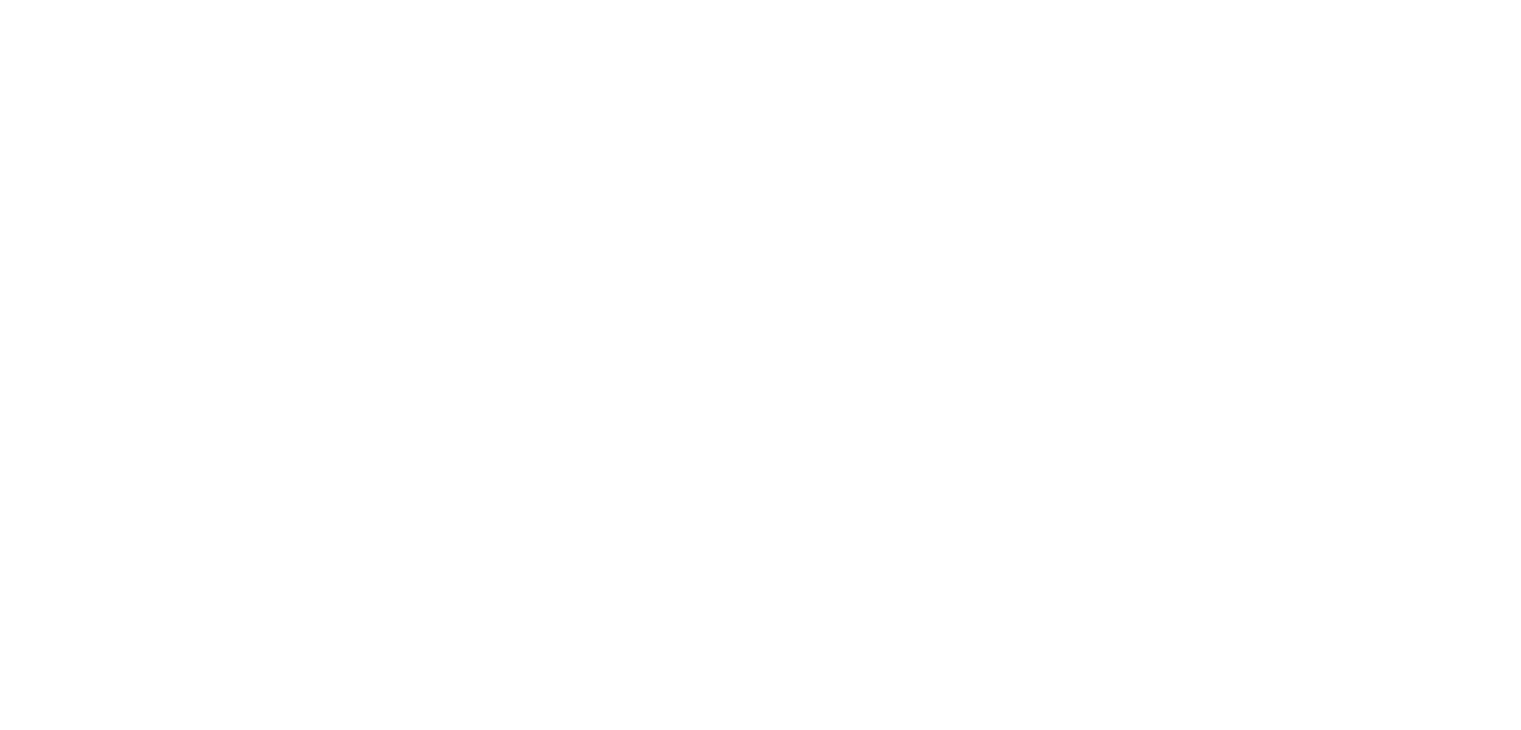 scroll, scrollTop: 0, scrollLeft: 0, axis: both 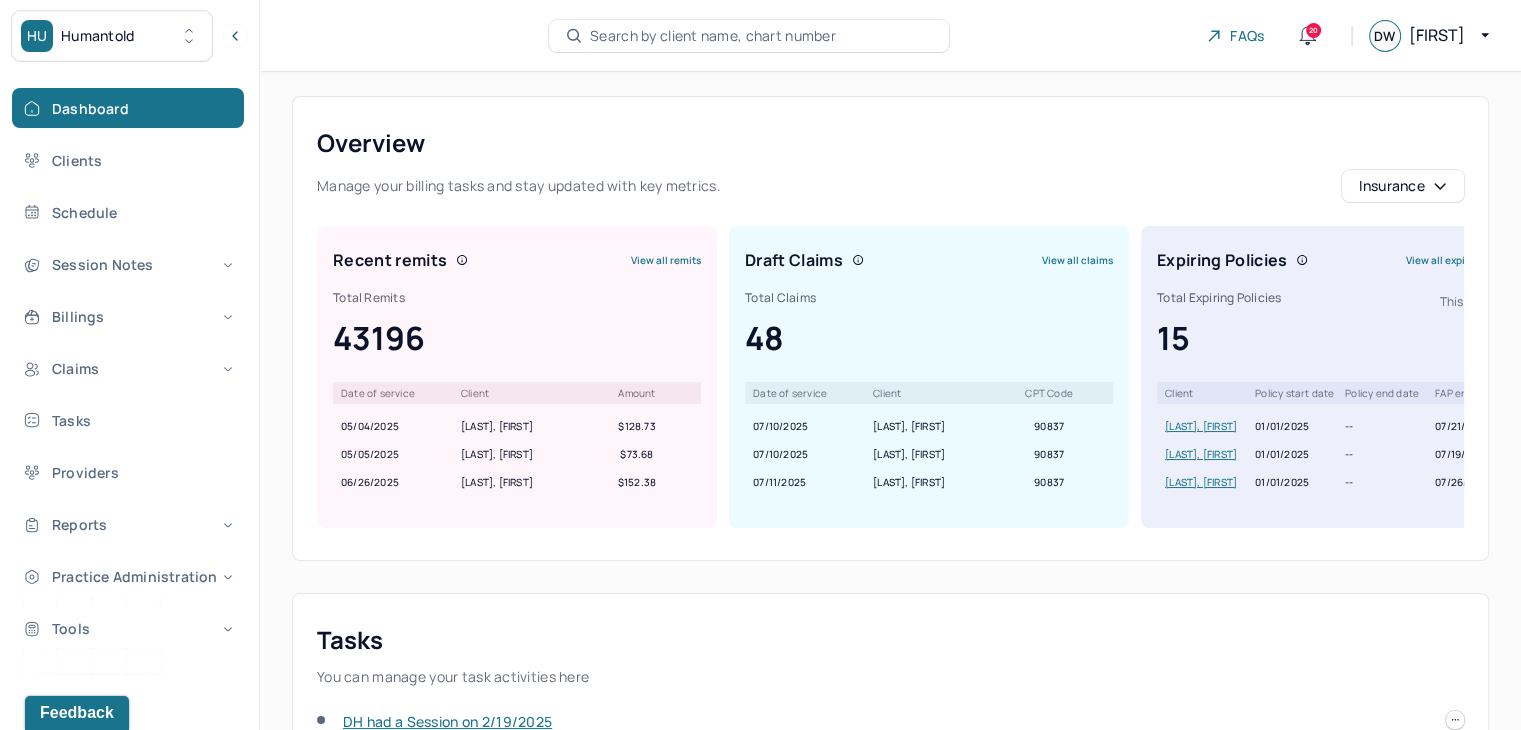 click on "Search by client name, chart number" at bounding box center [713, 36] 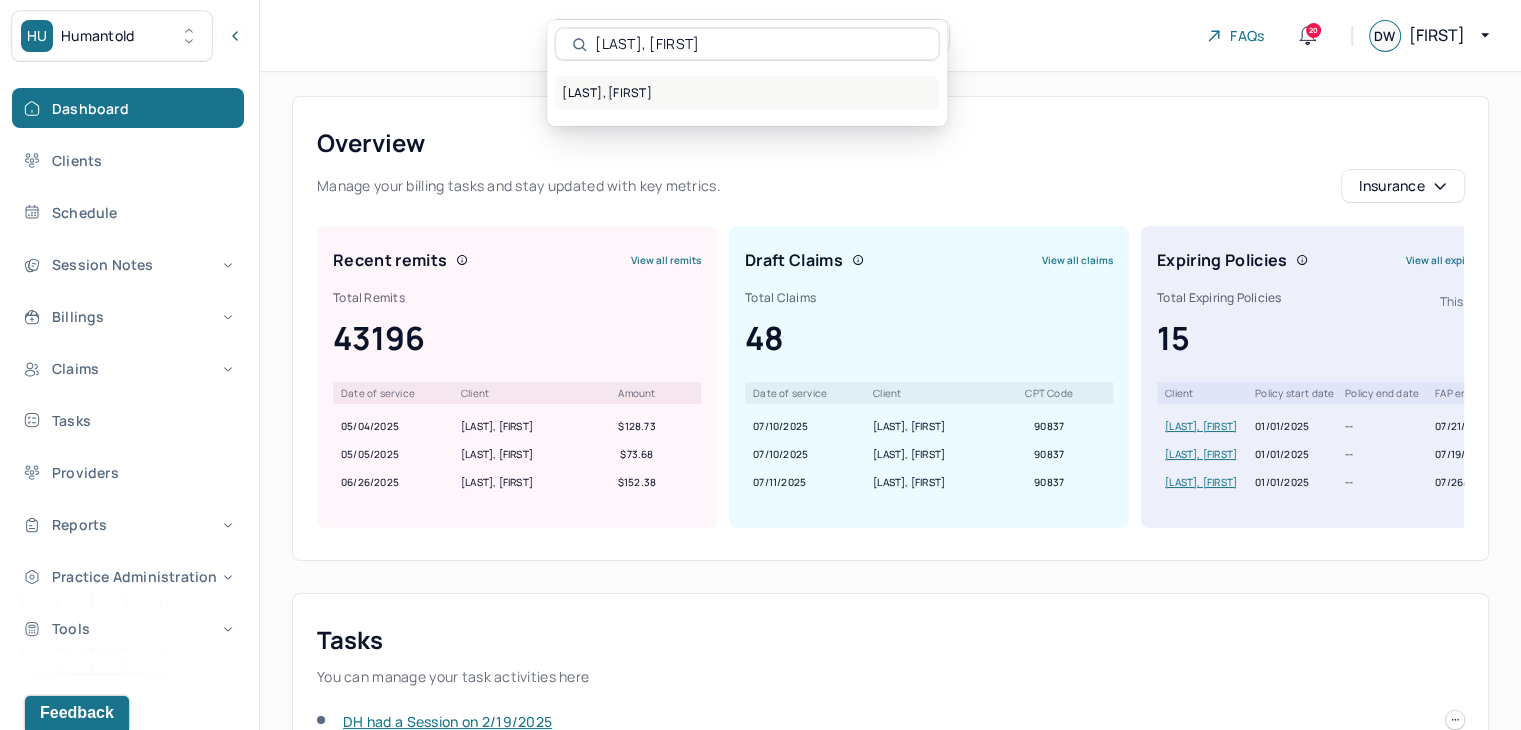 type on "Yasmin n" 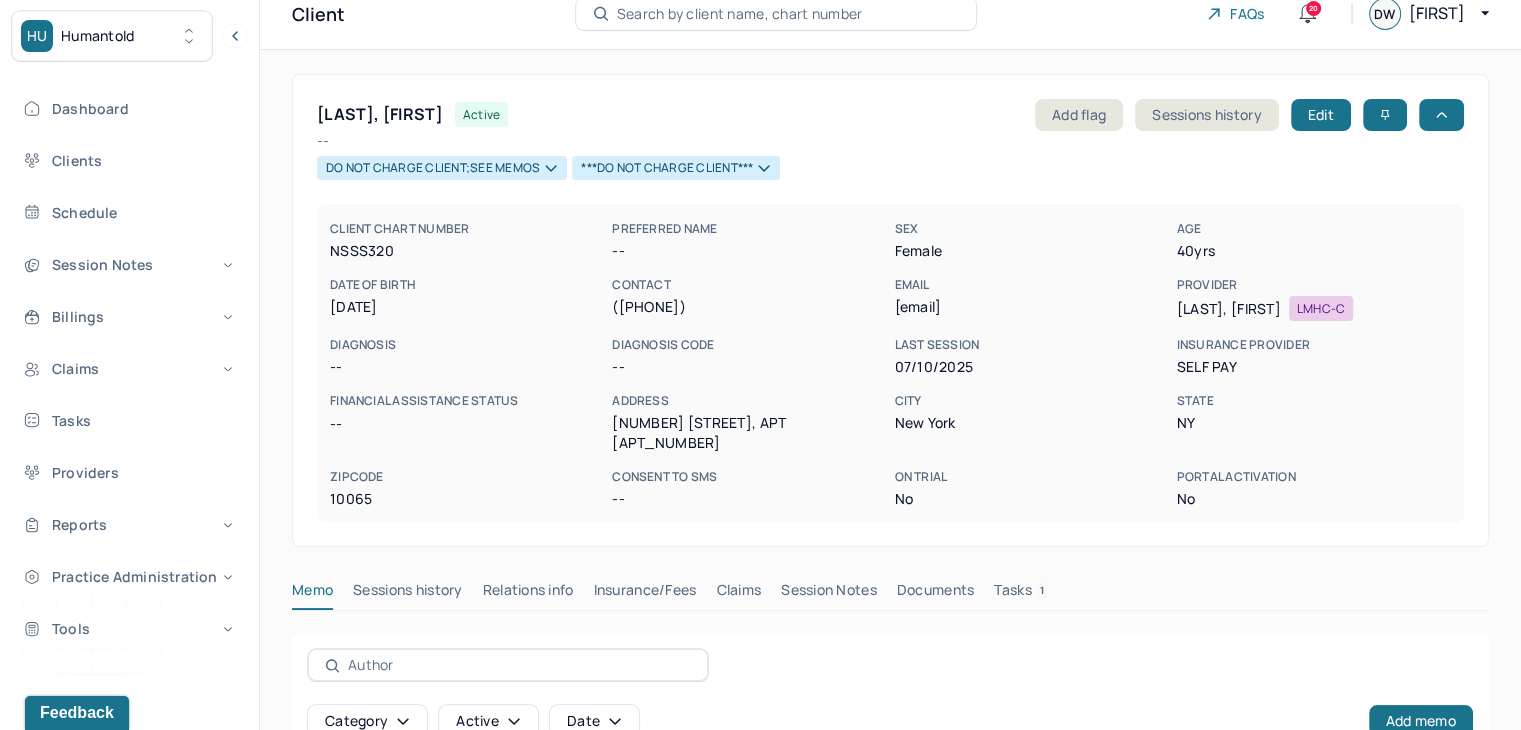 scroll, scrollTop: 0, scrollLeft: 0, axis: both 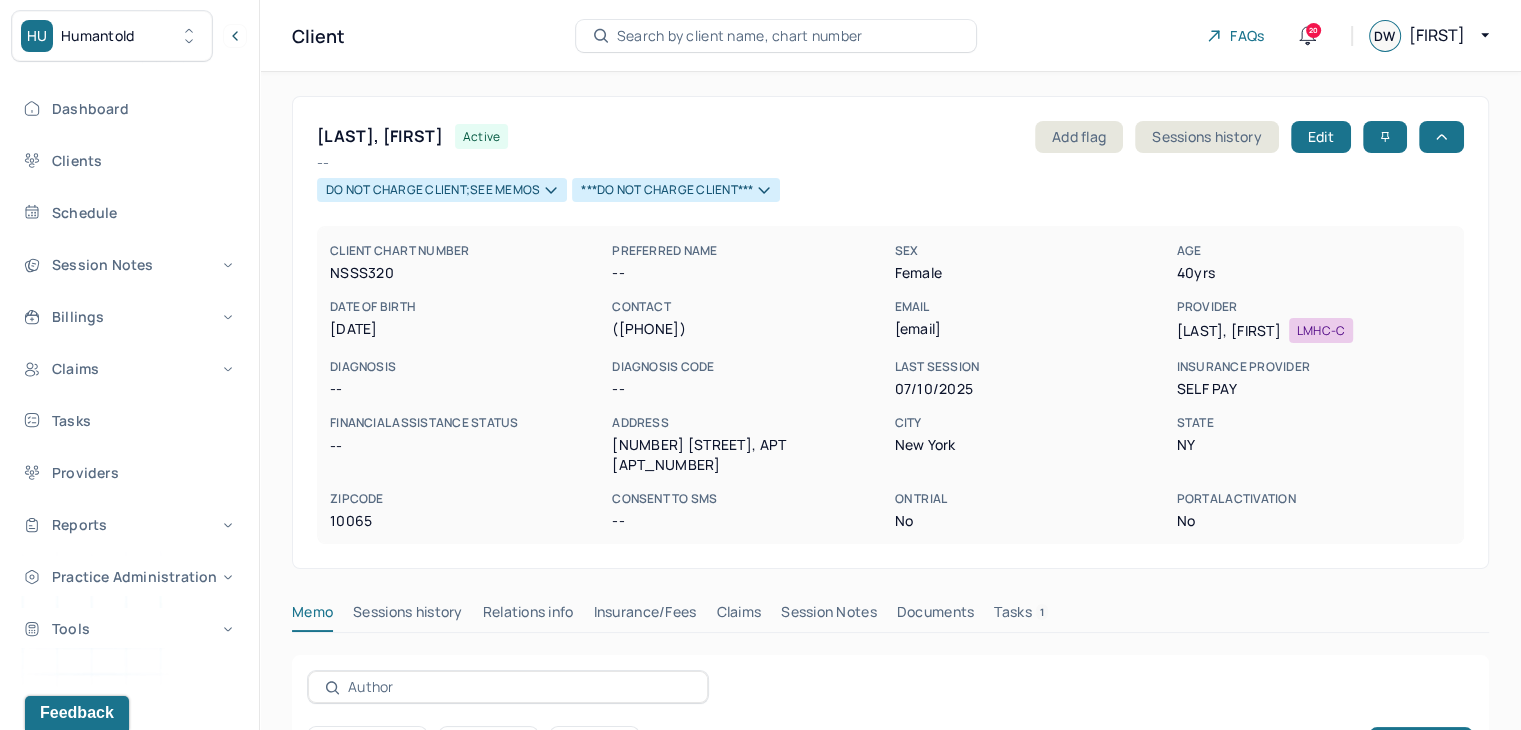 click on "Claims" at bounding box center [738, 616] 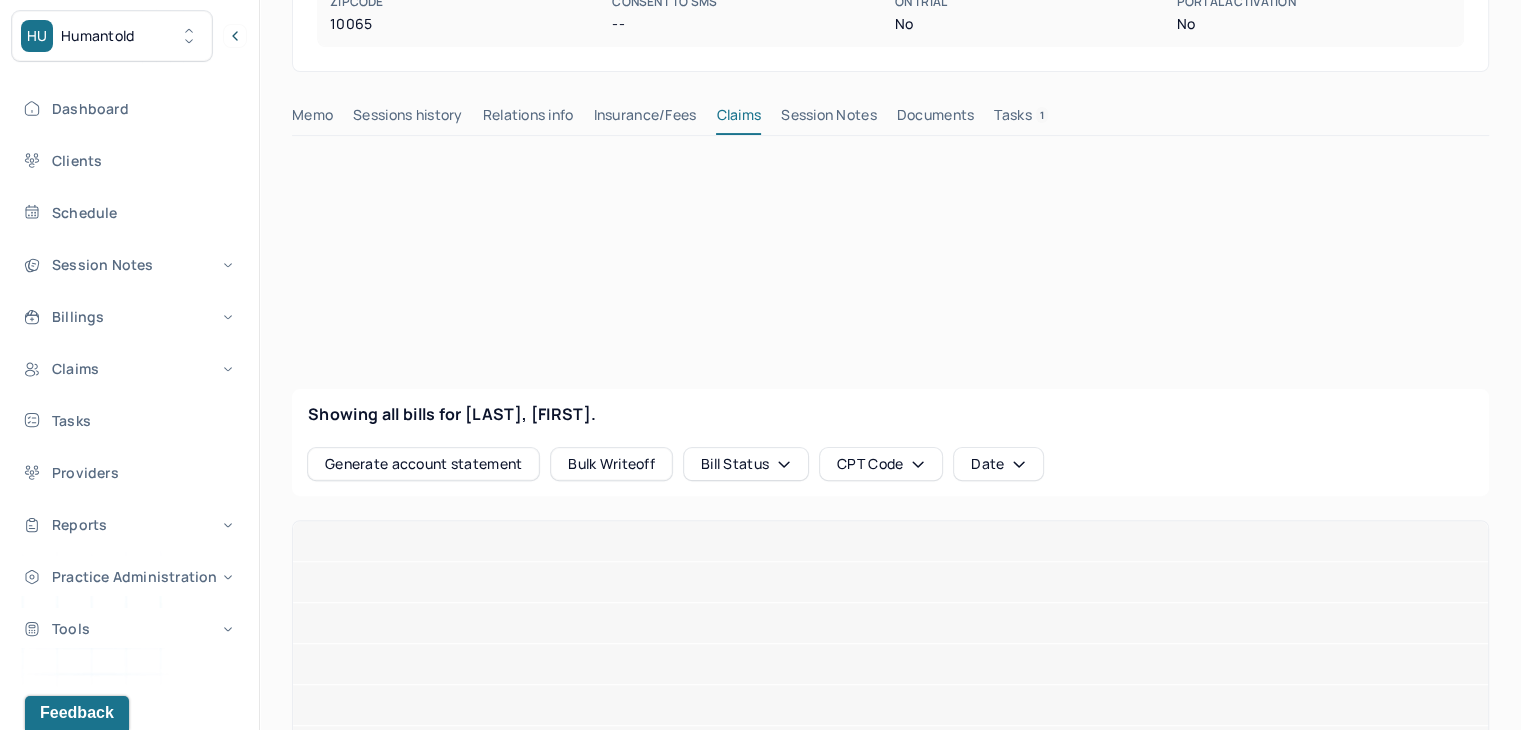 scroll, scrollTop: 500, scrollLeft: 0, axis: vertical 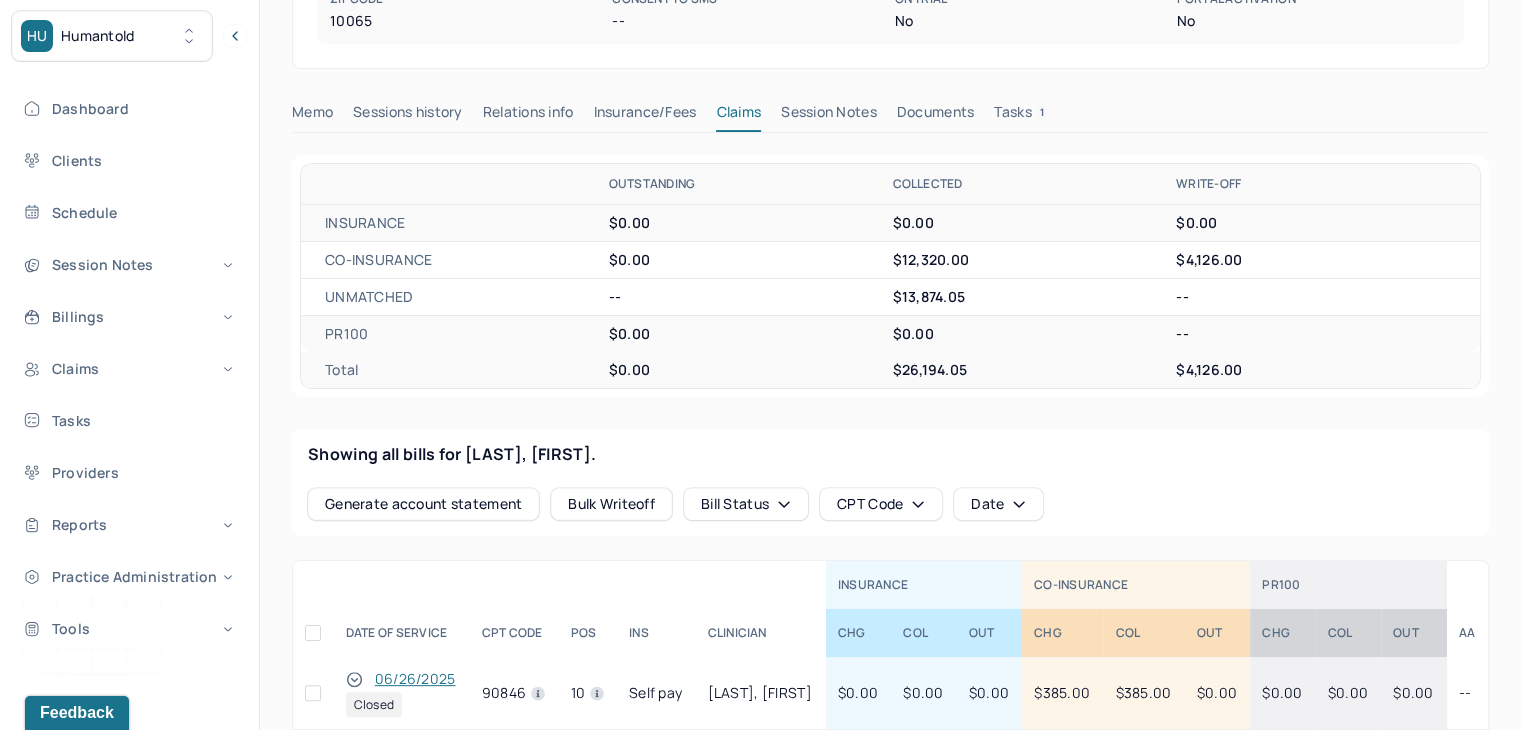 click on "Session Notes" at bounding box center [829, 116] 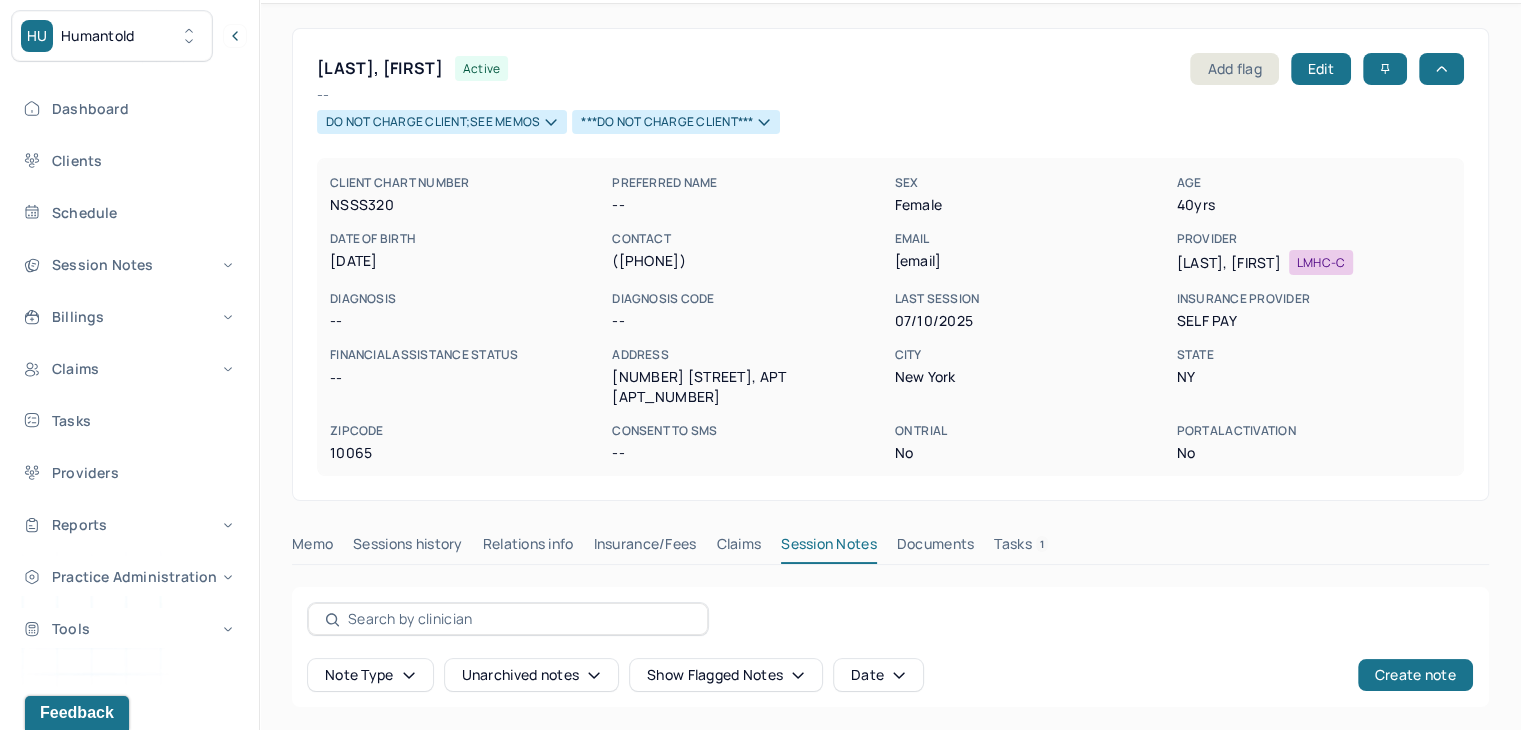 scroll, scrollTop: 0, scrollLeft: 0, axis: both 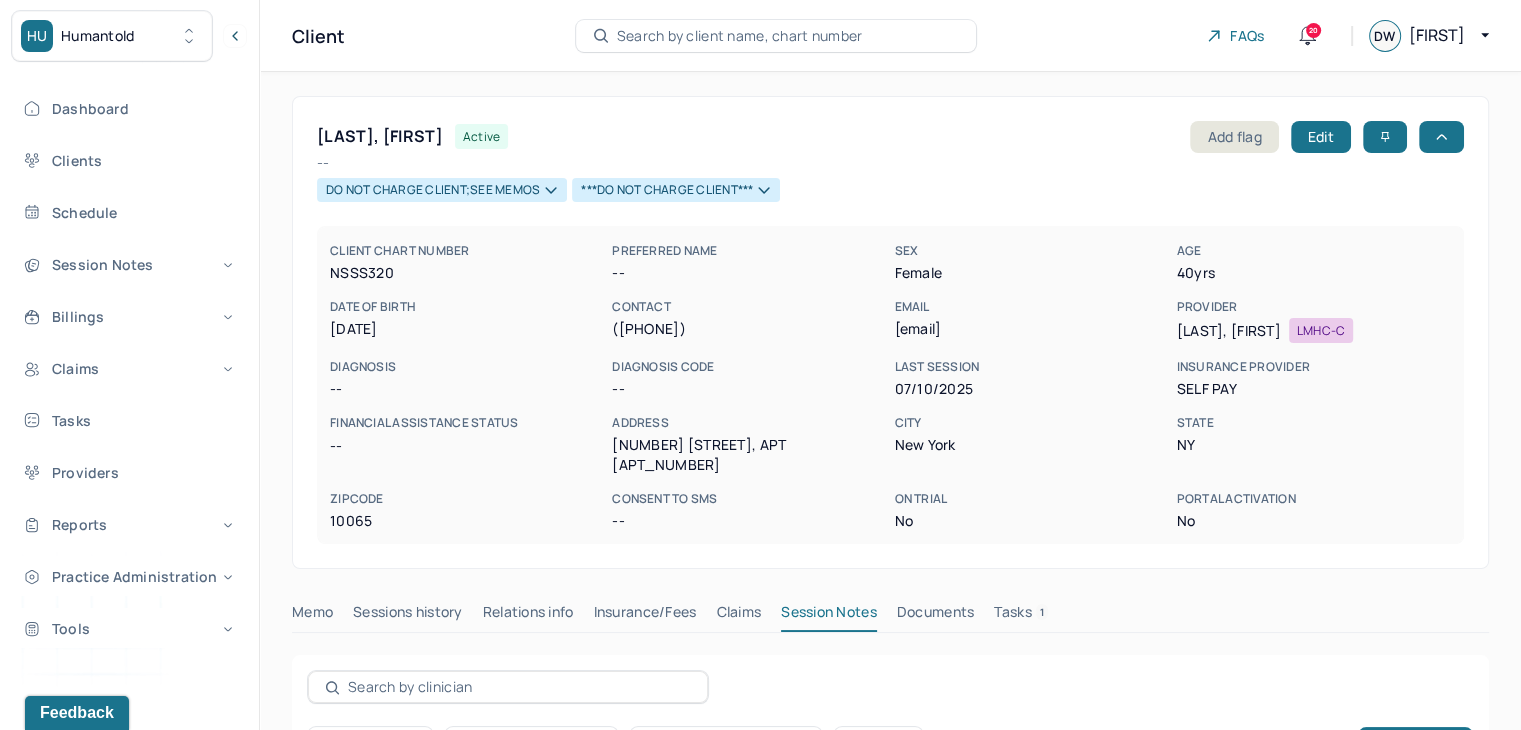 click on "Search by client name, chart number" at bounding box center (740, 36) 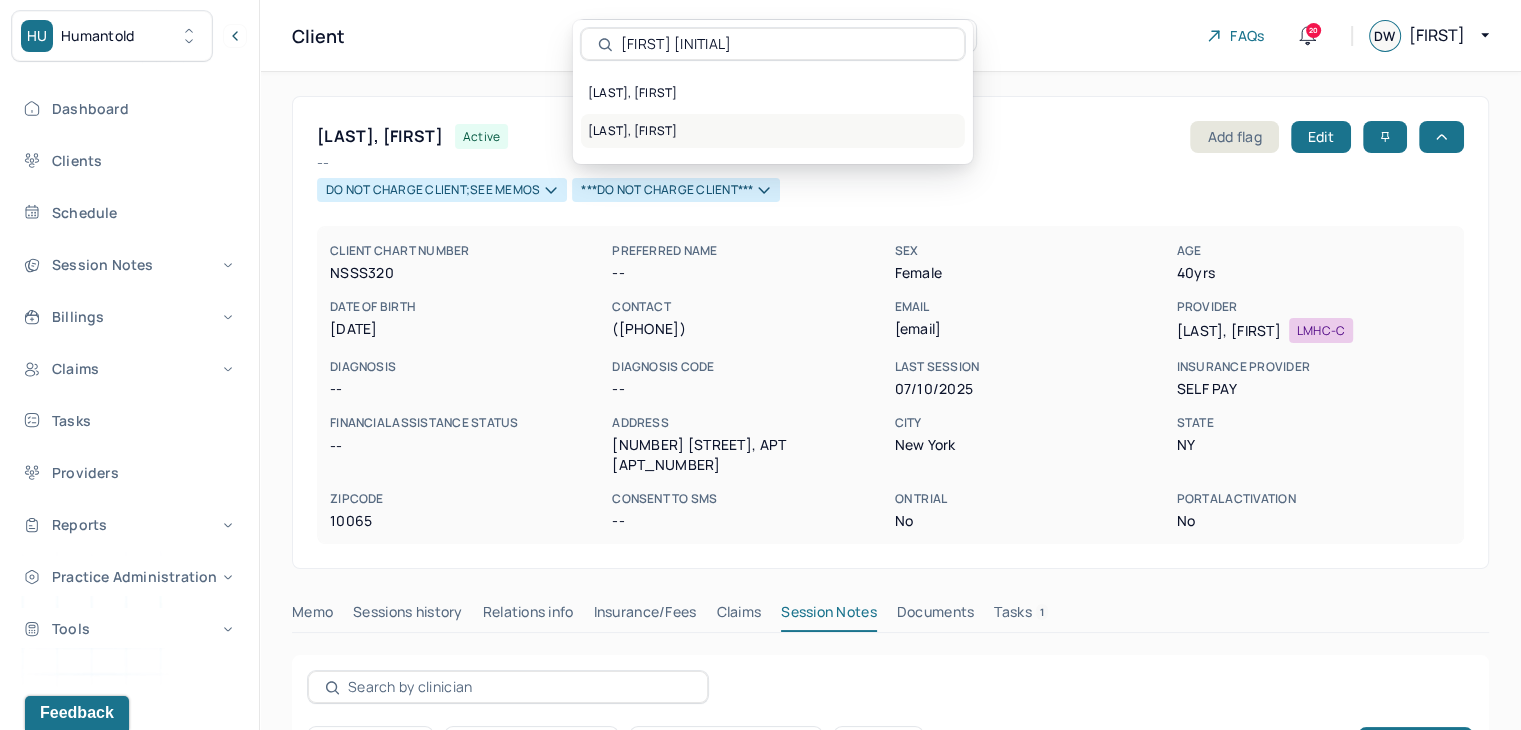 type on "Betty c" 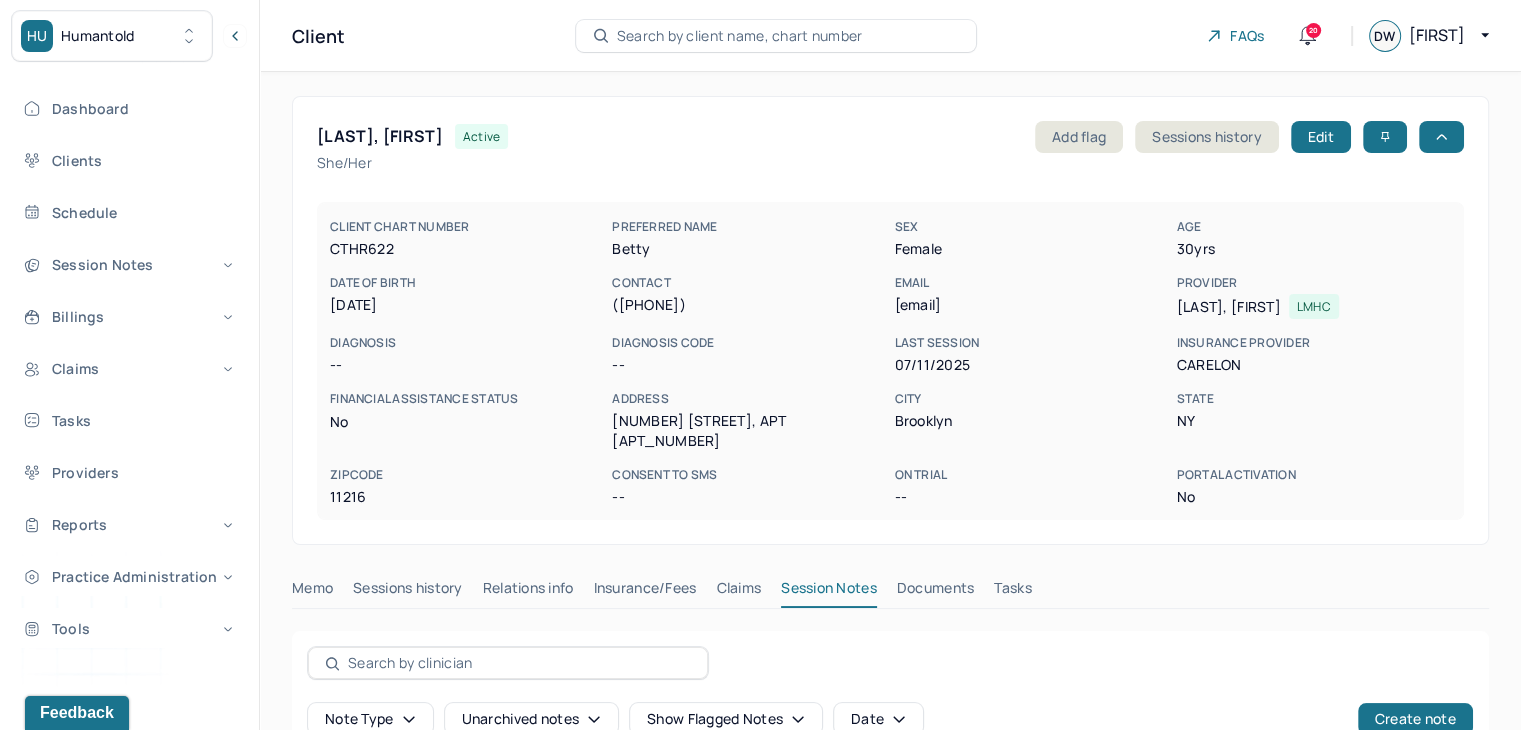 click on "Documents" at bounding box center (936, 592) 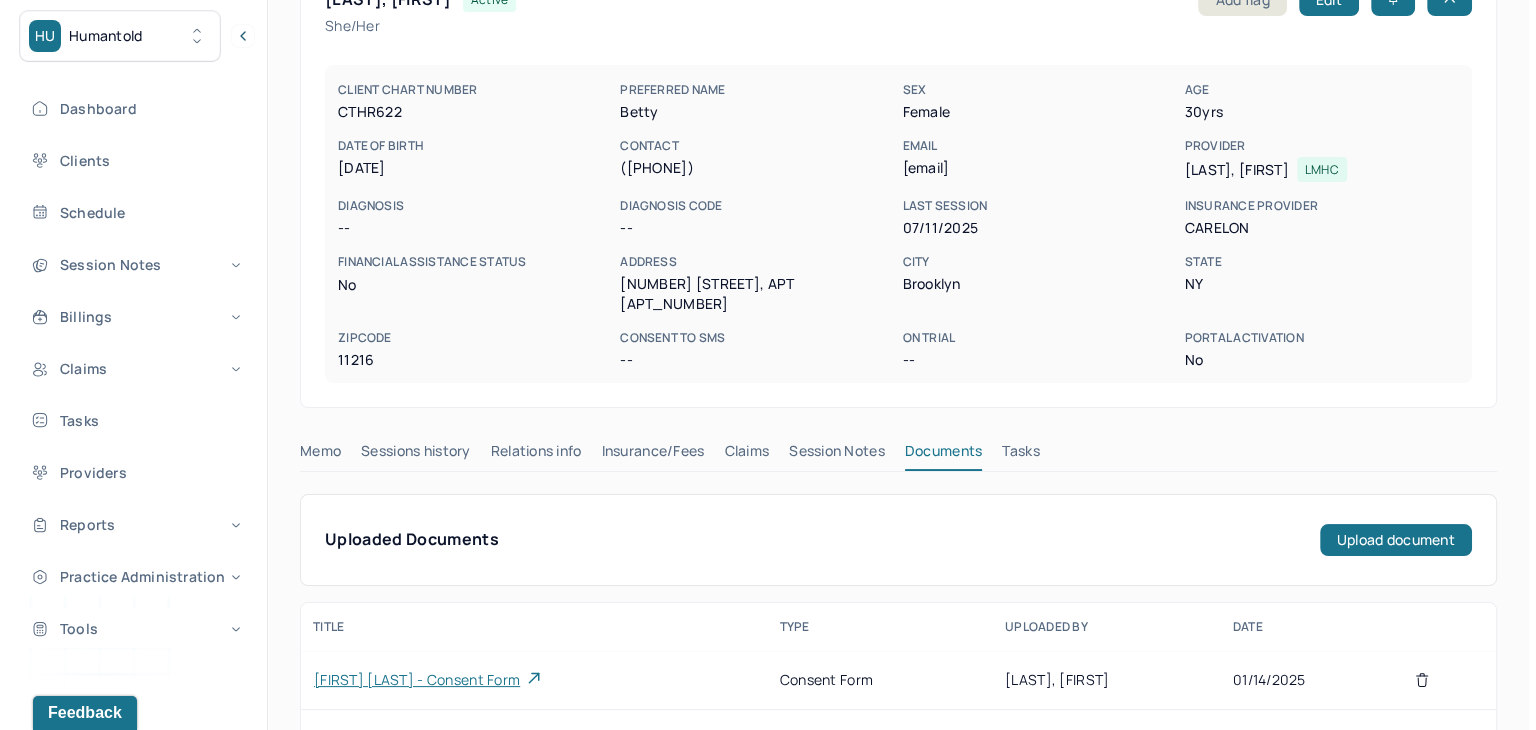 scroll, scrollTop: 181, scrollLeft: 0, axis: vertical 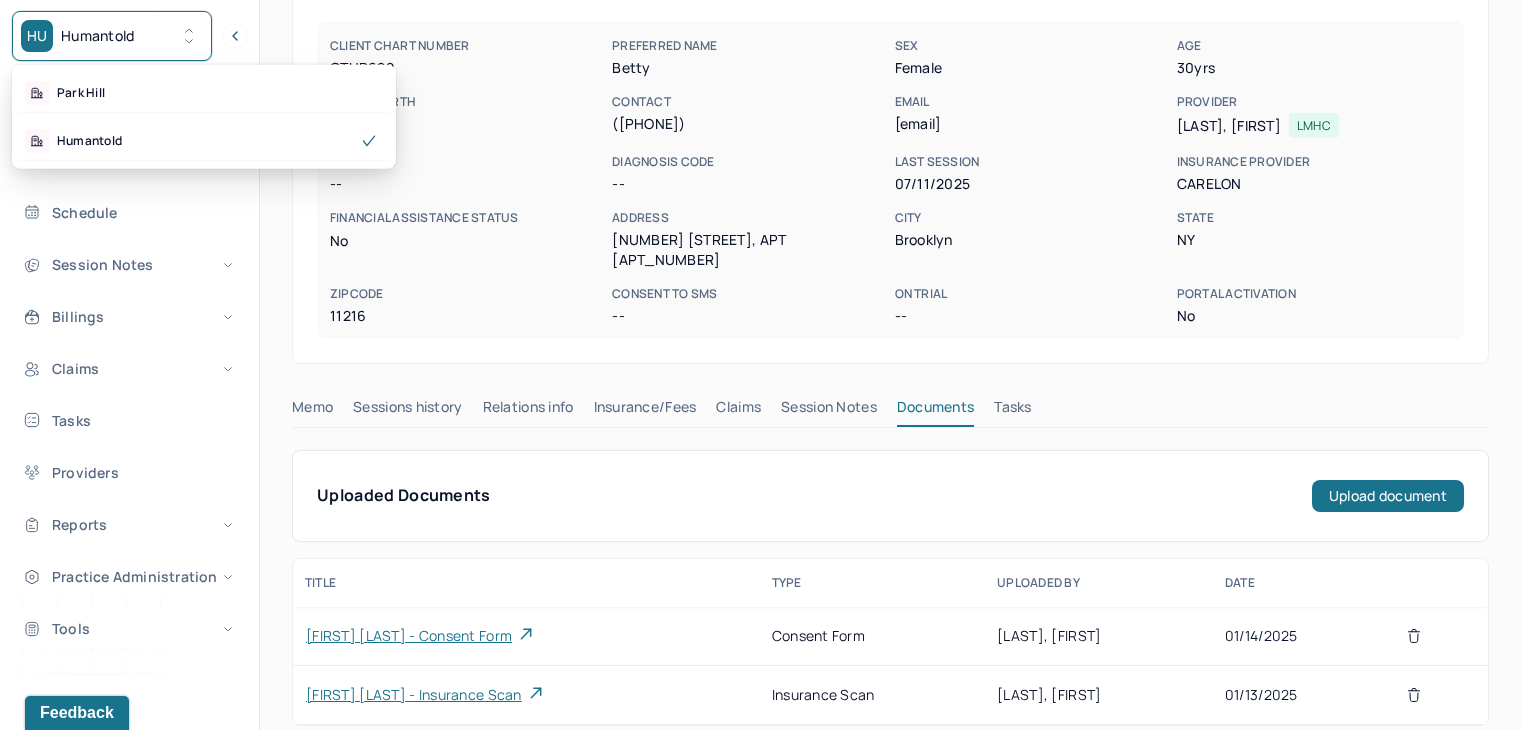 click 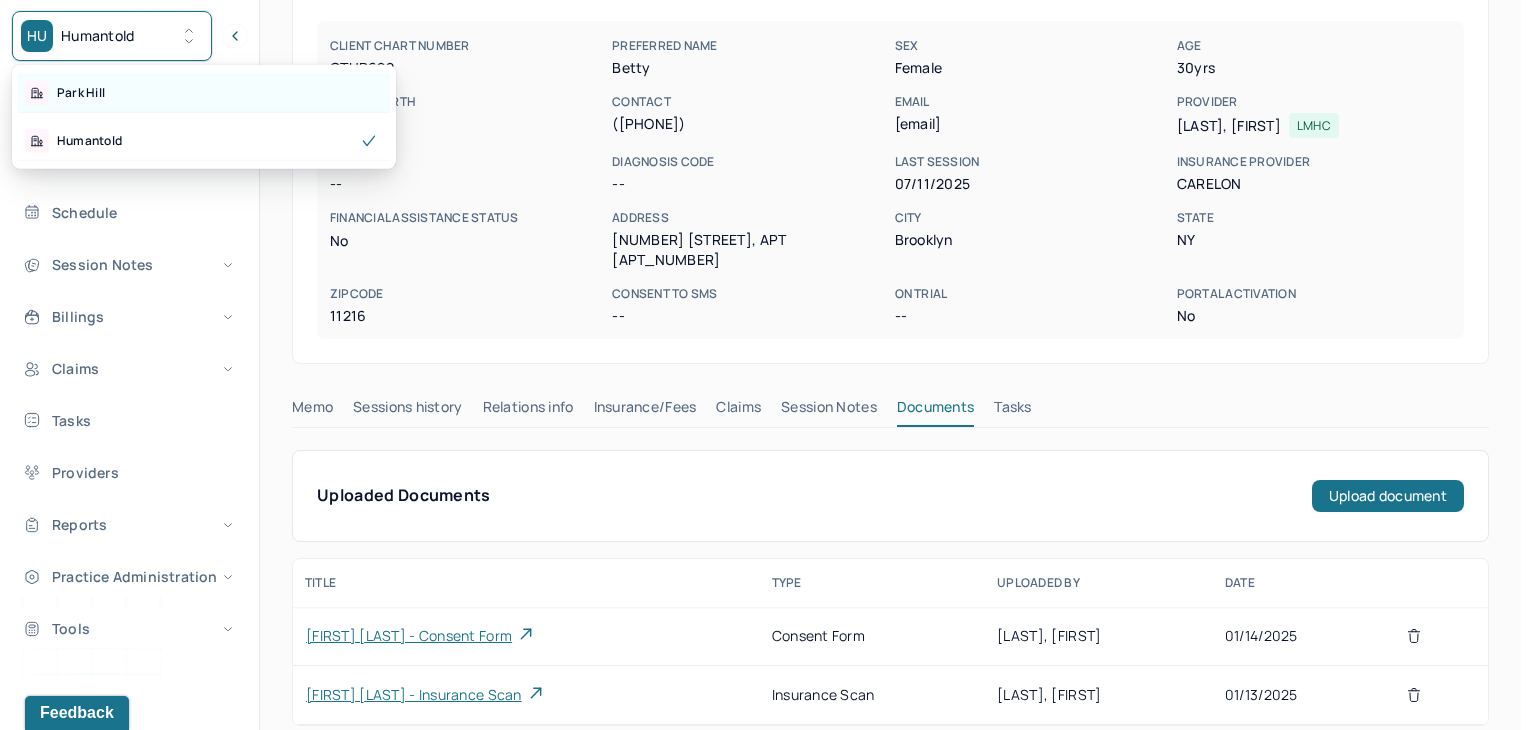 click on "Park Hill" at bounding box center [81, 93] 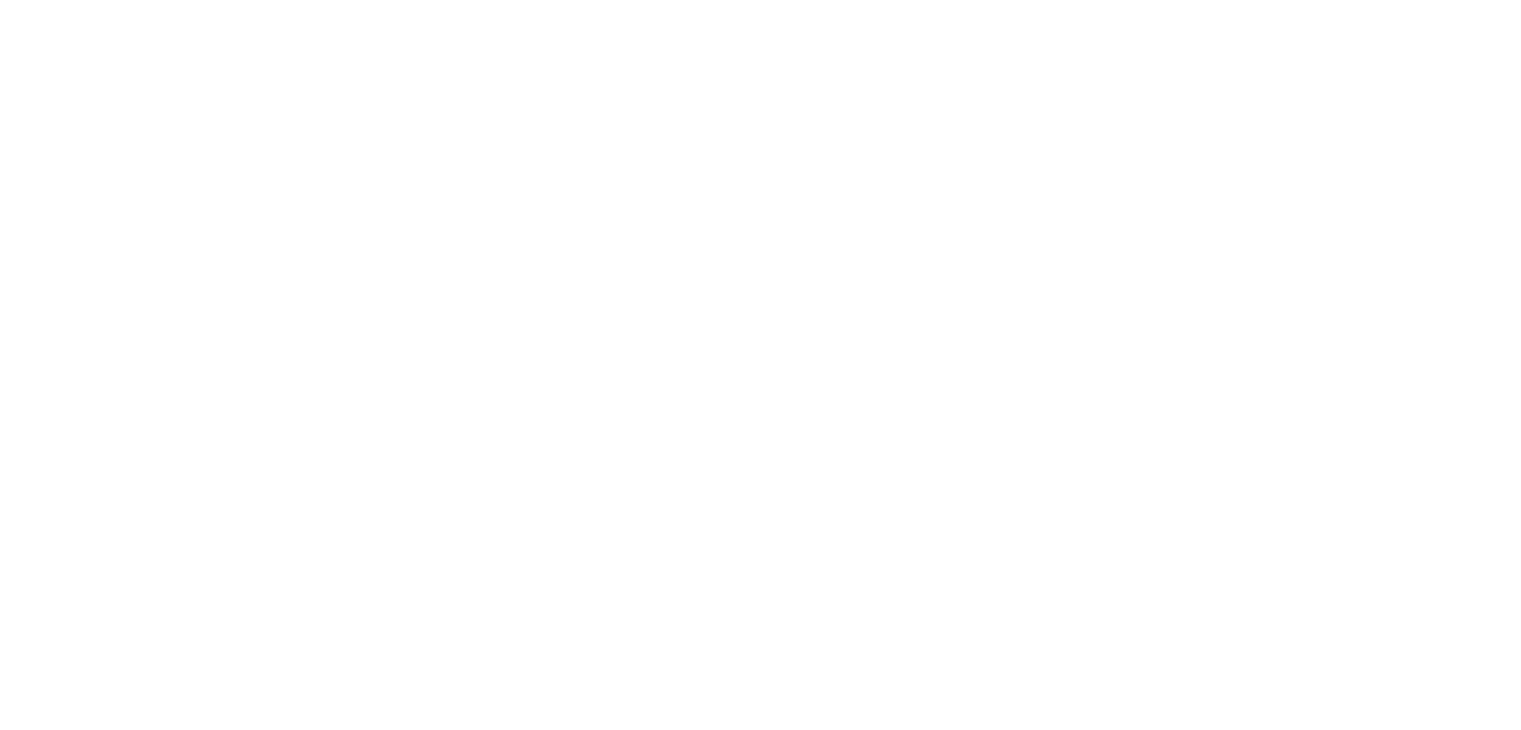scroll, scrollTop: 0, scrollLeft: 0, axis: both 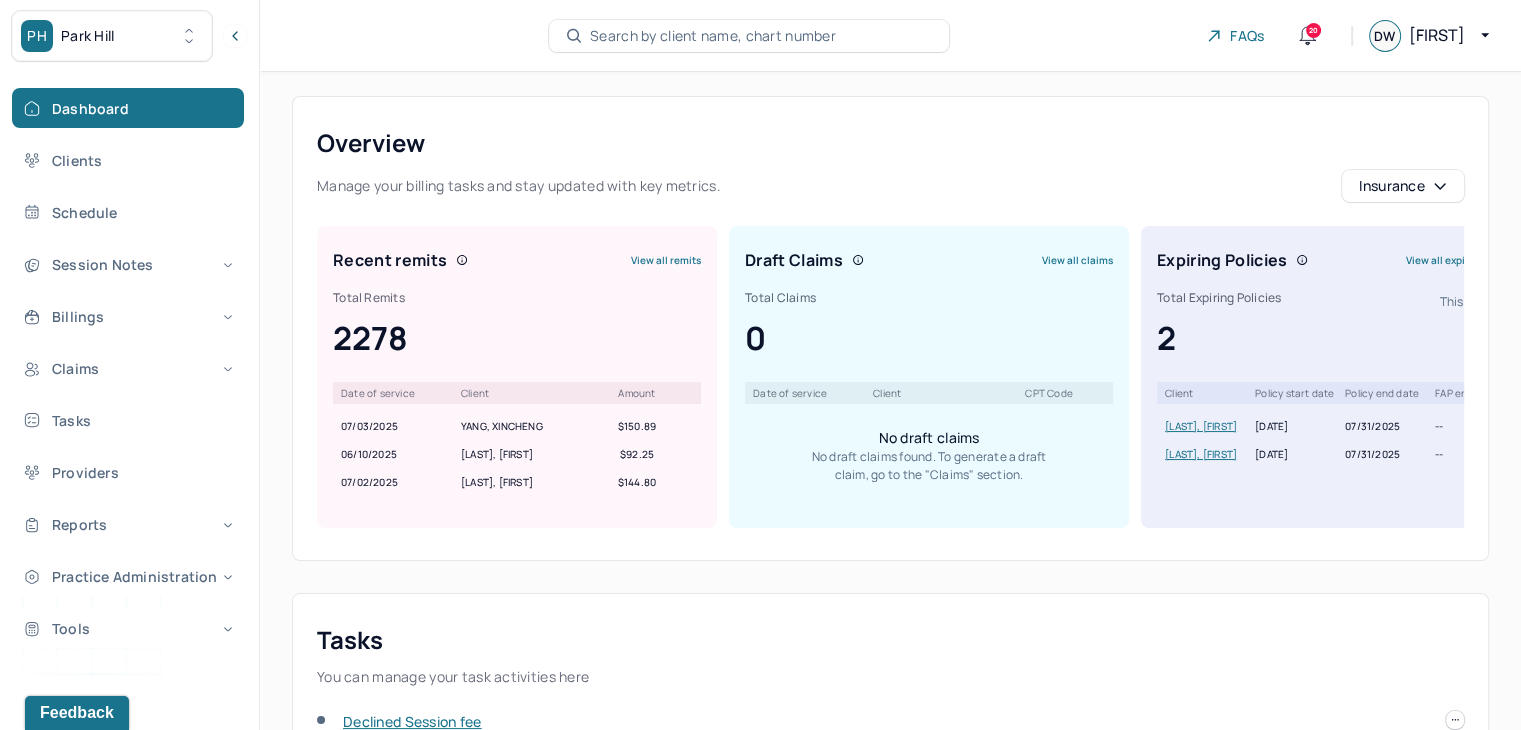 click on "Search by client name, chart number" at bounding box center [713, 36] 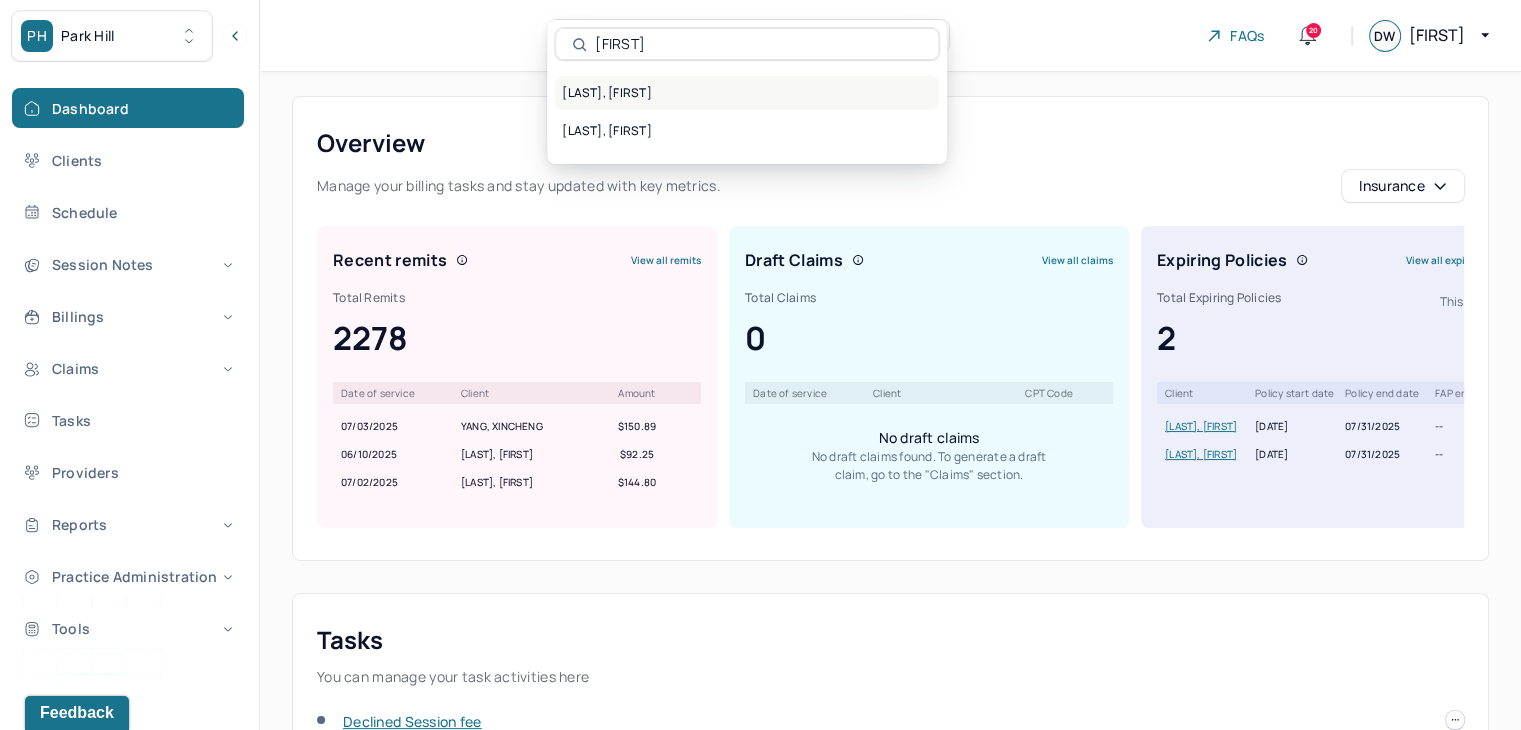 type on "Jose" 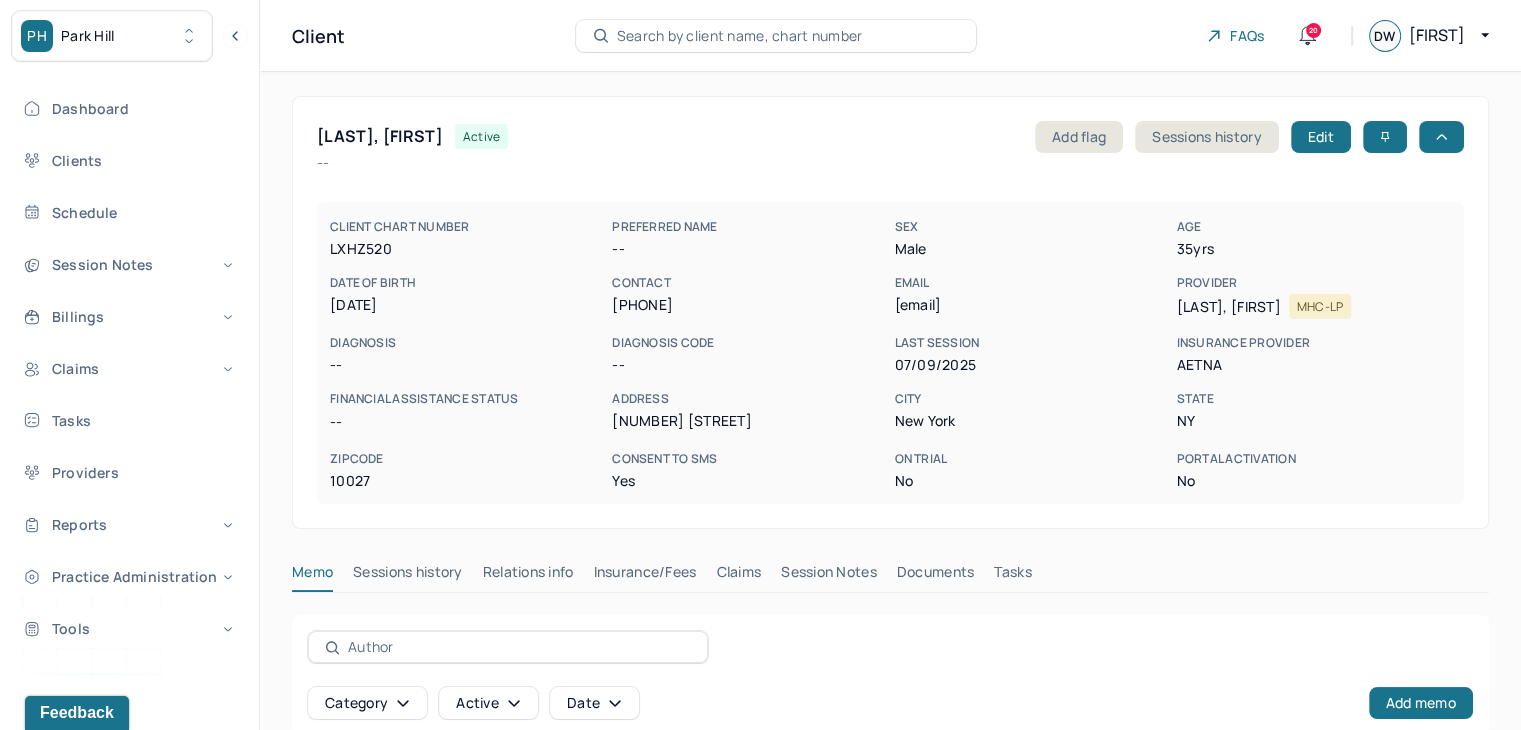 click on "Claims" at bounding box center (738, 576) 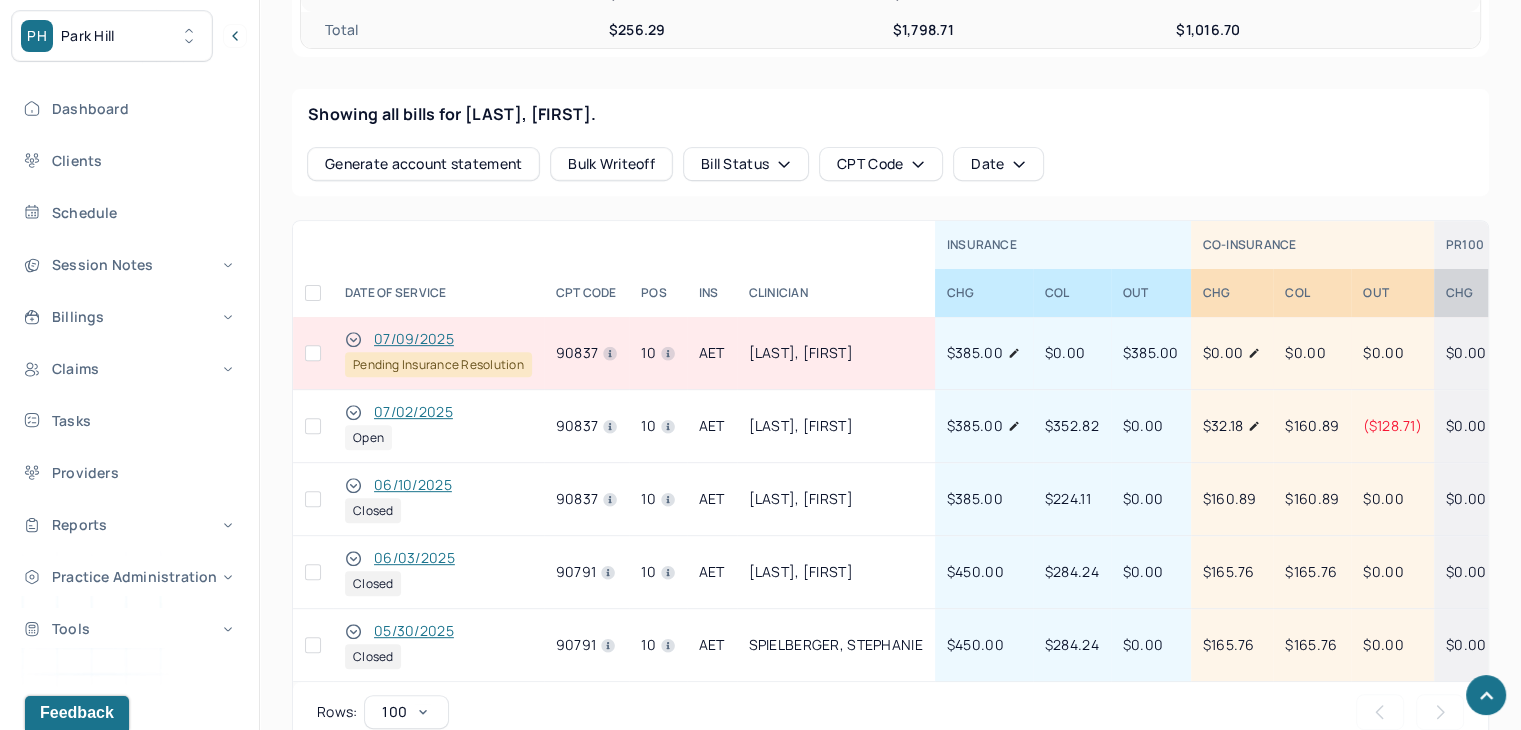 scroll, scrollTop: 841, scrollLeft: 0, axis: vertical 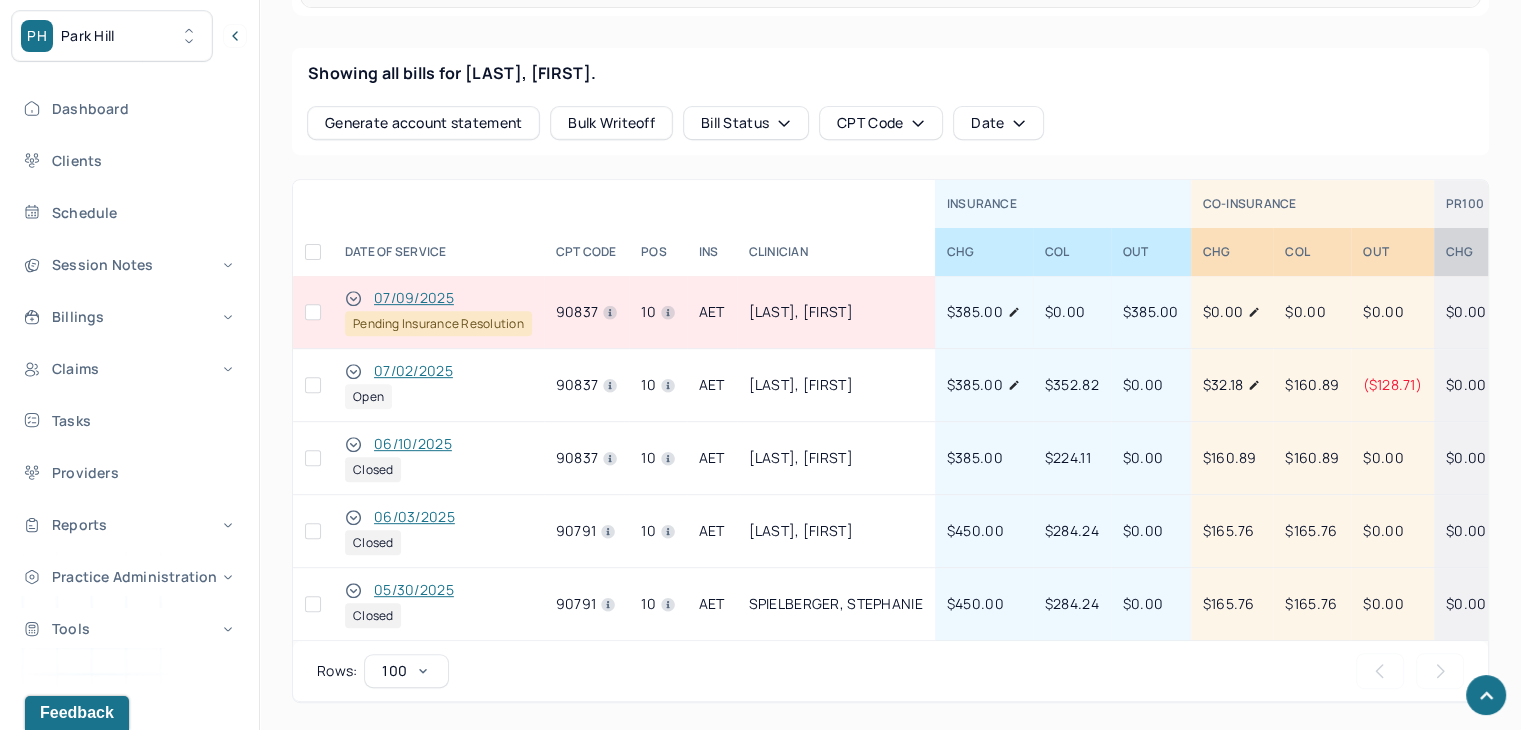 click 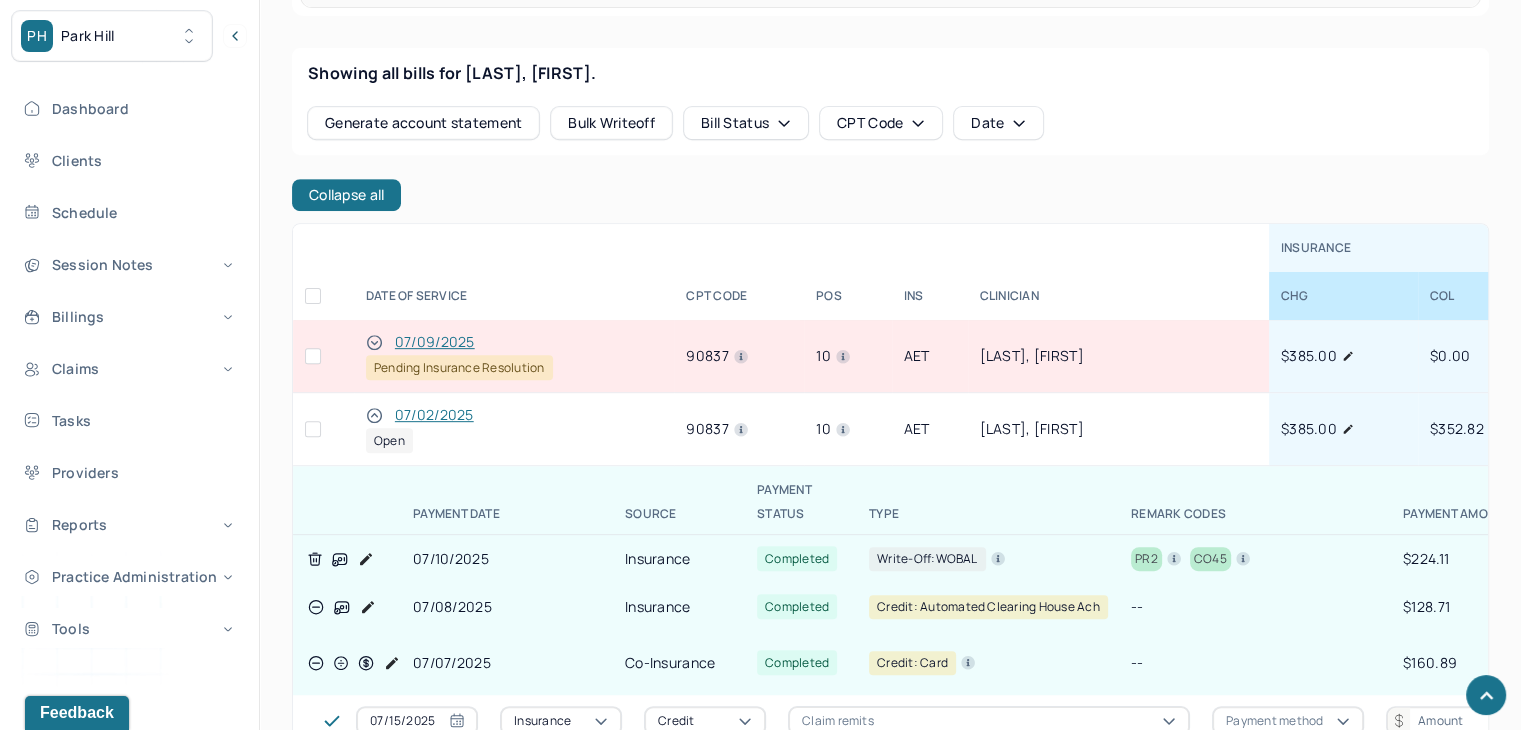 click 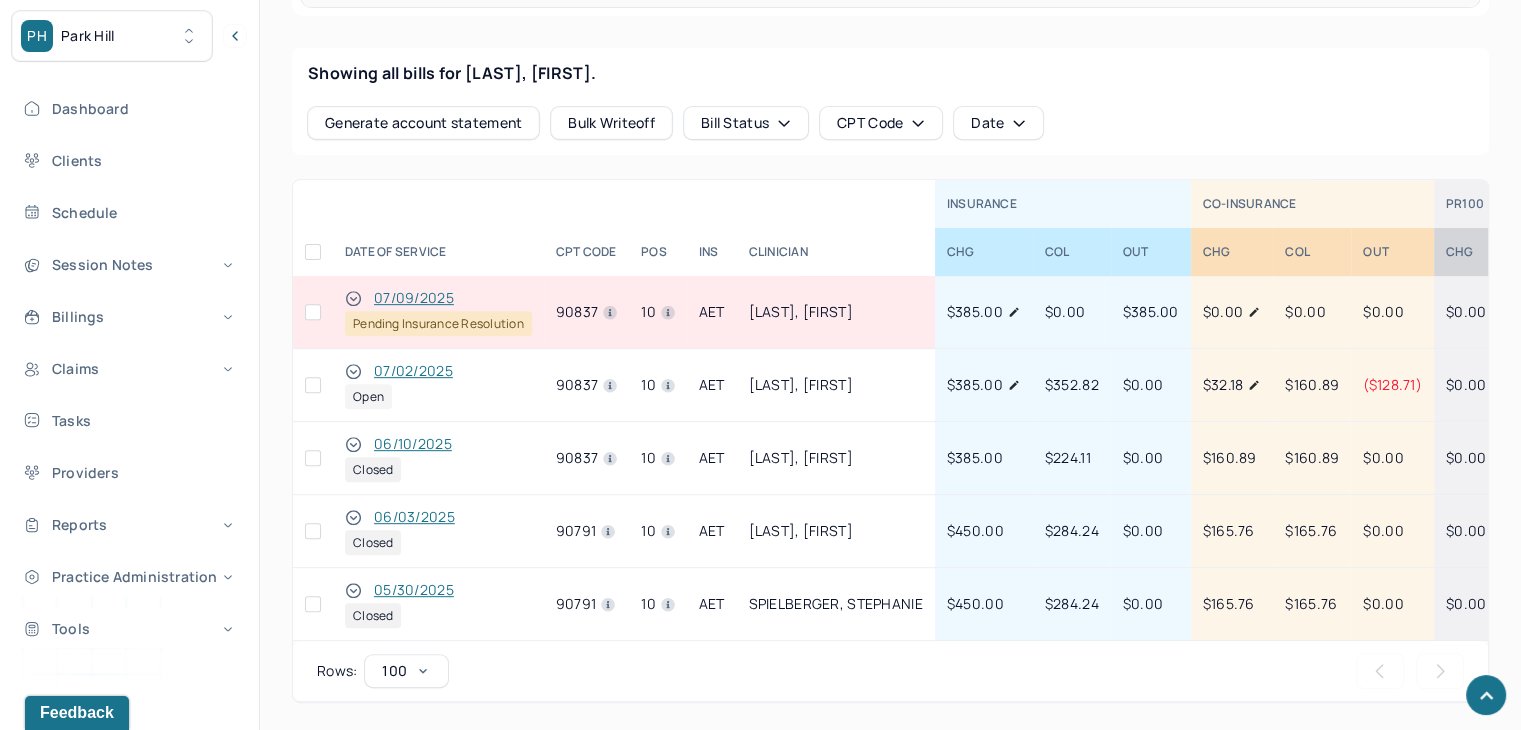 click 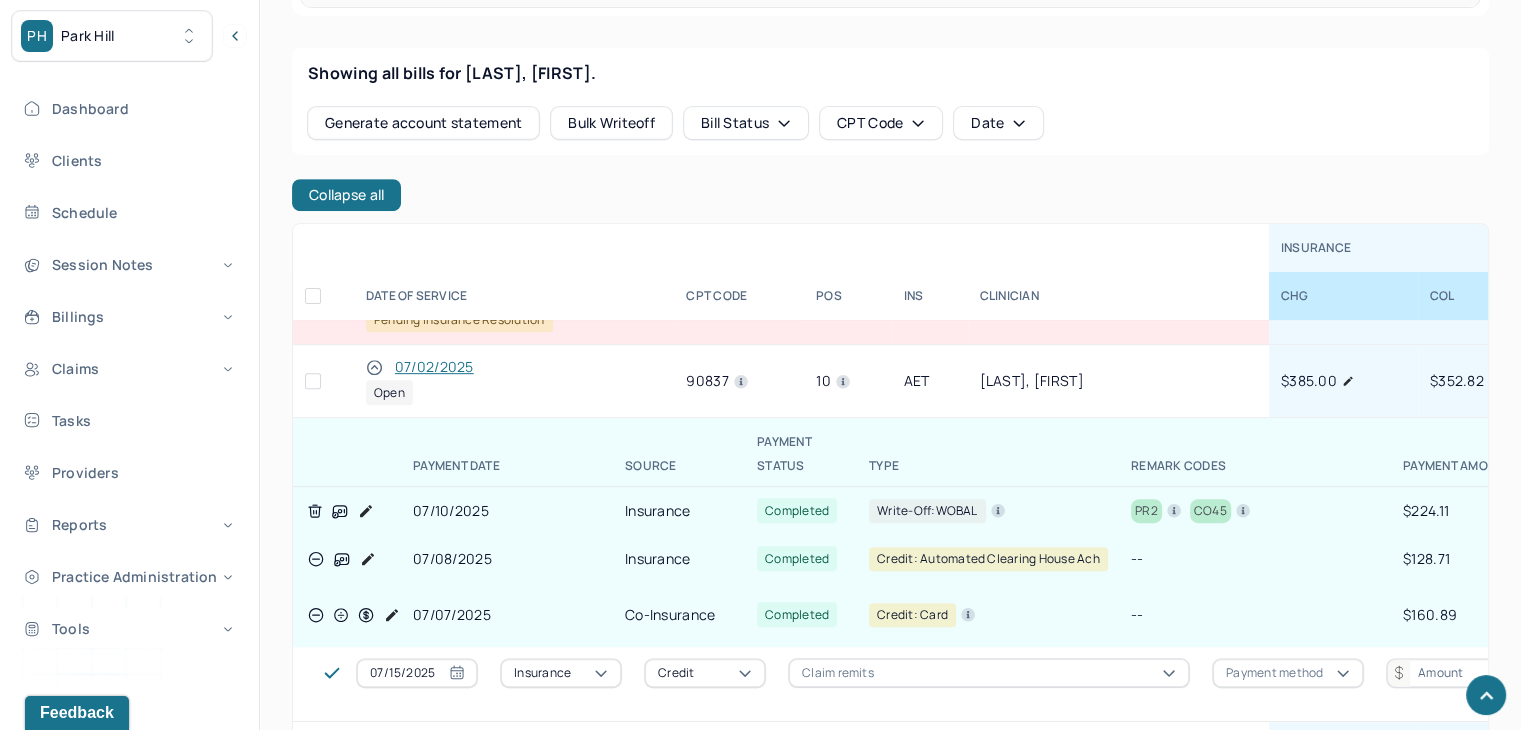 scroll, scrollTop: 0, scrollLeft: 0, axis: both 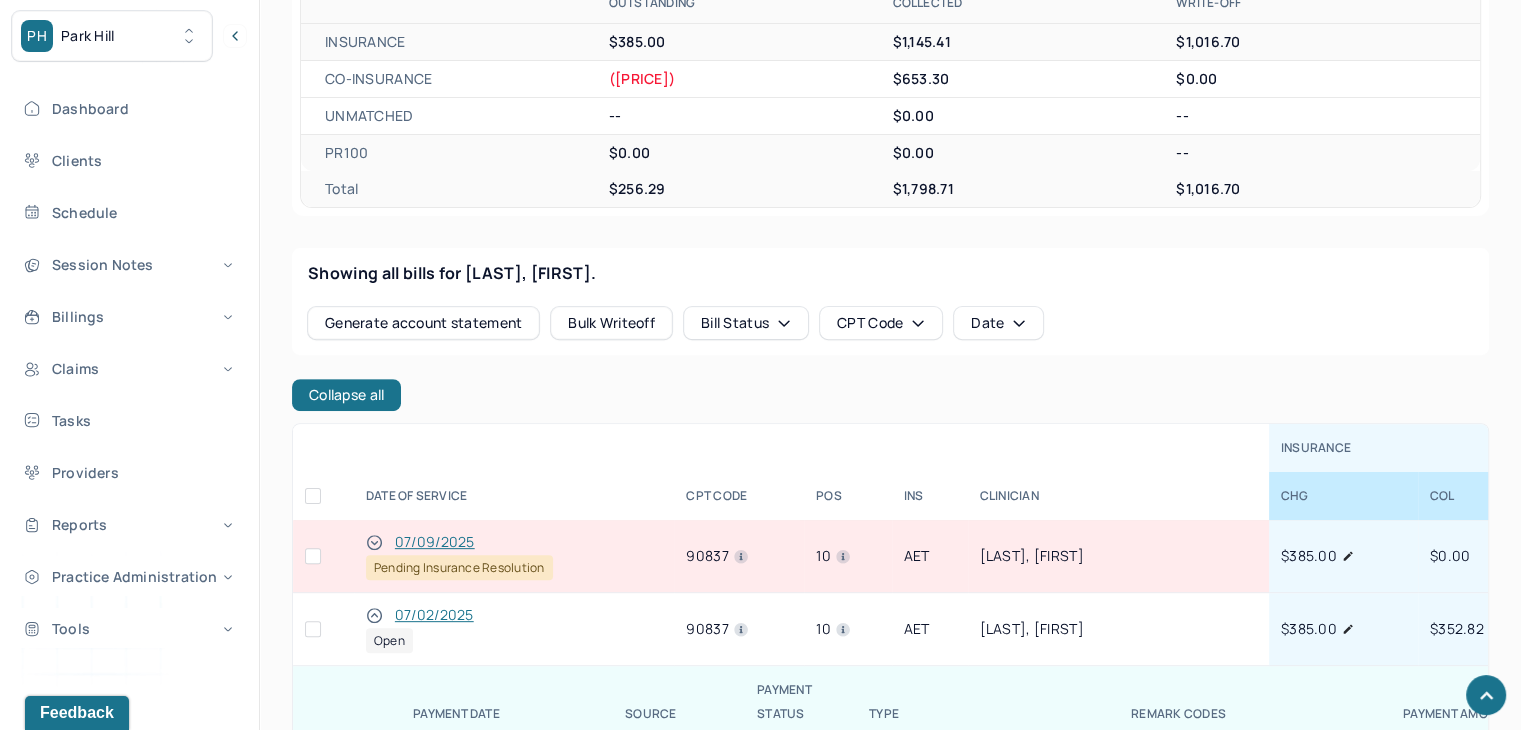 click 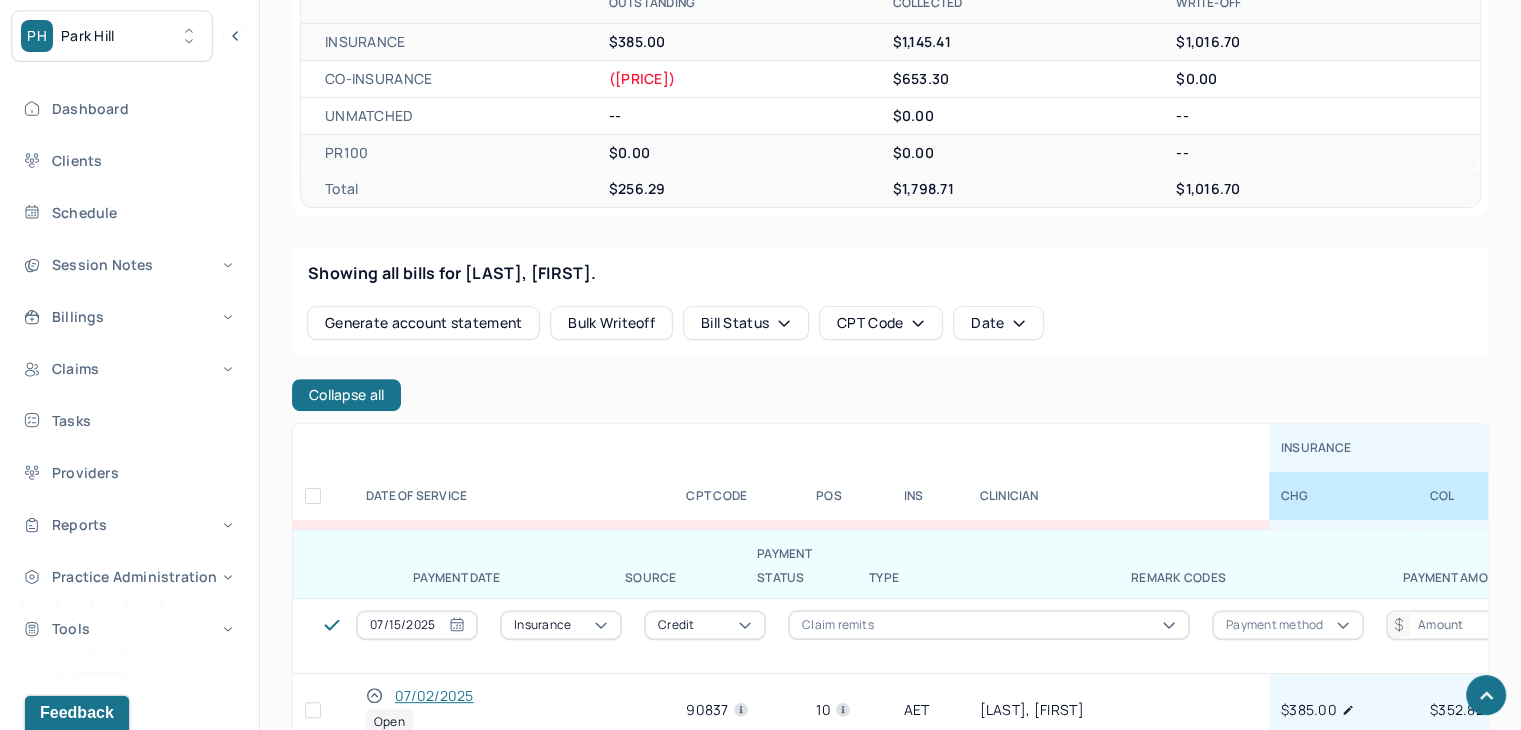scroll, scrollTop: 0, scrollLeft: 0, axis: both 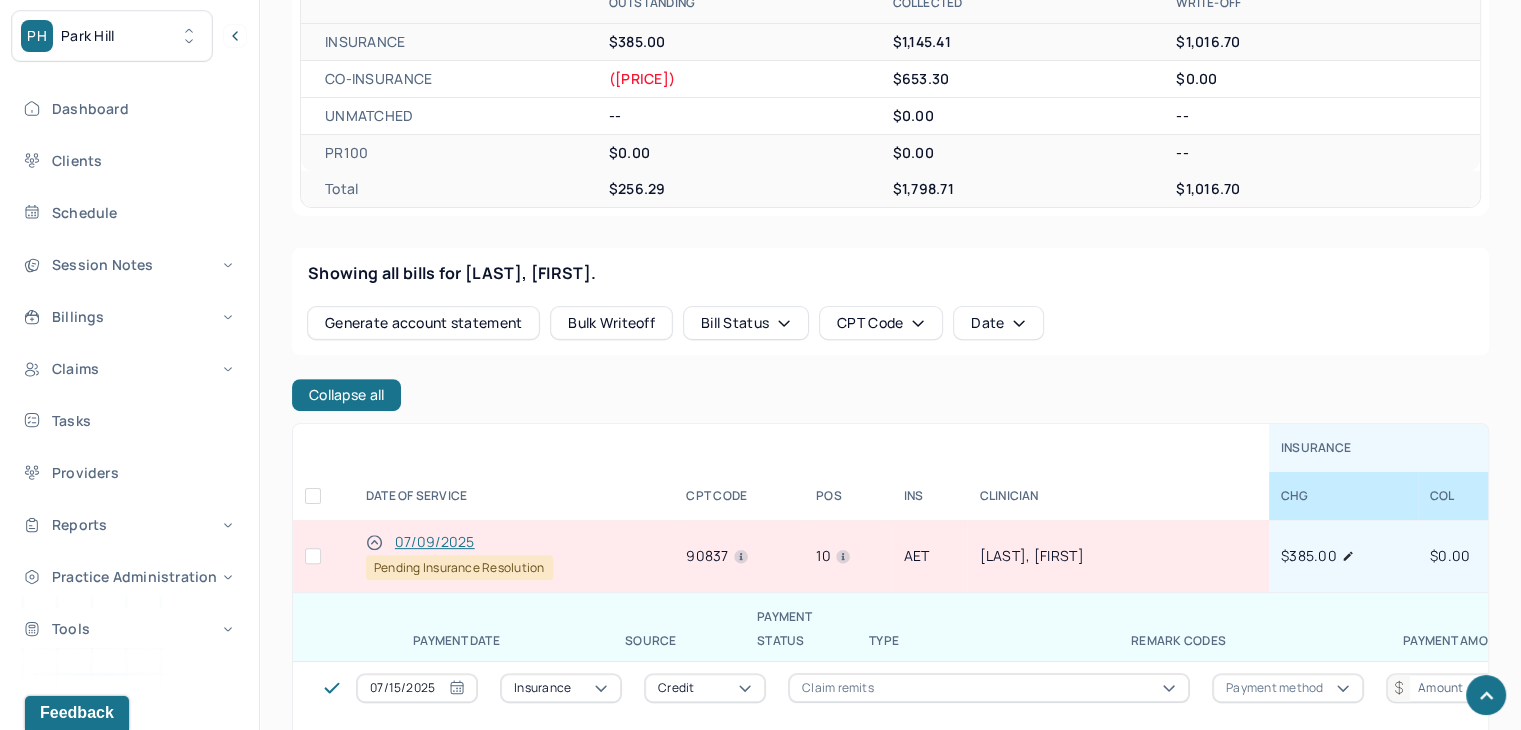 click 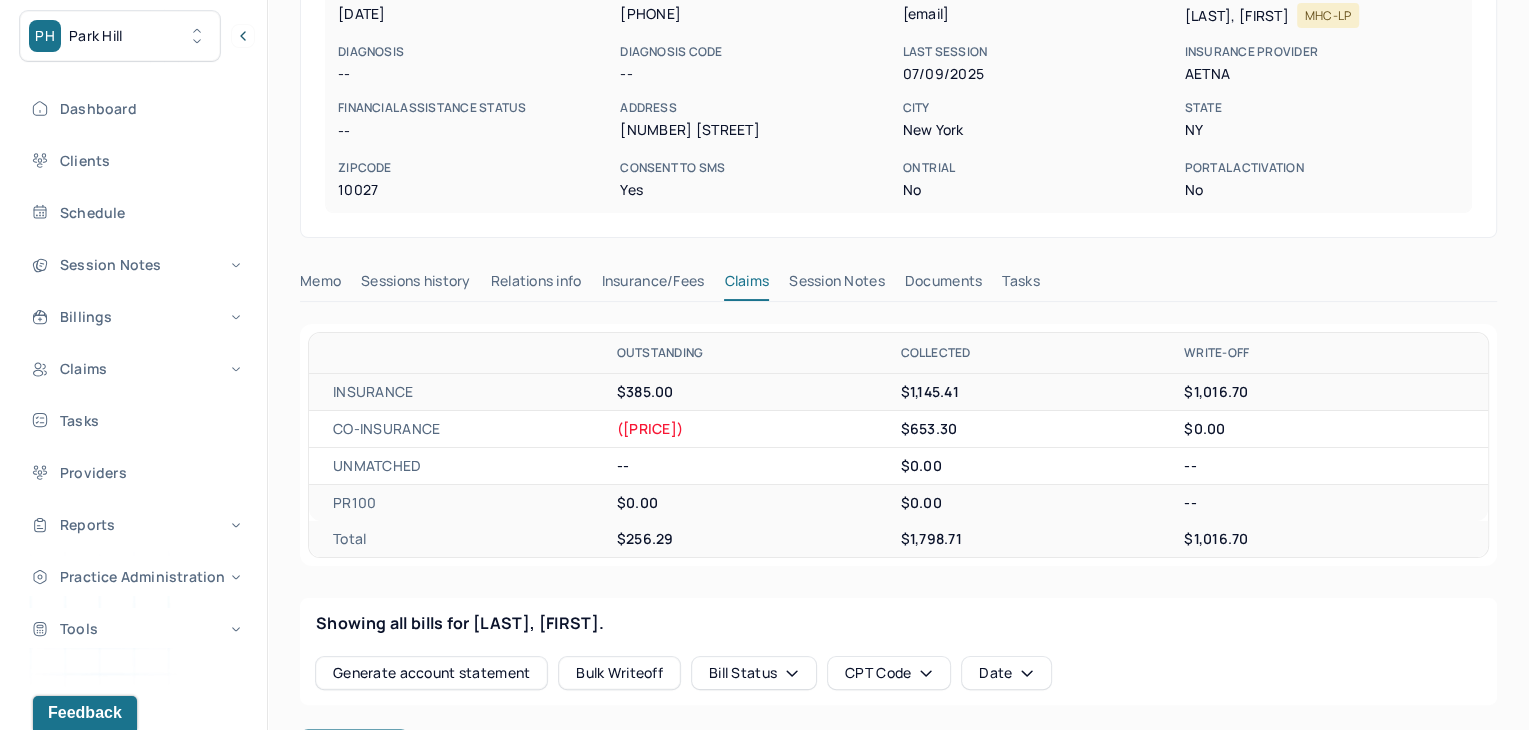 scroll, scrollTop: 0, scrollLeft: 0, axis: both 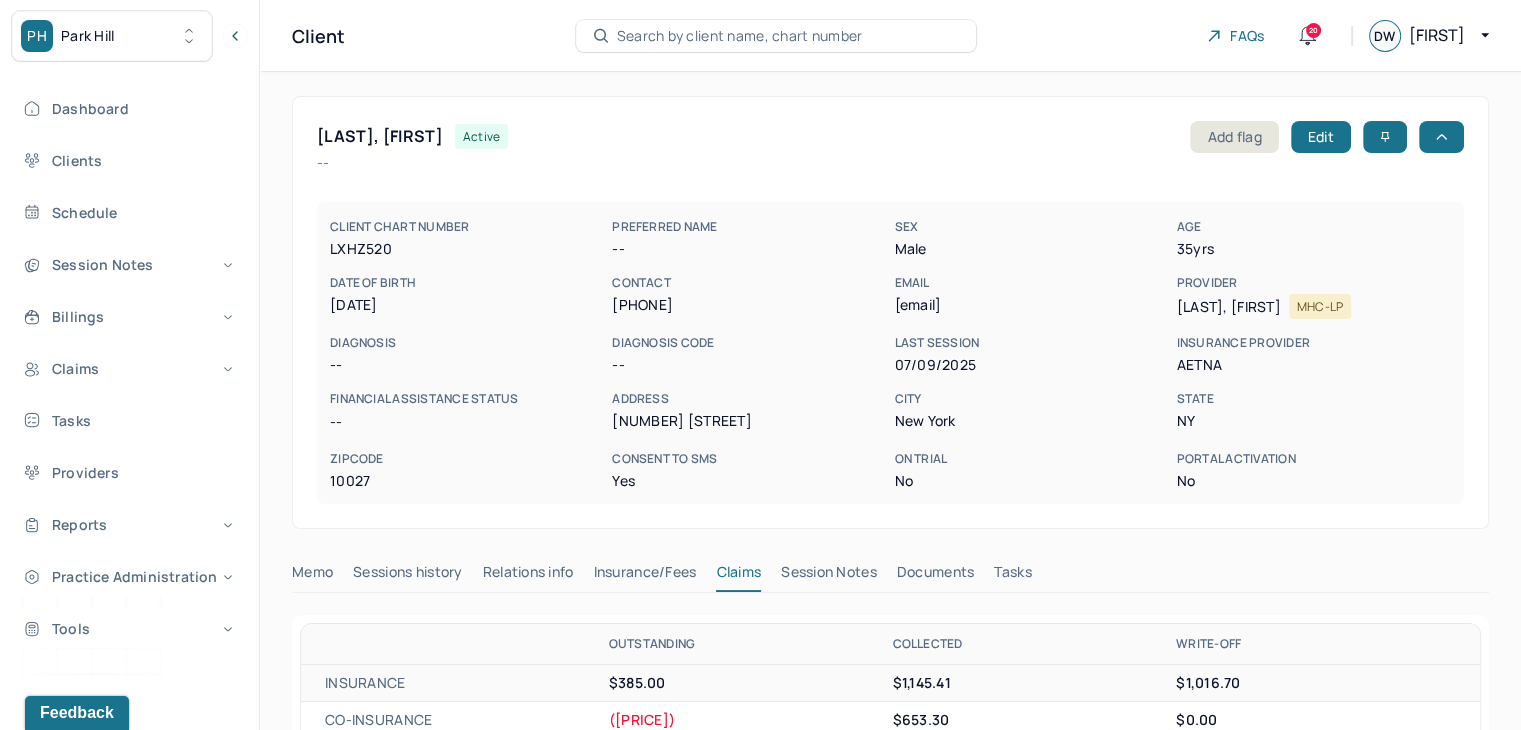 click on "PH Park Hill" at bounding box center (112, 36) 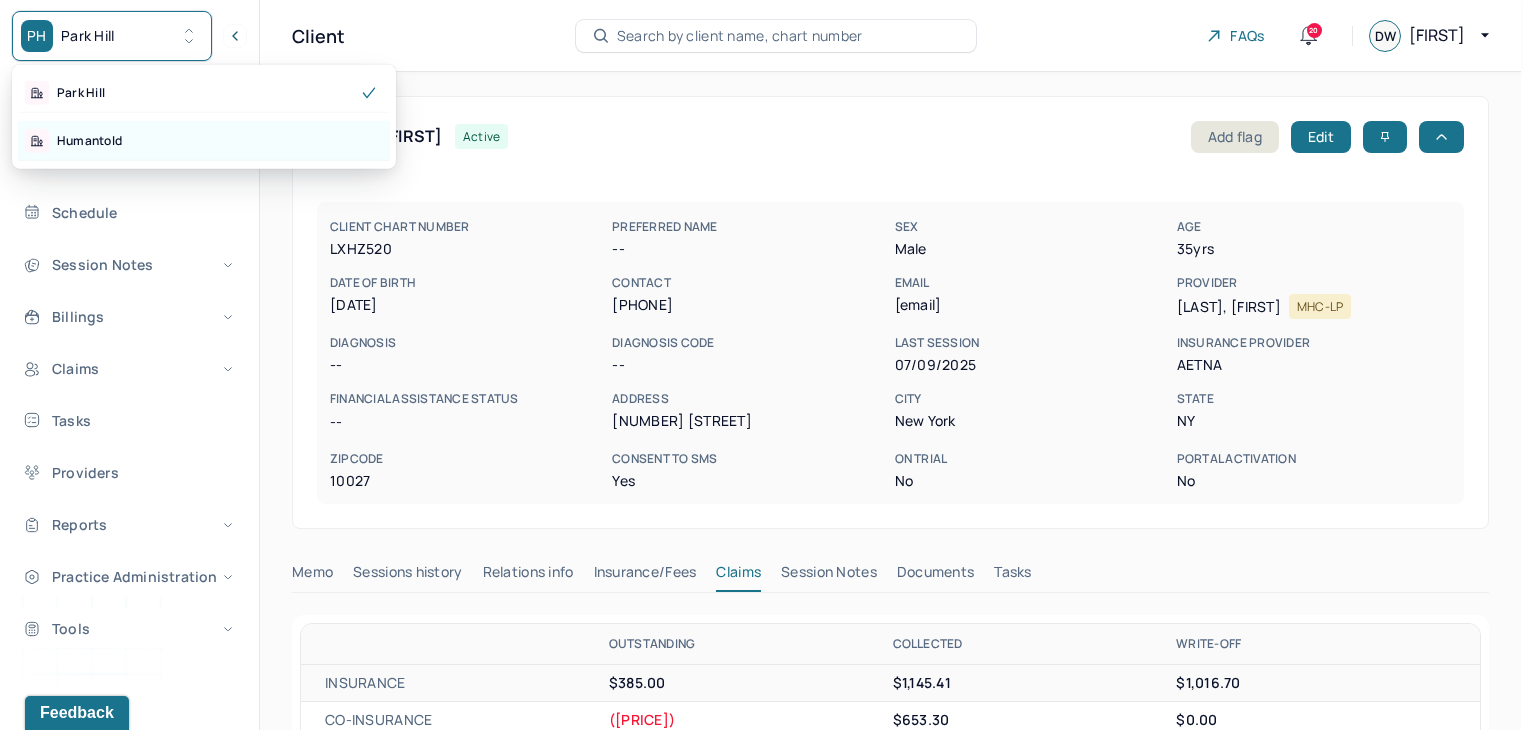 click on "Humantold" at bounding box center [204, 141] 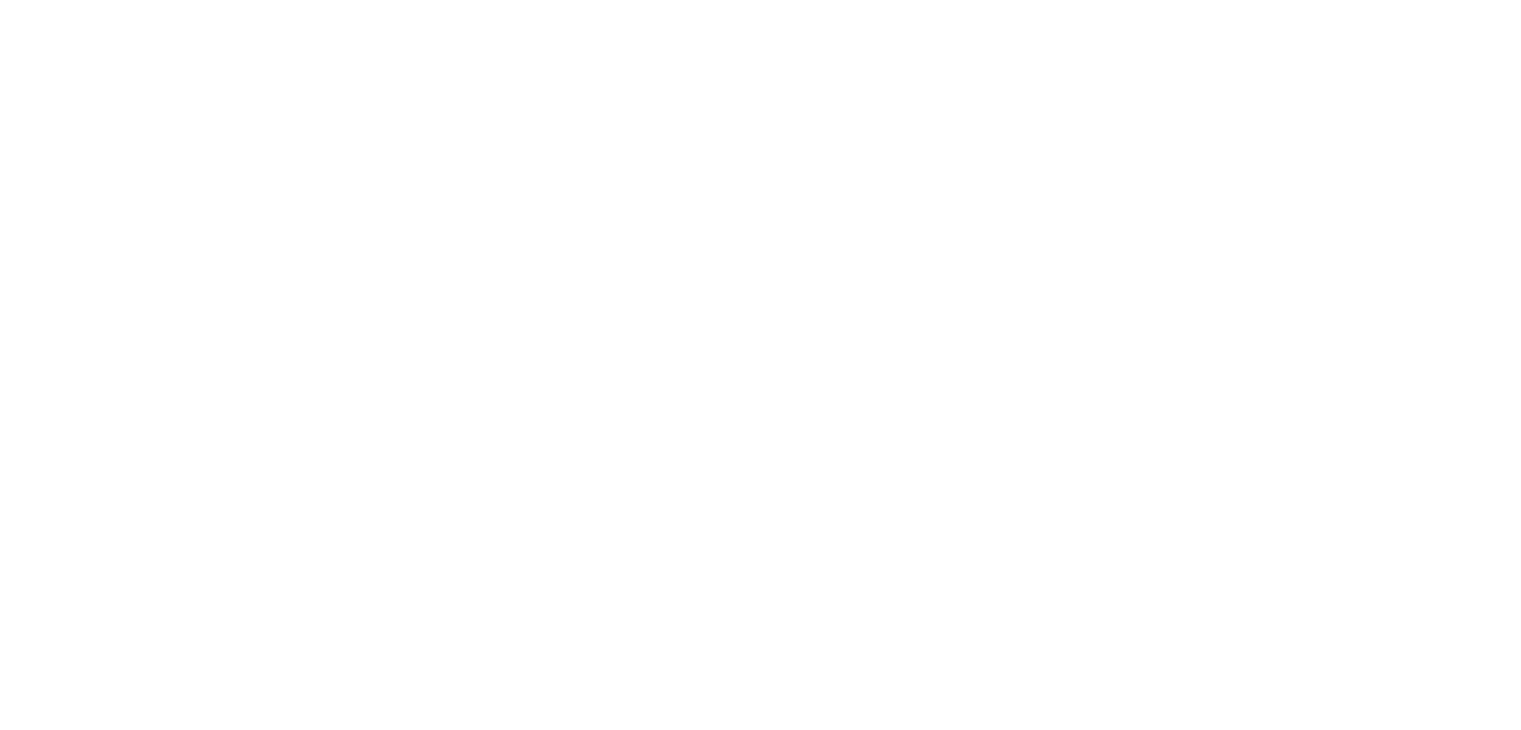 scroll, scrollTop: 0, scrollLeft: 0, axis: both 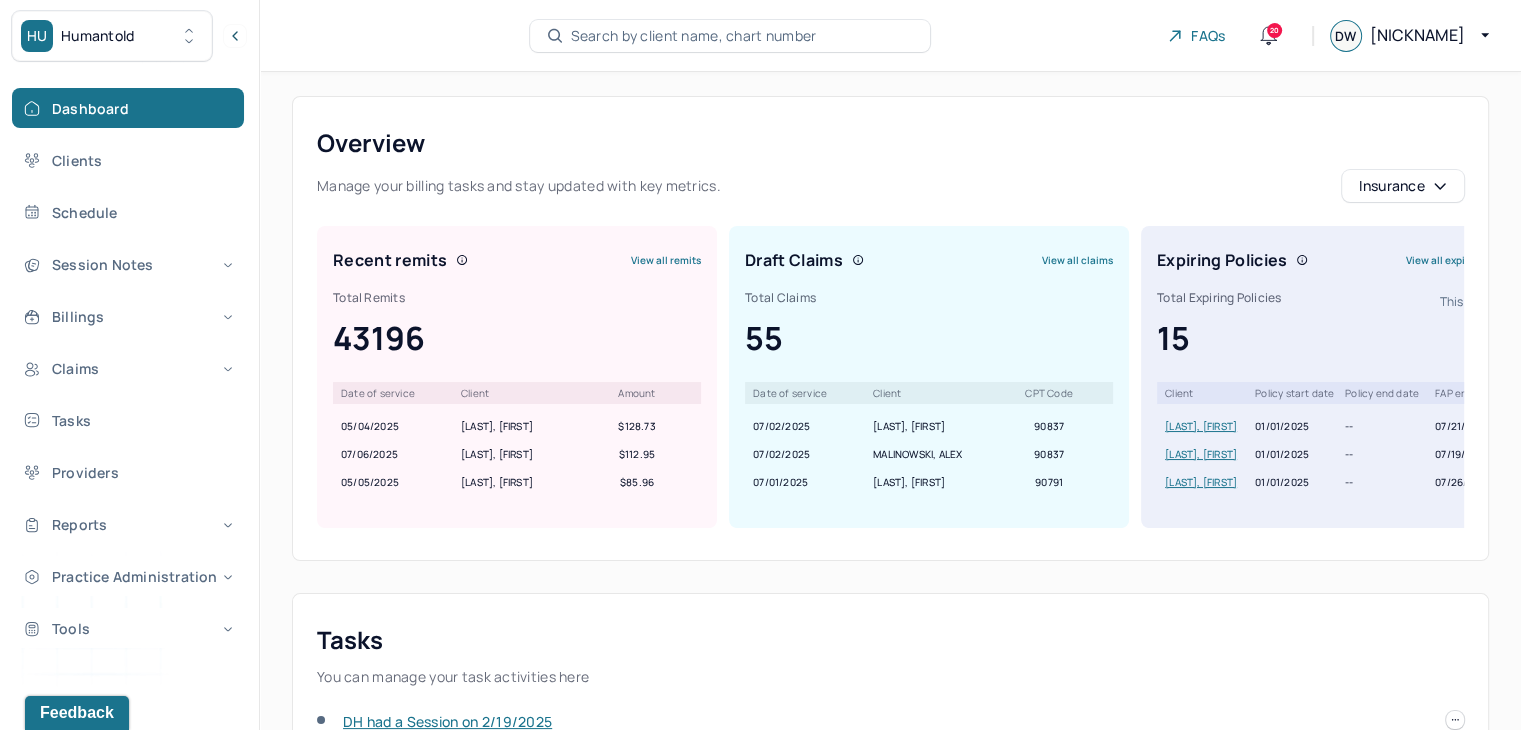 click on "Search by client name, chart number" at bounding box center (694, 36) 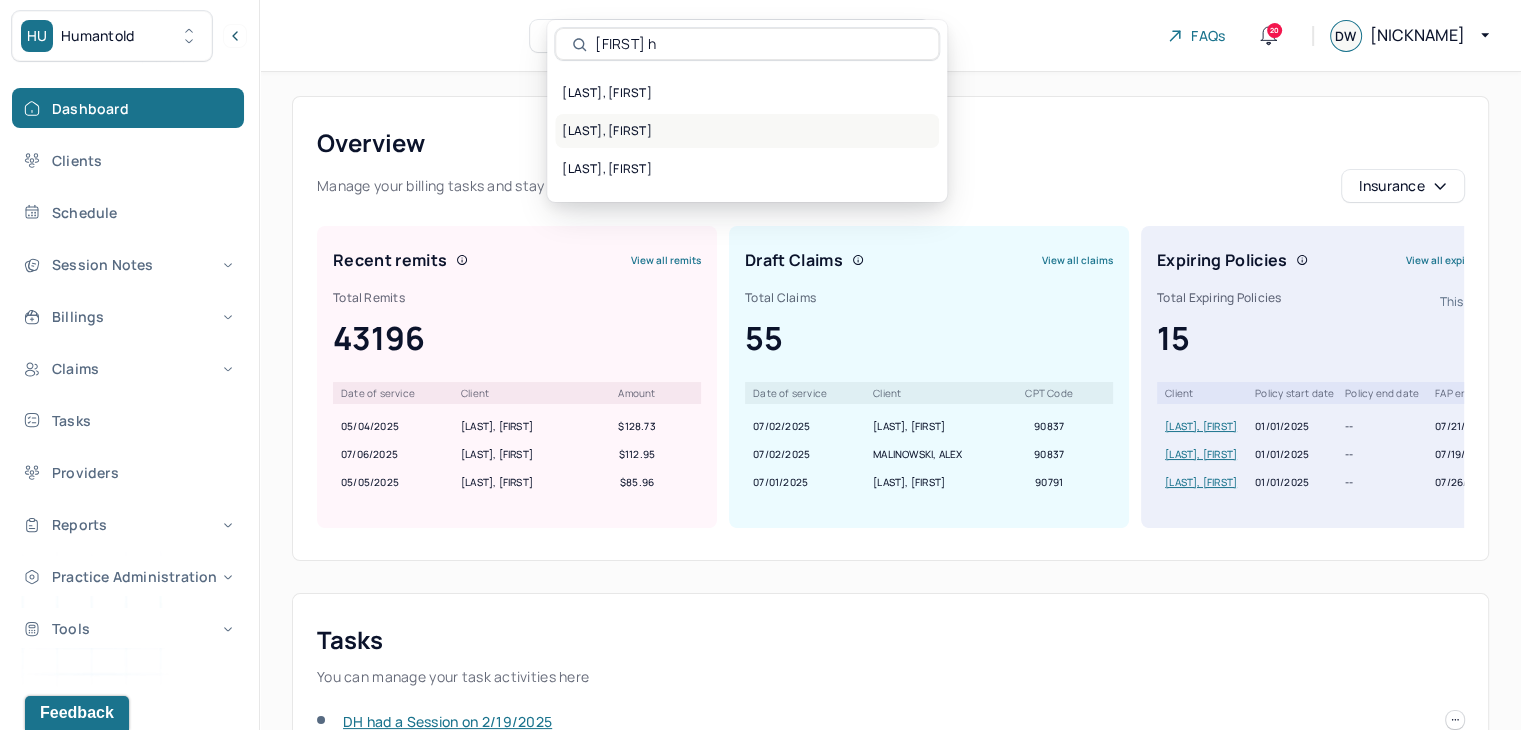 type on "[FIRST] h" 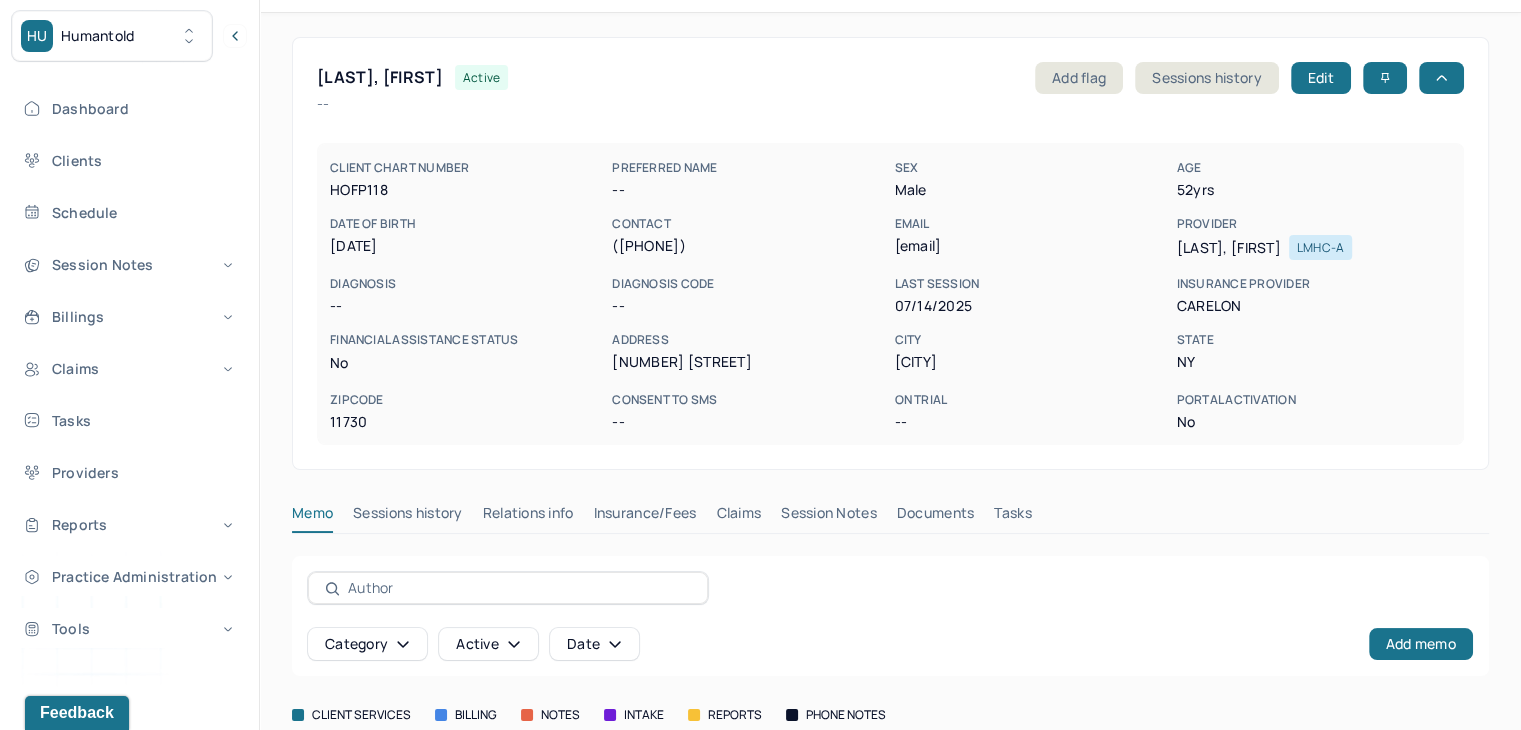 scroll, scrollTop: 0, scrollLeft: 0, axis: both 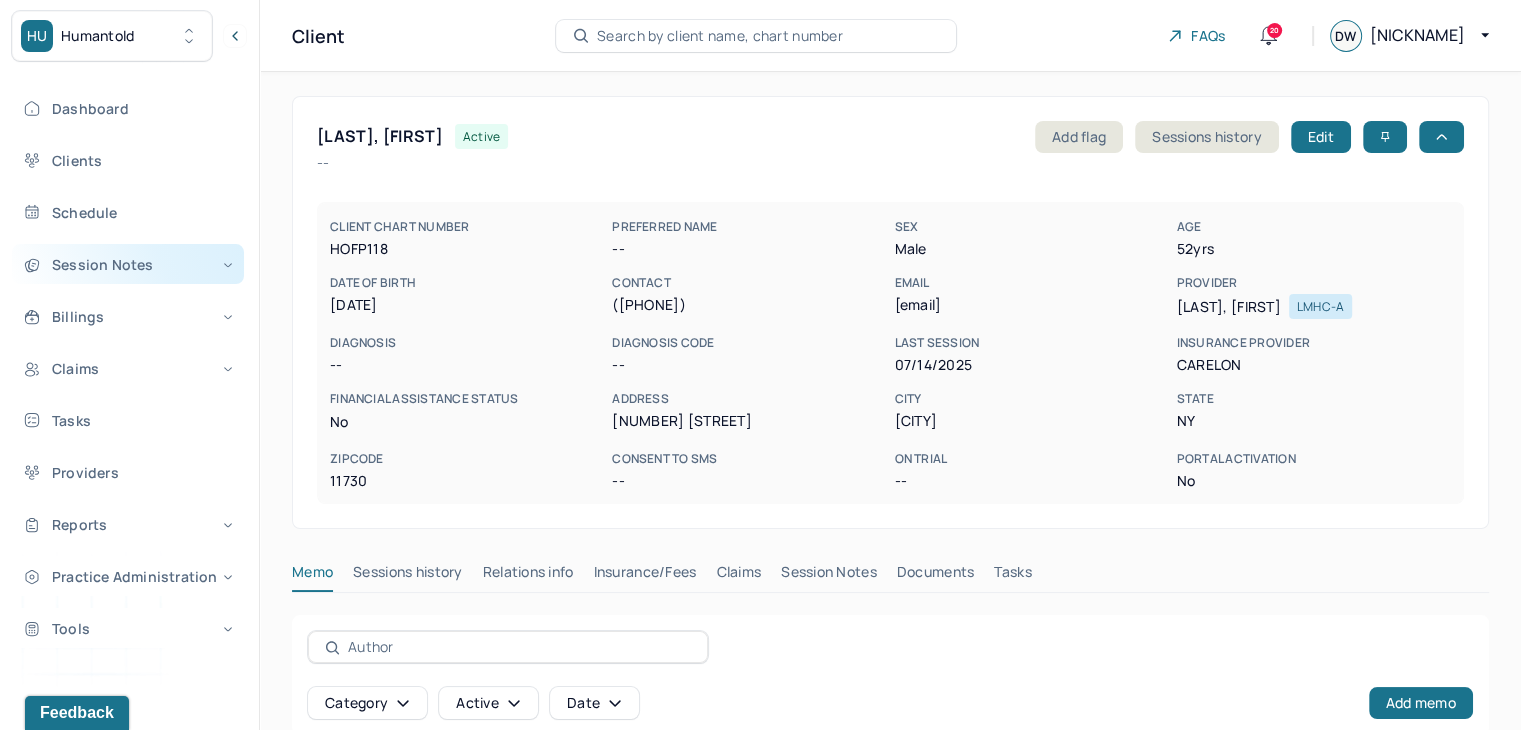 click on "Session Notes" at bounding box center [128, 264] 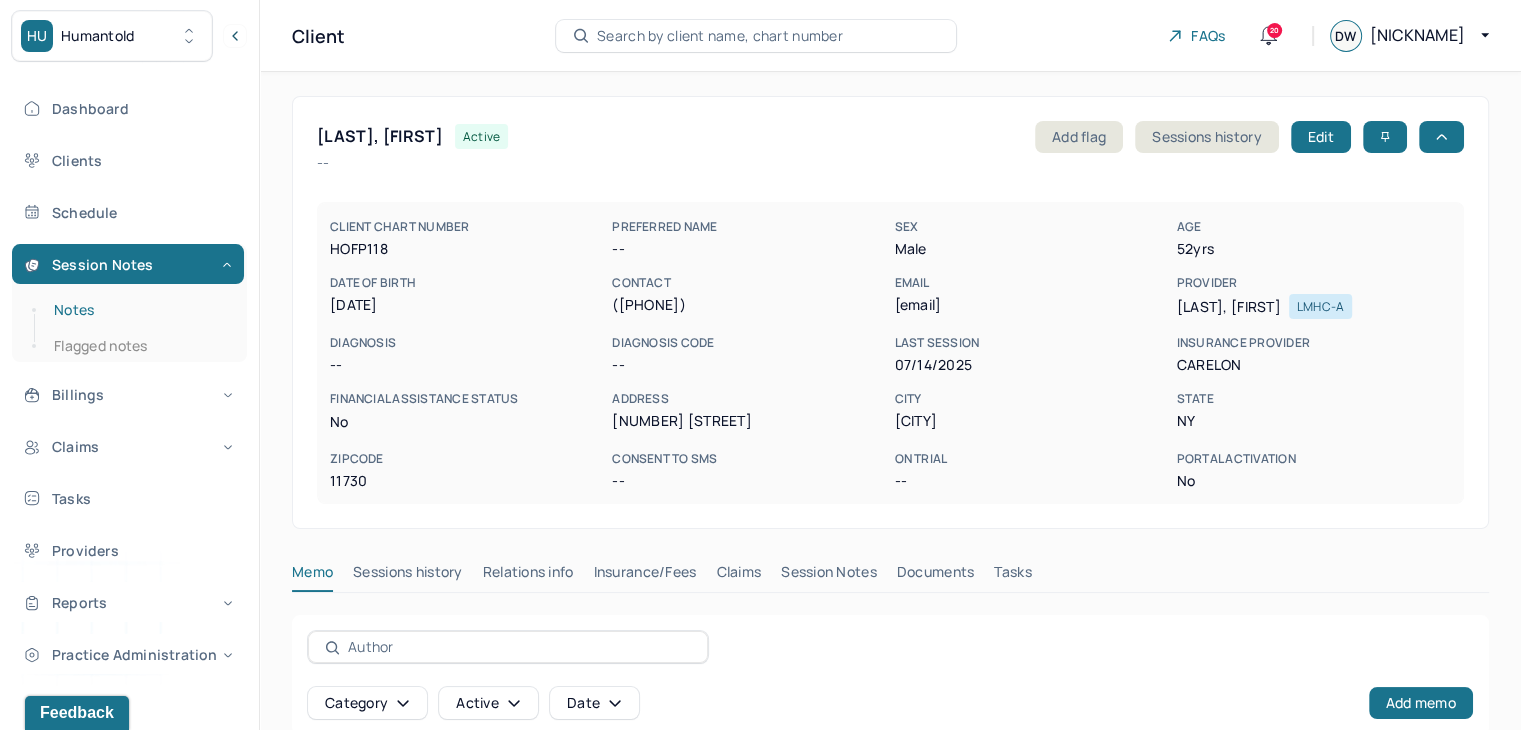 click on "Notes" at bounding box center [139, 310] 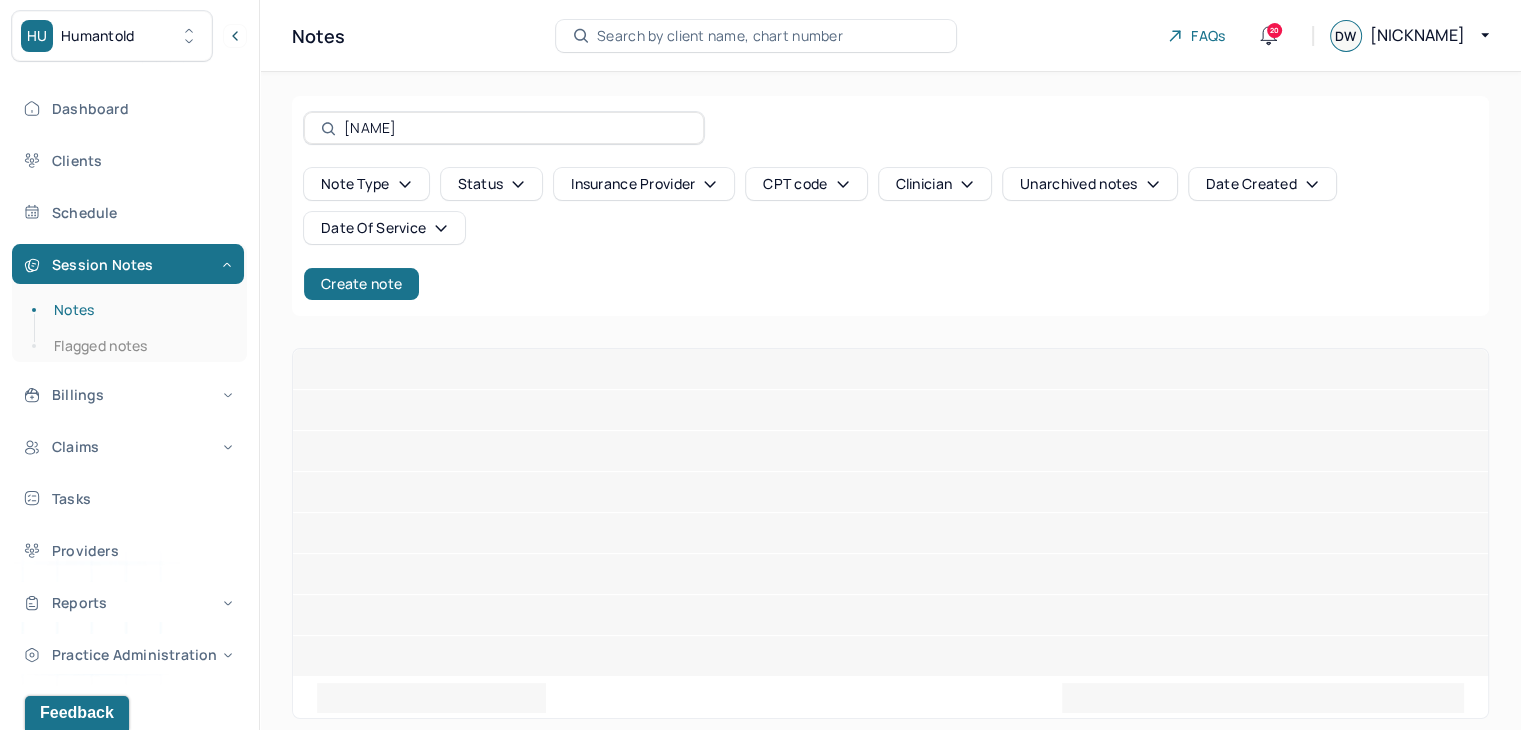 drag, startPoint x: 435, startPoint y: 128, endPoint x: 341, endPoint y: 129, distance: 94.00532 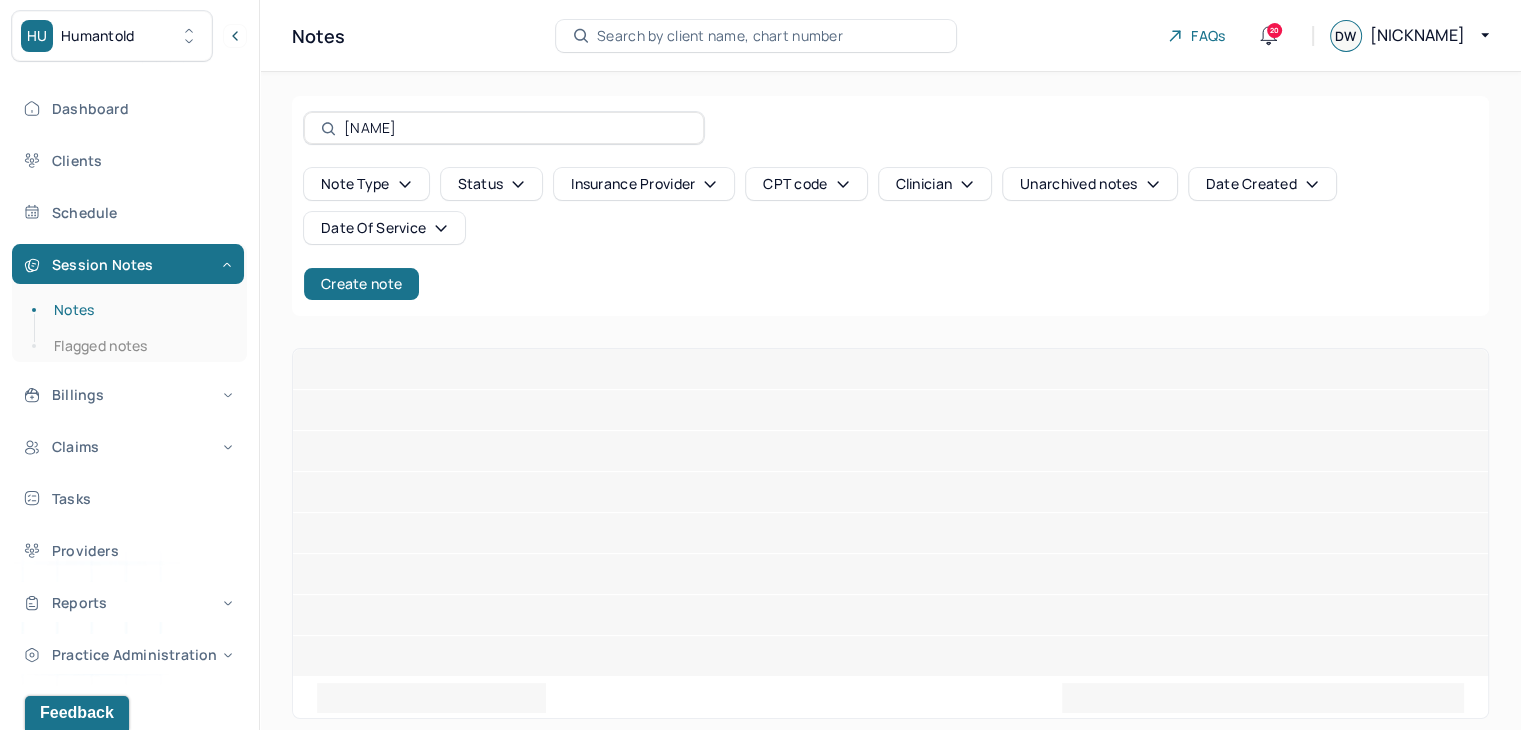 click on "Honrado" at bounding box center [504, 128] 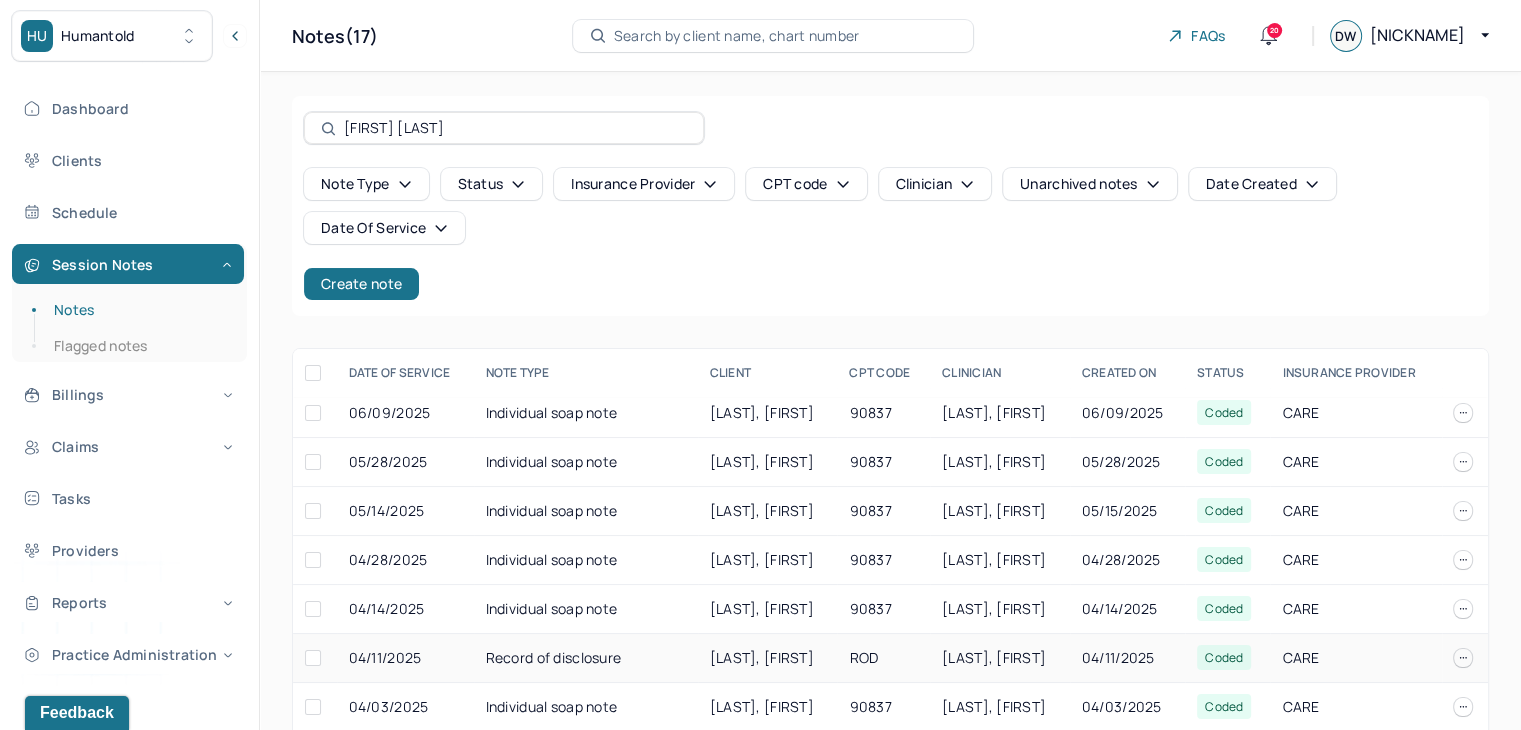 scroll, scrollTop: 295, scrollLeft: 0, axis: vertical 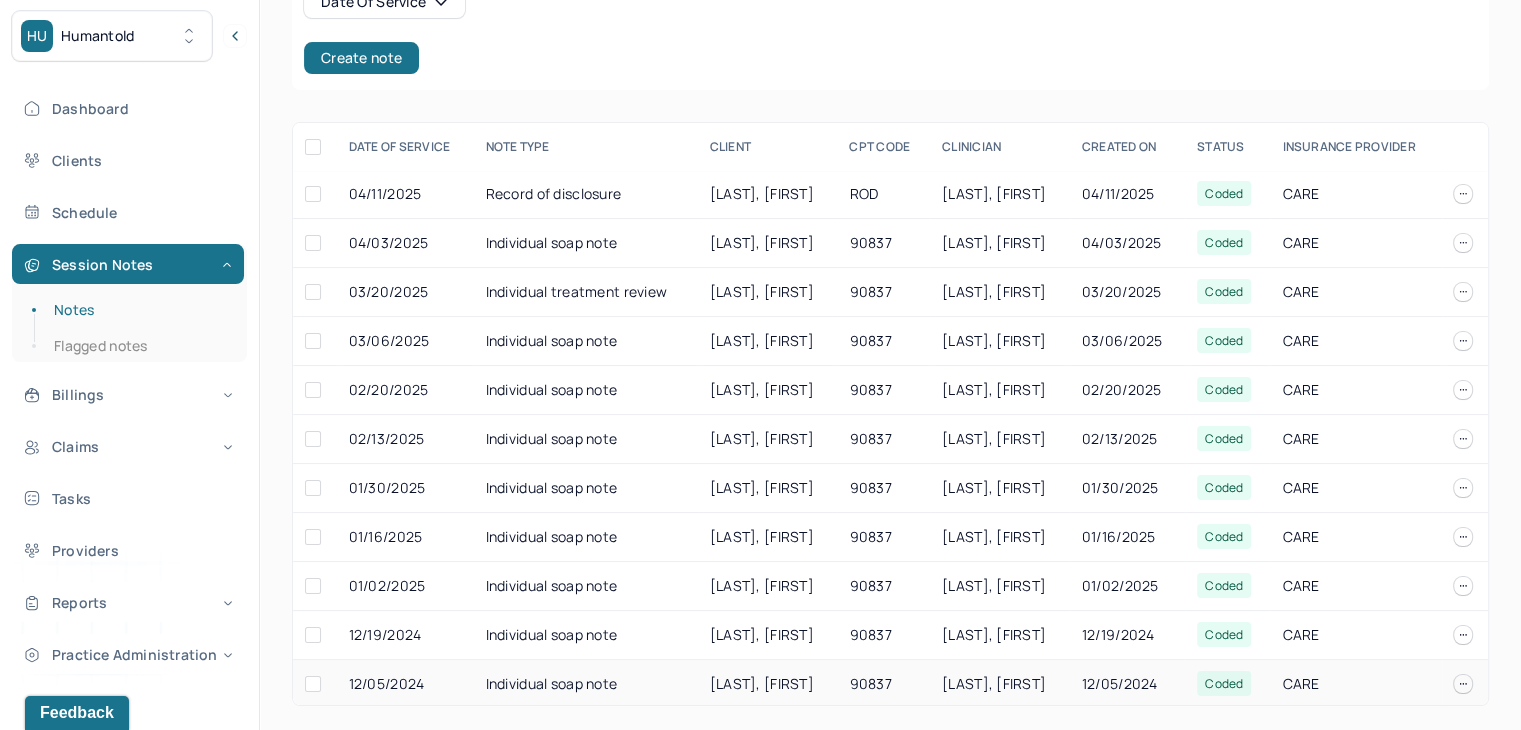 type on "David hess" 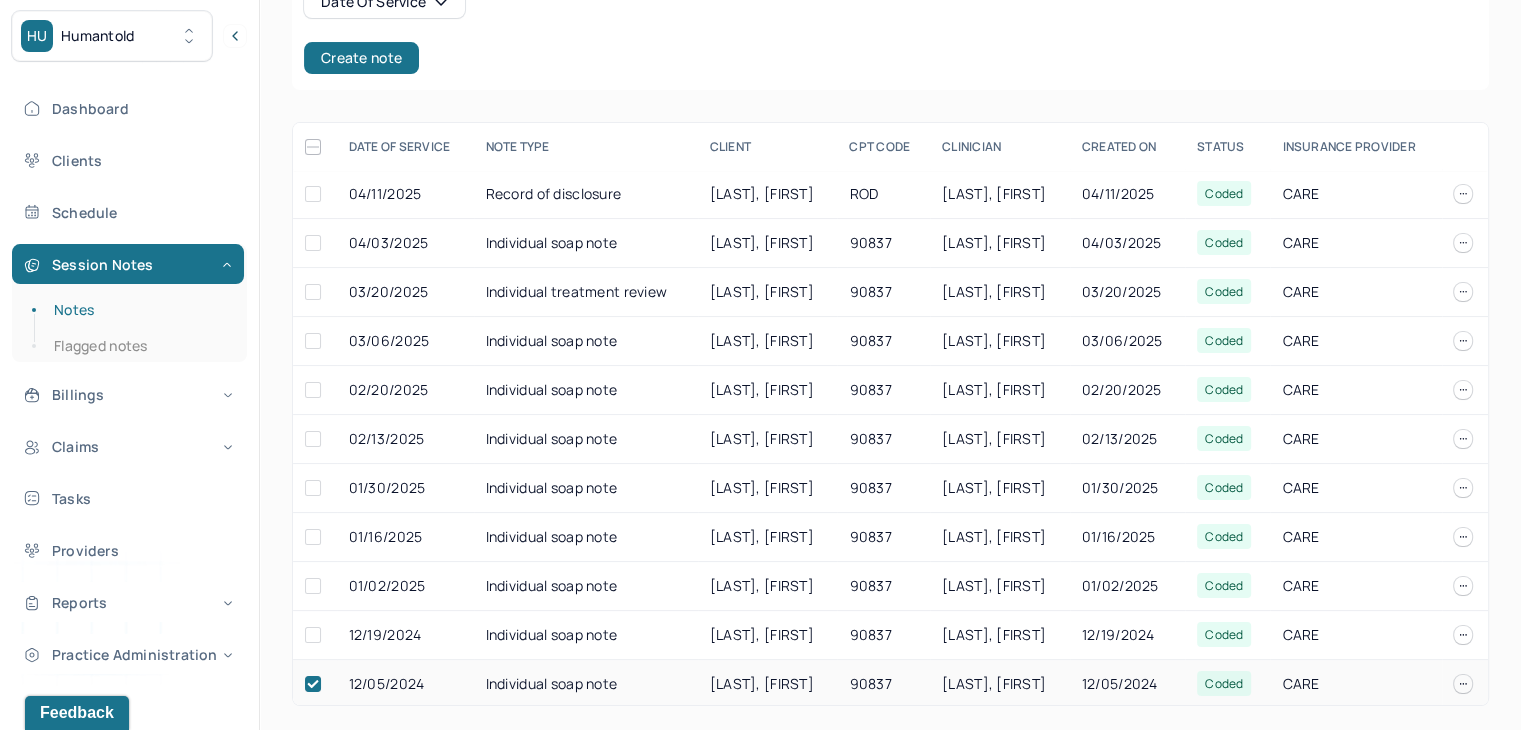 checkbox on "true" 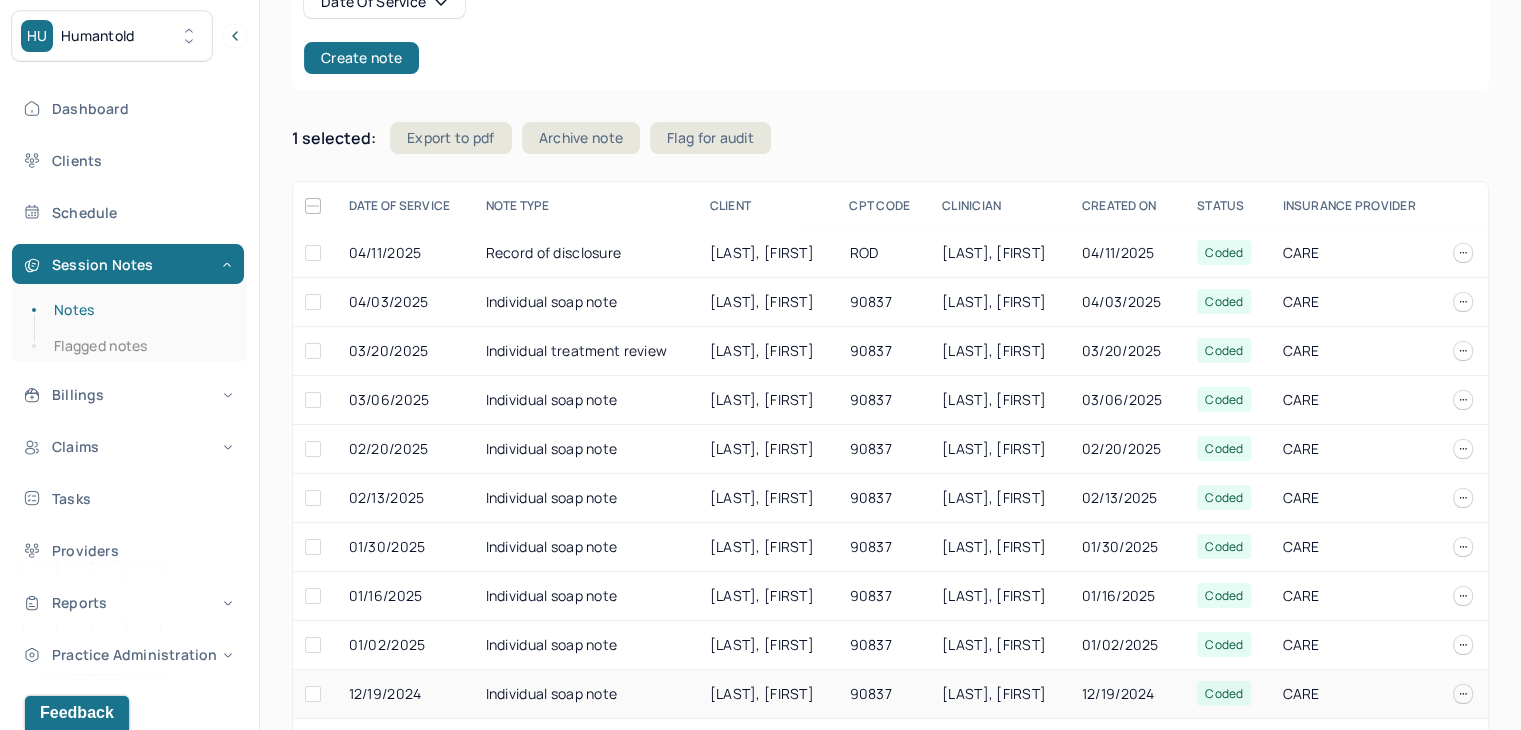 click at bounding box center [313, 694] 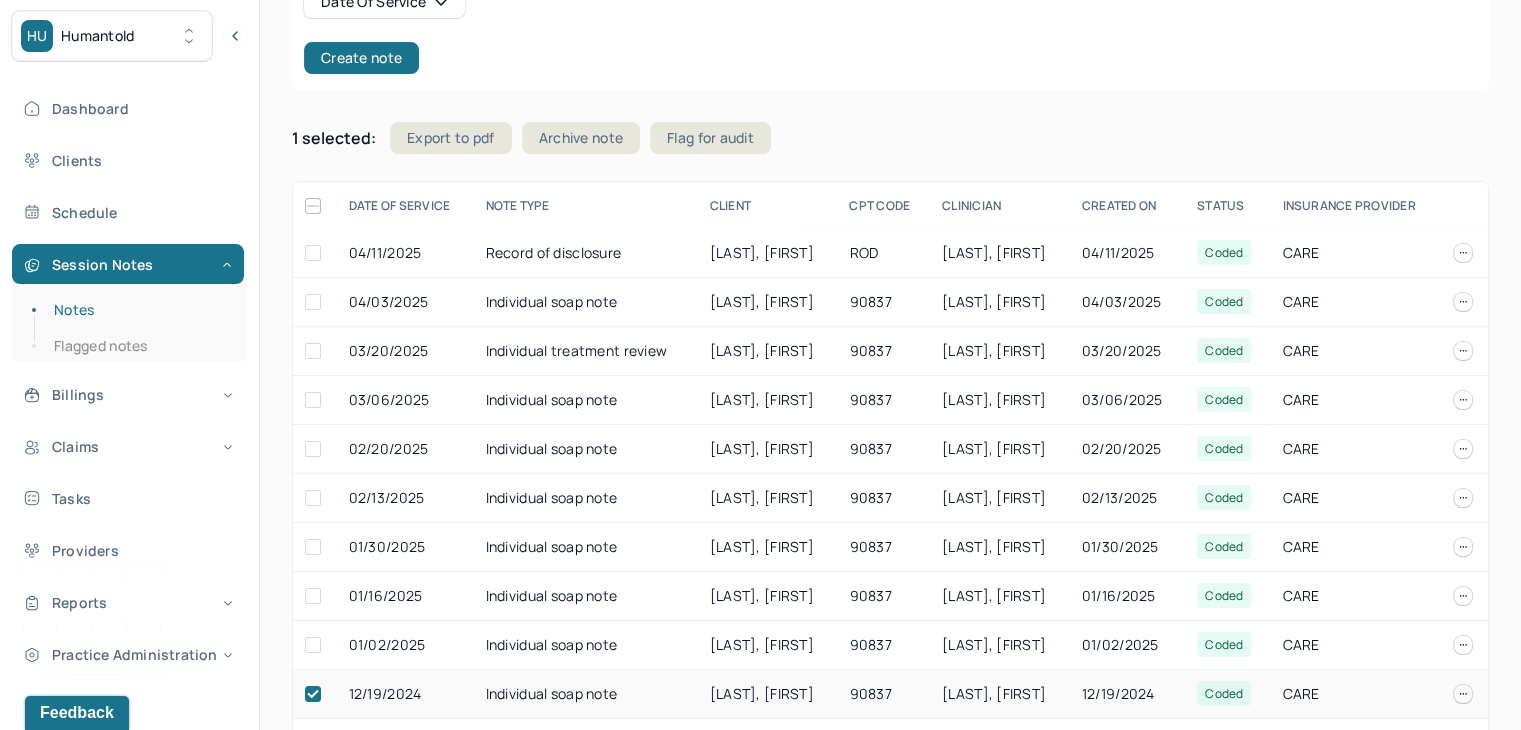 checkbox on "true" 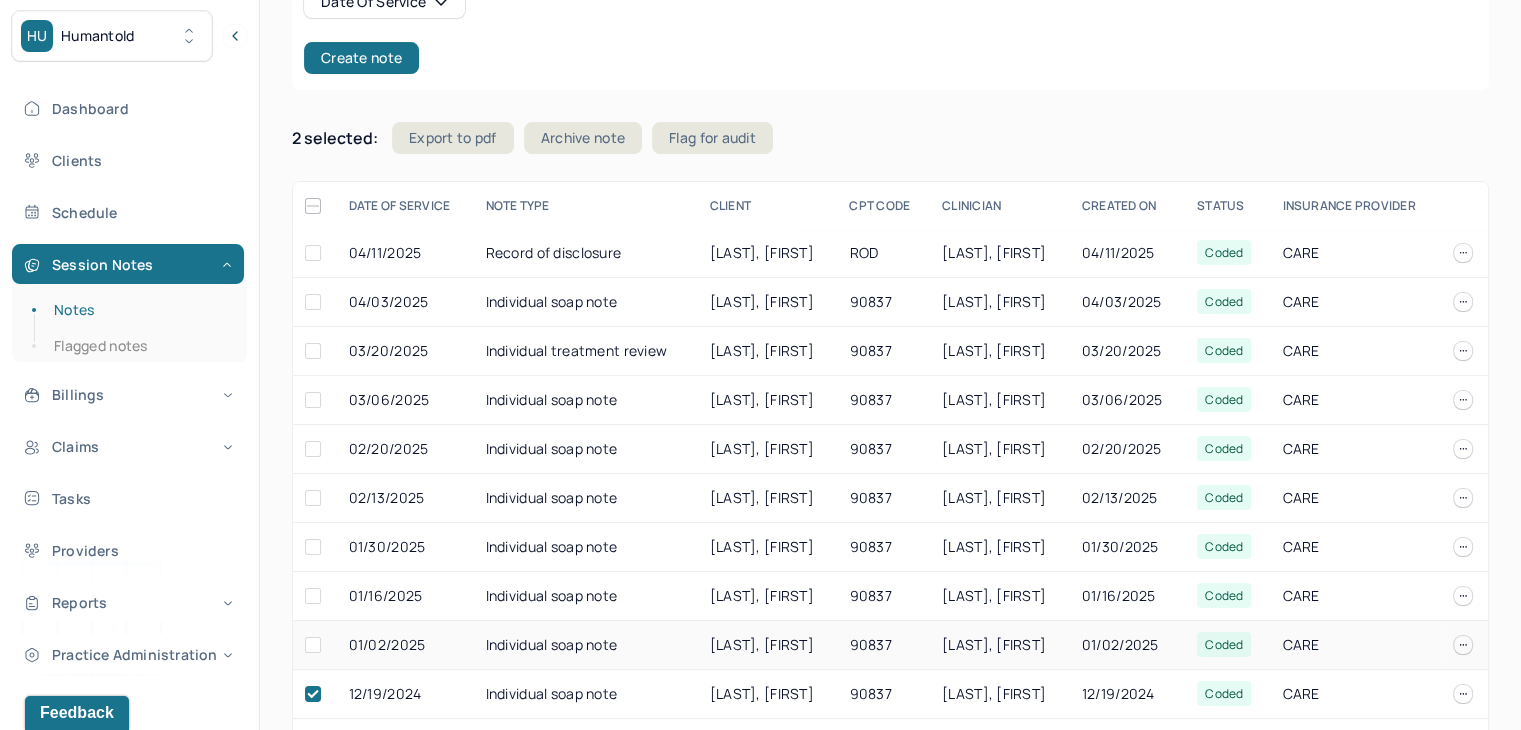 click at bounding box center [313, 645] 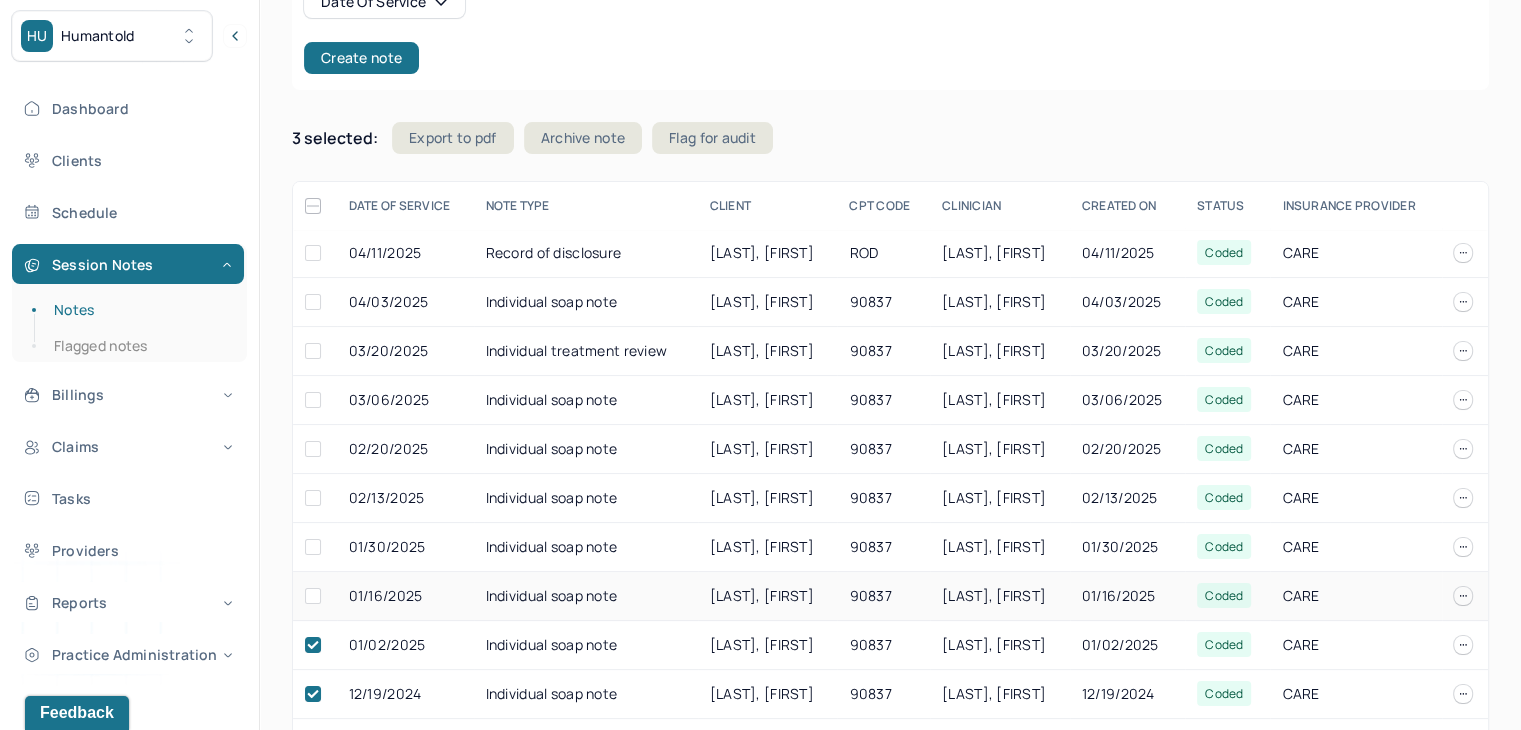 click at bounding box center [313, 596] 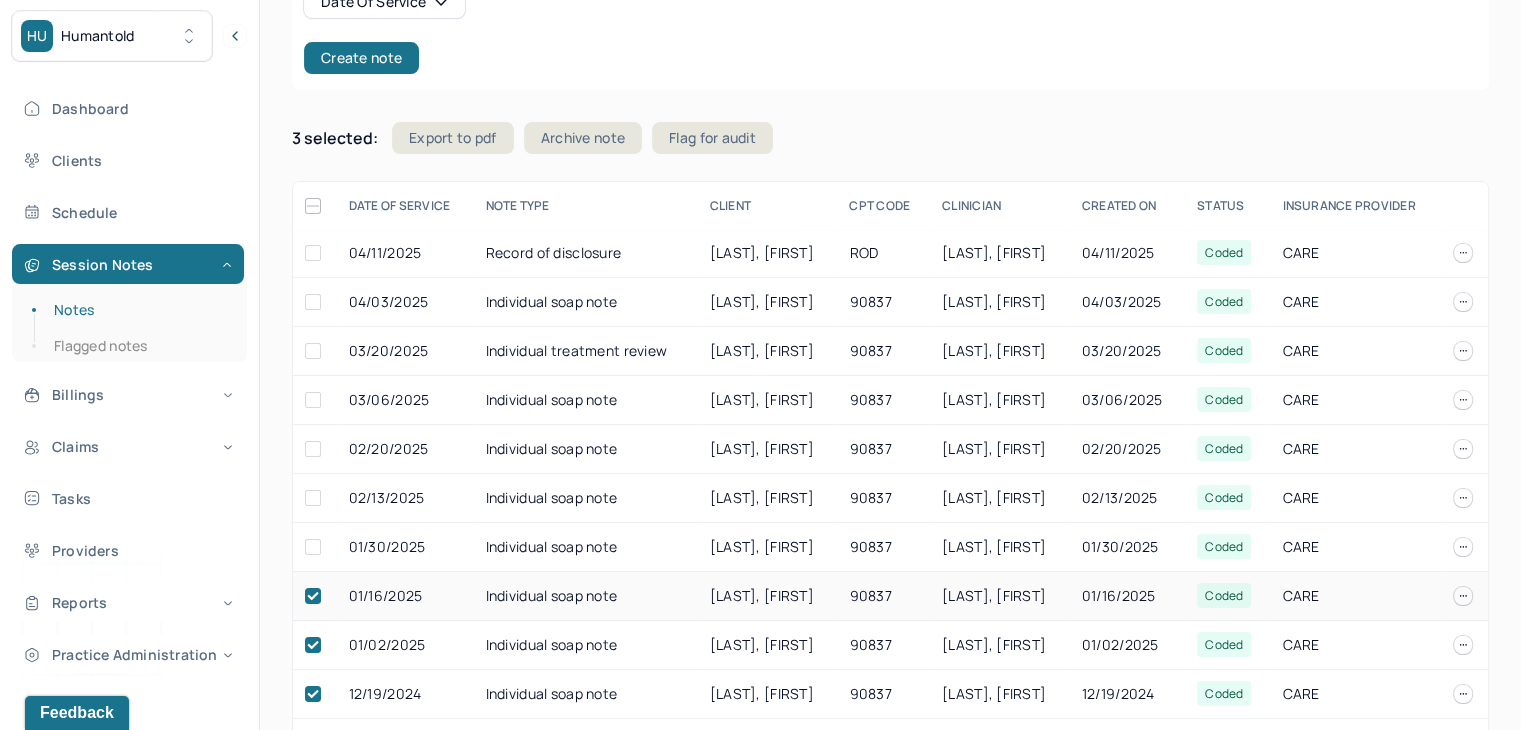 checkbox on "true" 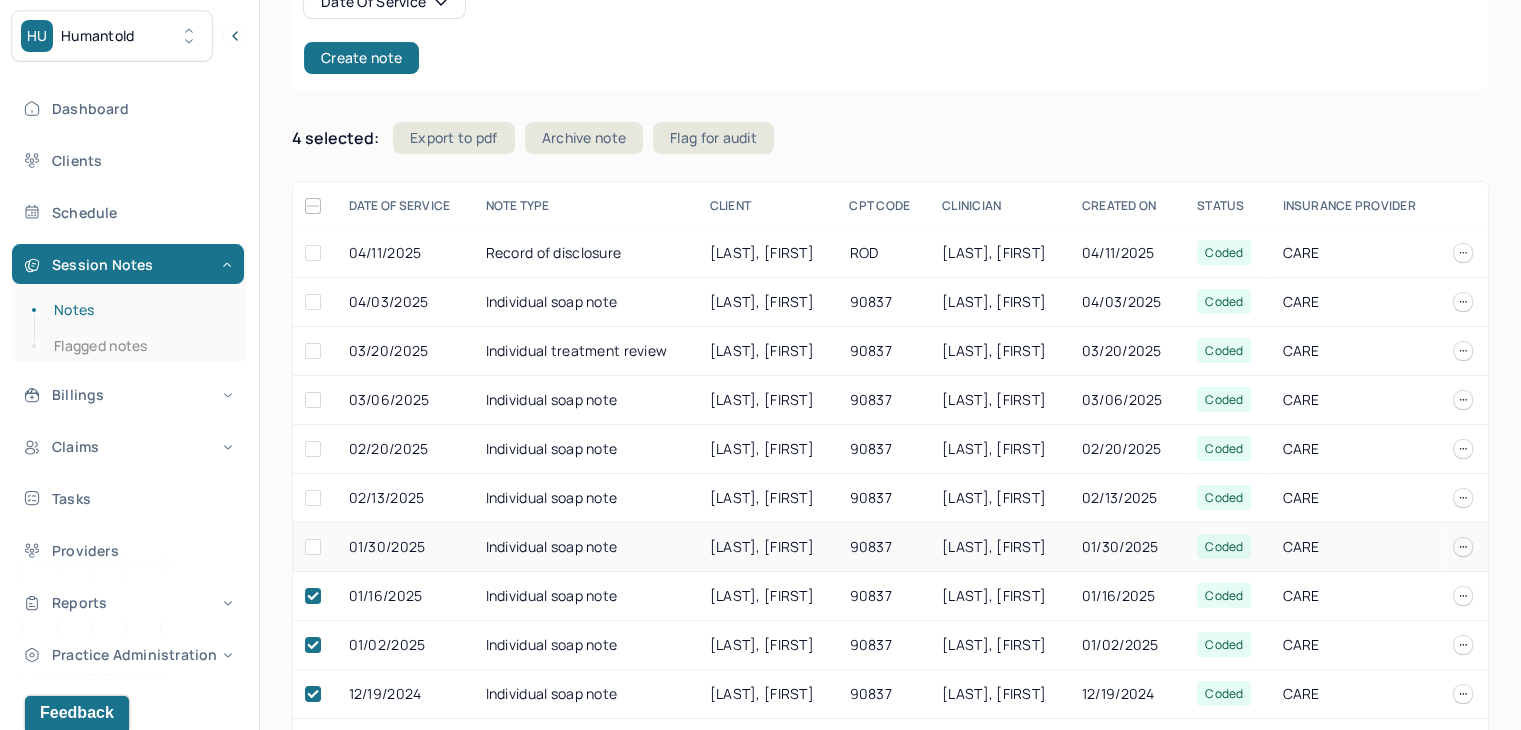 click at bounding box center [313, 547] 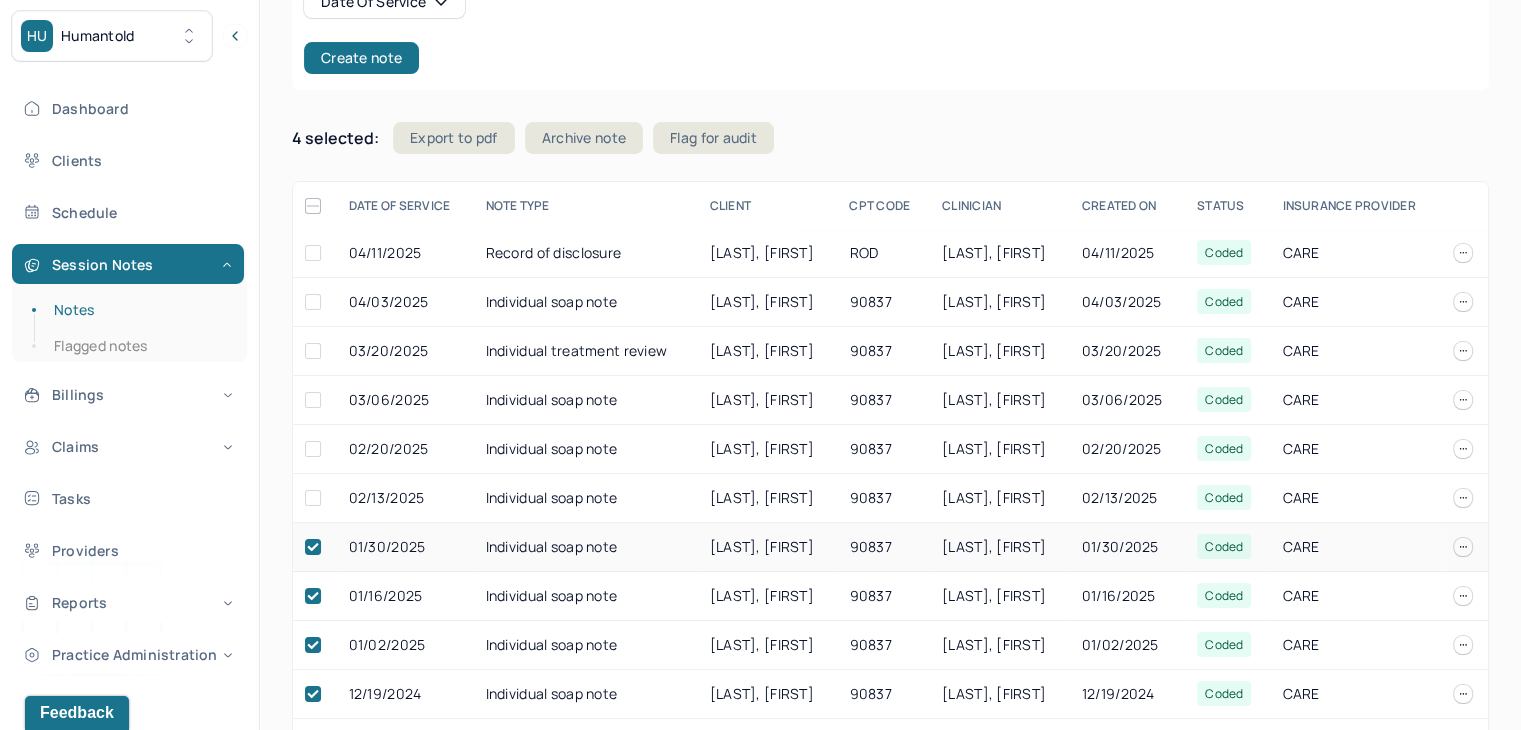 checkbox on "true" 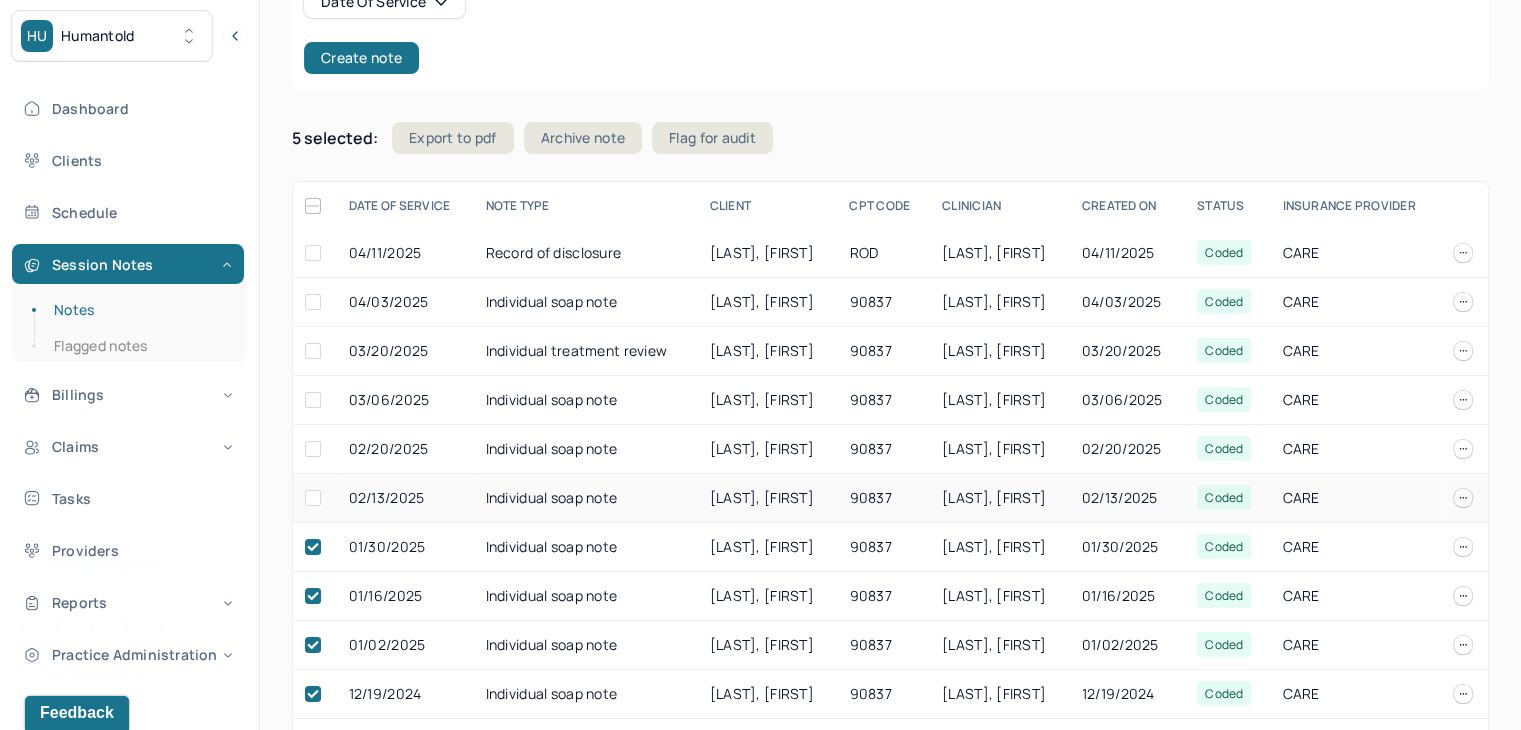 click at bounding box center [313, 498] 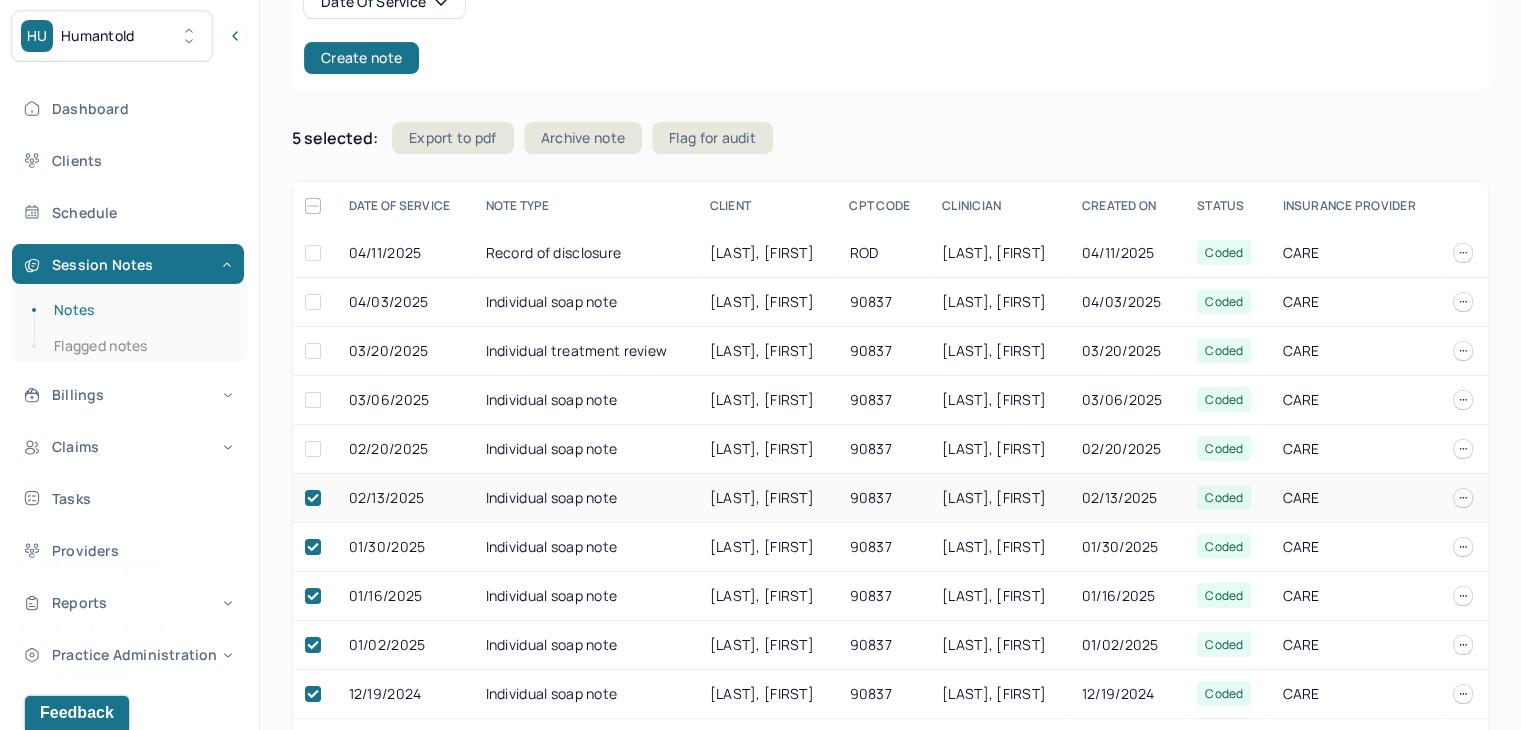 checkbox on "true" 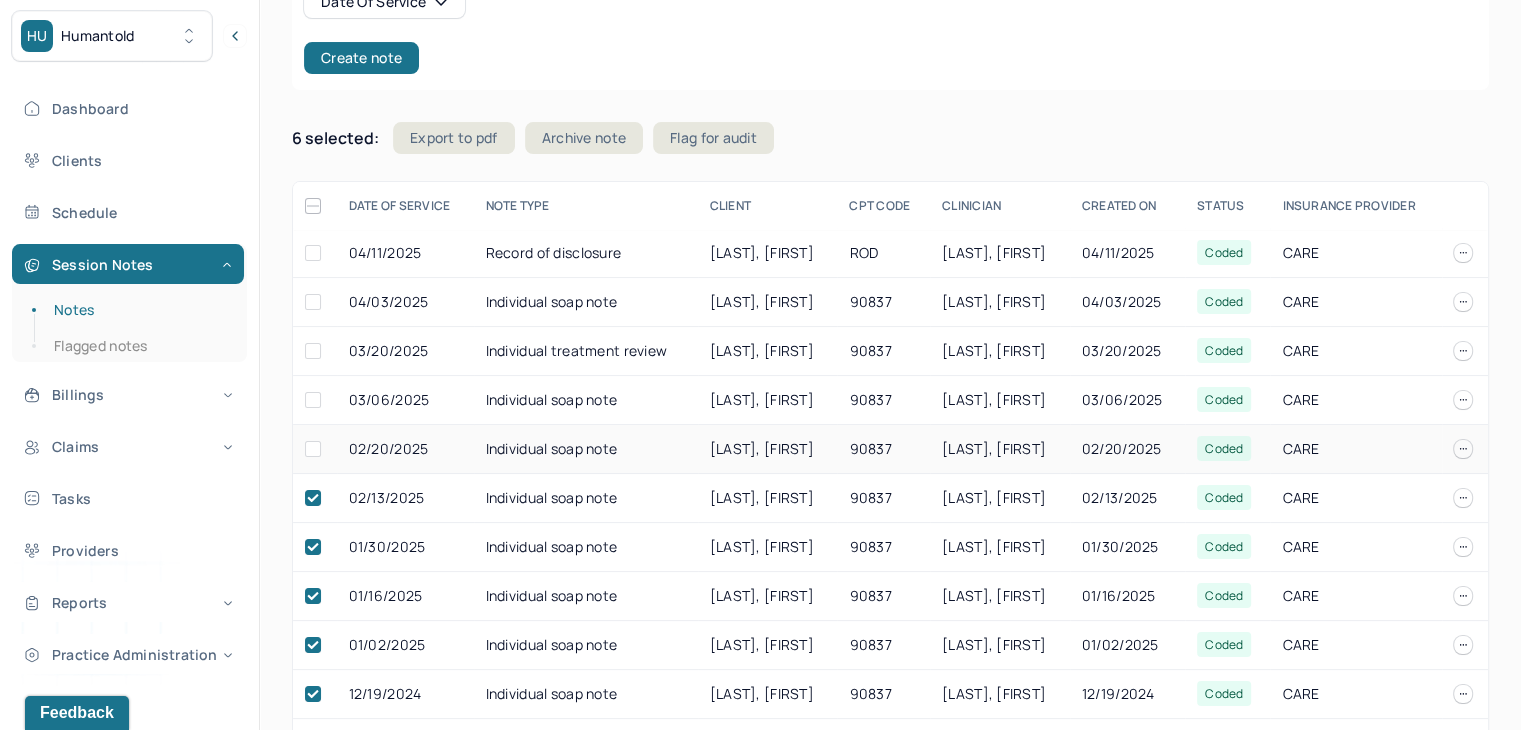 click at bounding box center [313, 449] 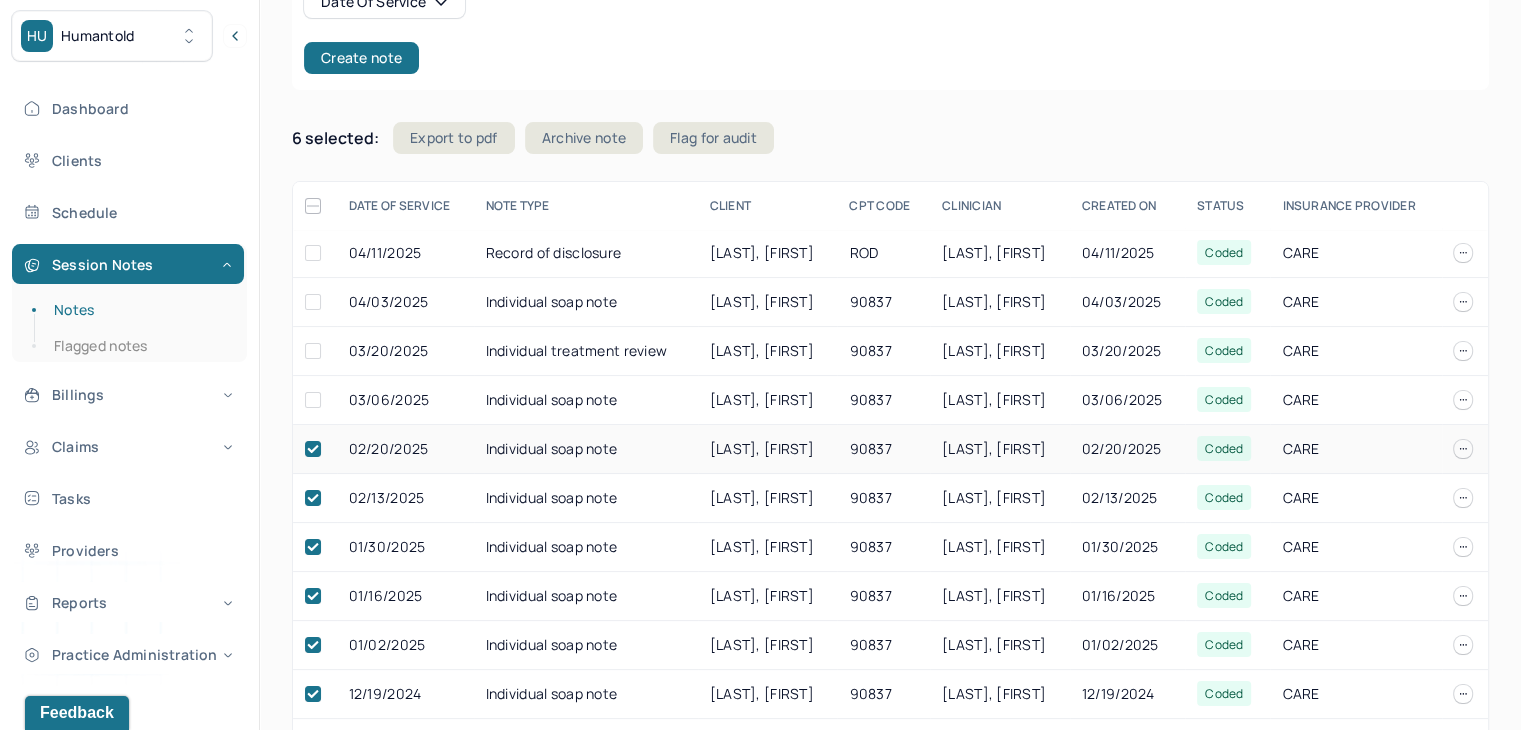 checkbox on "true" 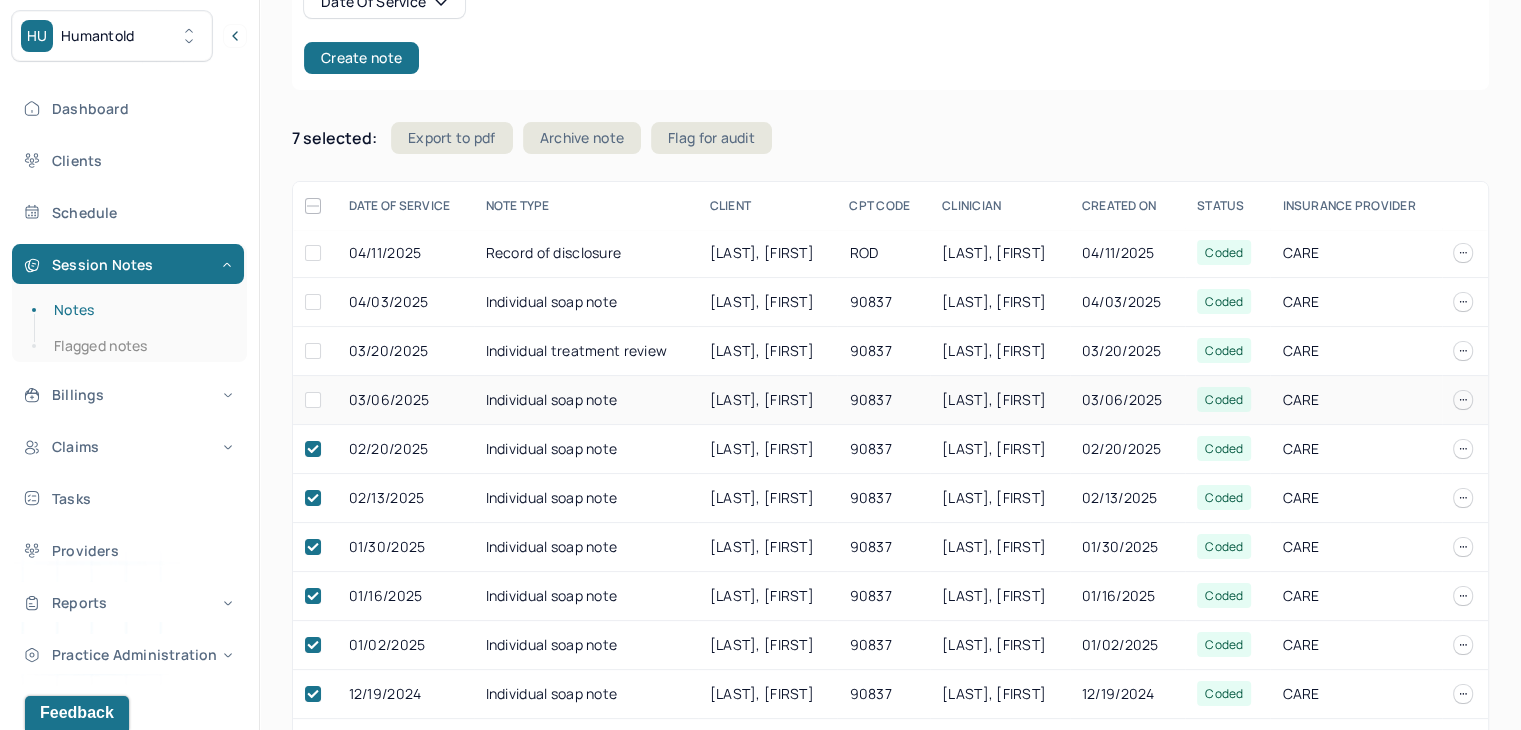 click at bounding box center [313, 400] 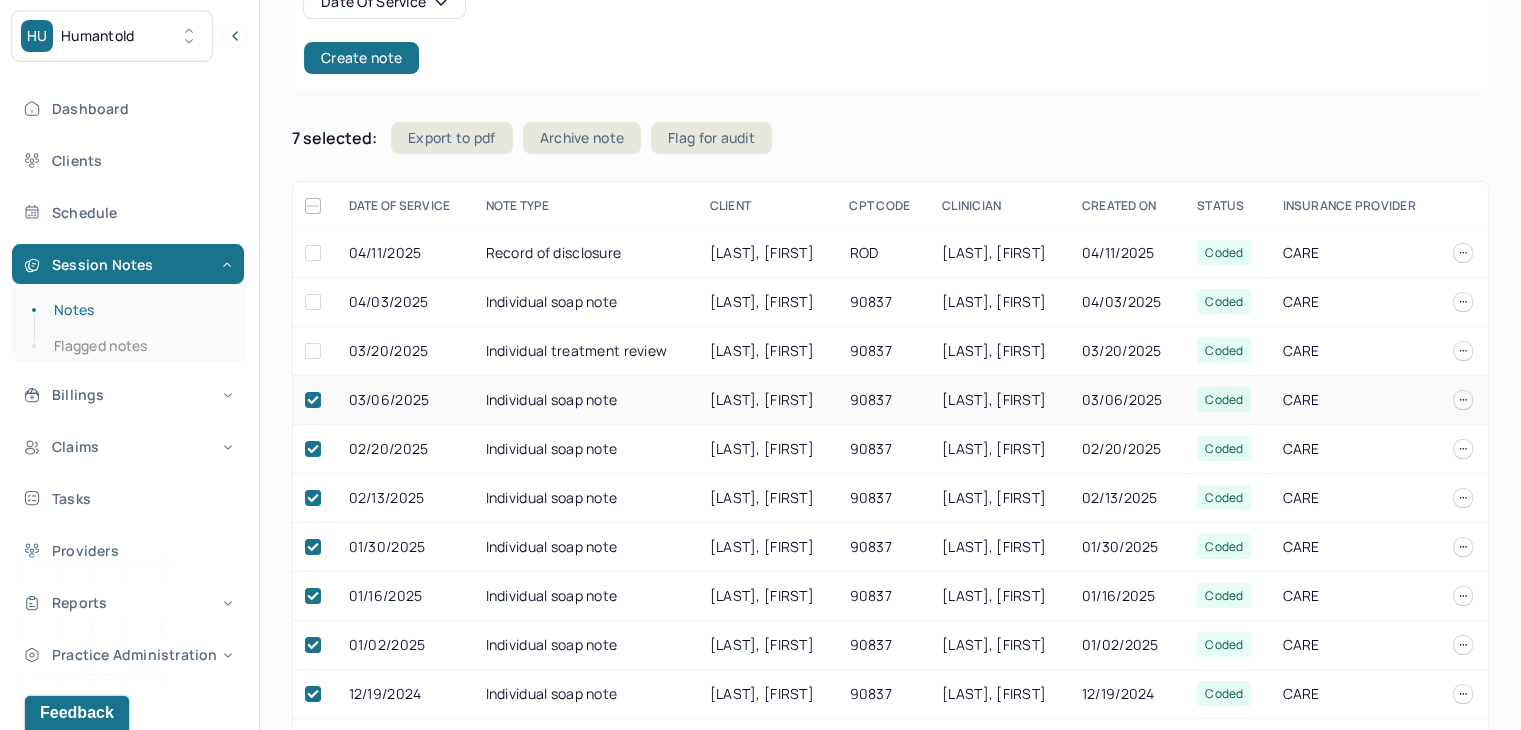 checkbox on "true" 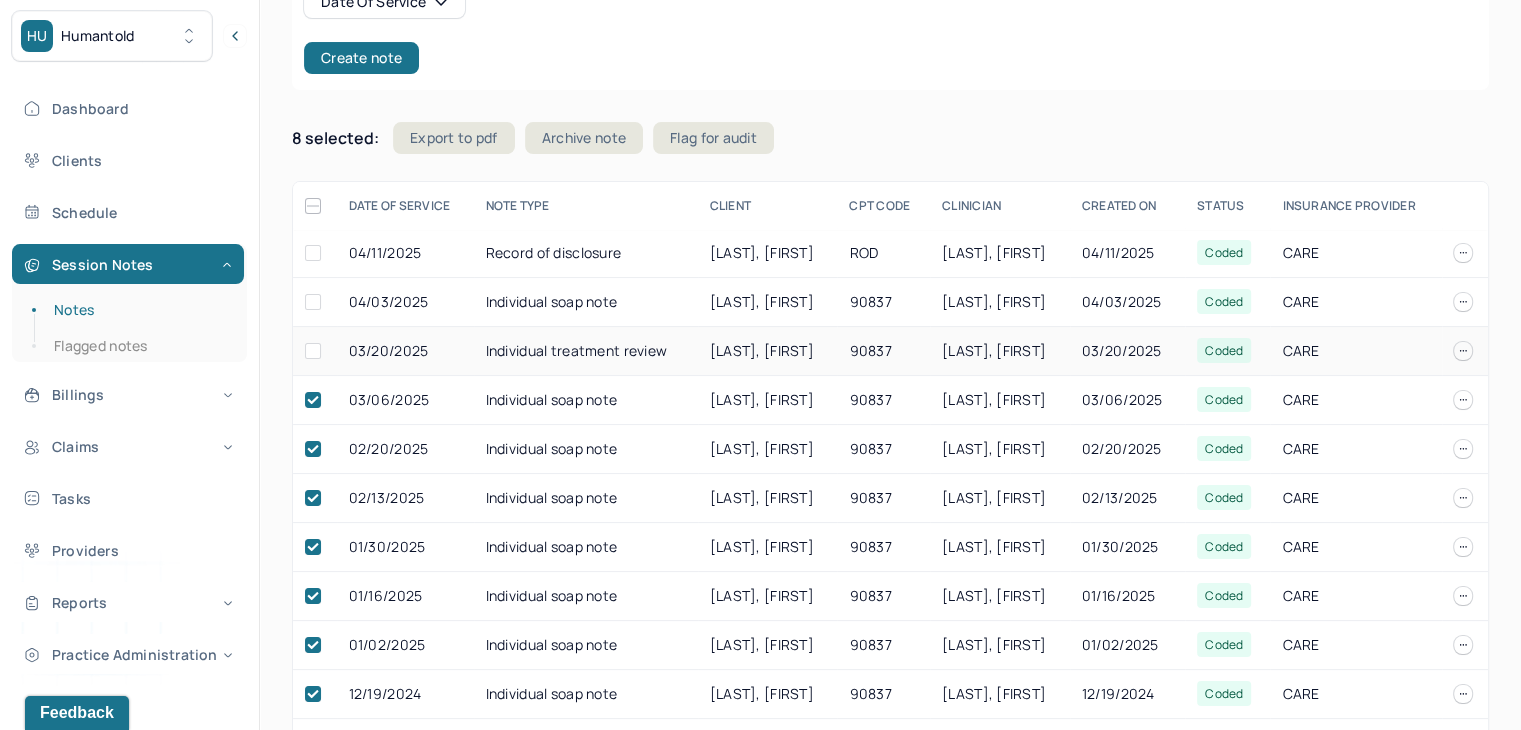 click at bounding box center (313, 351) 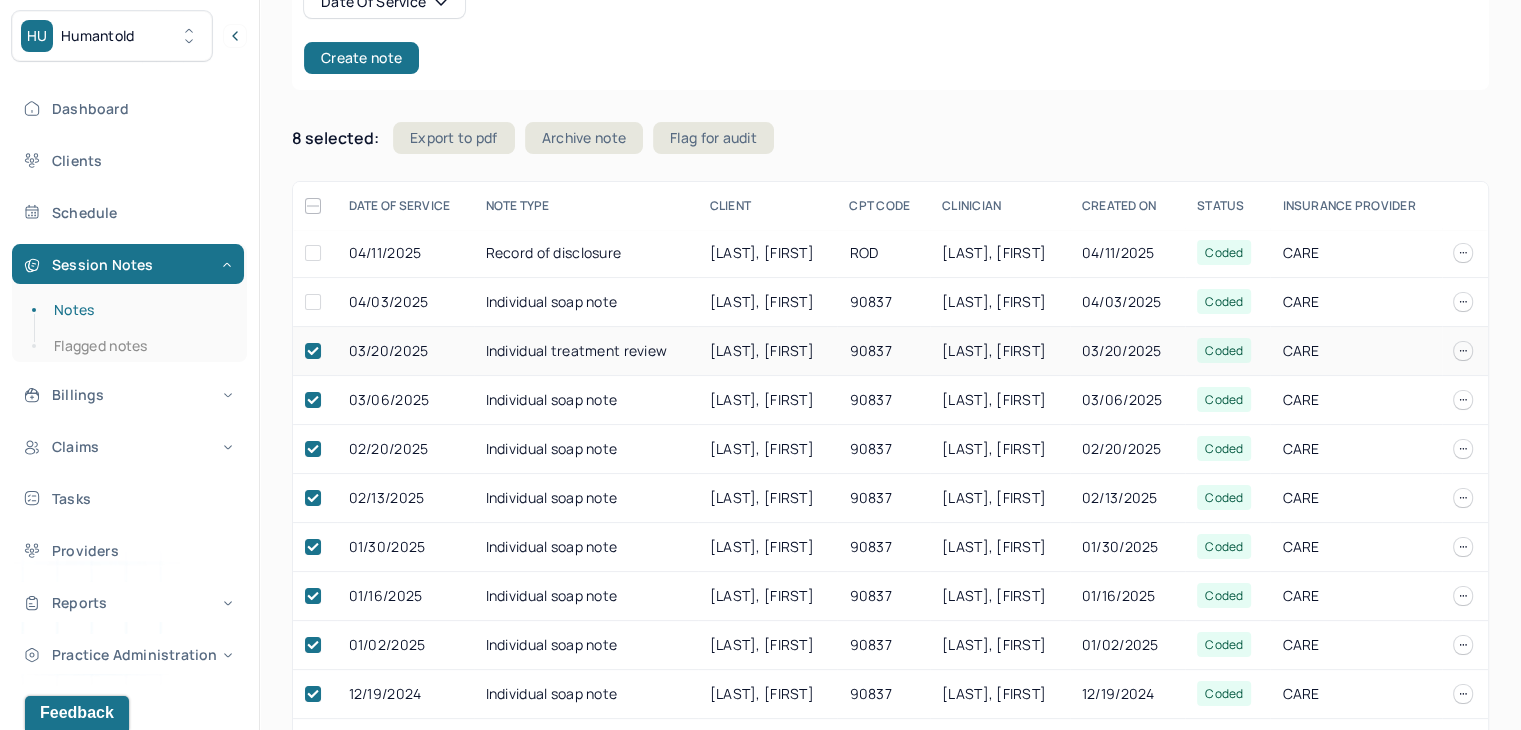 checkbox on "true" 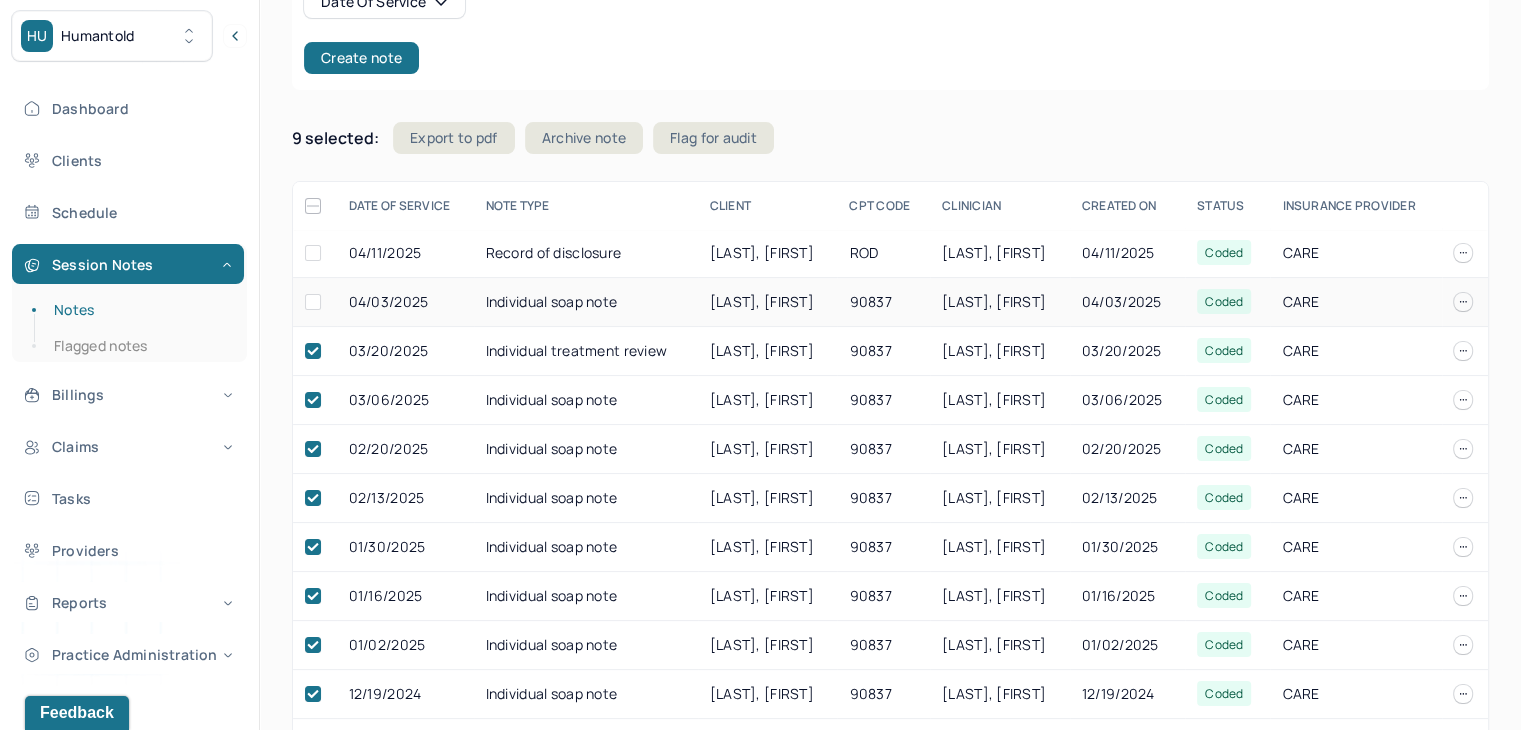 click at bounding box center [313, 302] 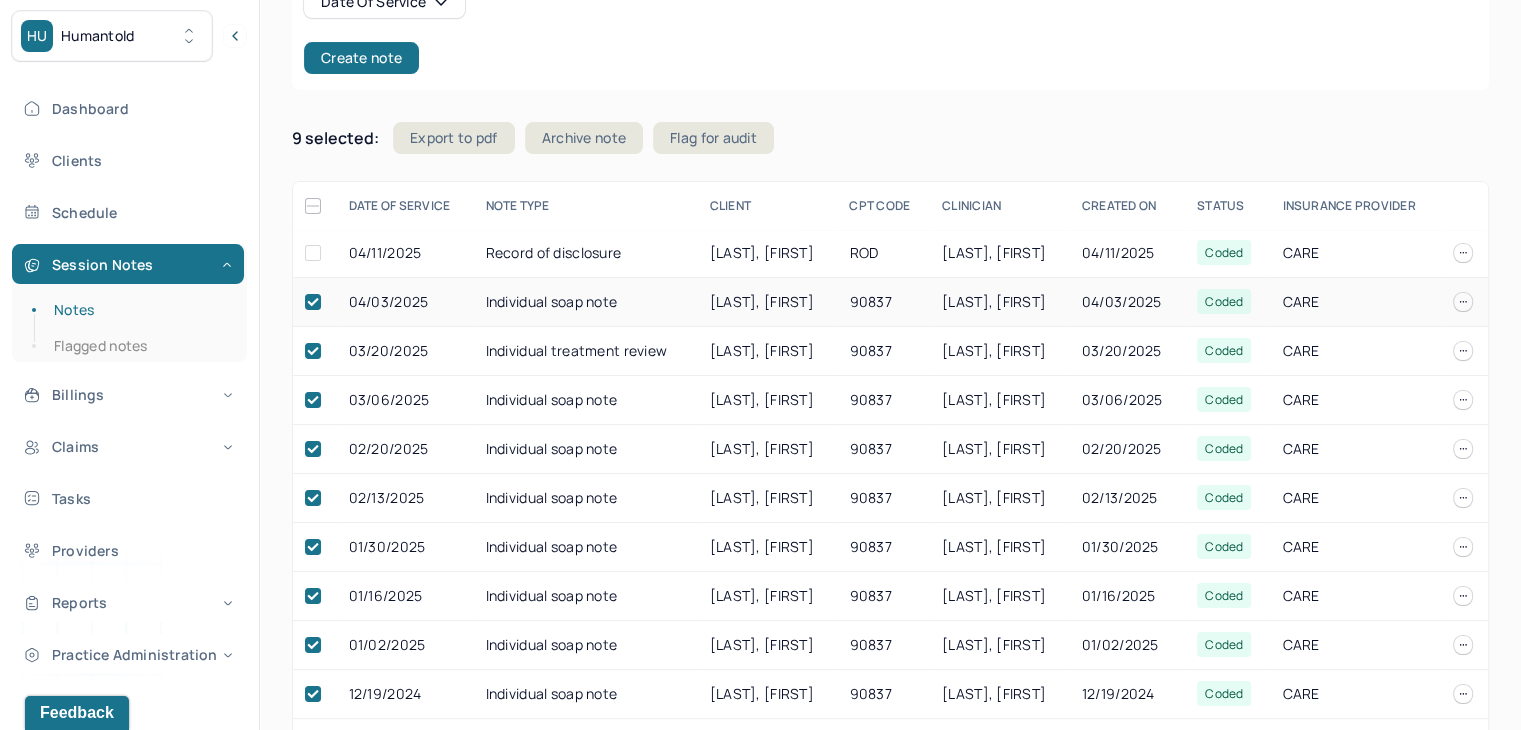 checkbox on "true" 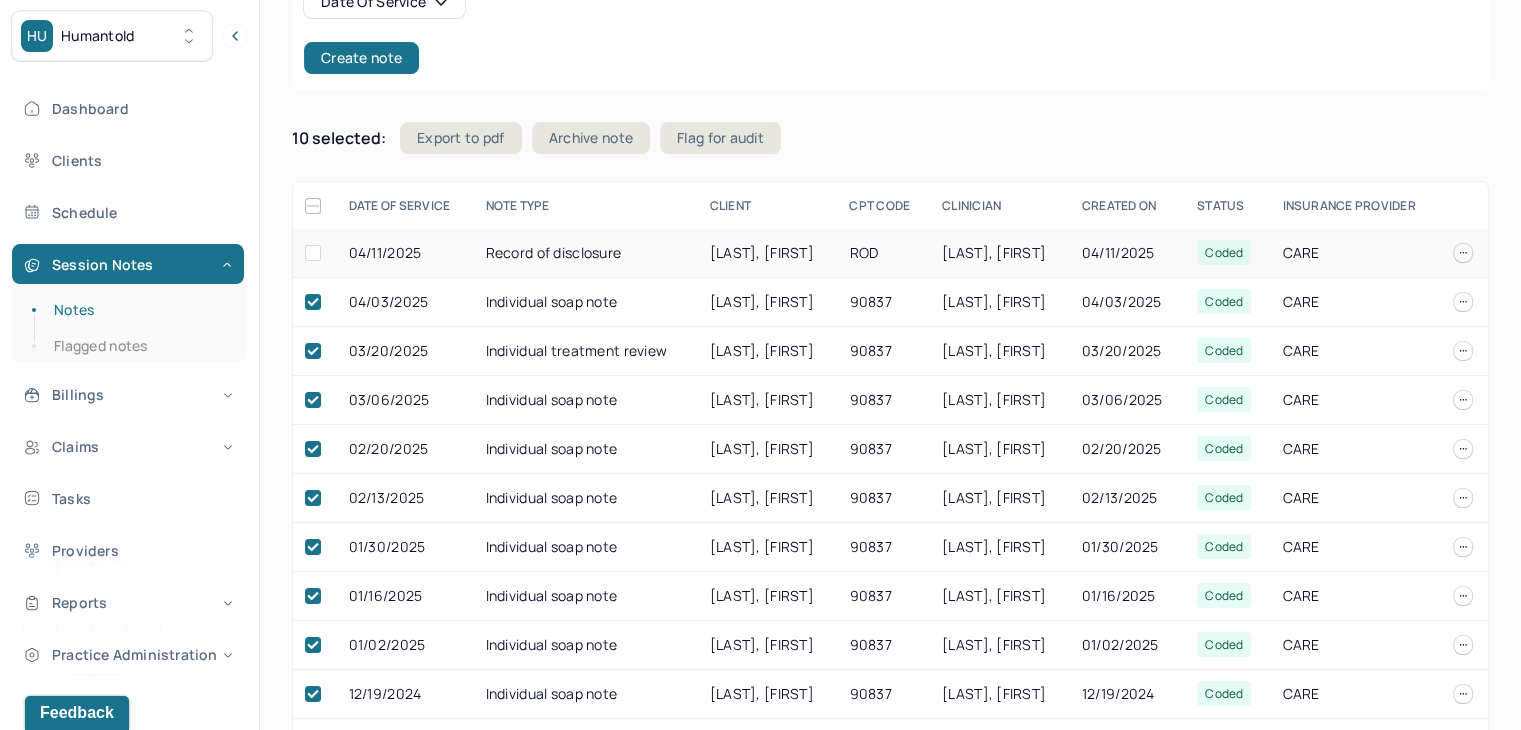 click at bounding box center [313, 253] 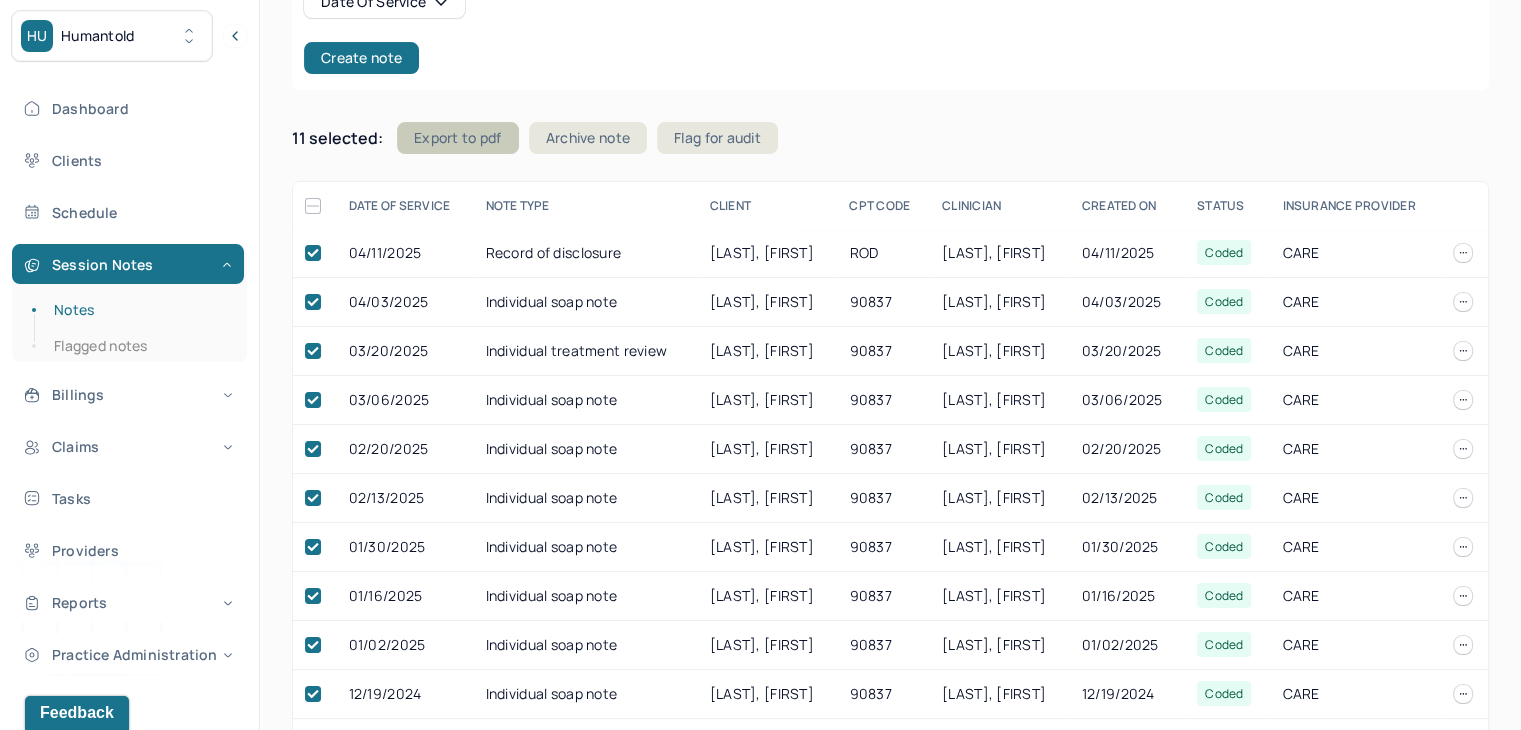 click on "Export to pdf" at bounding box center [458, 138] 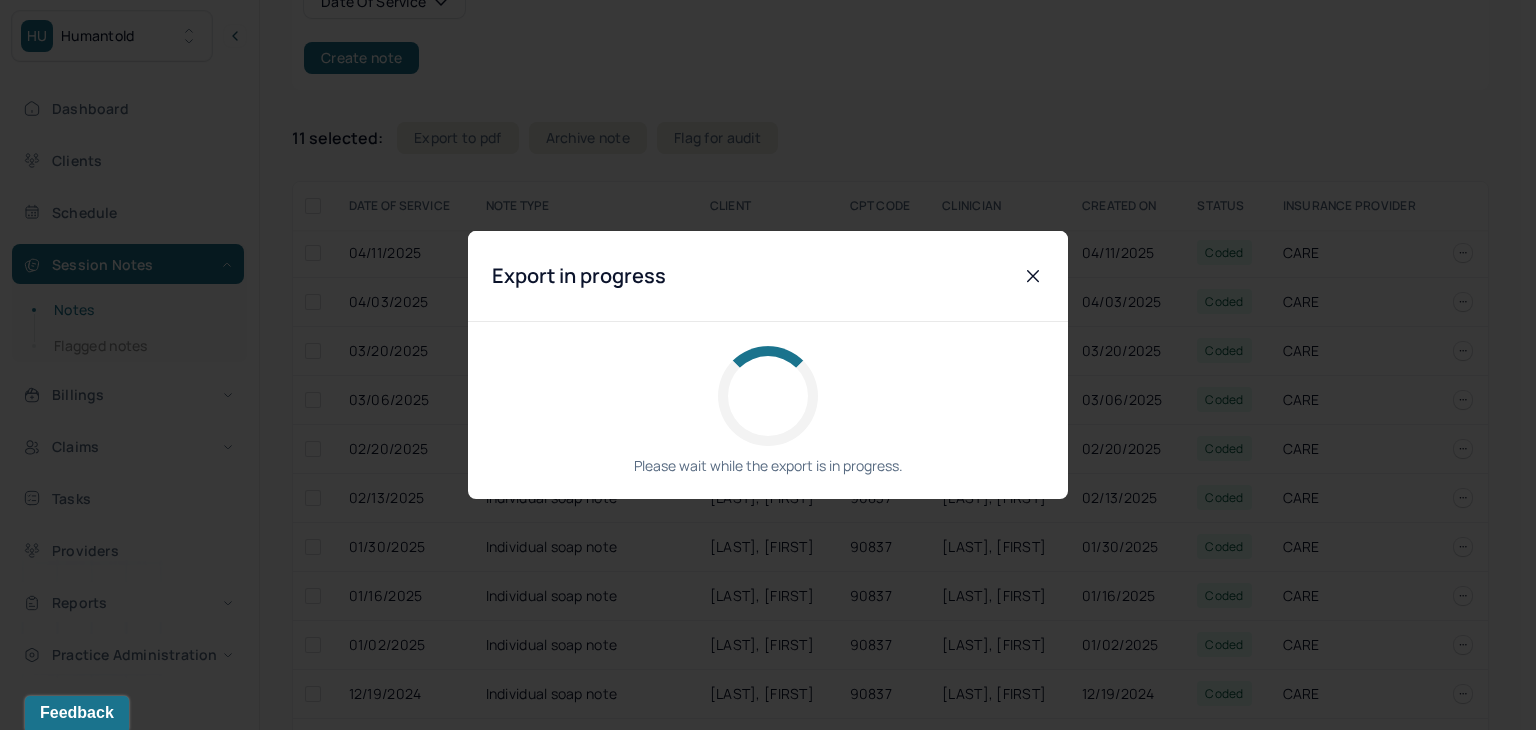 checkbox on "false" 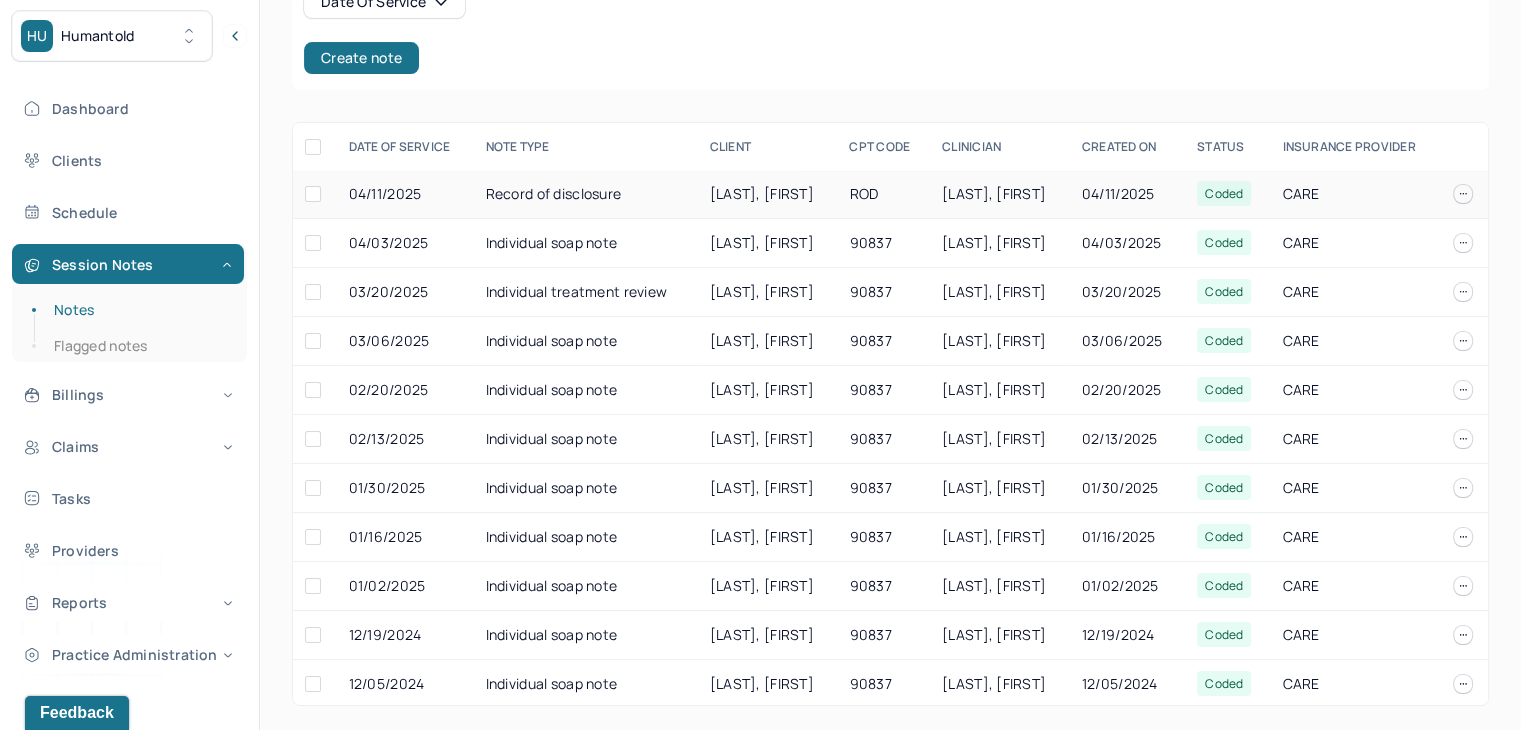 click at bounding box center [313, 194] 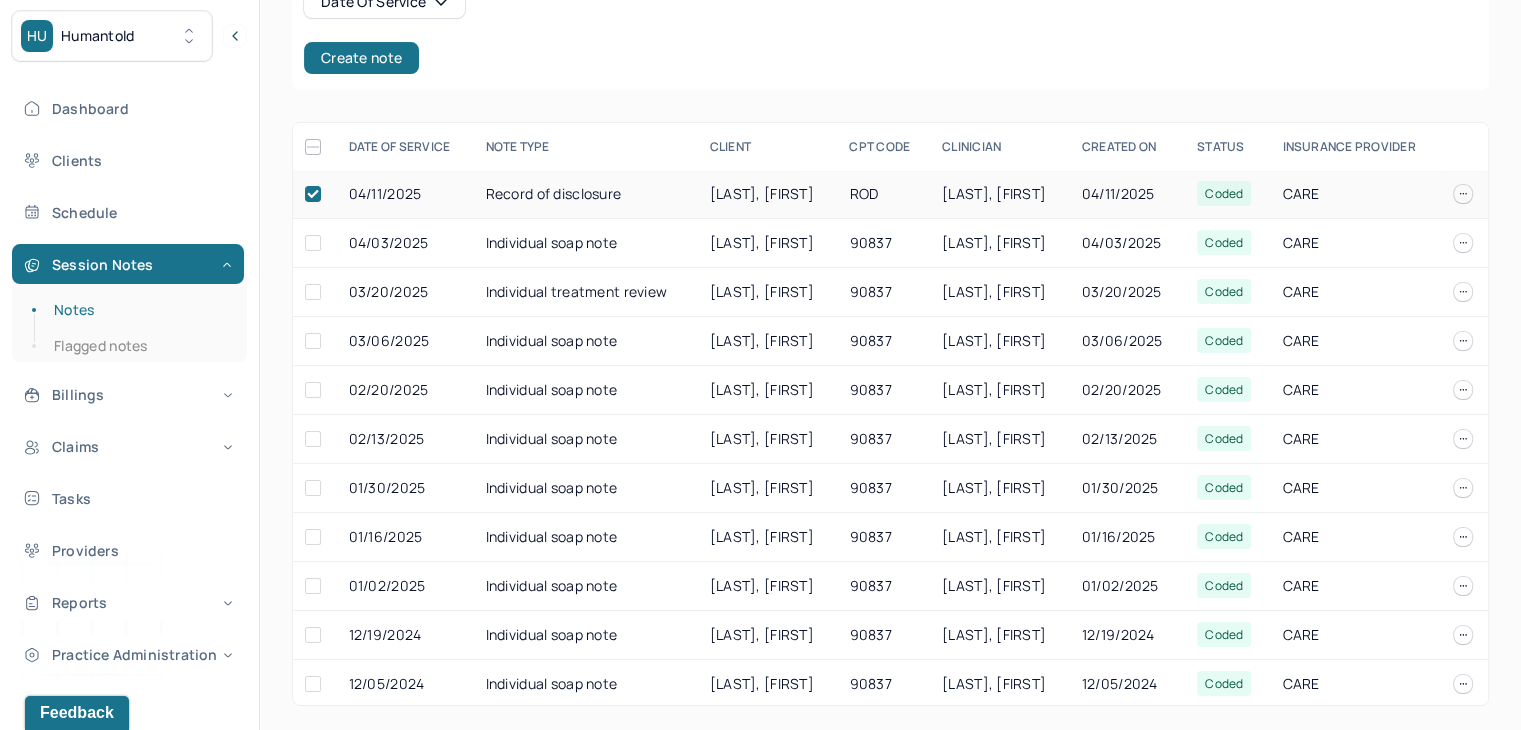 checkbox on "true" 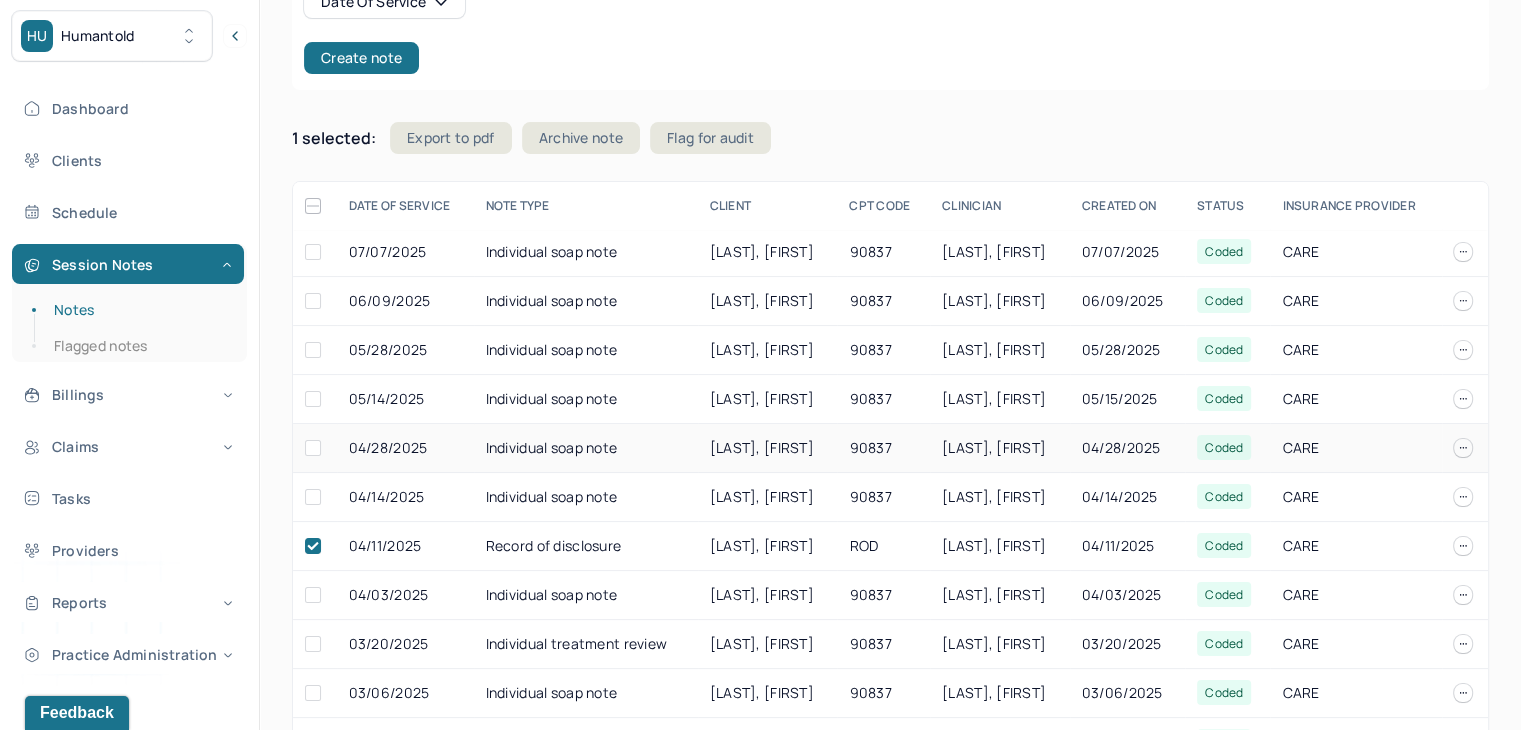 scroll, scrollTop: 0, scrollLeft: 0, axis: both 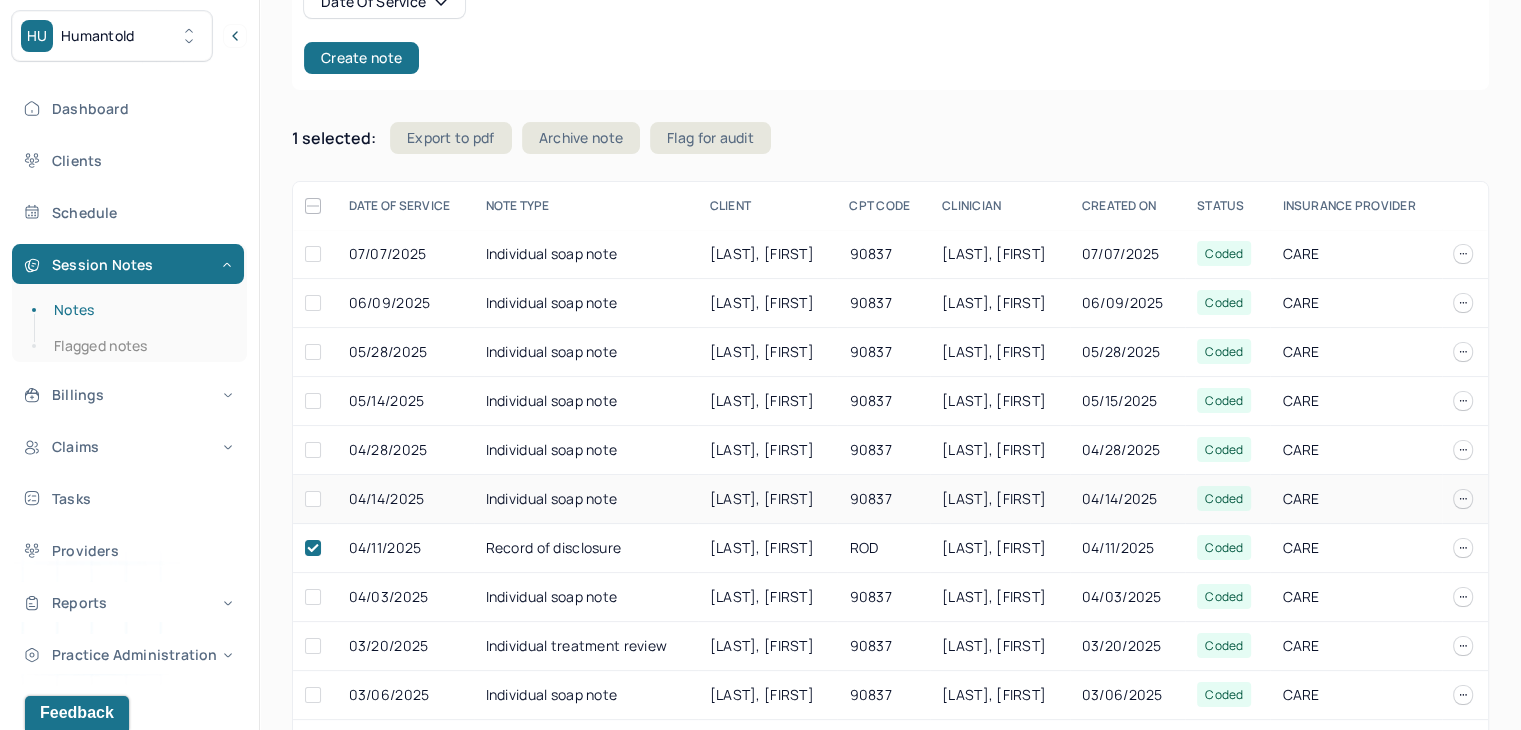 click at bounding box center (313, 499) 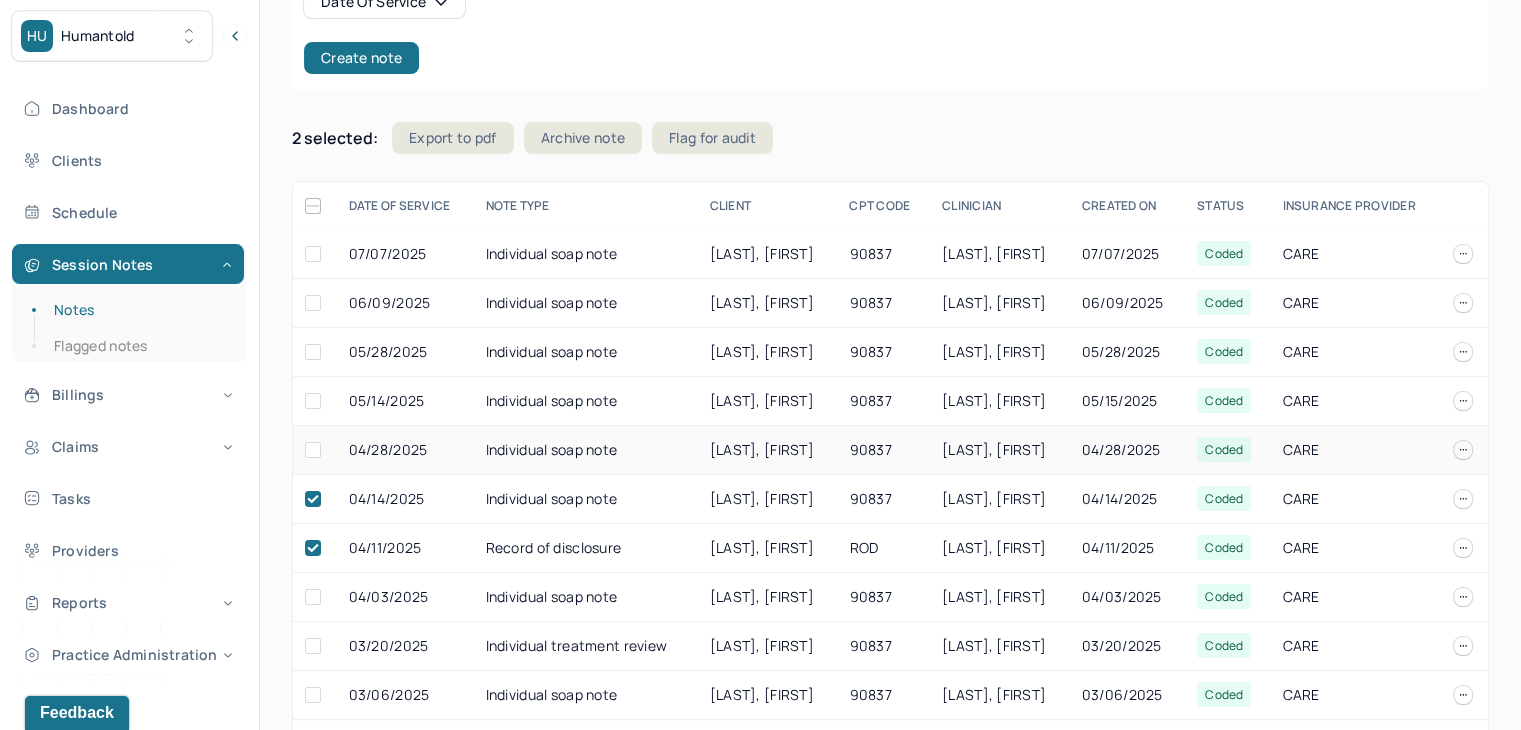 click at bounding box center [313, 450] 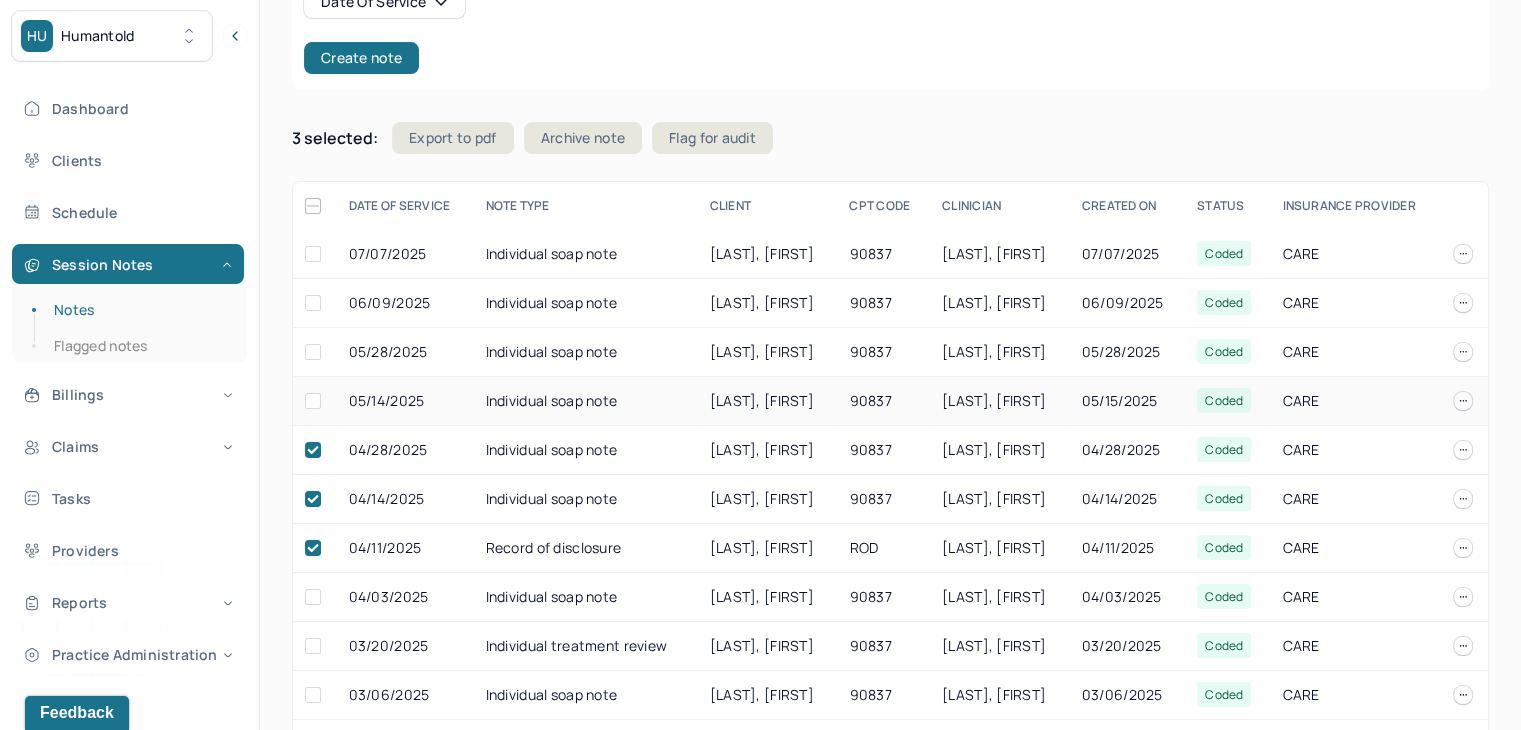 click at bounding box center (313, 401) 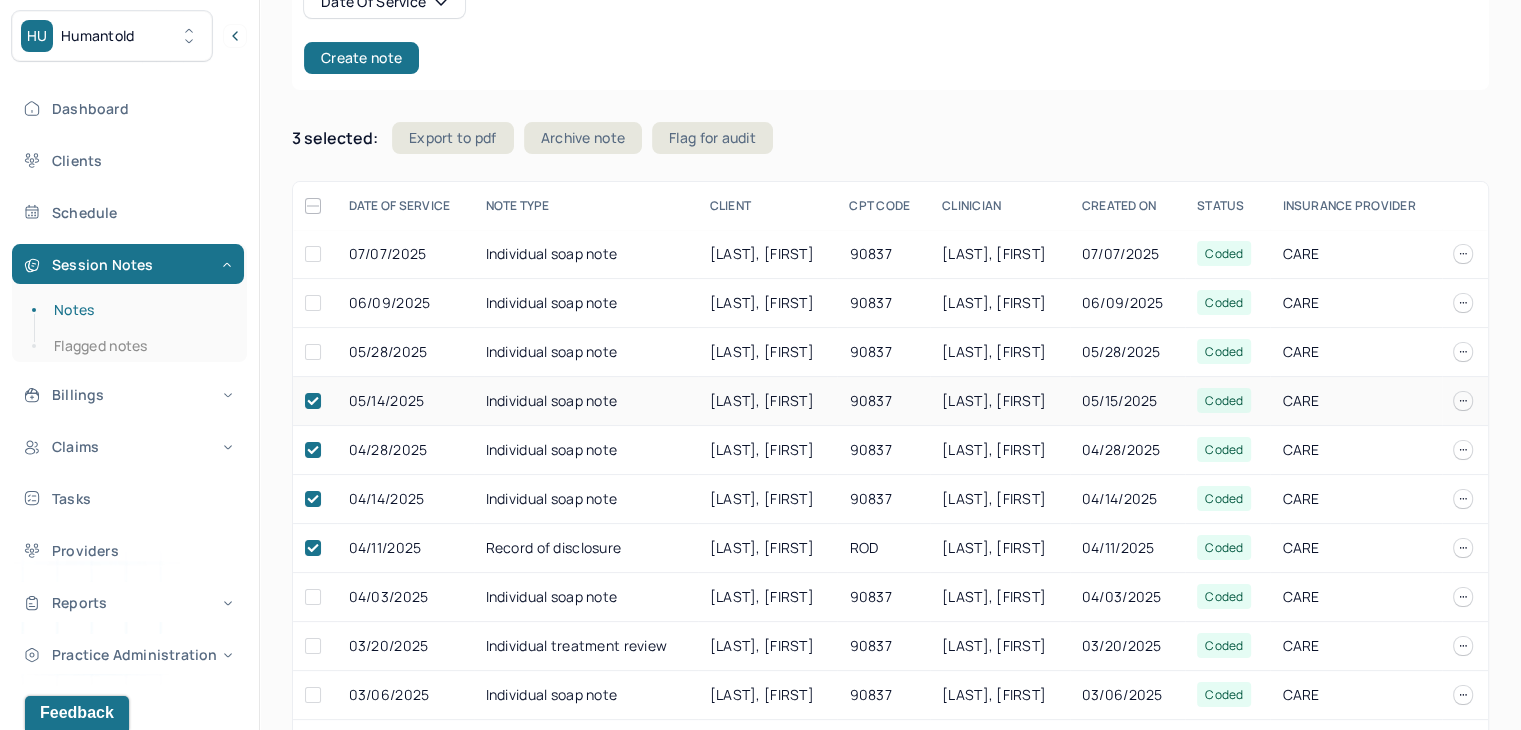 checkbox on "true" 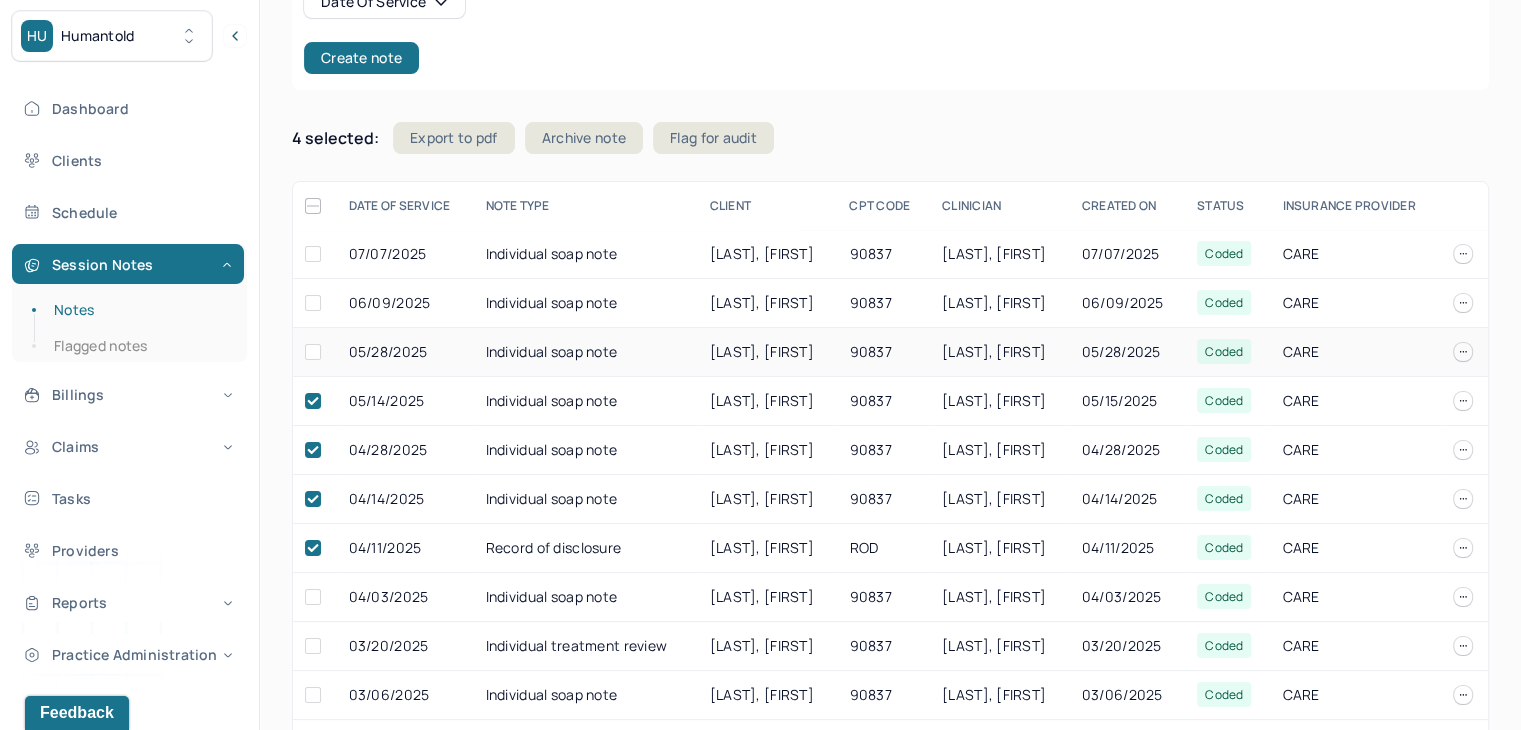 click at bounding box center [313, 352] 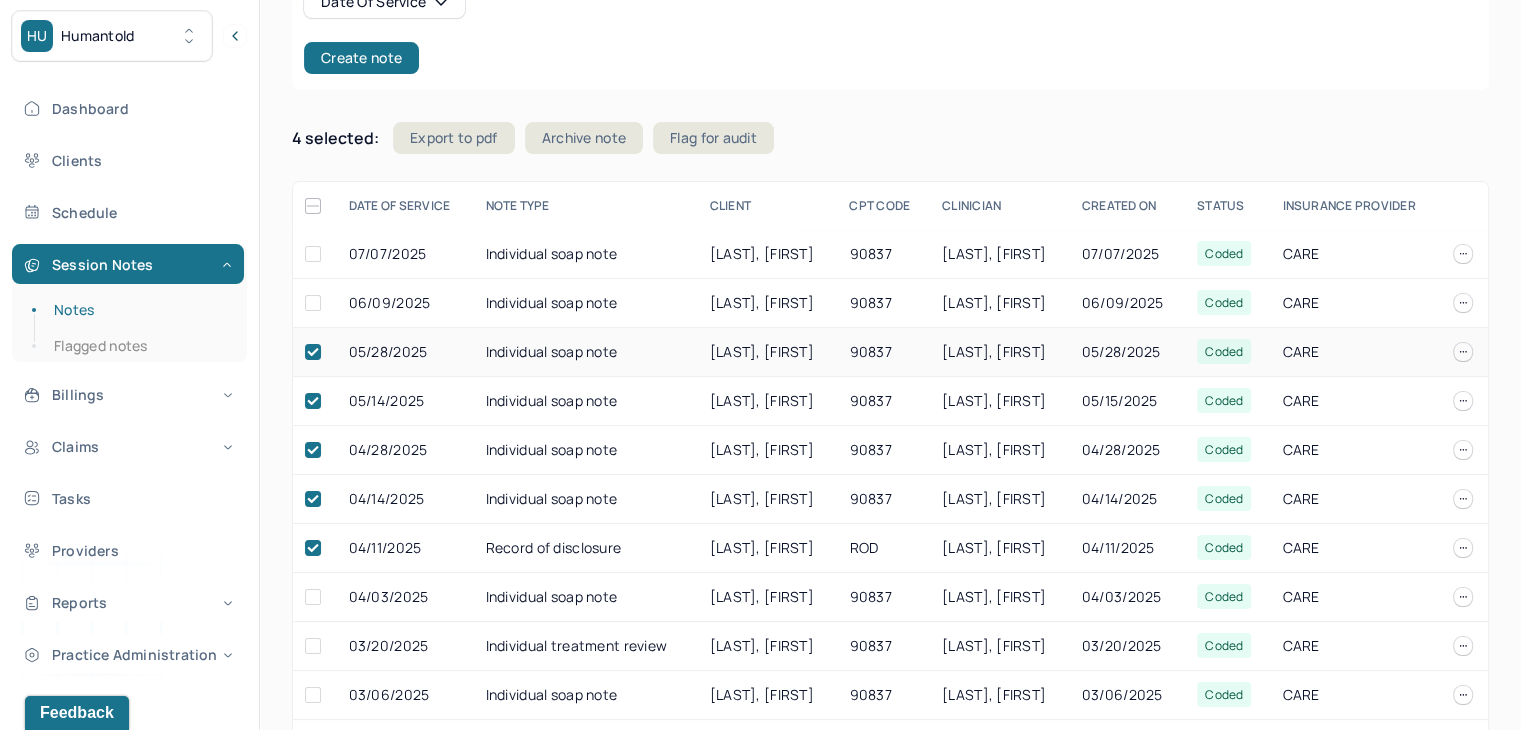 checkbox on "true" 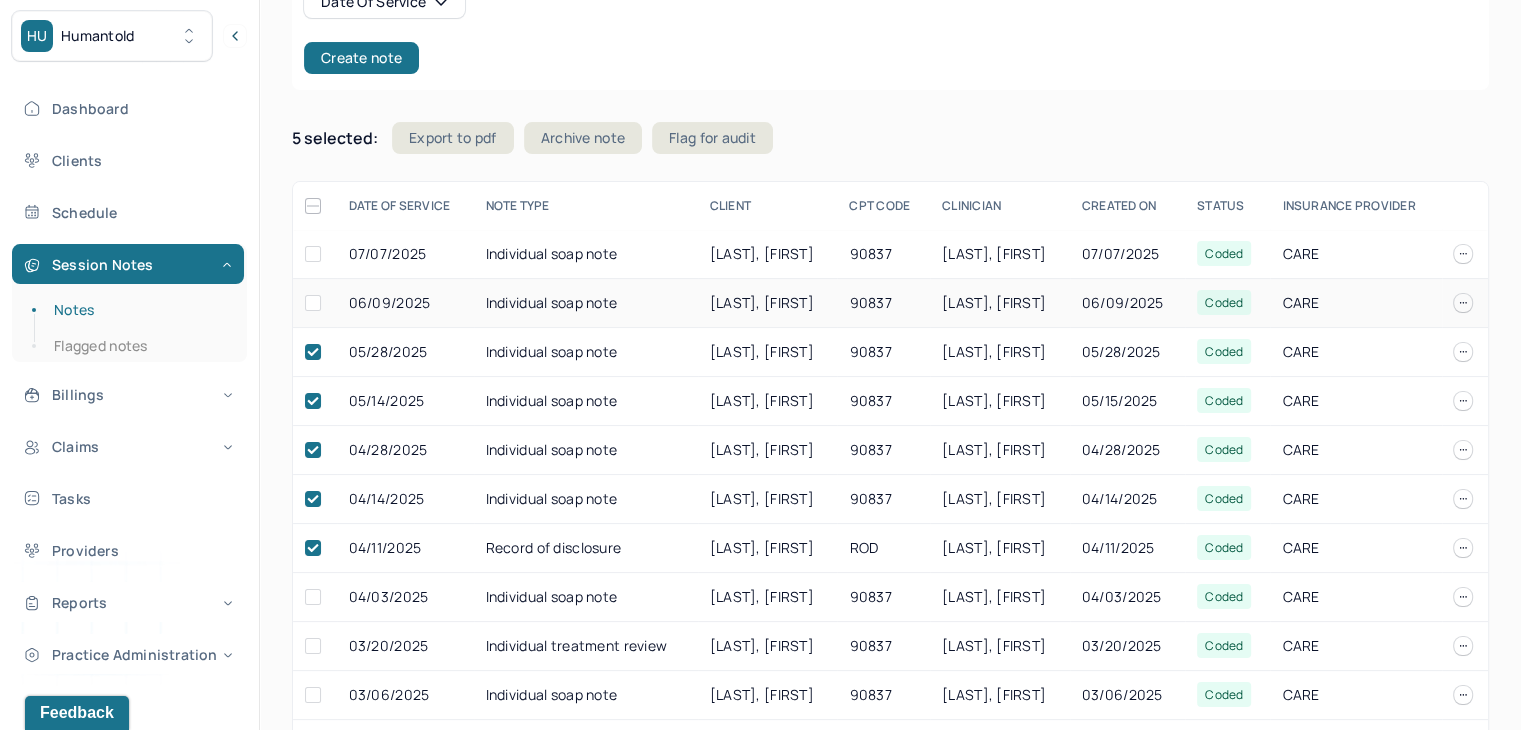 click at bounding box center [313, 303] 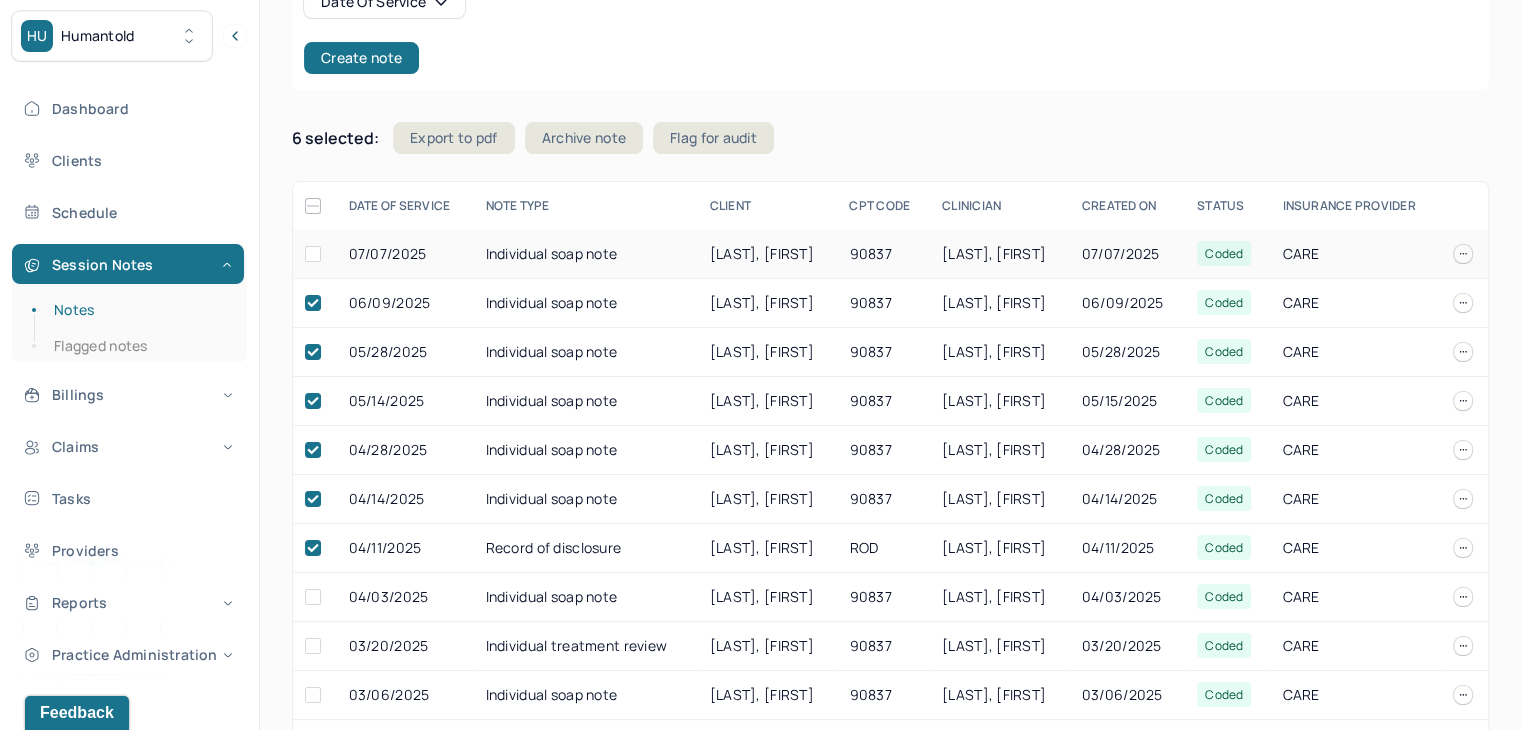 click at bounding box center (313, 254) 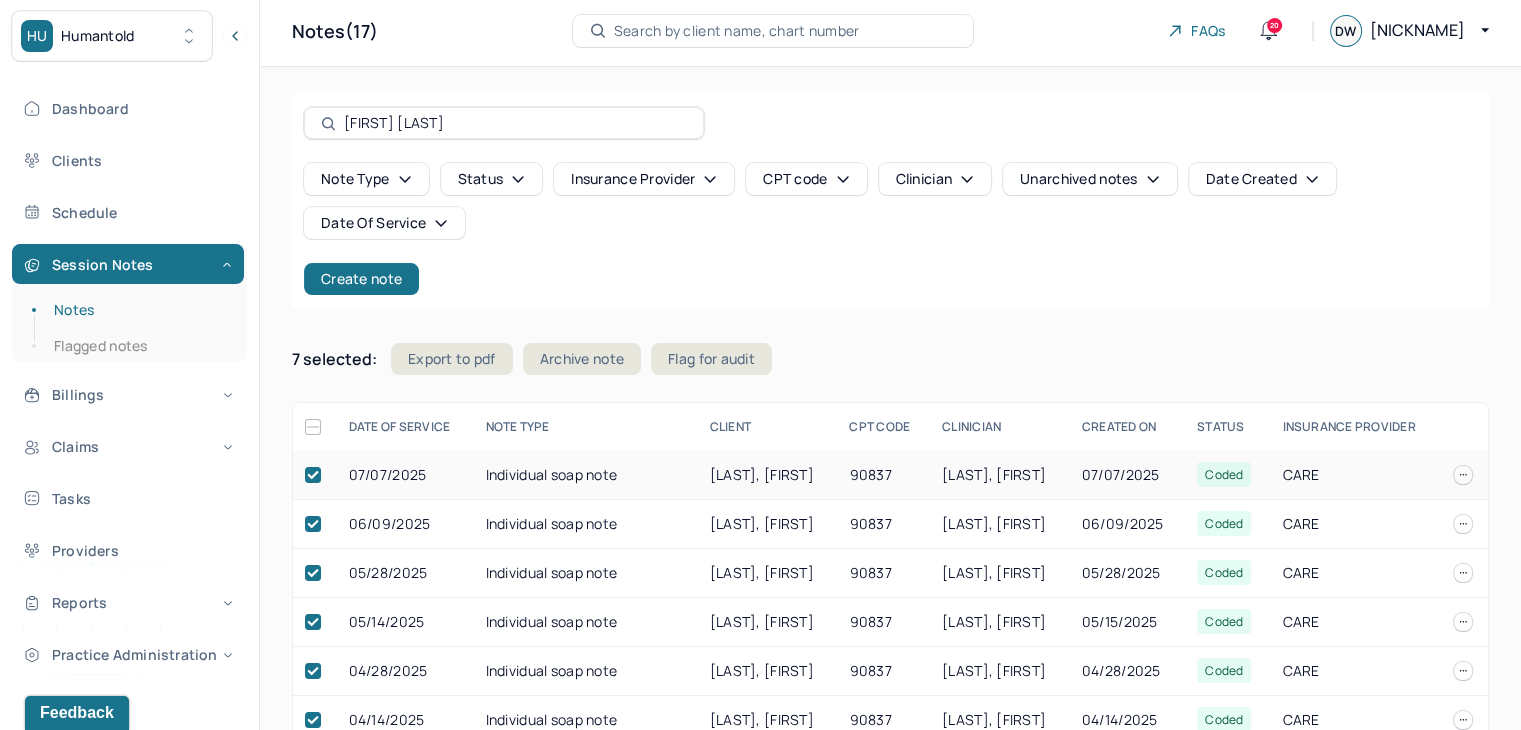 scroll, scrollTop: 0, scrollLeft: 0, axis: both 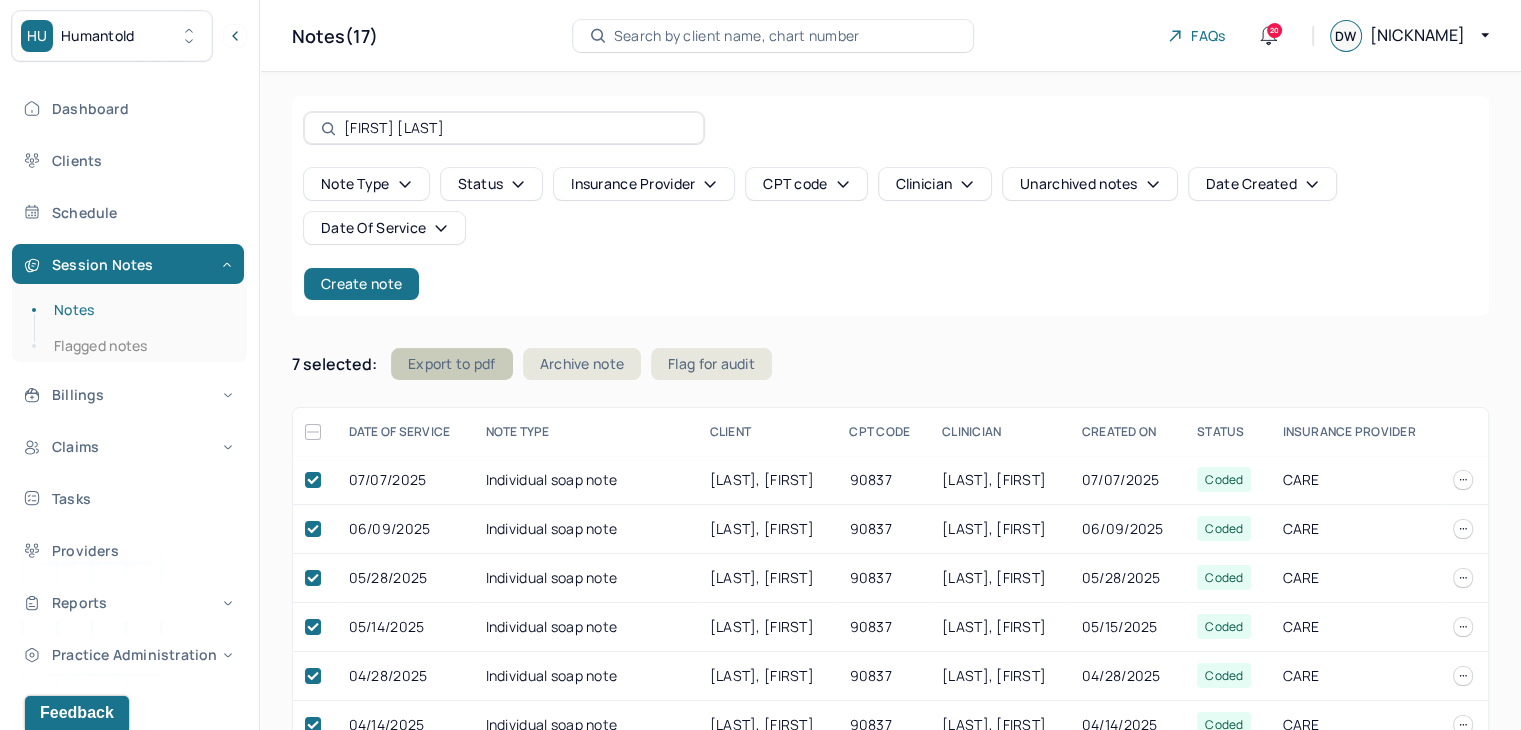click on "Export to pdf" at bounding box center (452, 364) 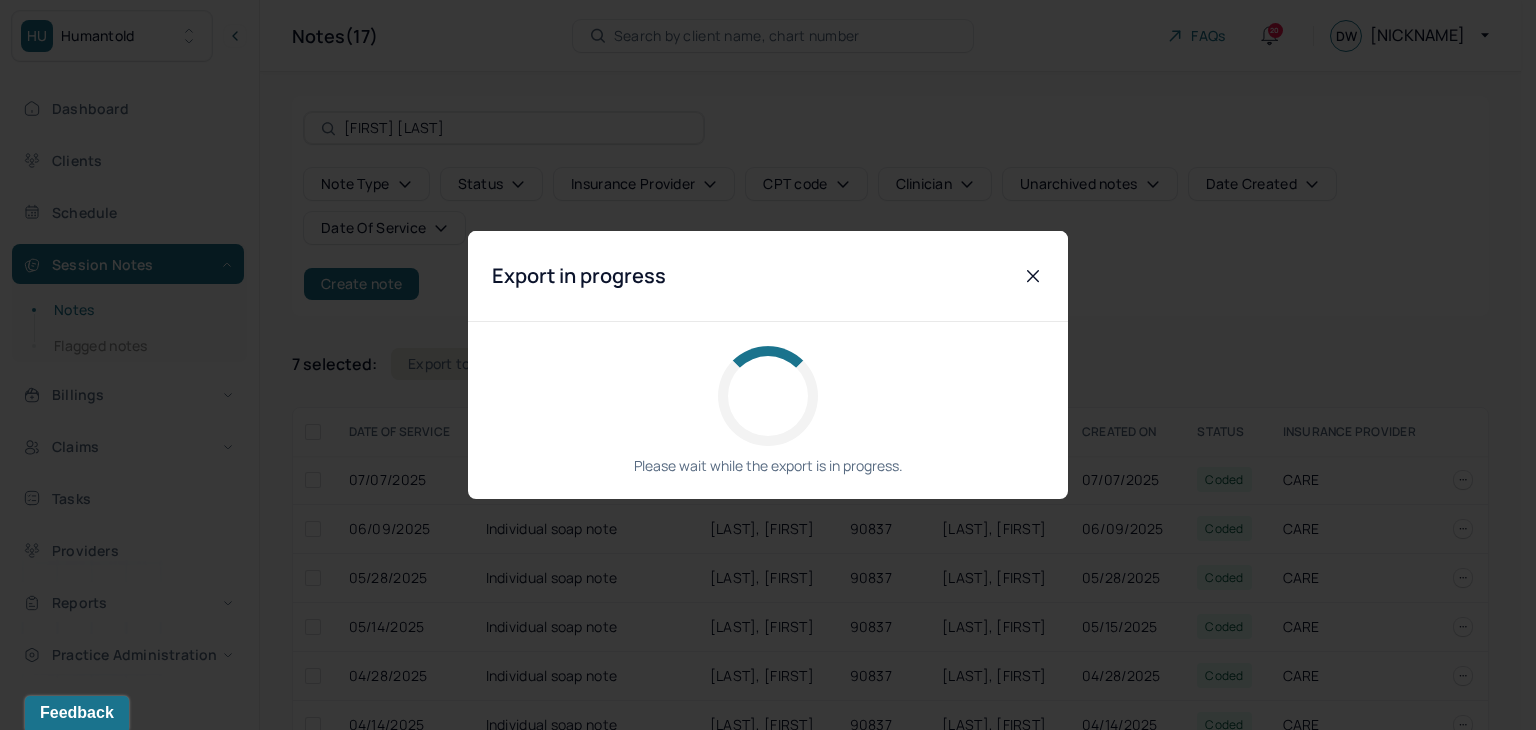 checkbox on "false" 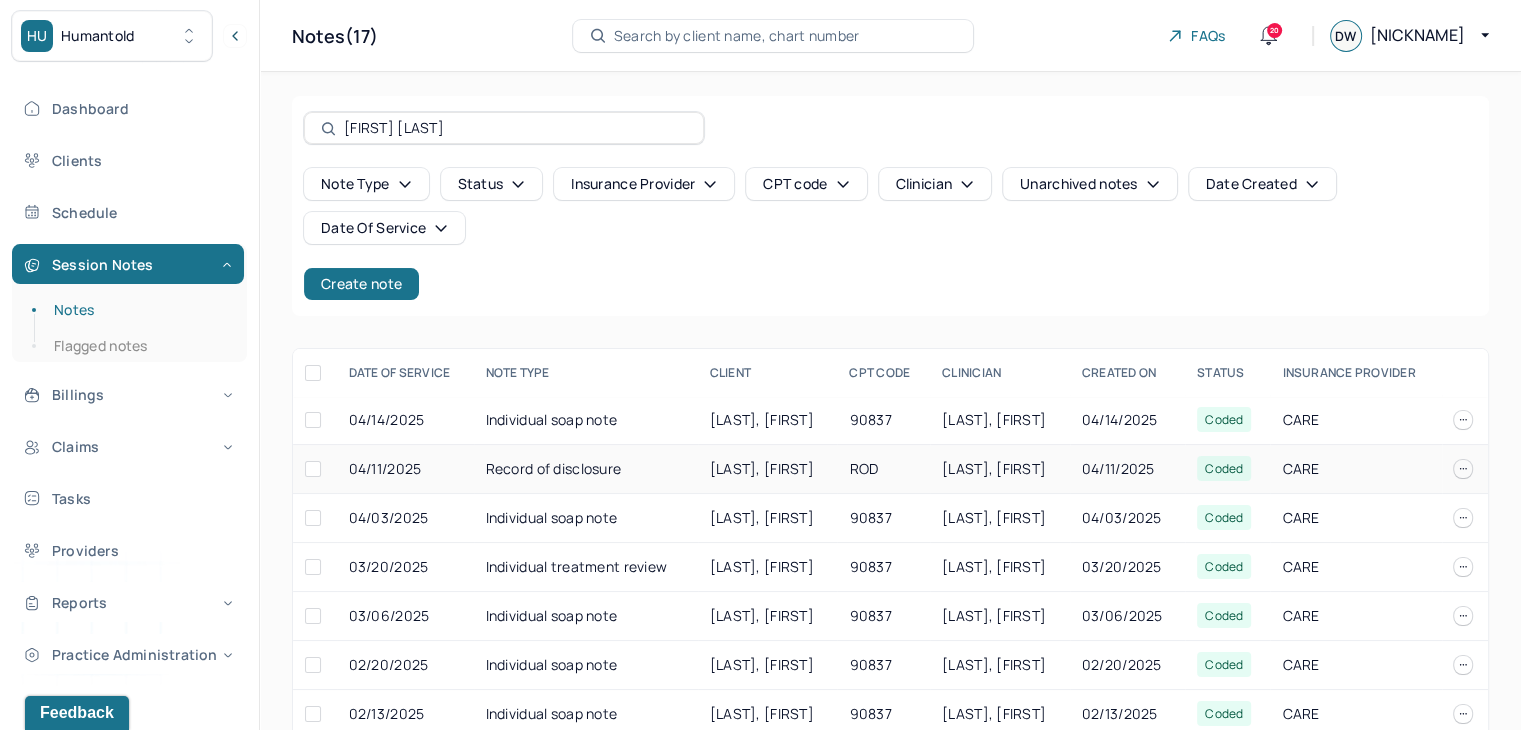 scroll, scrollTop: 295, scrollLeft: 0, axis: vertical 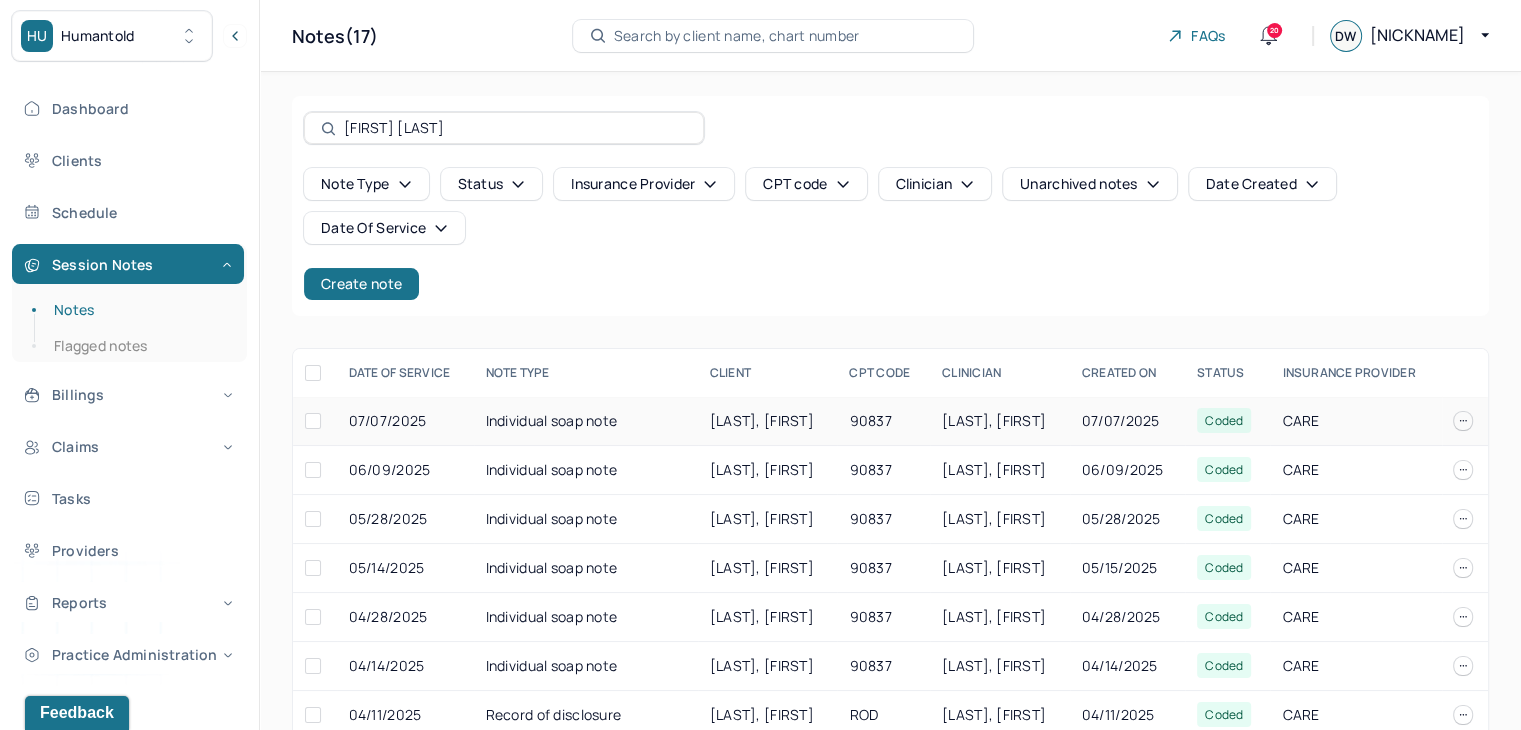 click on "HESS, DAVID" at bounding box center [762, 420] 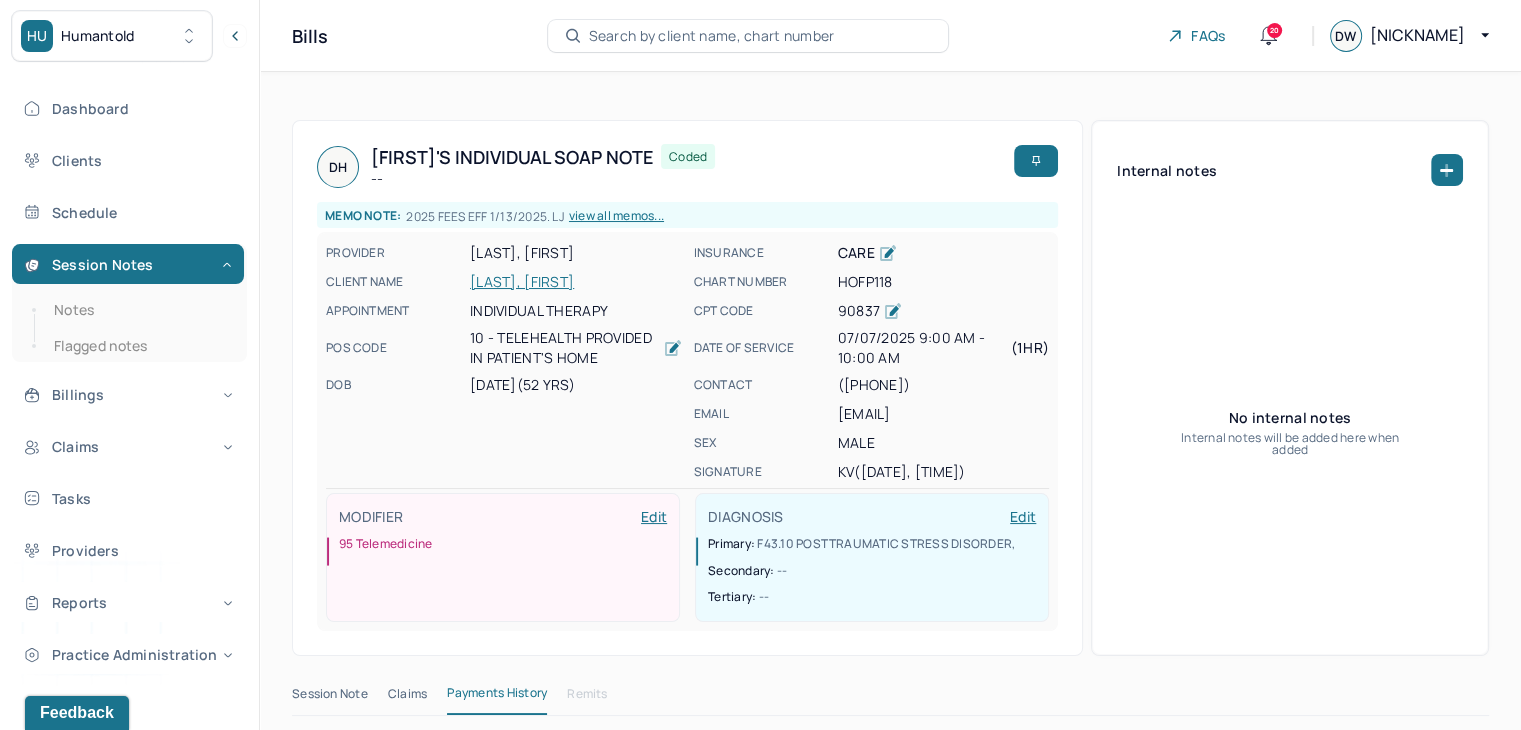click on "HESS, DAVID" at bounding box center [576, 282] 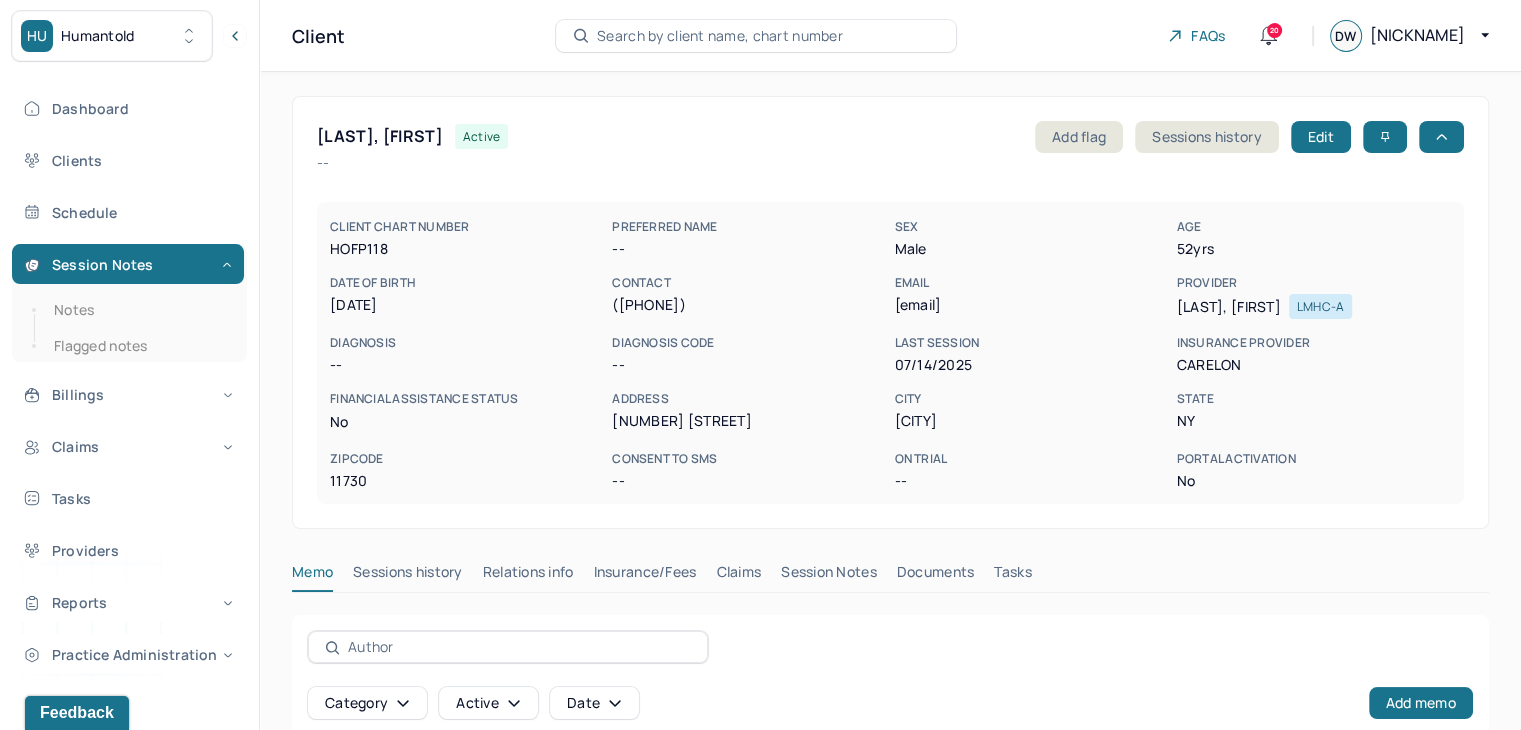click 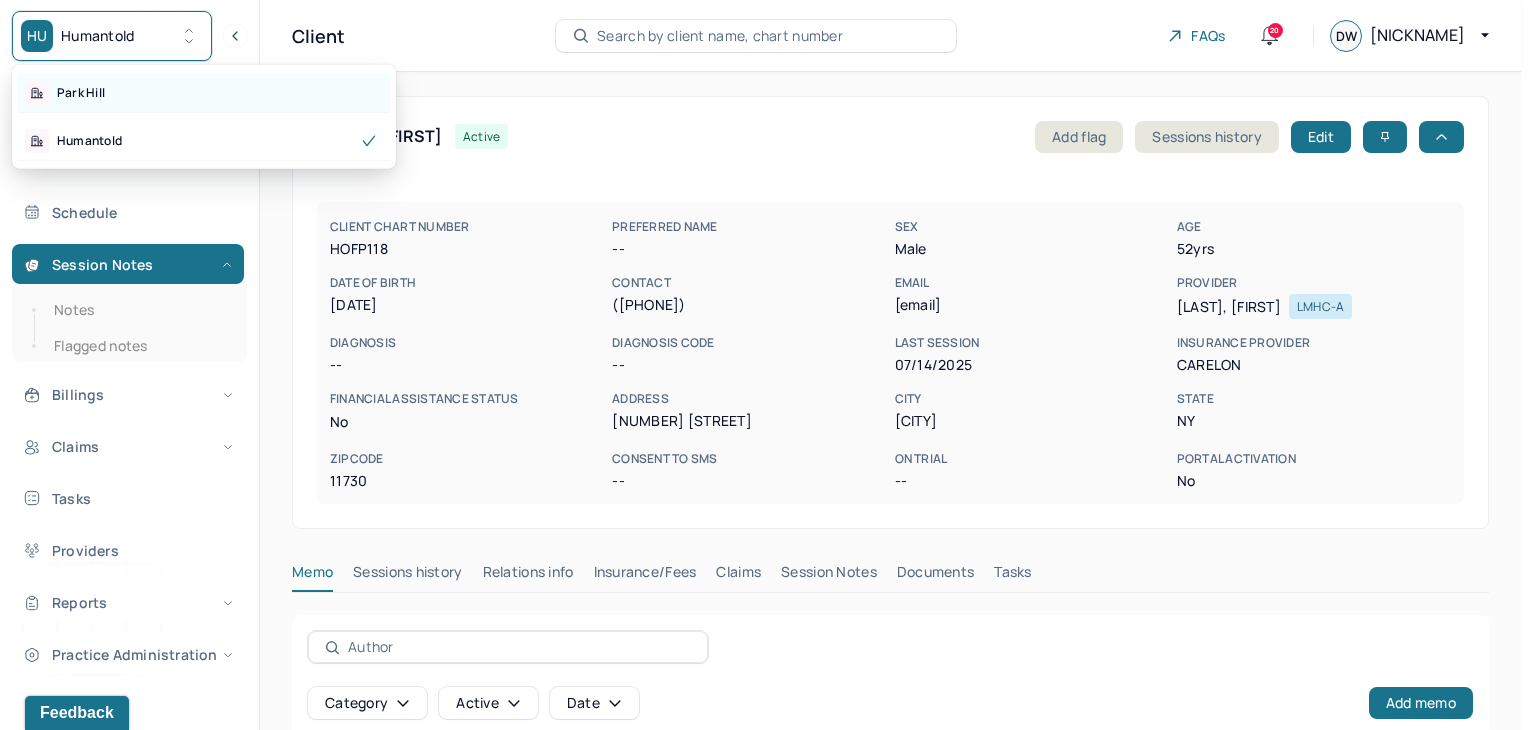 click on "Park Hill" at bounding box center (204, 93) 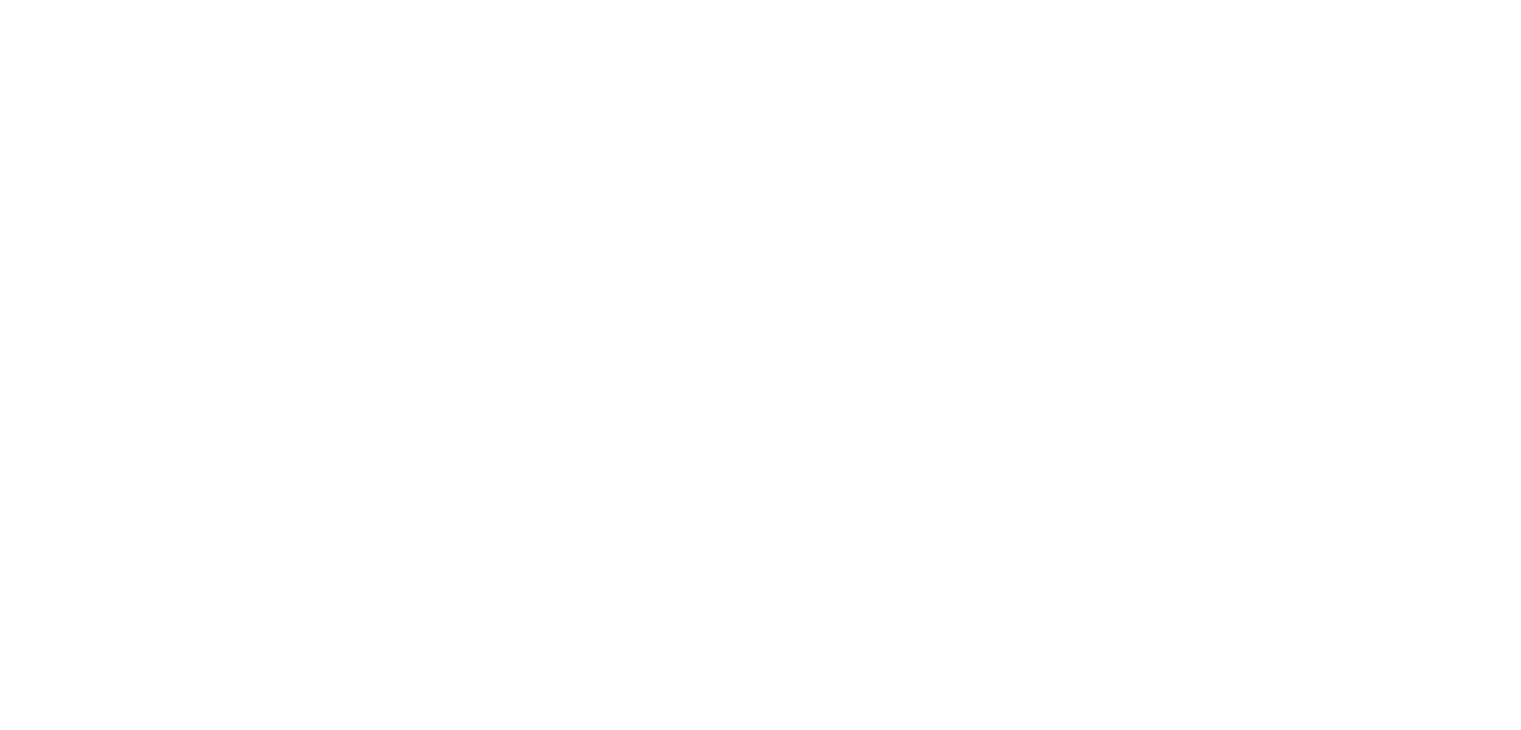 scroll, scrollTop: 0, scrollLeft: 0, axis: both 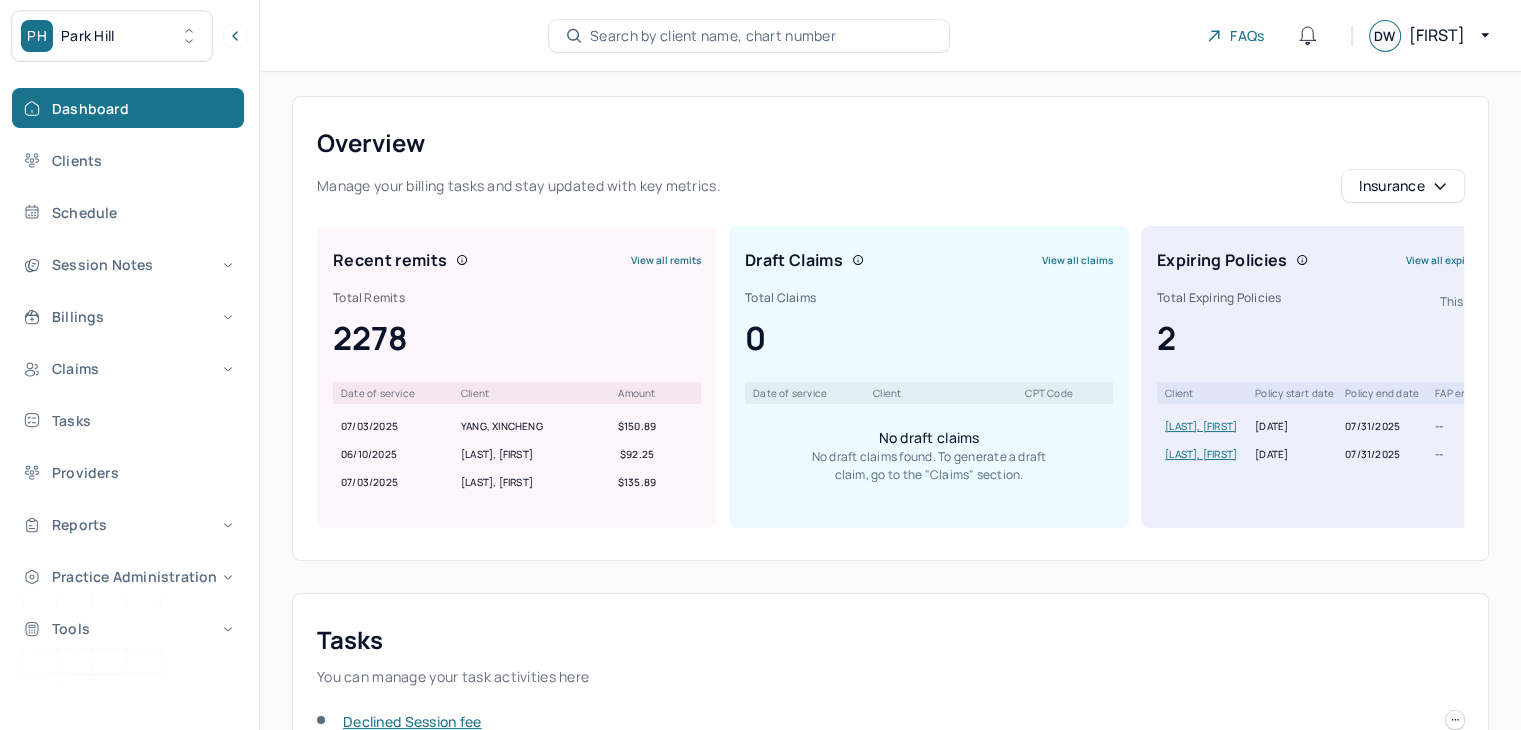 click on "Search by client name, chart number" at bounding box center [713, 36] 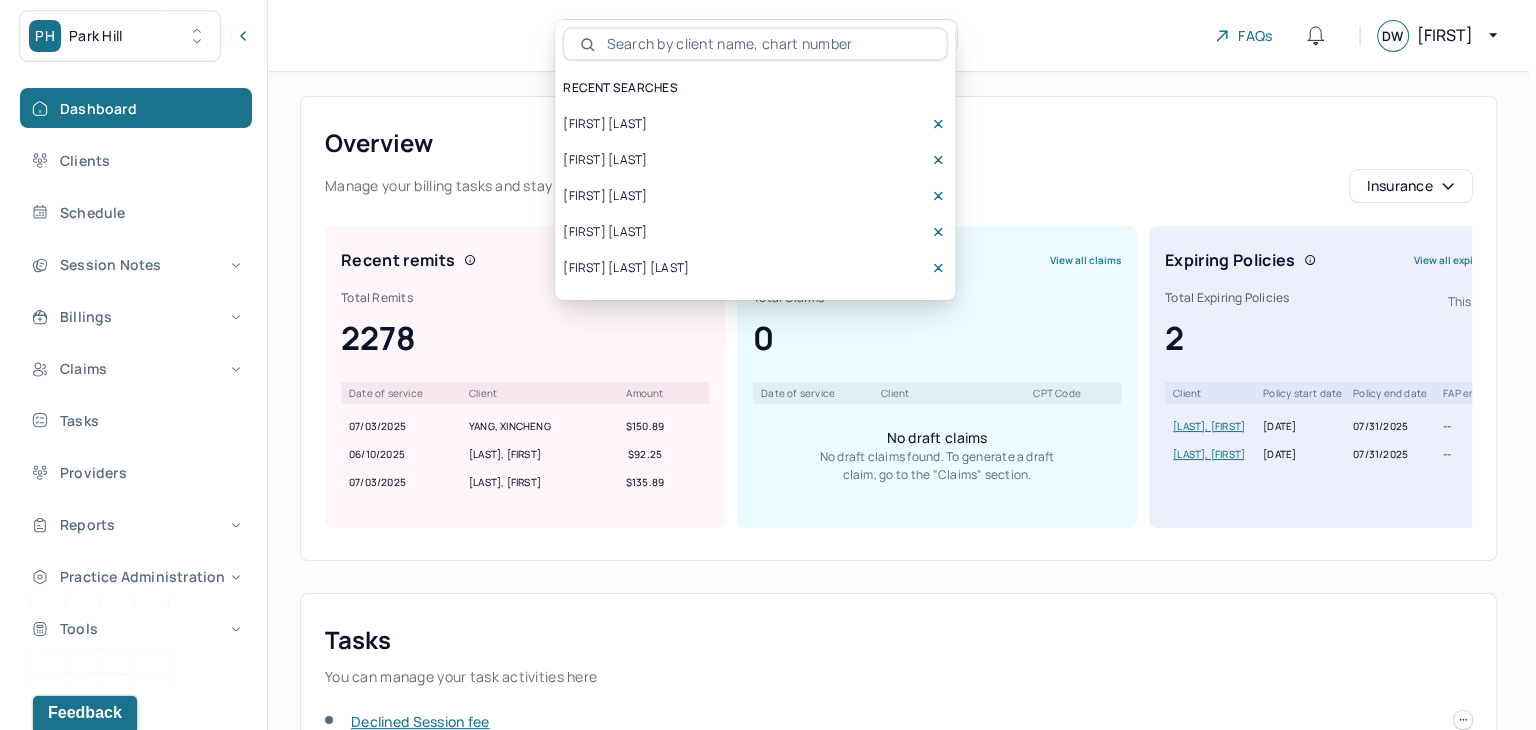 scroll, scrollTop: 0, scrollLeft: 0, axis: both 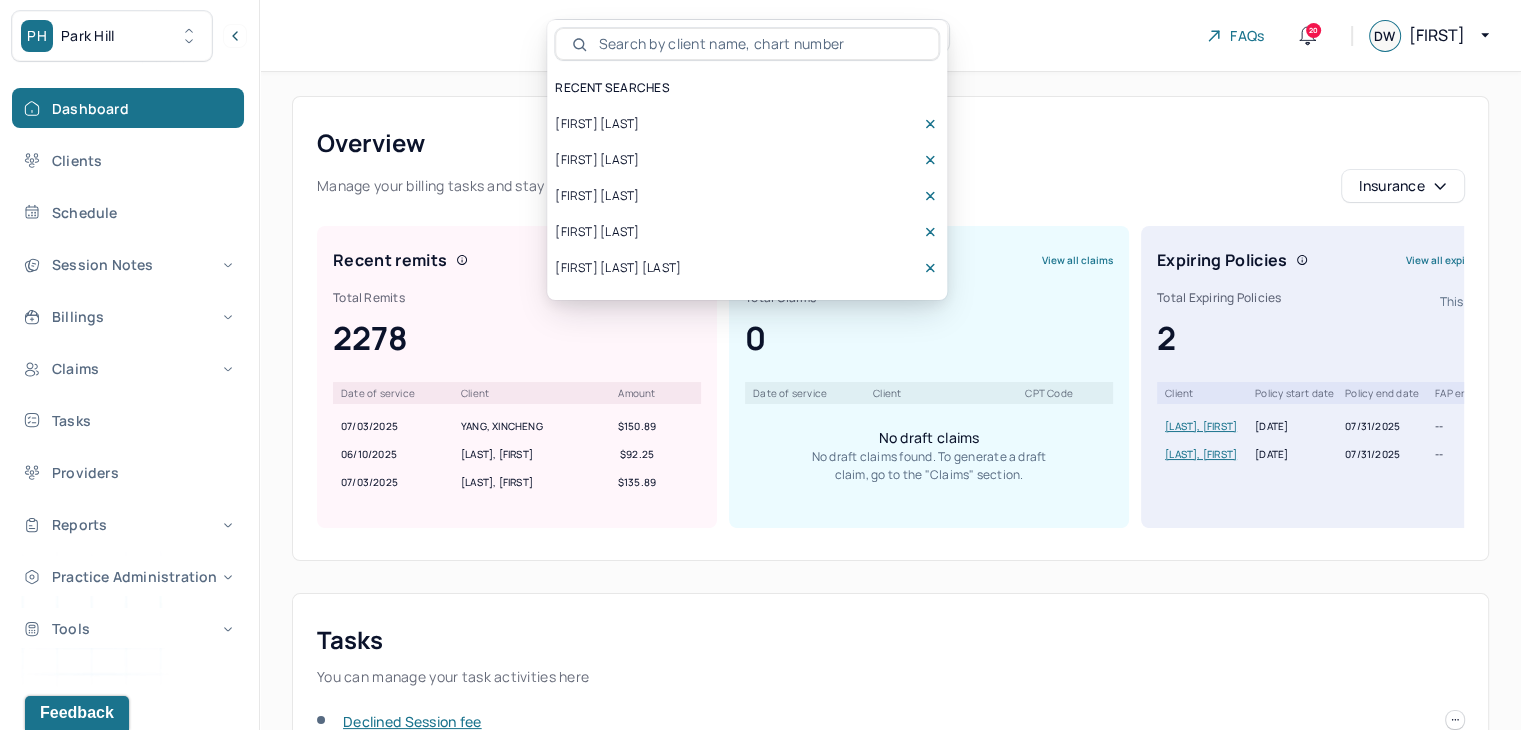 click on "[FIRST] [LAST]" at bounding box center (747, 124) 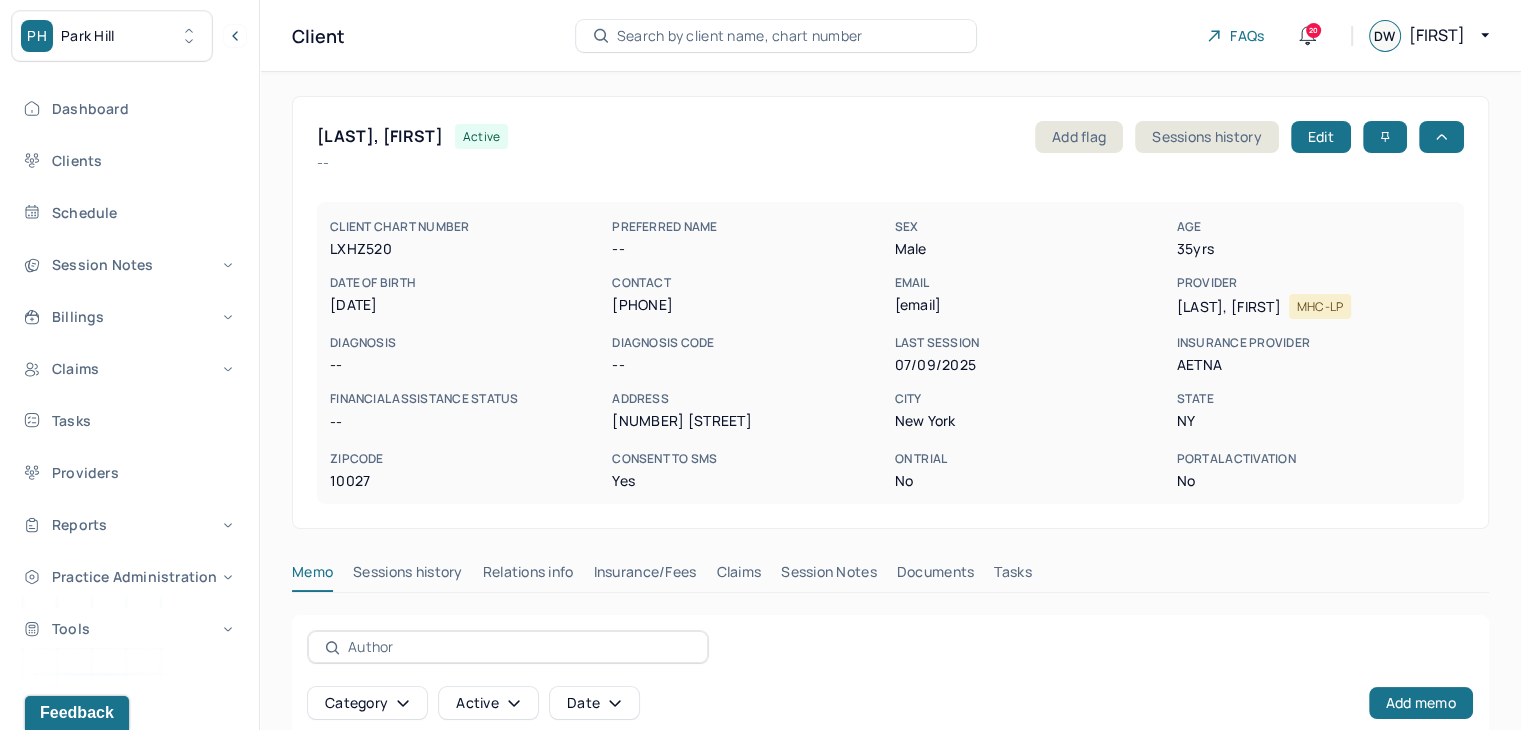 drag, startPoint x: 492, startPoint y: 139, endPoint x: 422, endPoint y: 146, distance: 70.34913 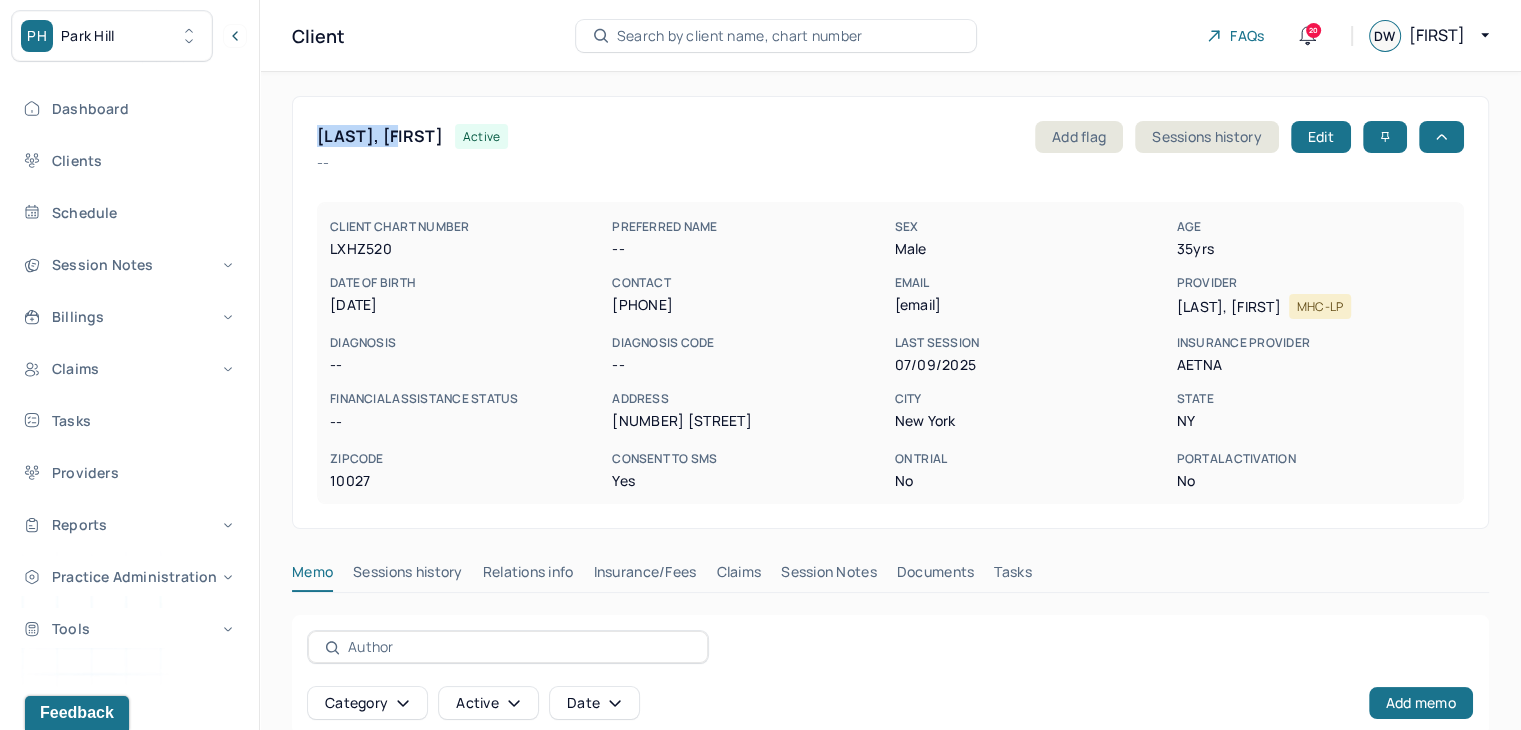 drag, startPoint x: 420, startPoint y: 136, endPoint x: 308, endPoint y: 141, distance: 112.11155 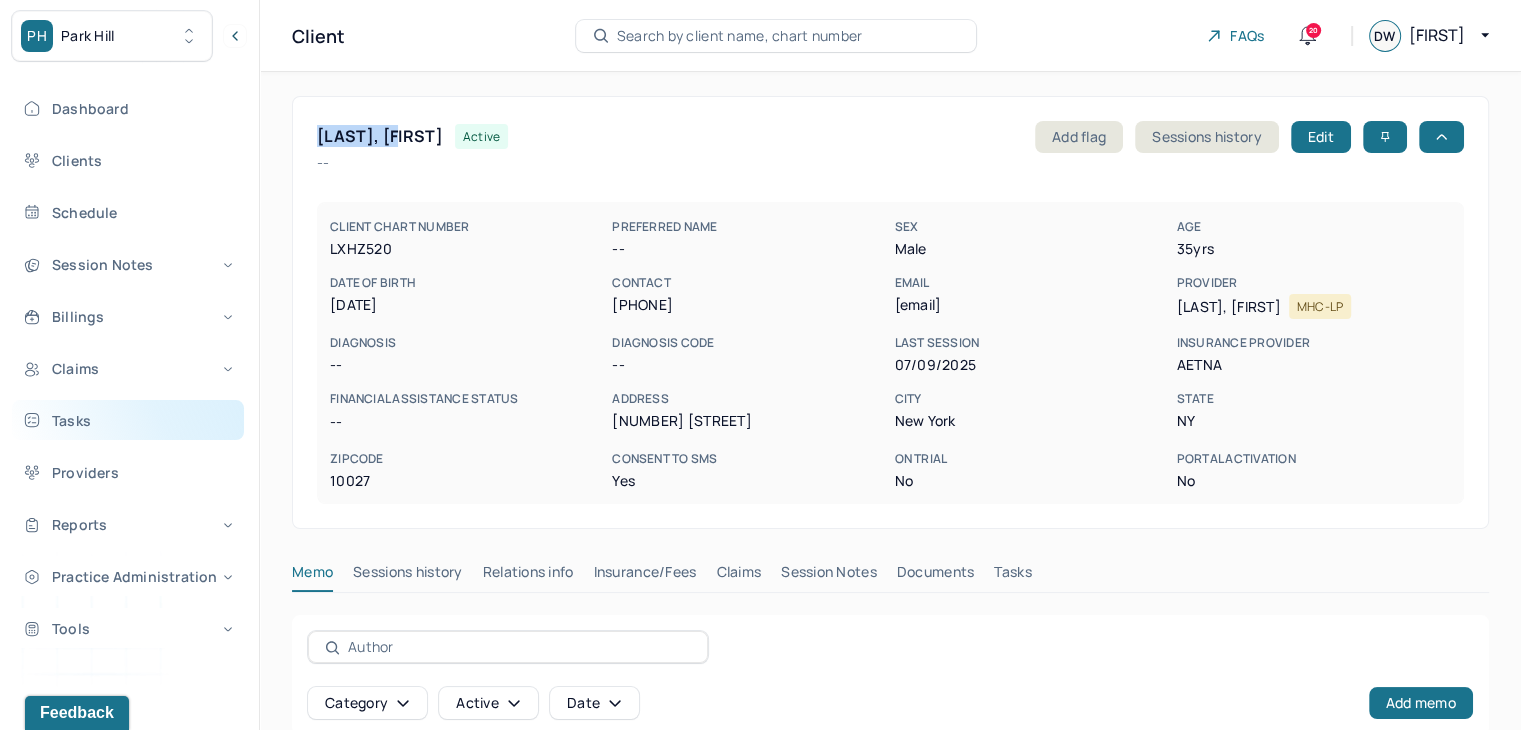 copy on "[LAST]," 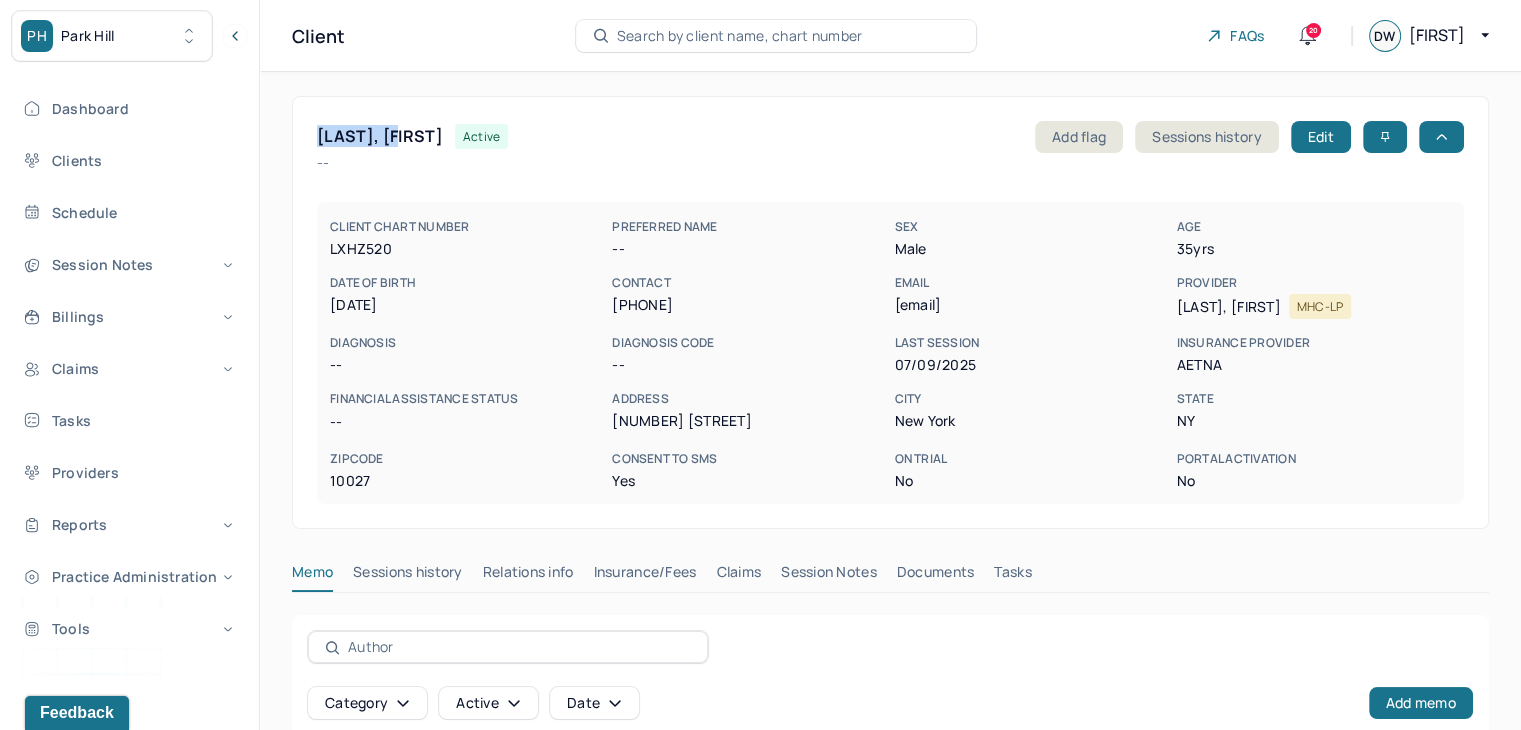 type 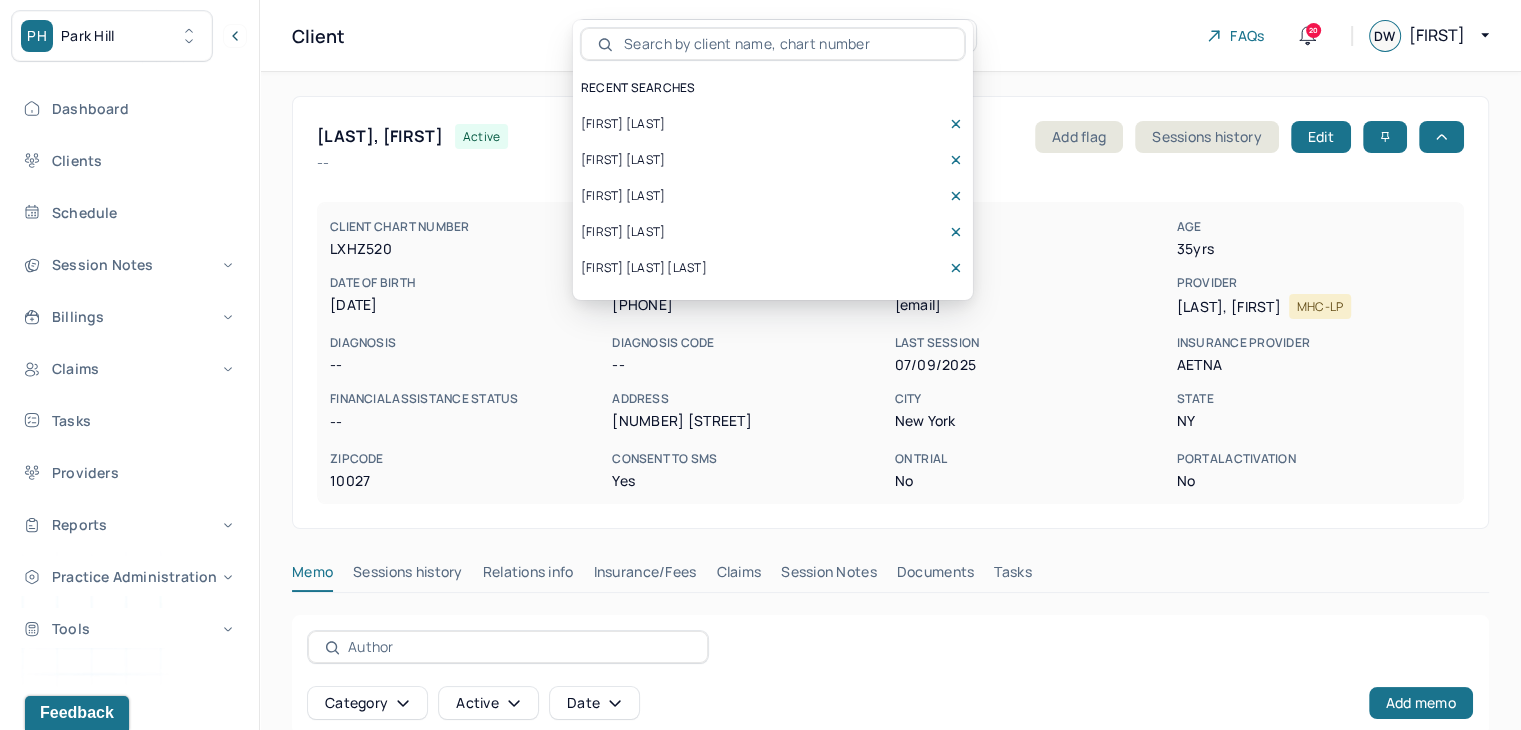 type on "[FIRST] [LAST]" 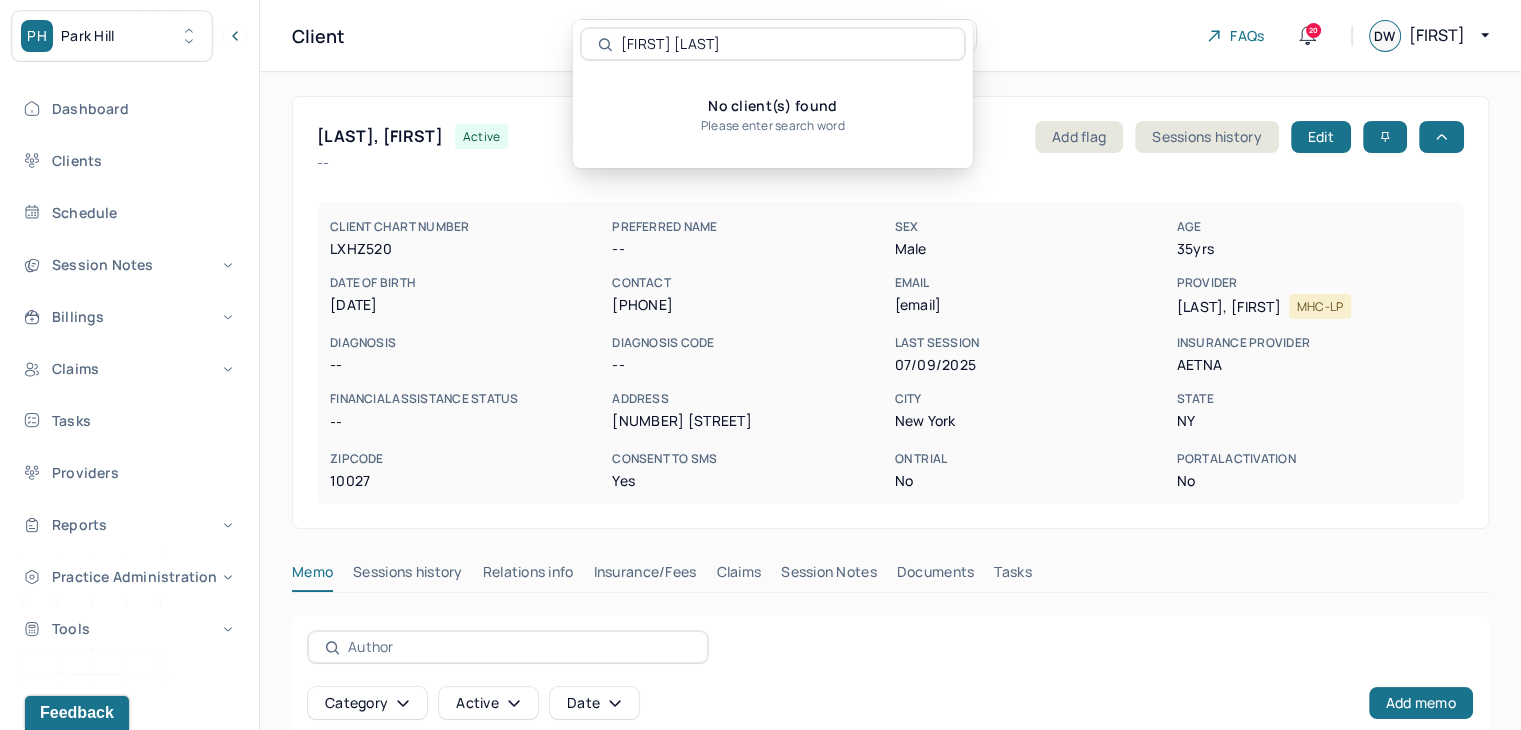 click 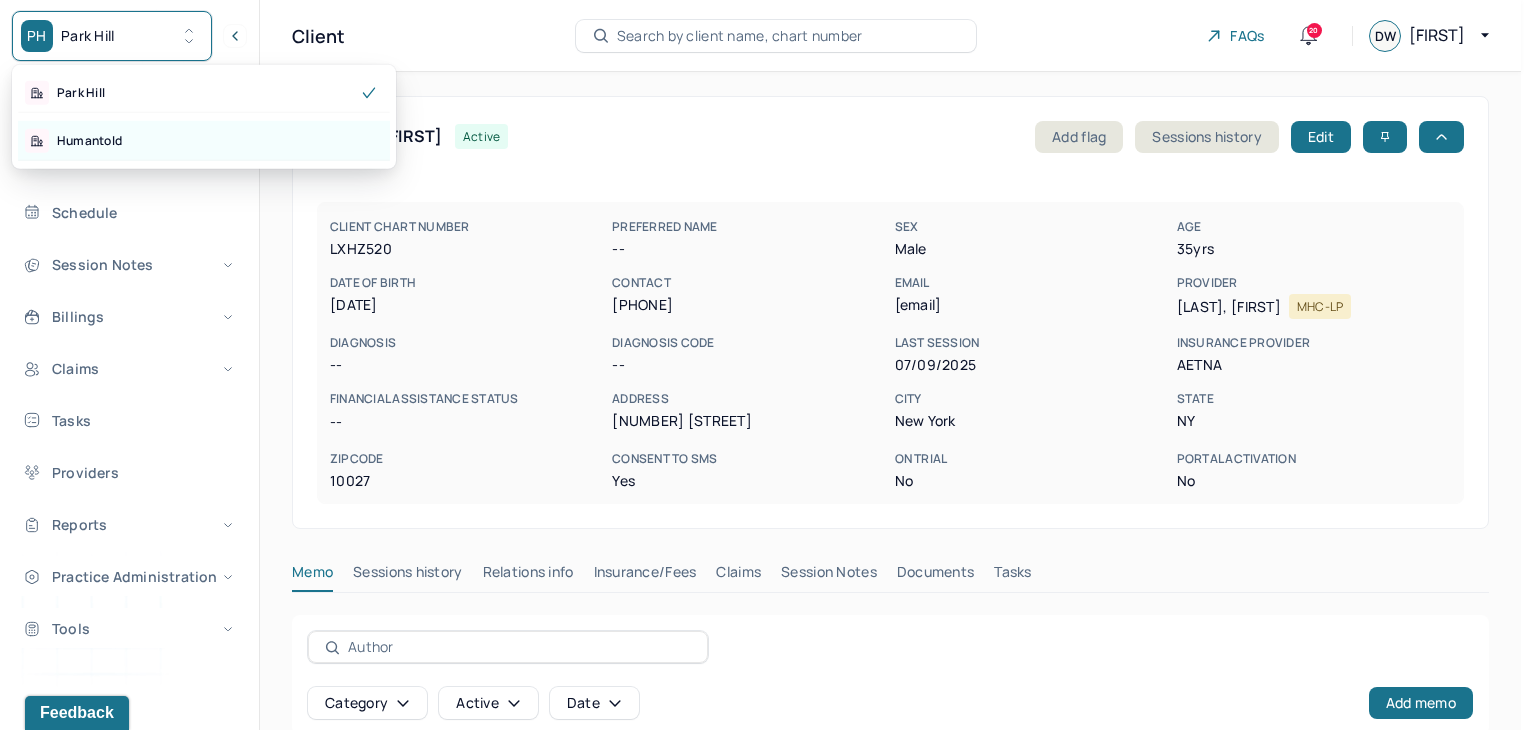 click on "Humantold" at bounding box center [89, 141] 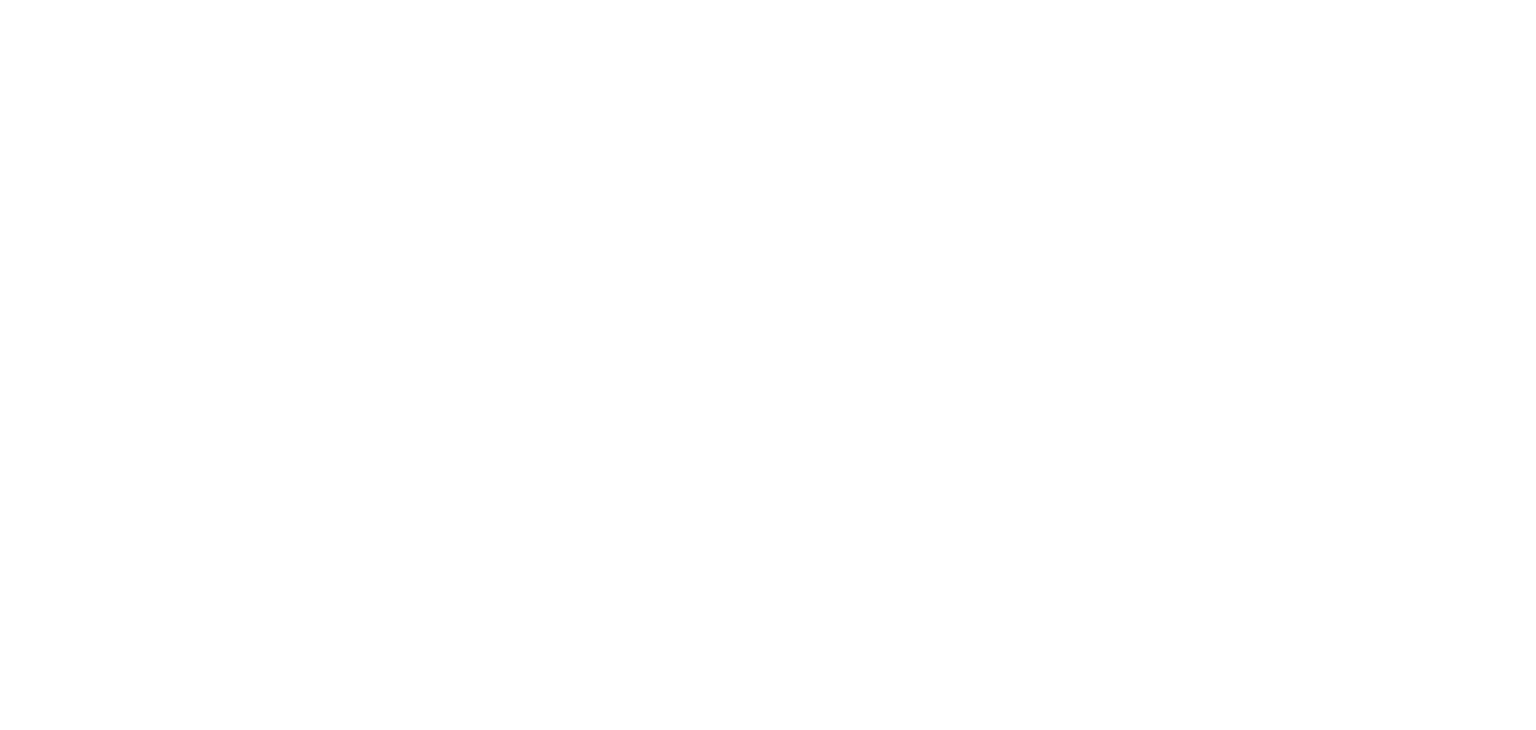 scroll, scrollTop: 0, scrollLeft: 0, axis: both 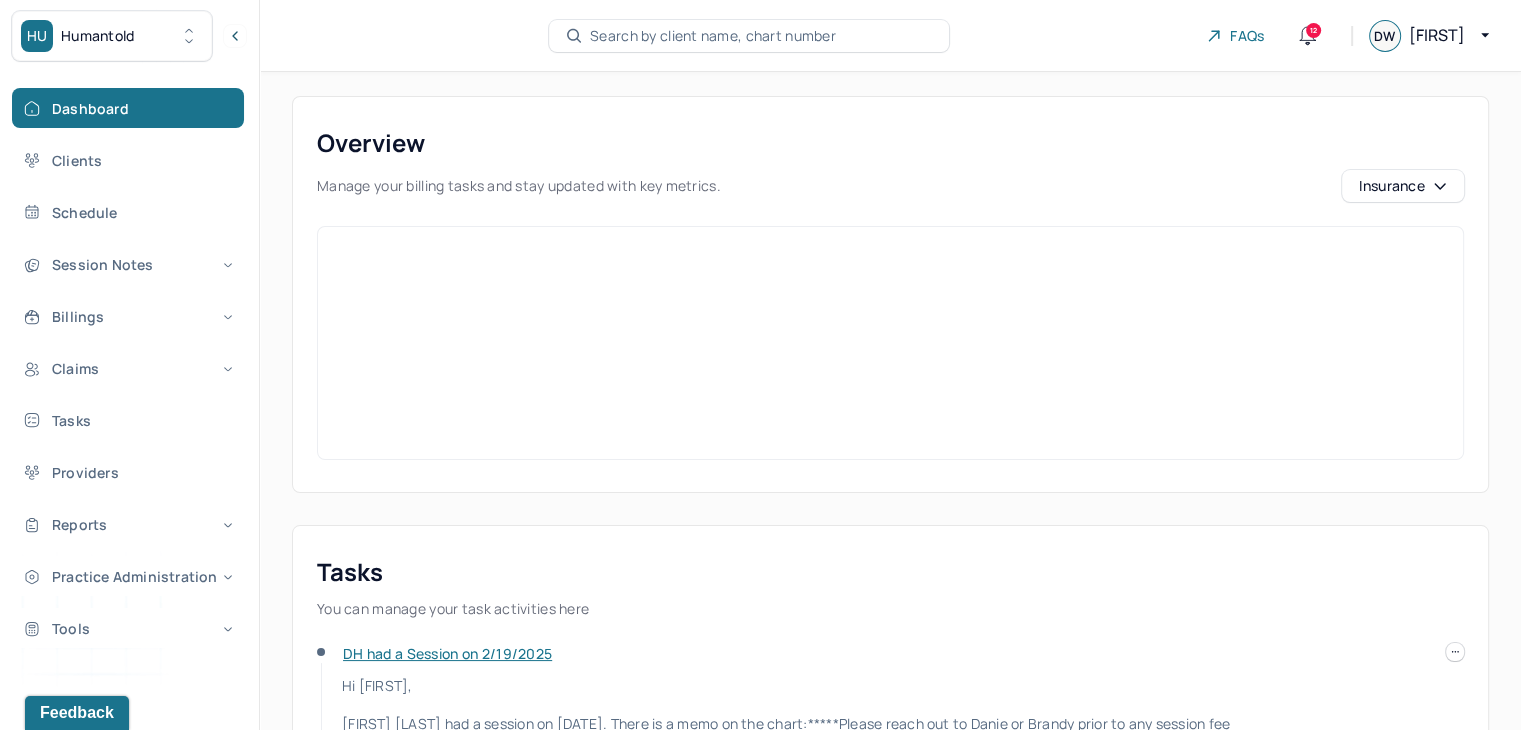 click on "Search by client name, chart number" at bounding box center (713, 36) 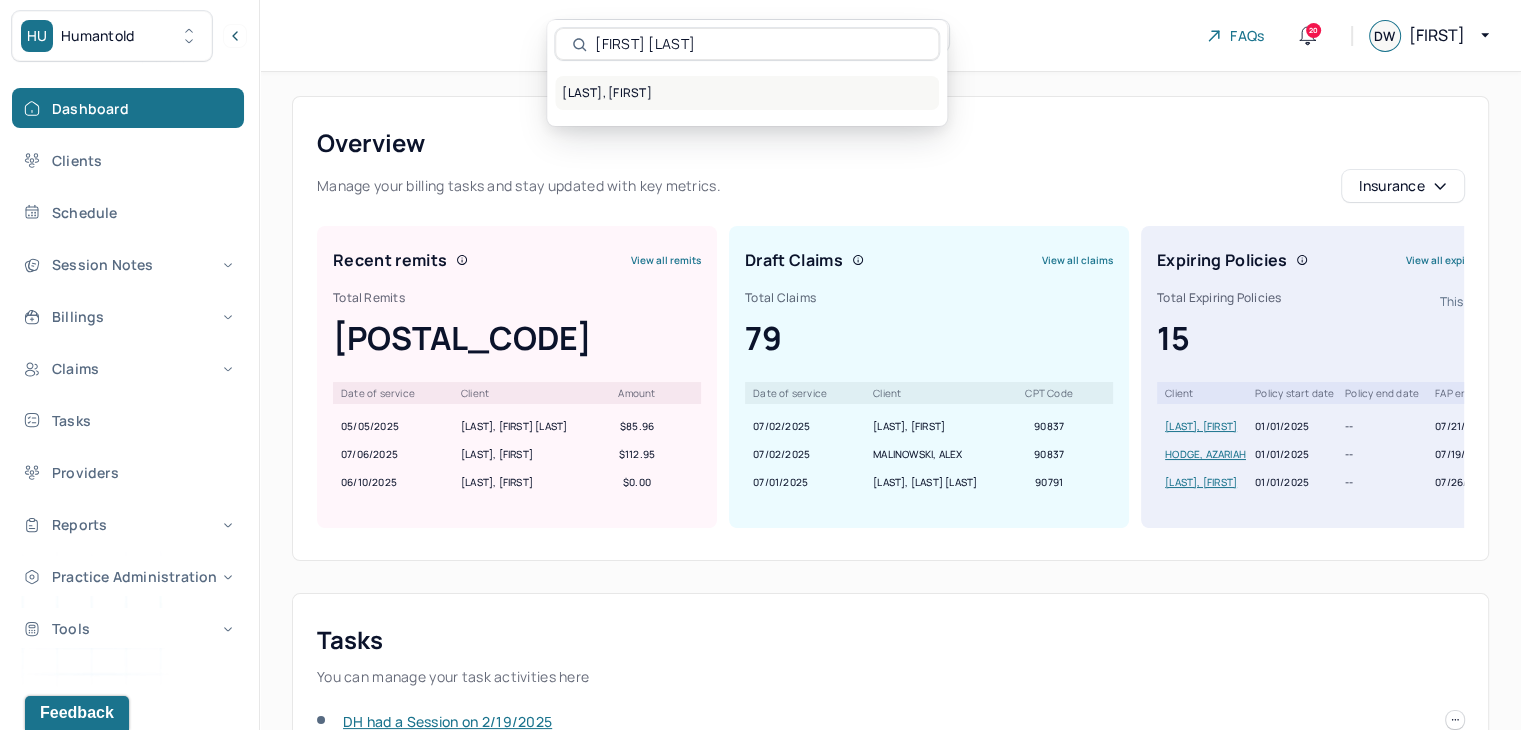 type on "Aleksandra Gold" 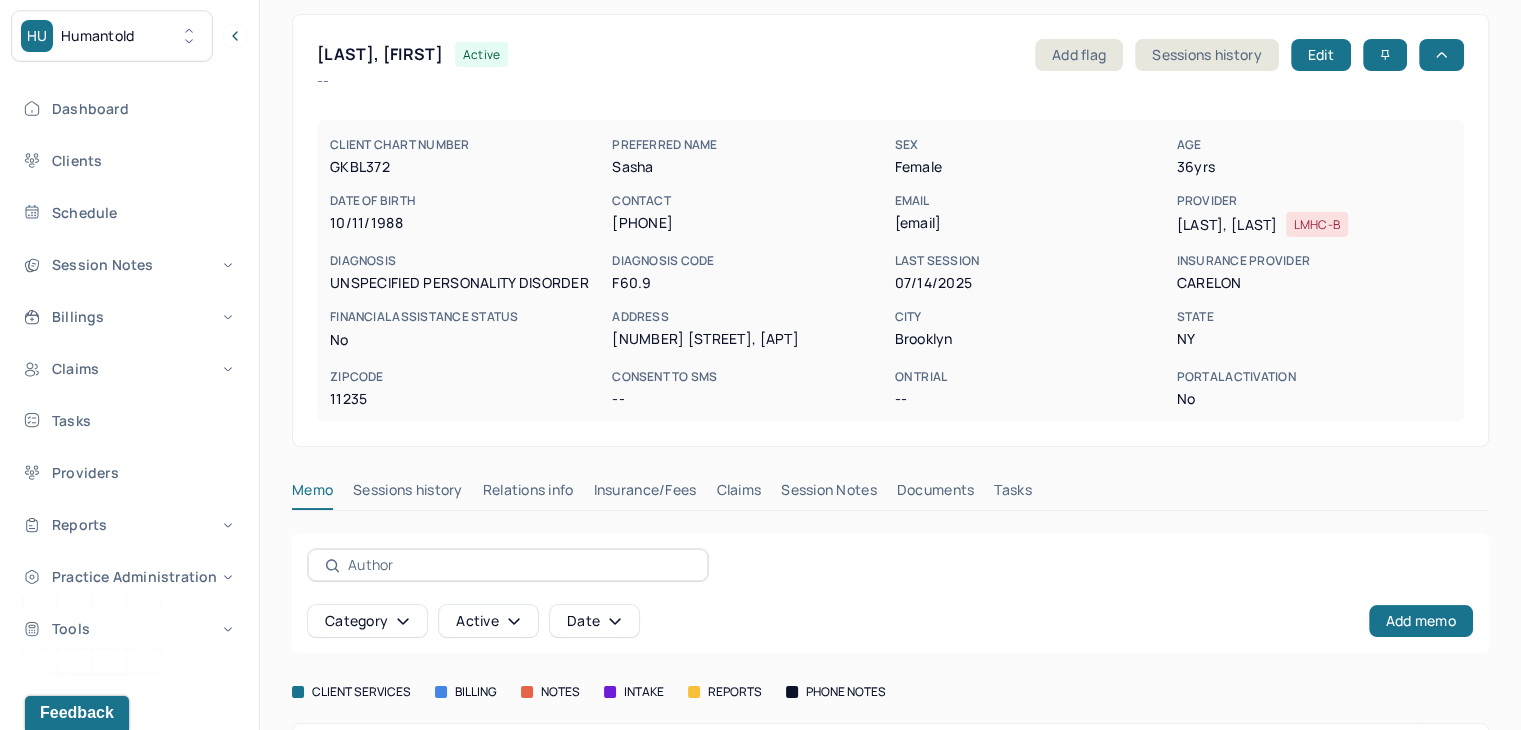 scroll, scrollTop: 192, scrollLeft: 0, axis: vertical 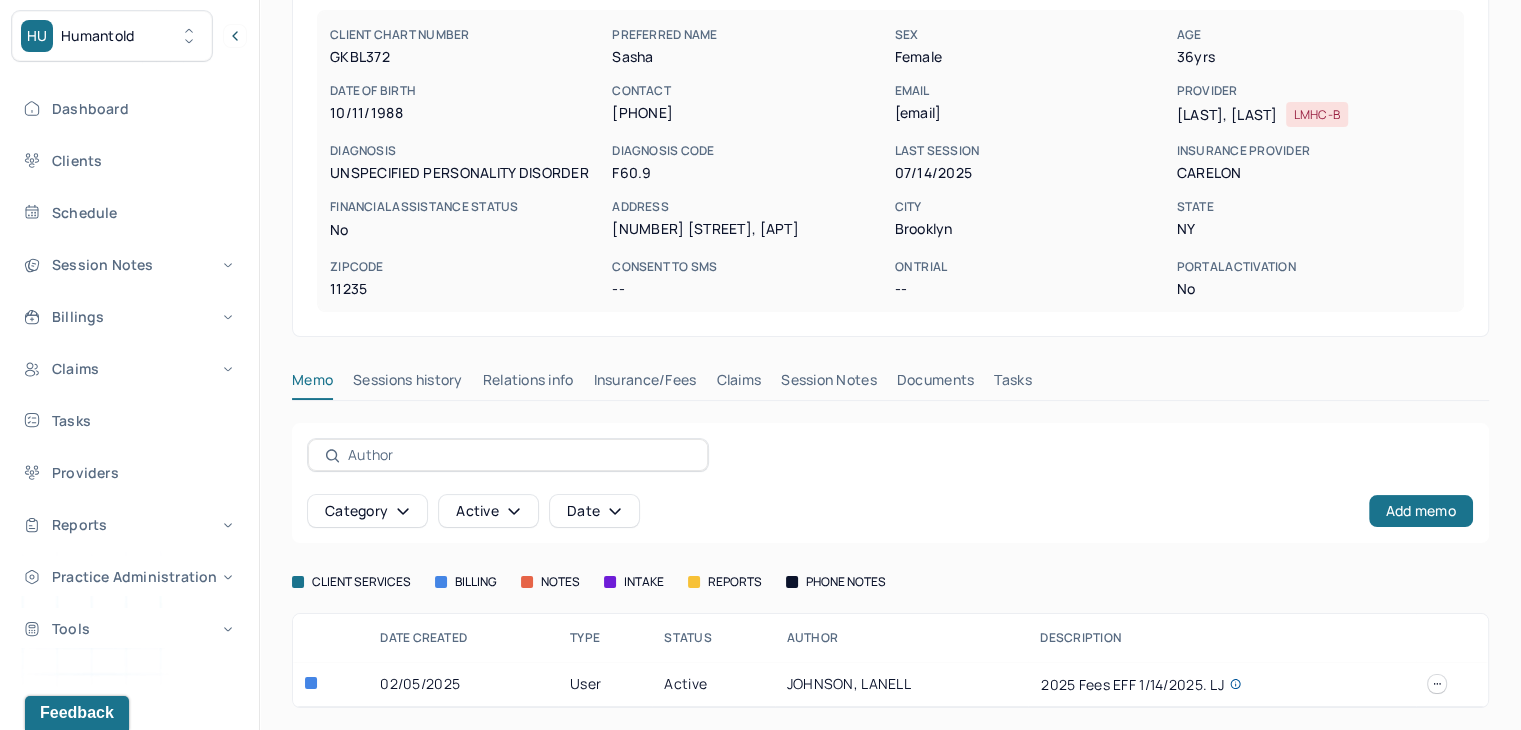 click on "Claims" at bounding box center (738, 384) 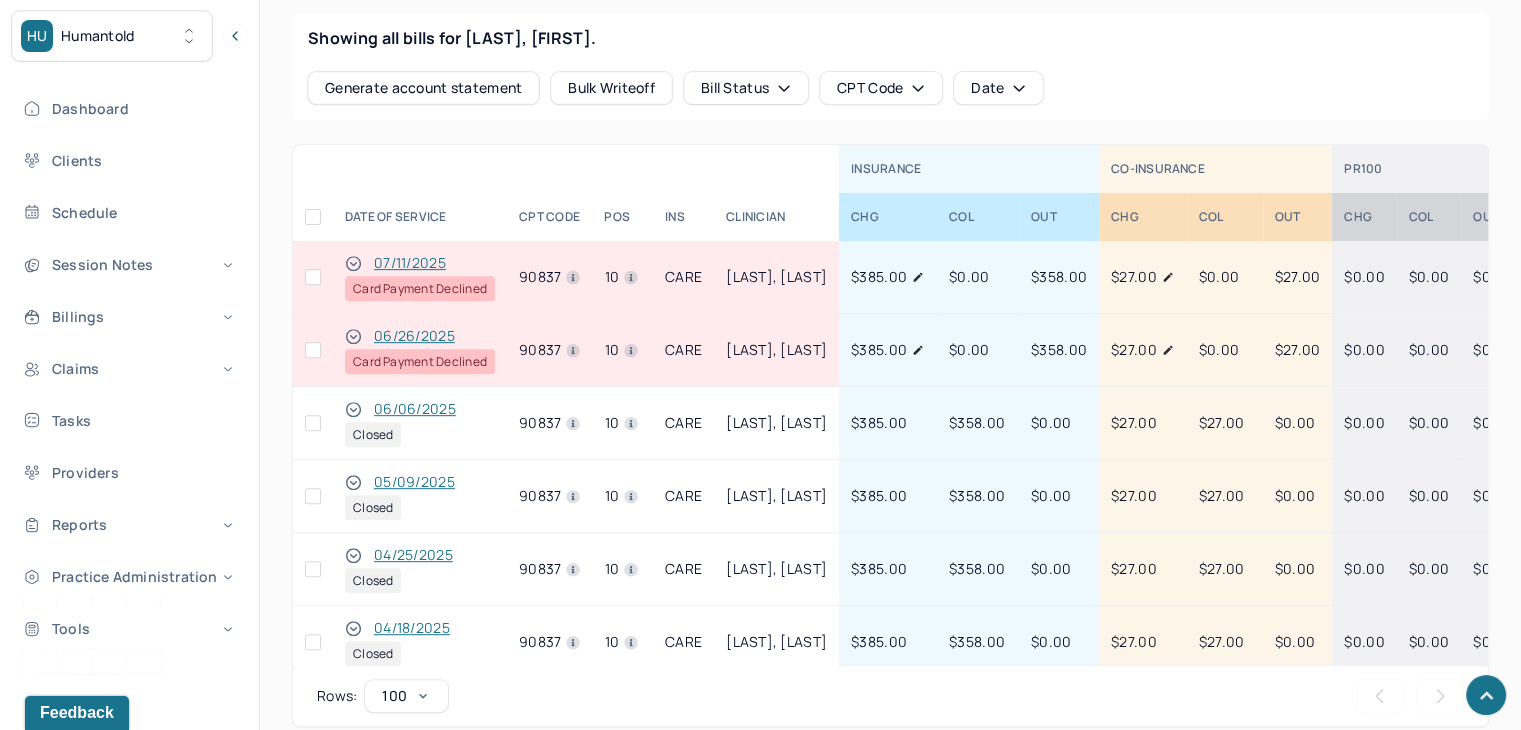 scroll, scrollTop: 892, scrollLeft: 0, axis: vertical 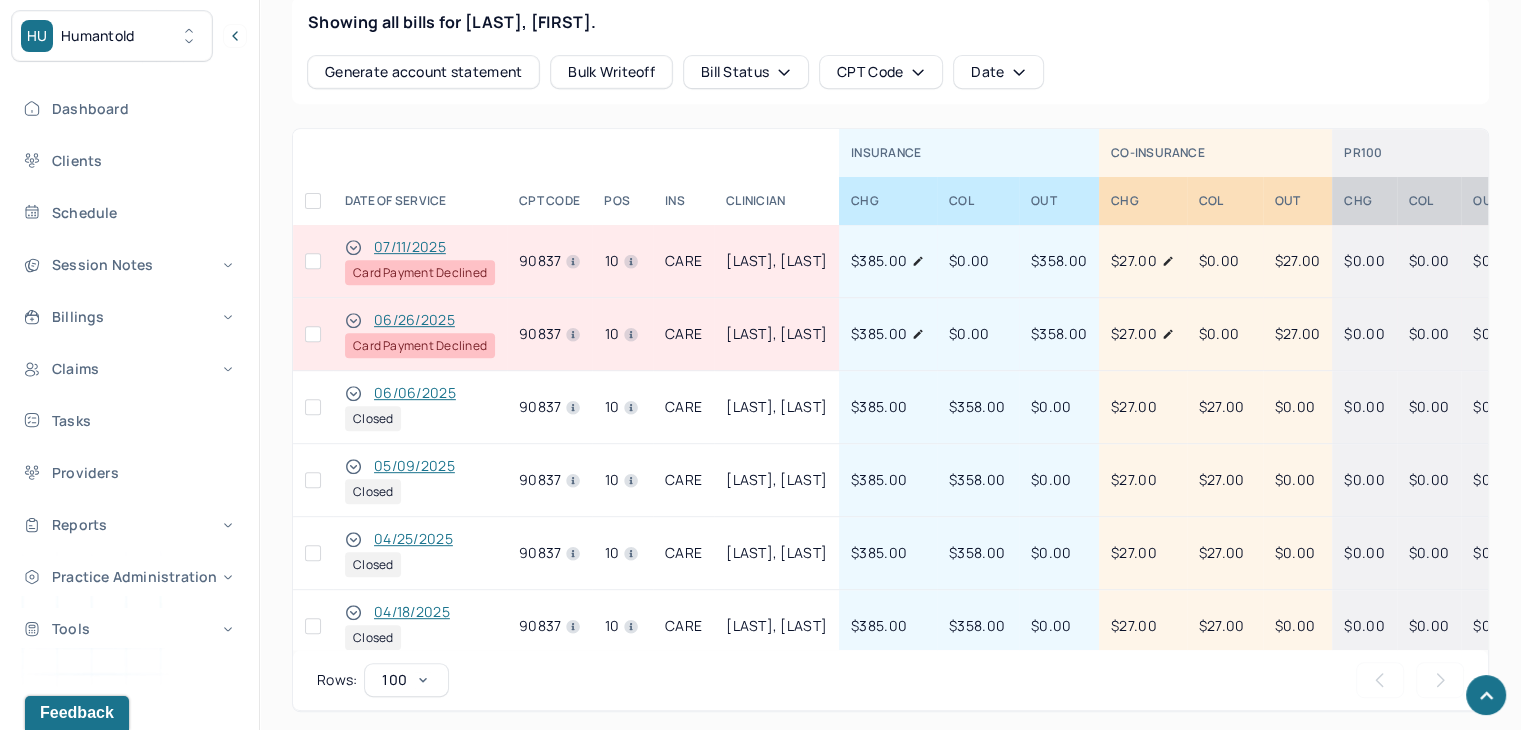 click at bounding box center [313, 334] 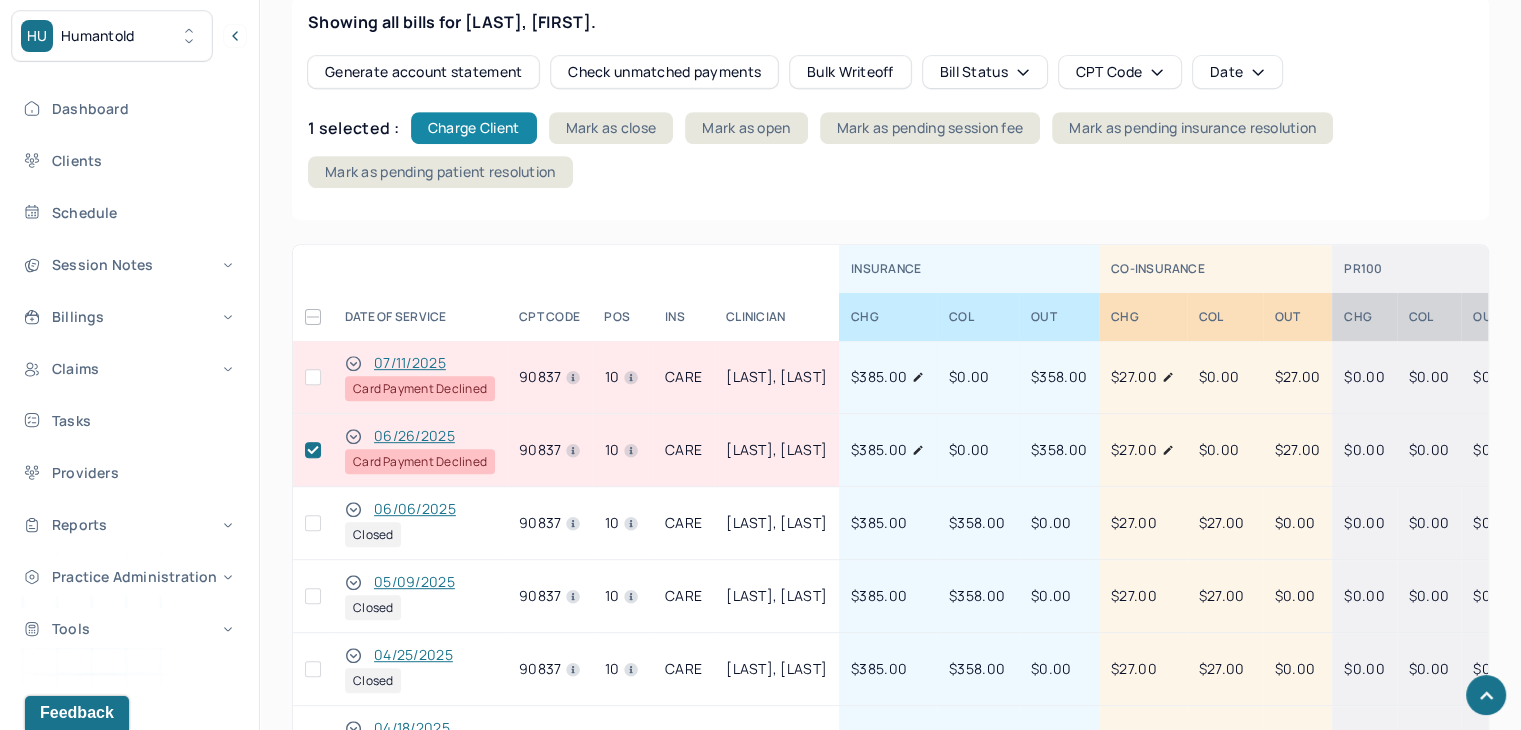 click on "Charge Client" at bounding box center [474, 128] 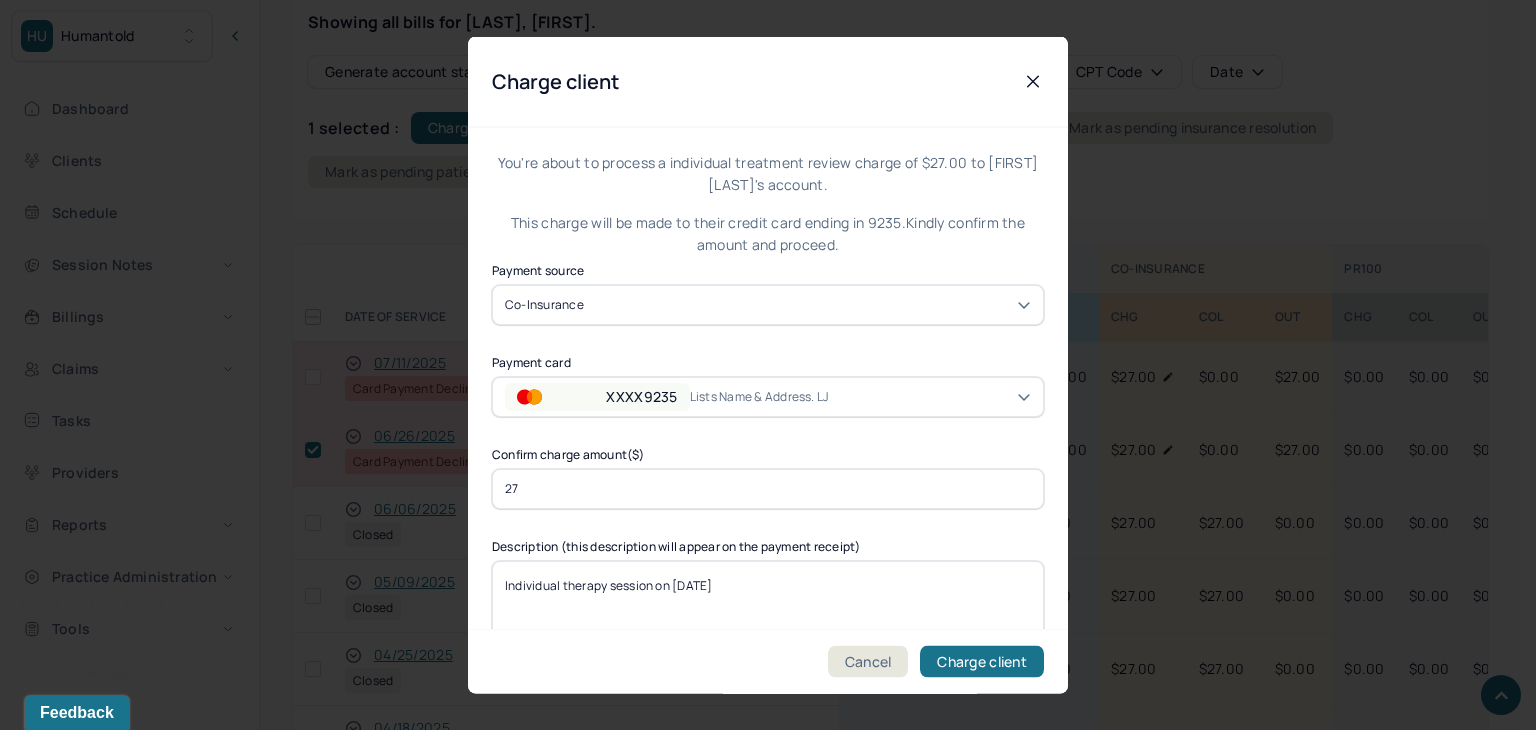 click on "XXXX9235" at bounding box center (641, 396) 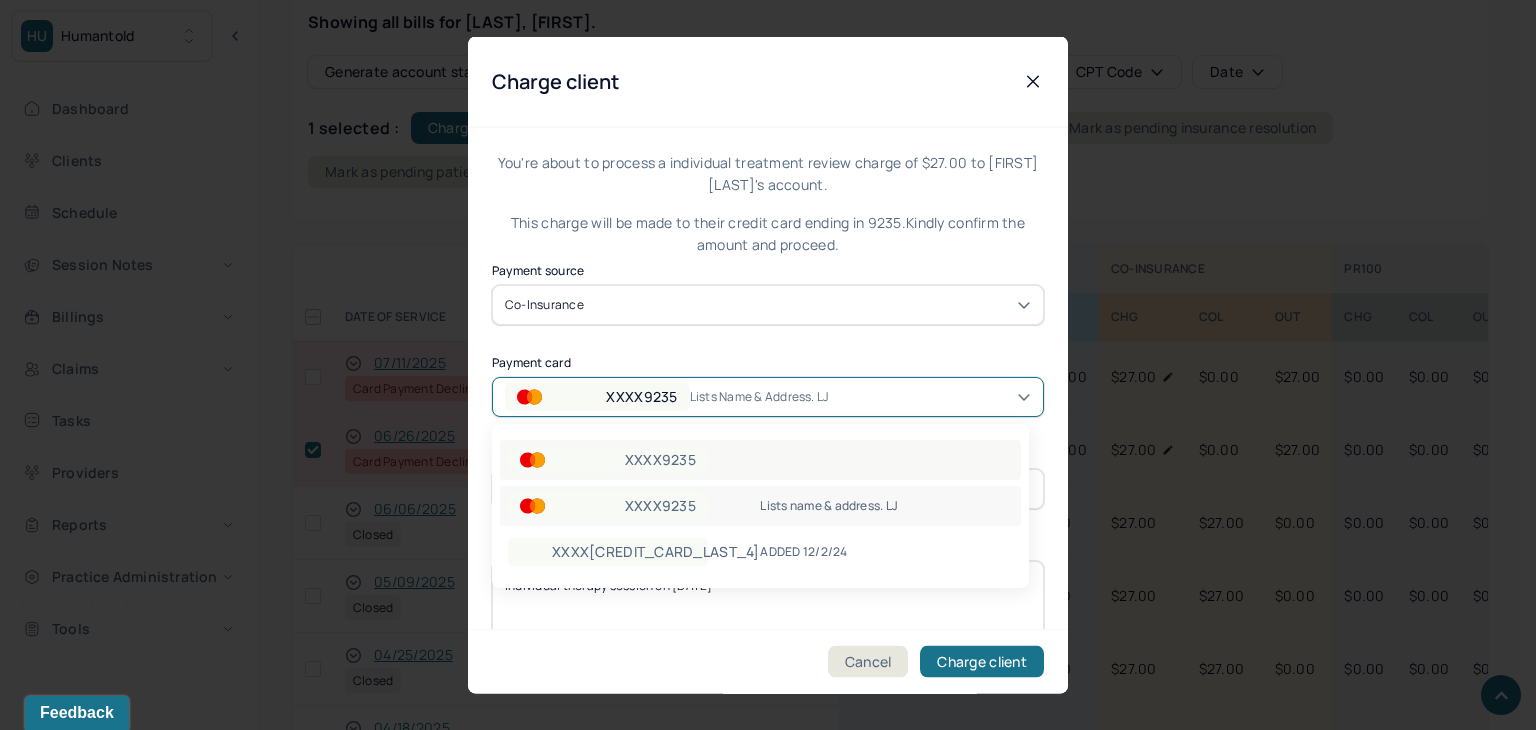 click on "XXXX9235" at bounding box center (660, 460) 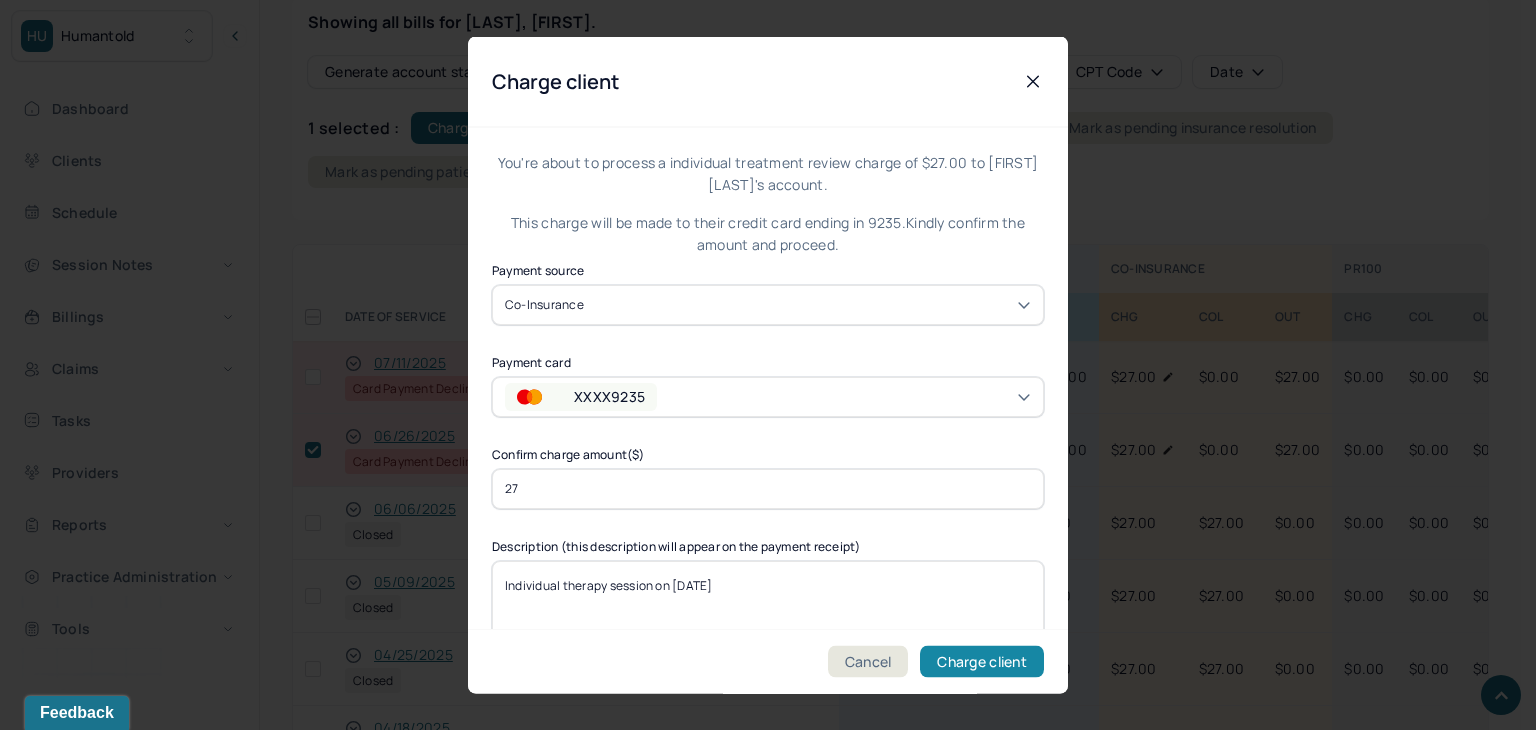 click on "Charge client" at bounding box center (982, 662) 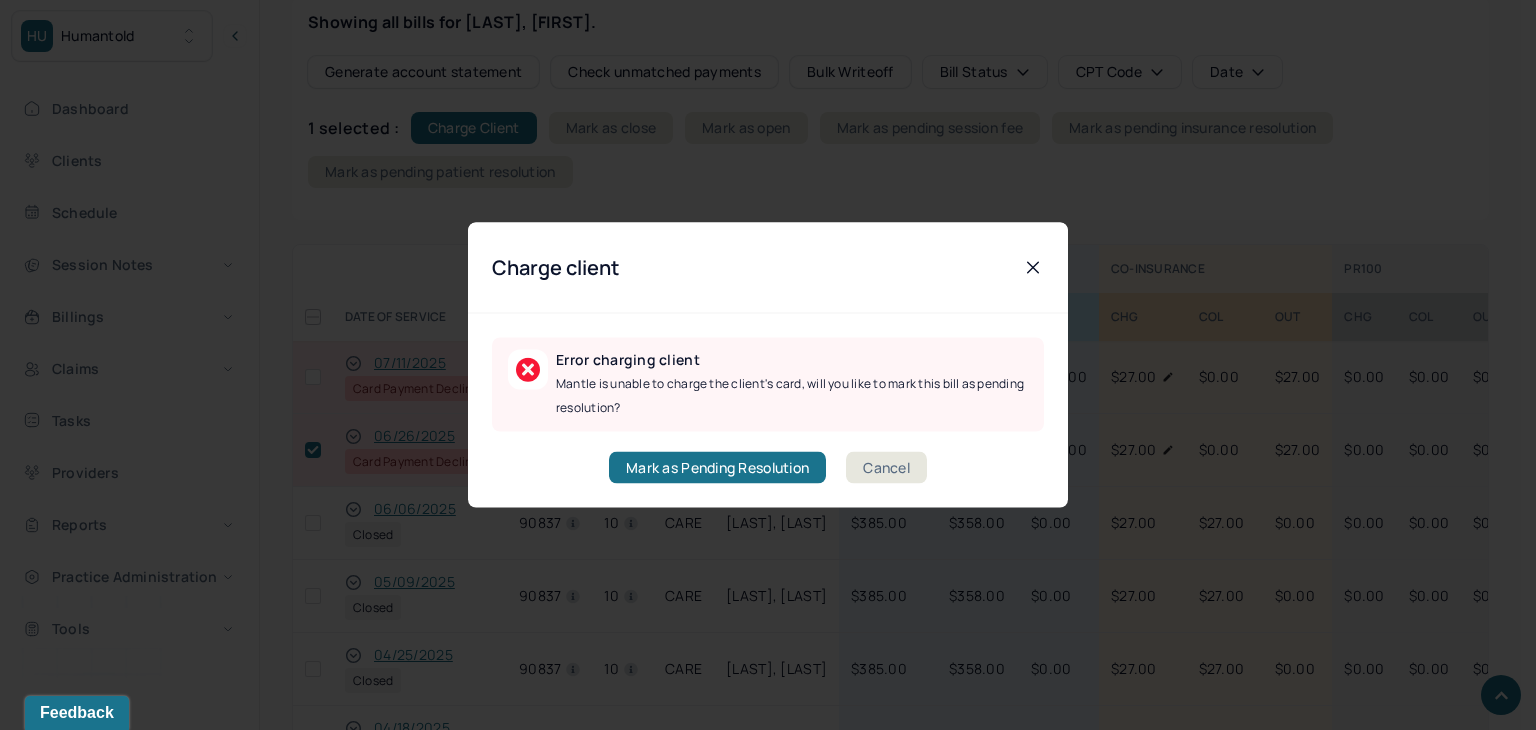 click 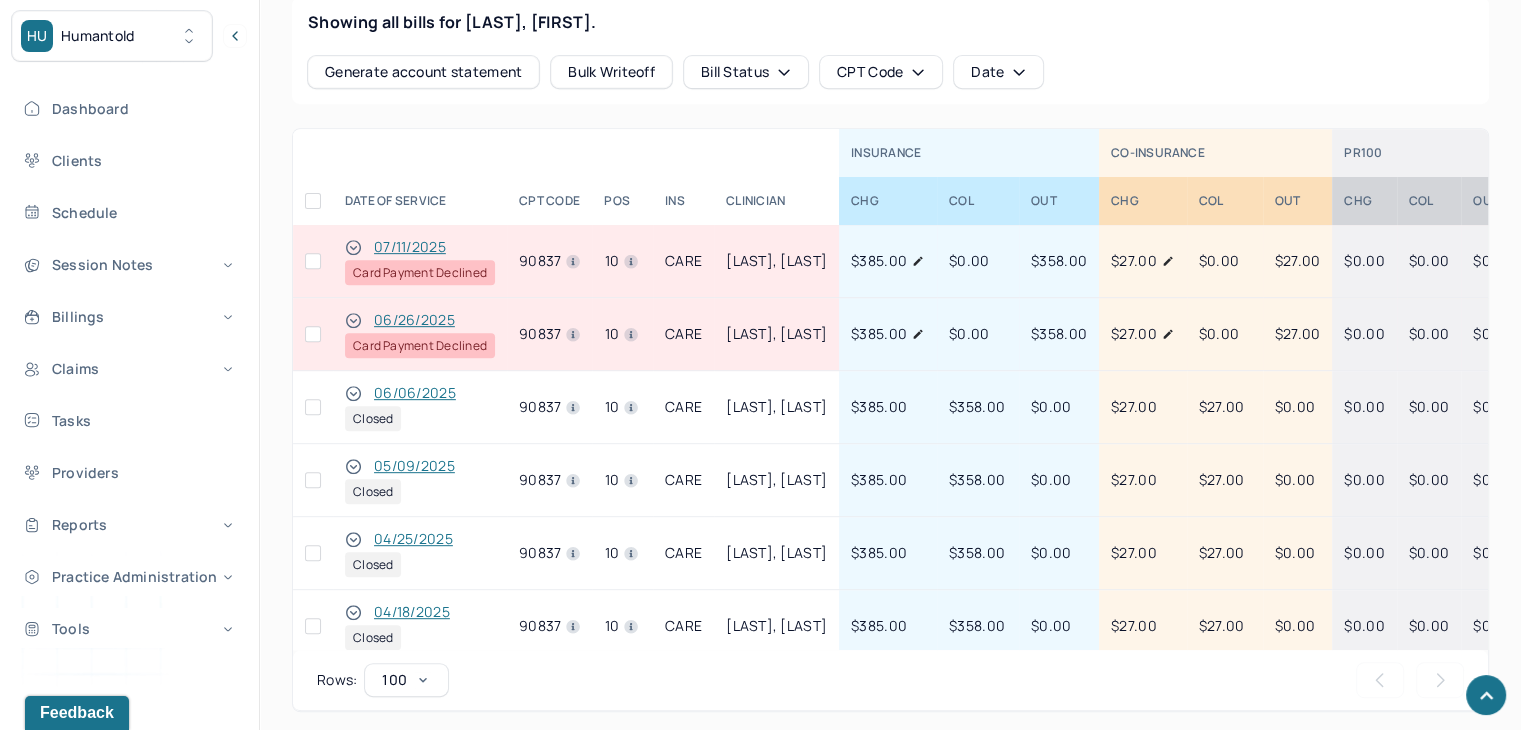 click at bounding box center (313, 261) 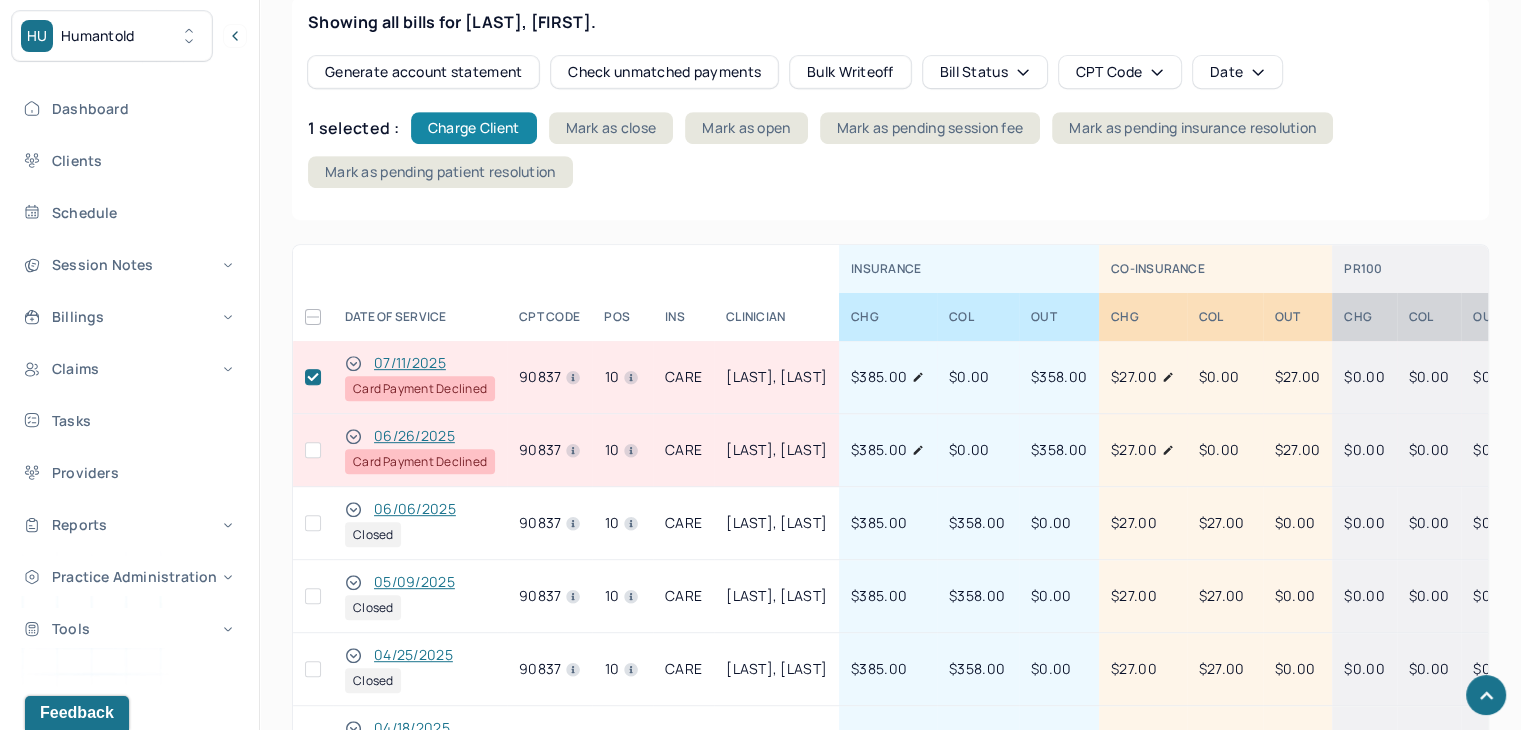 click on "Charge Client" at bounding box center [474, 128] 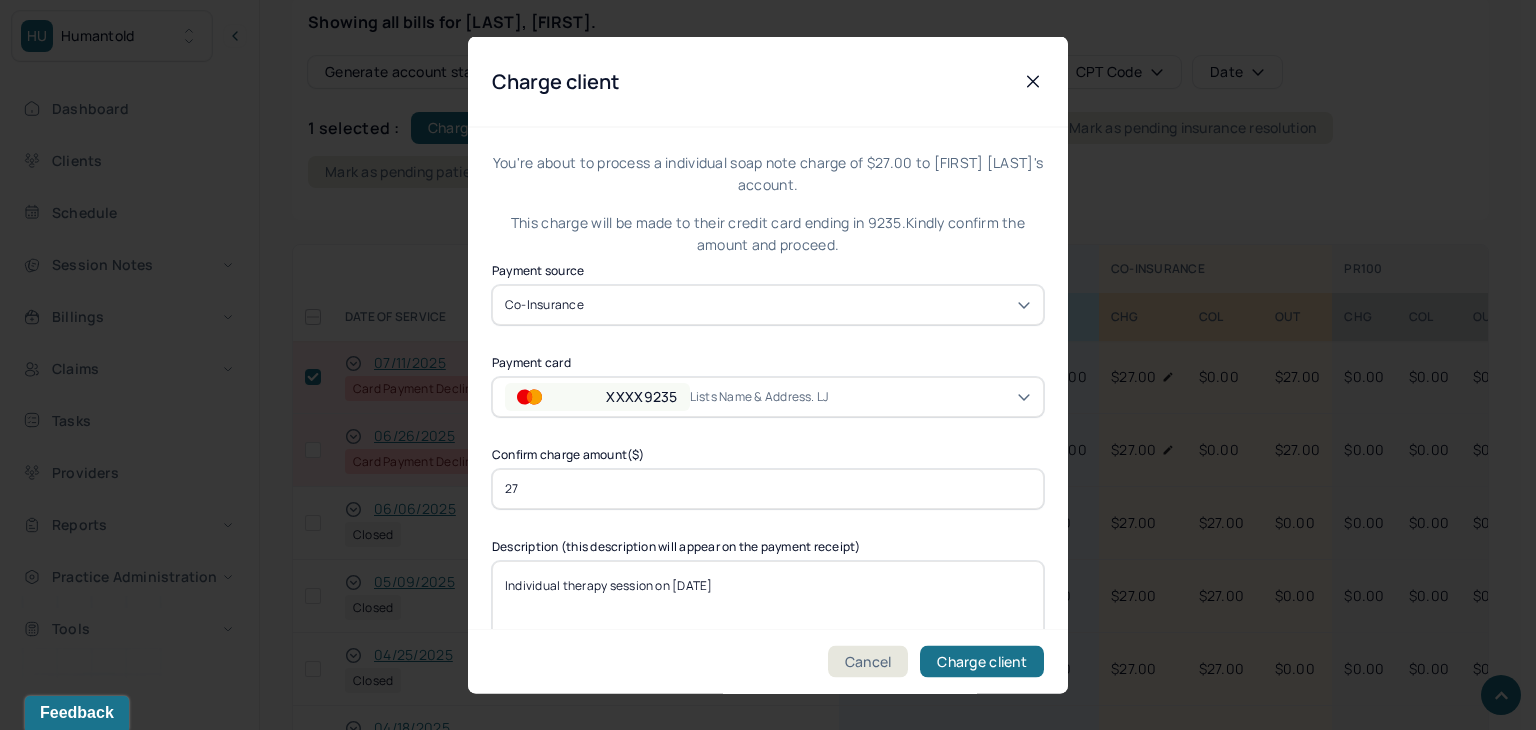 click on "XXXX9235" at bounding box center (641, 396) 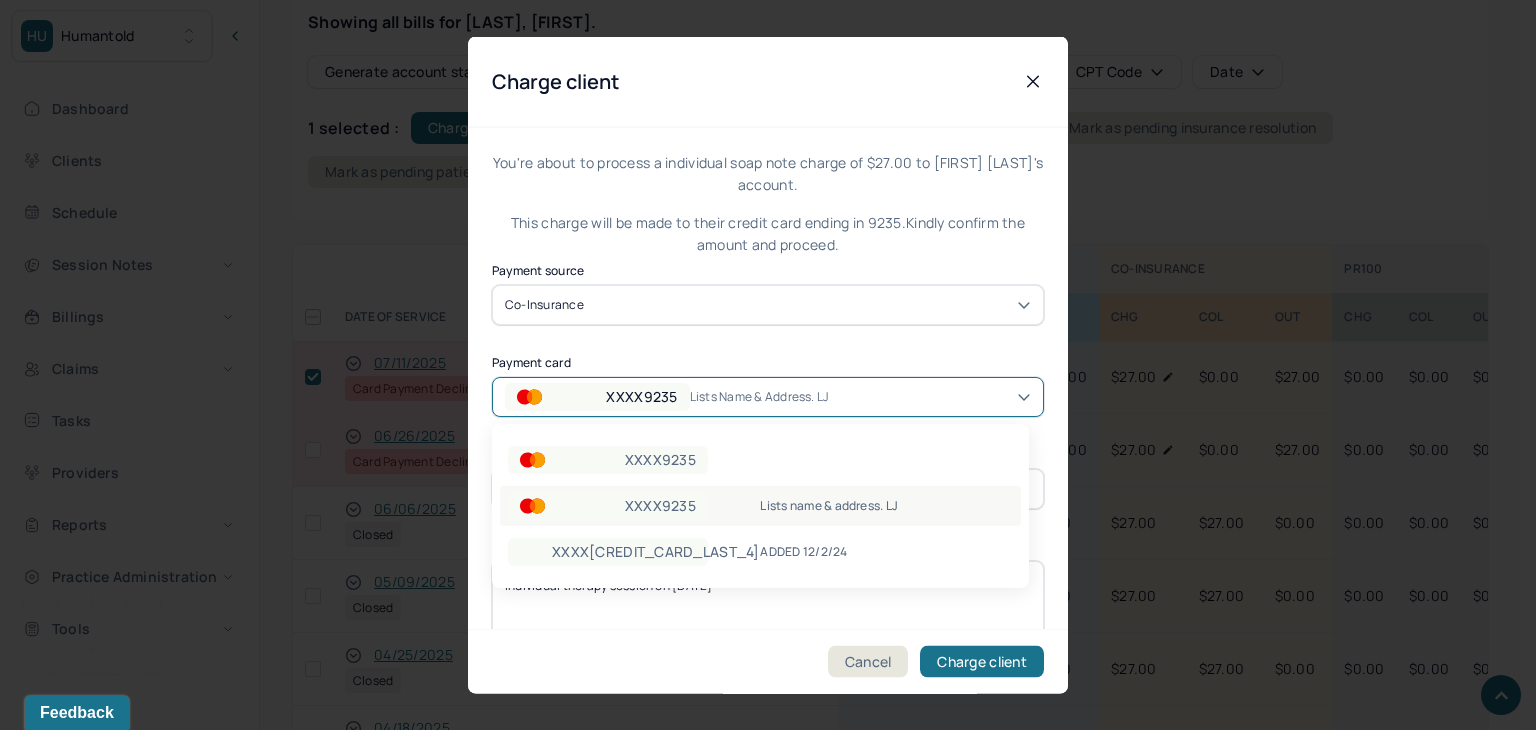 click on "XXXX9235" at bounding box center [660, 506] 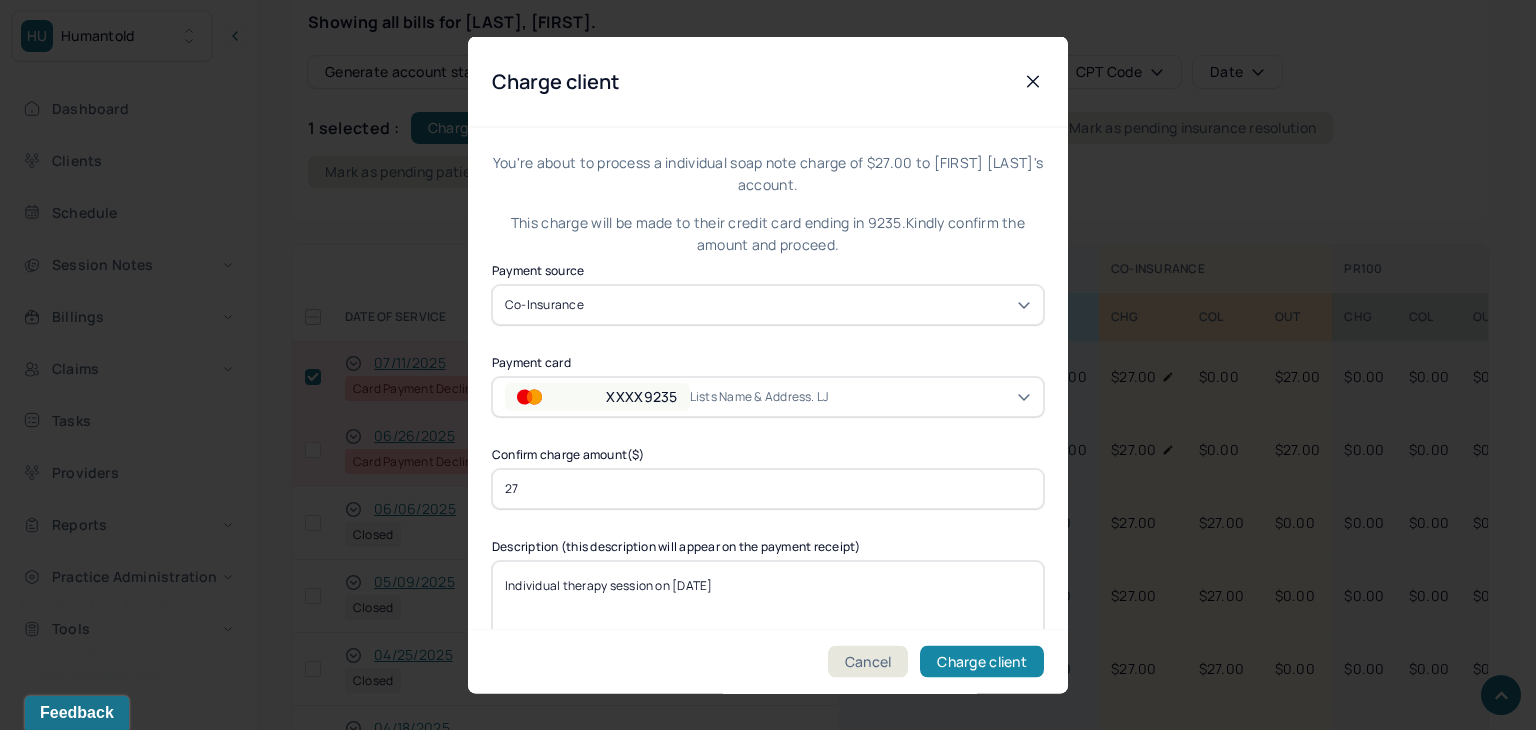 click on "Charge client" at bounding box center [982, 662] 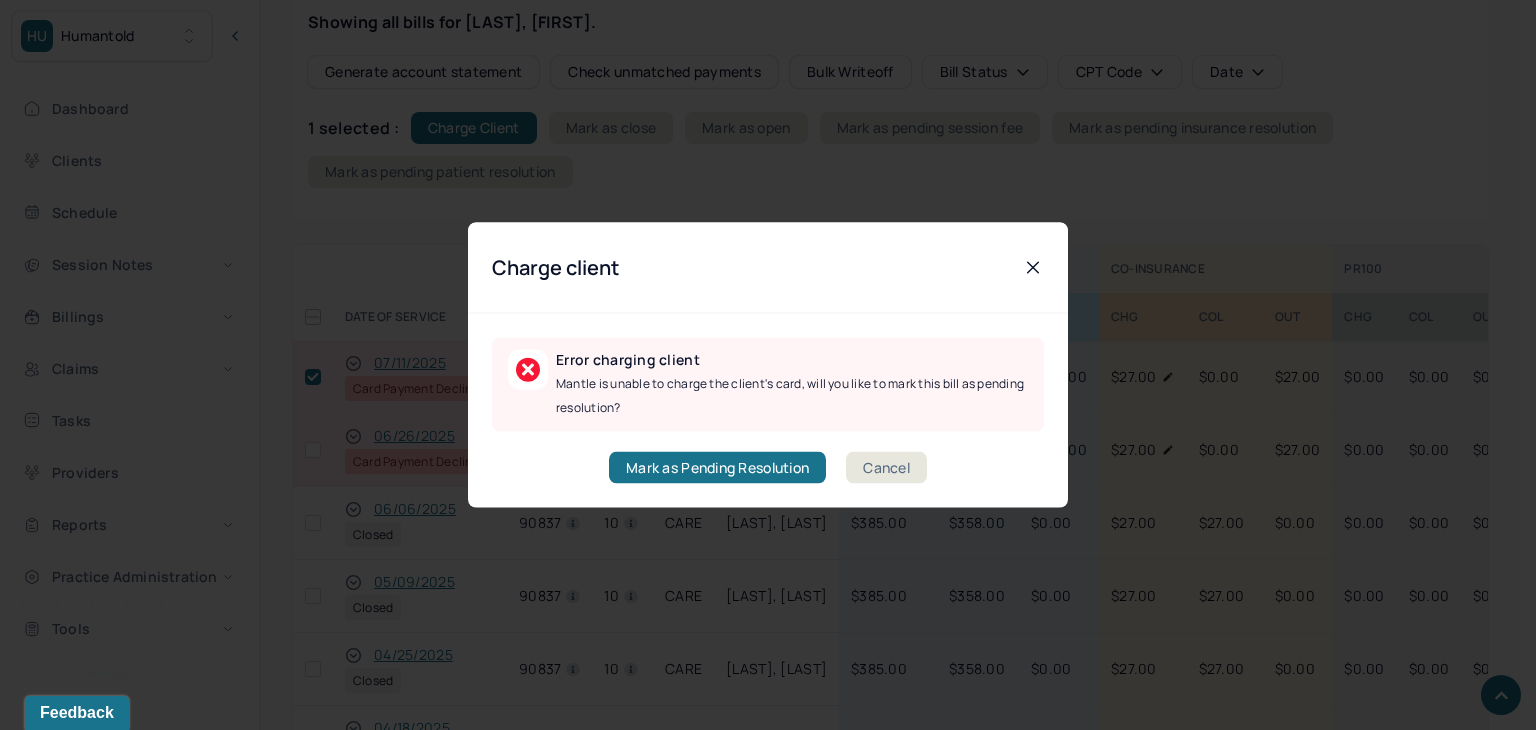 click on "Cancel" at bounding box center [886, 468] 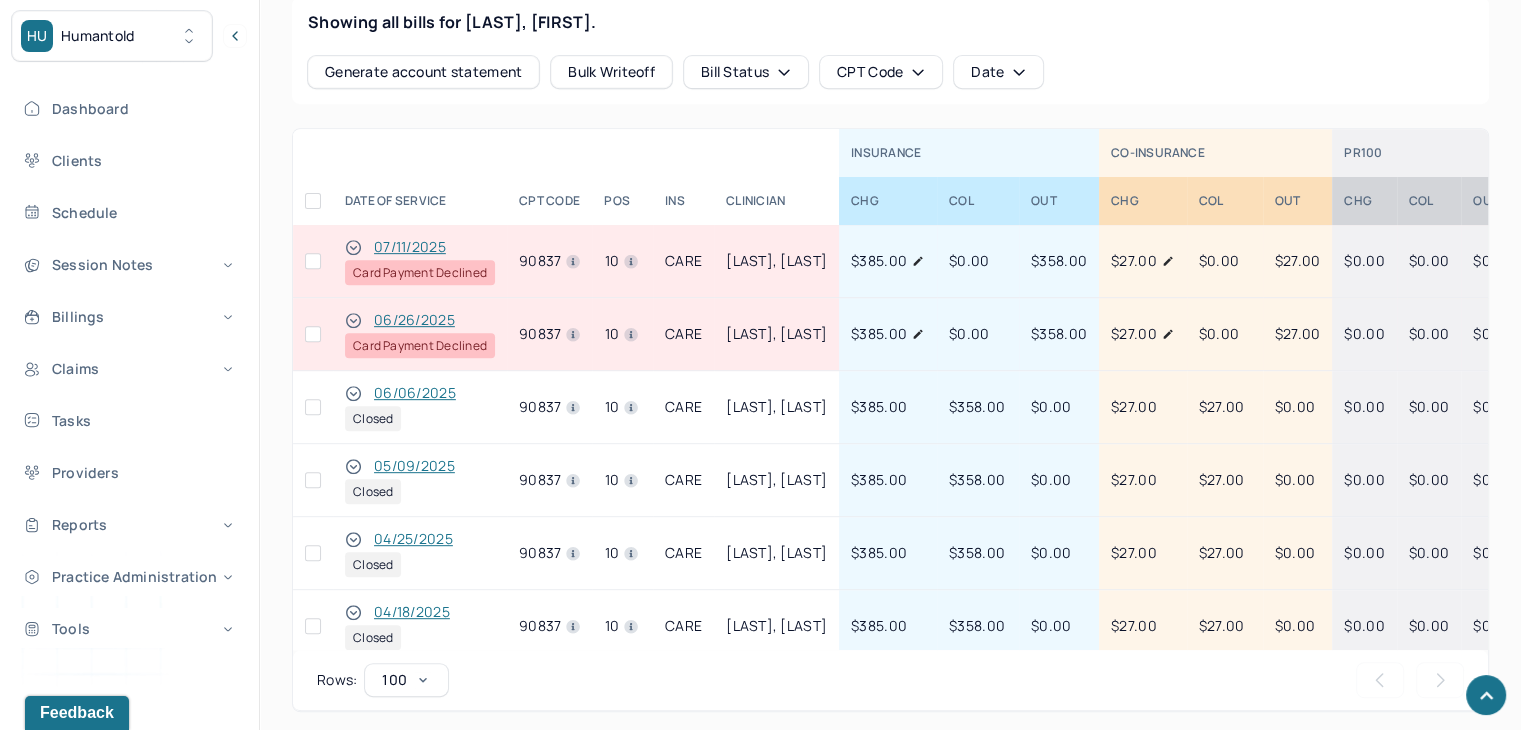 click at bounding box center [313, 261] 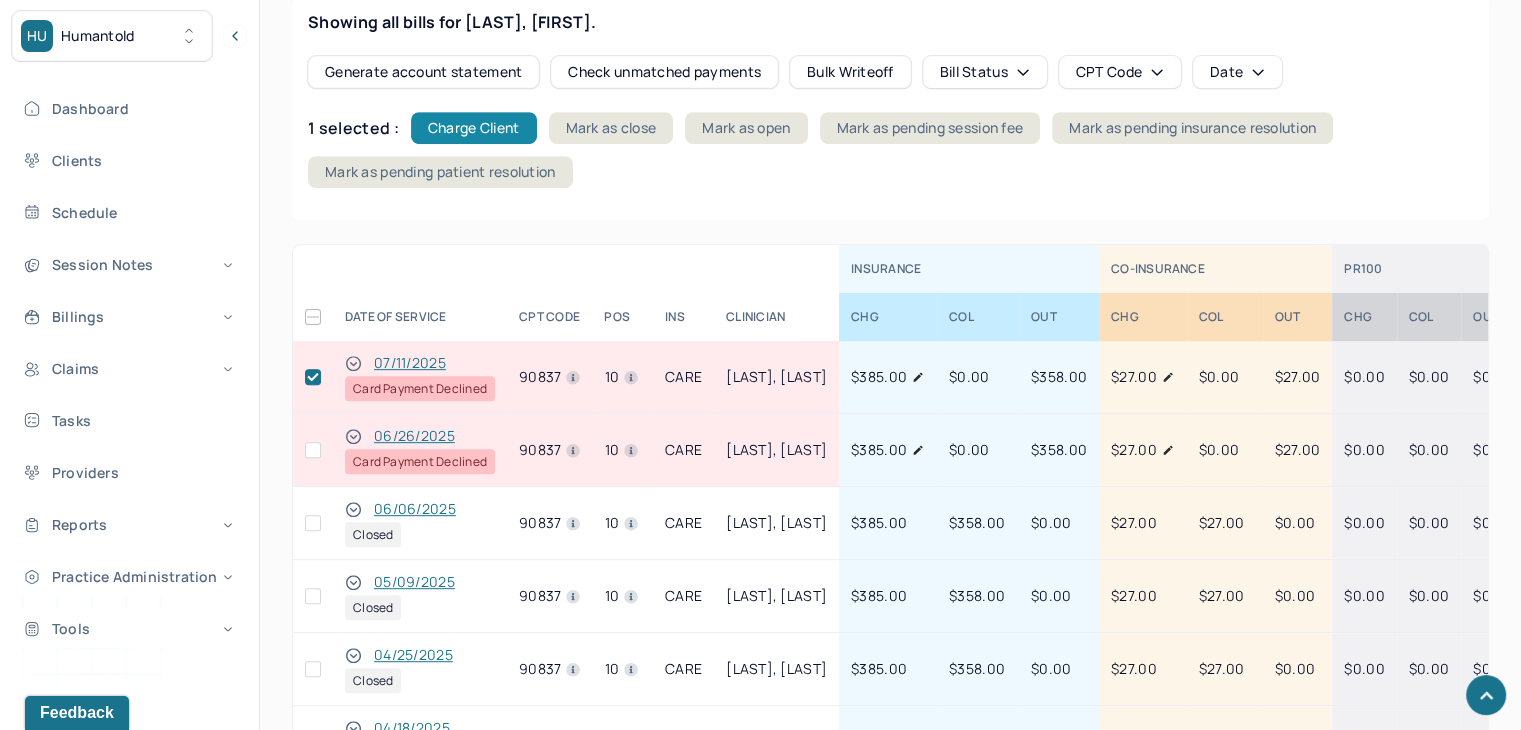 click on "Charge Client" at bounding box center (474, 128) 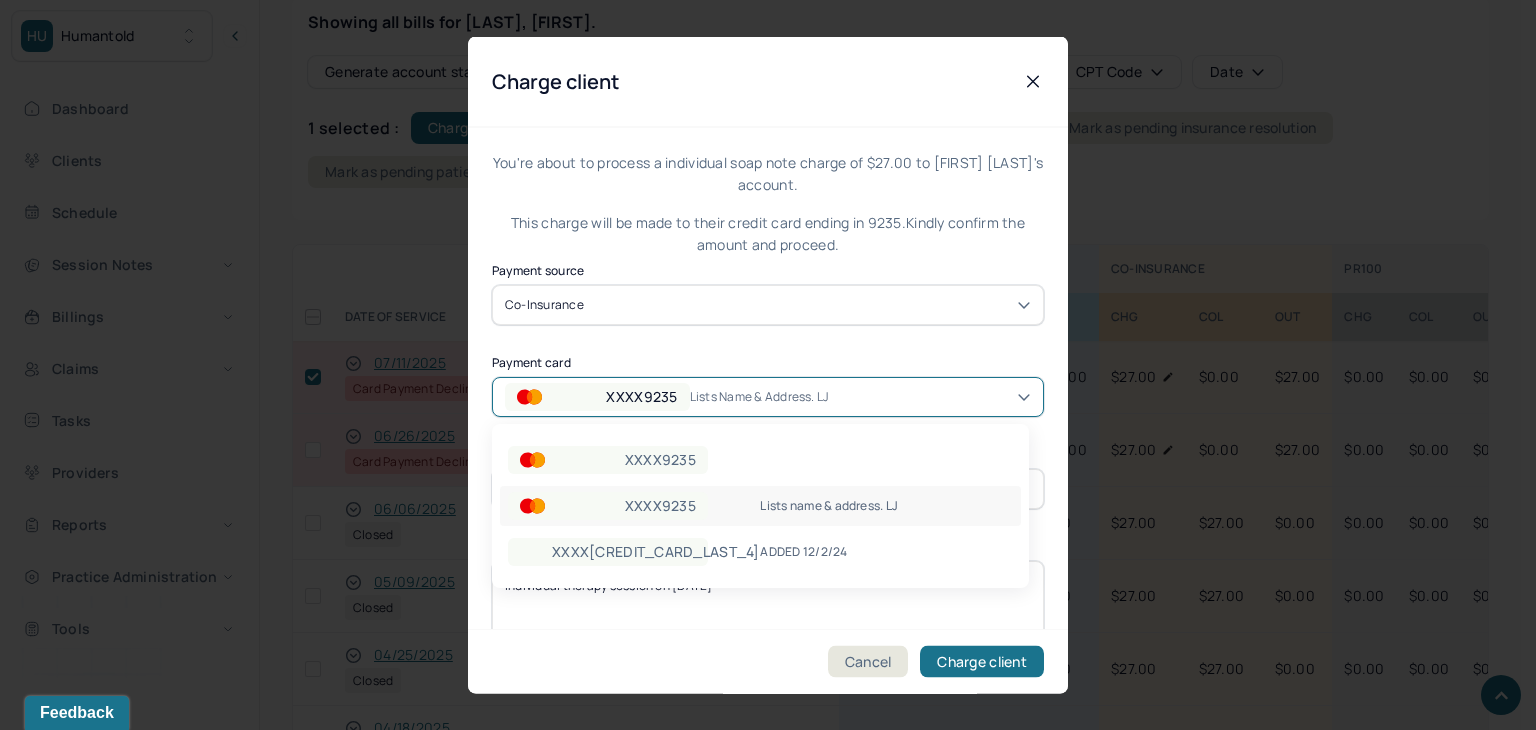 click on "XXXX9235" at bounding box center [641, 396] 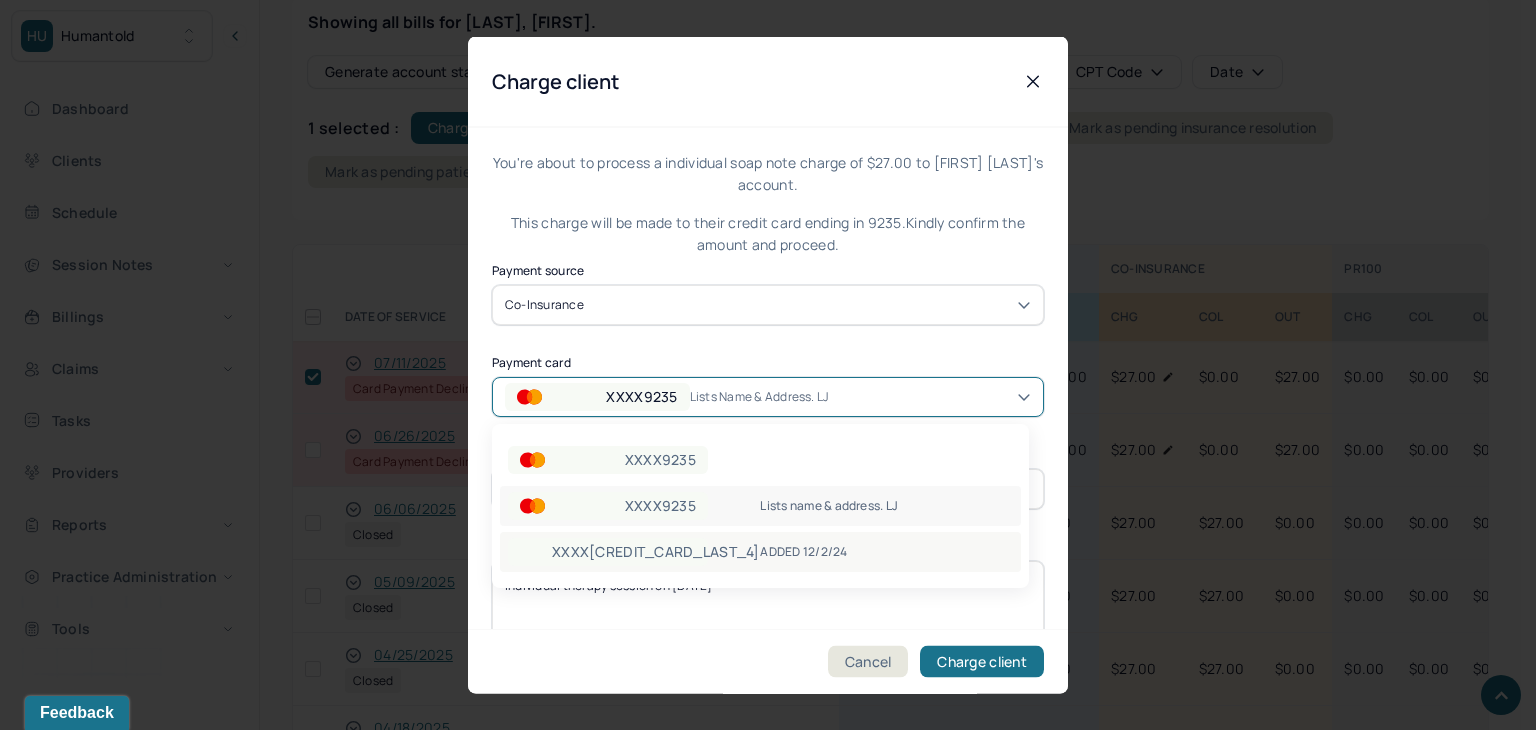 click on "XXXX8728" at bounding box center (656, 552) 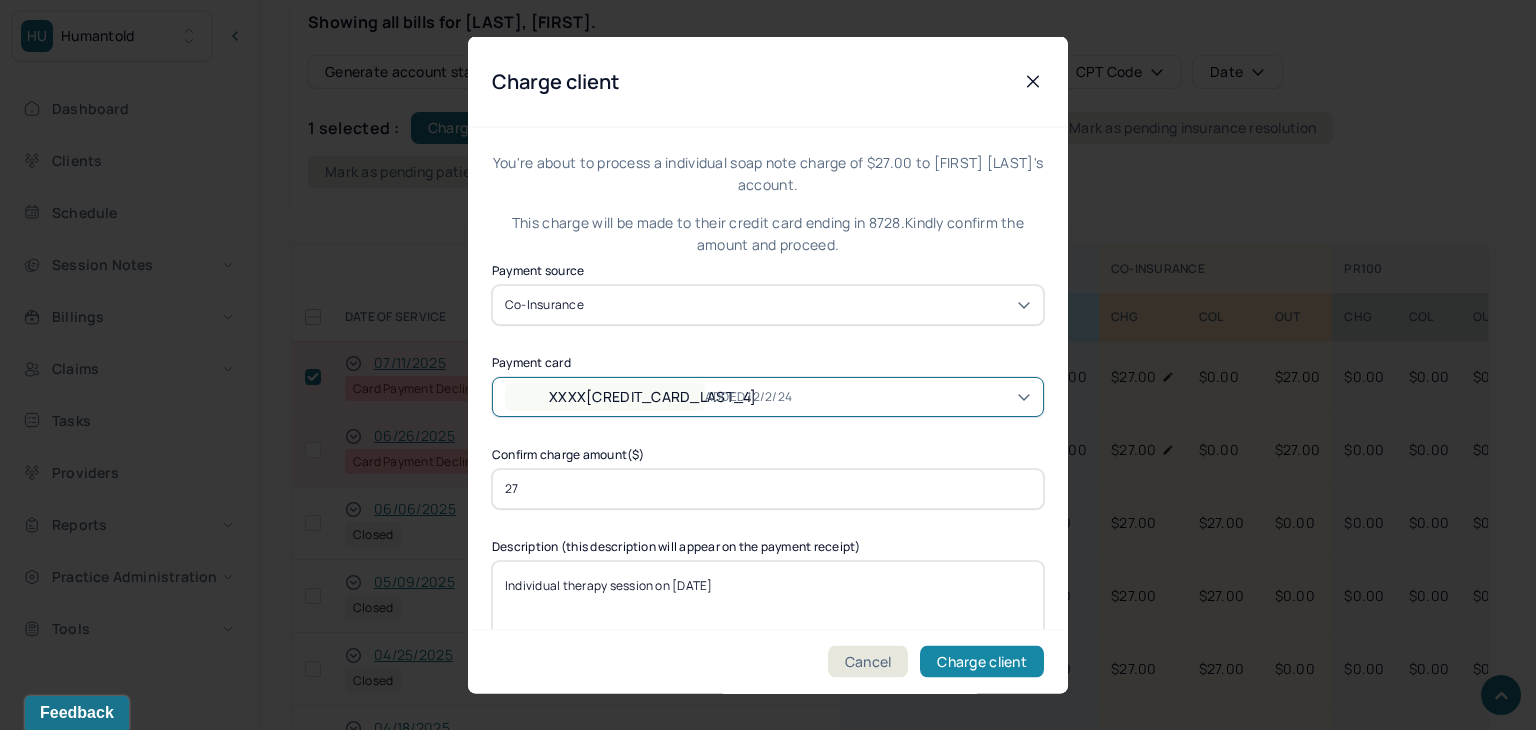 click on "Charge client" at bounding box center (982, 662) 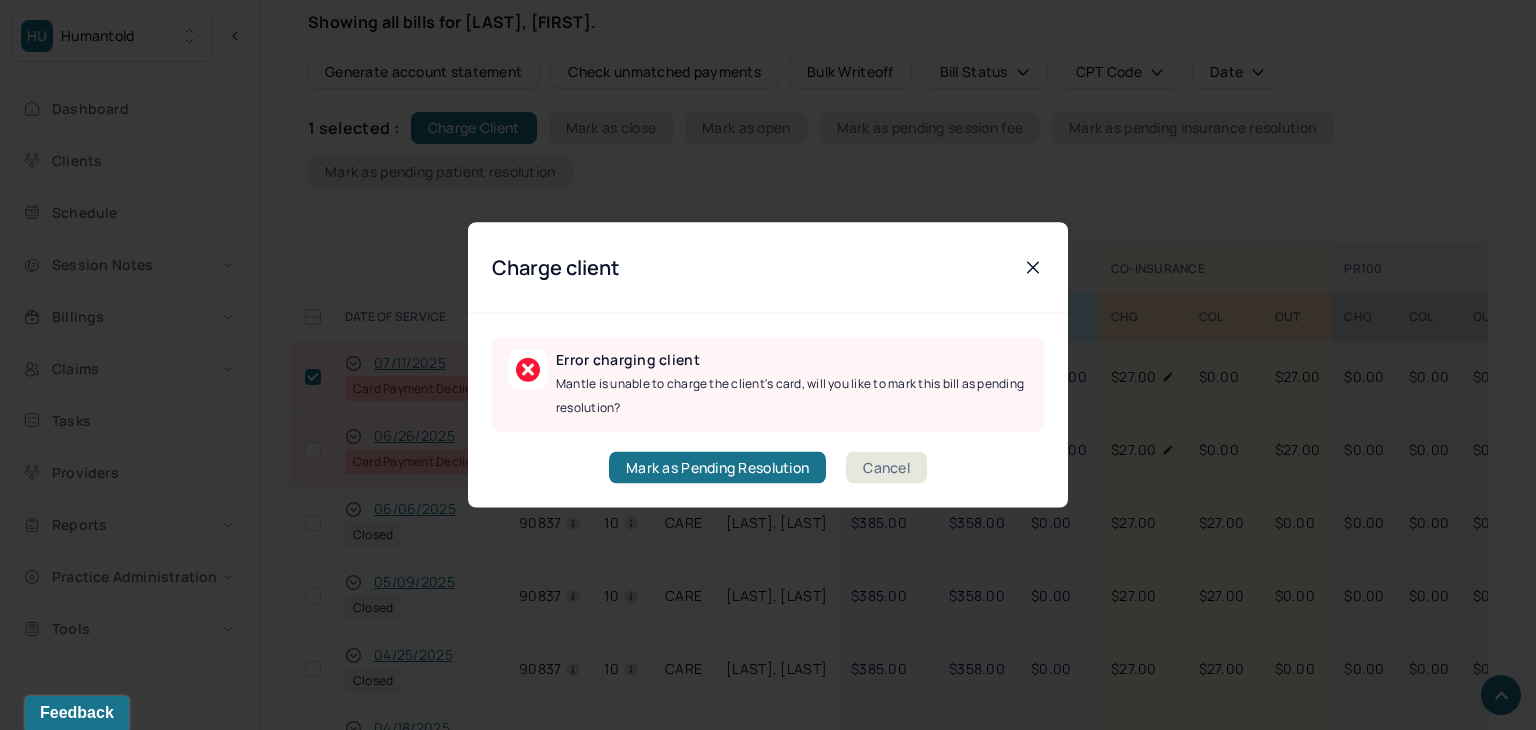 click 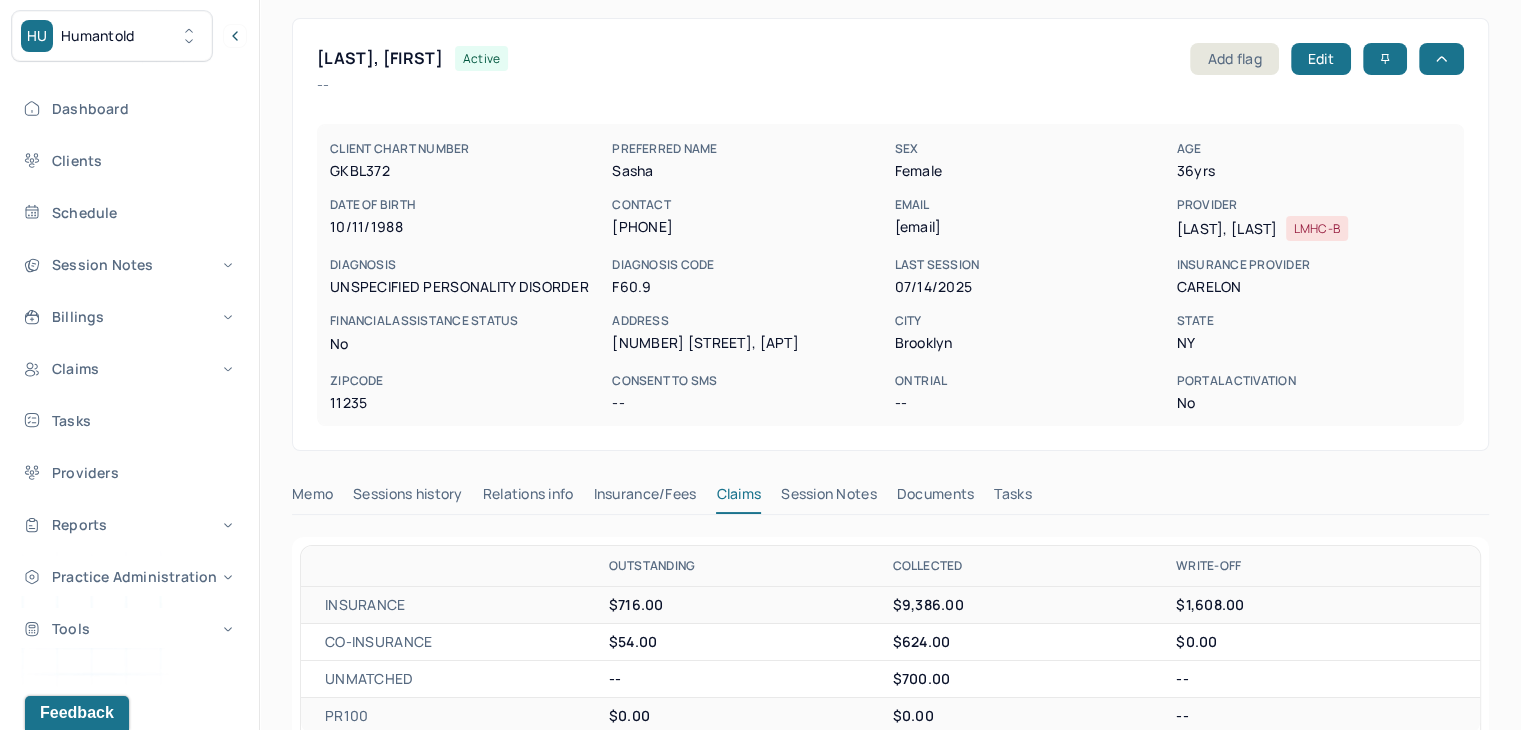 scroll, scrollTop: 0, scrollLeft: 0, axis: both 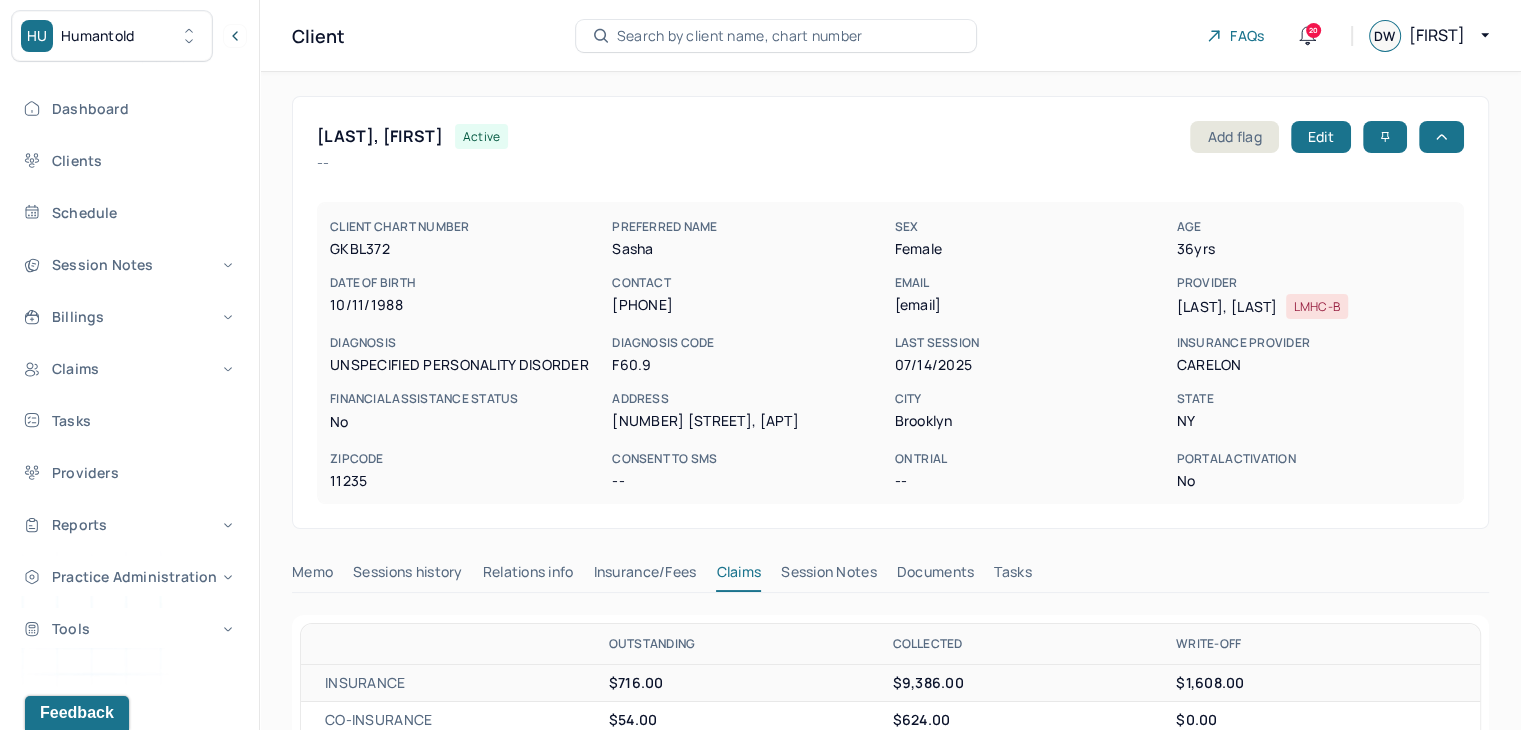 type 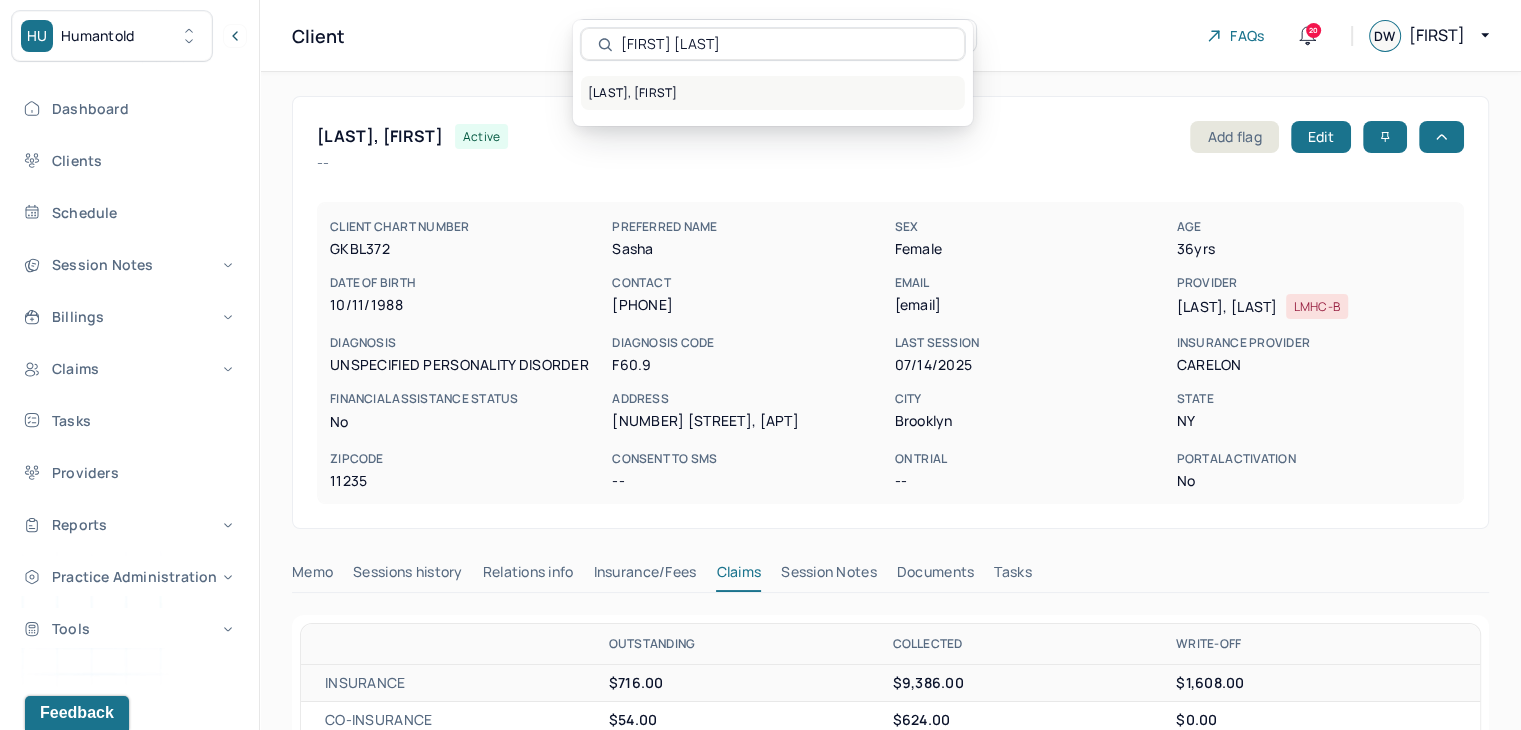 type on "Laneisha Munford" 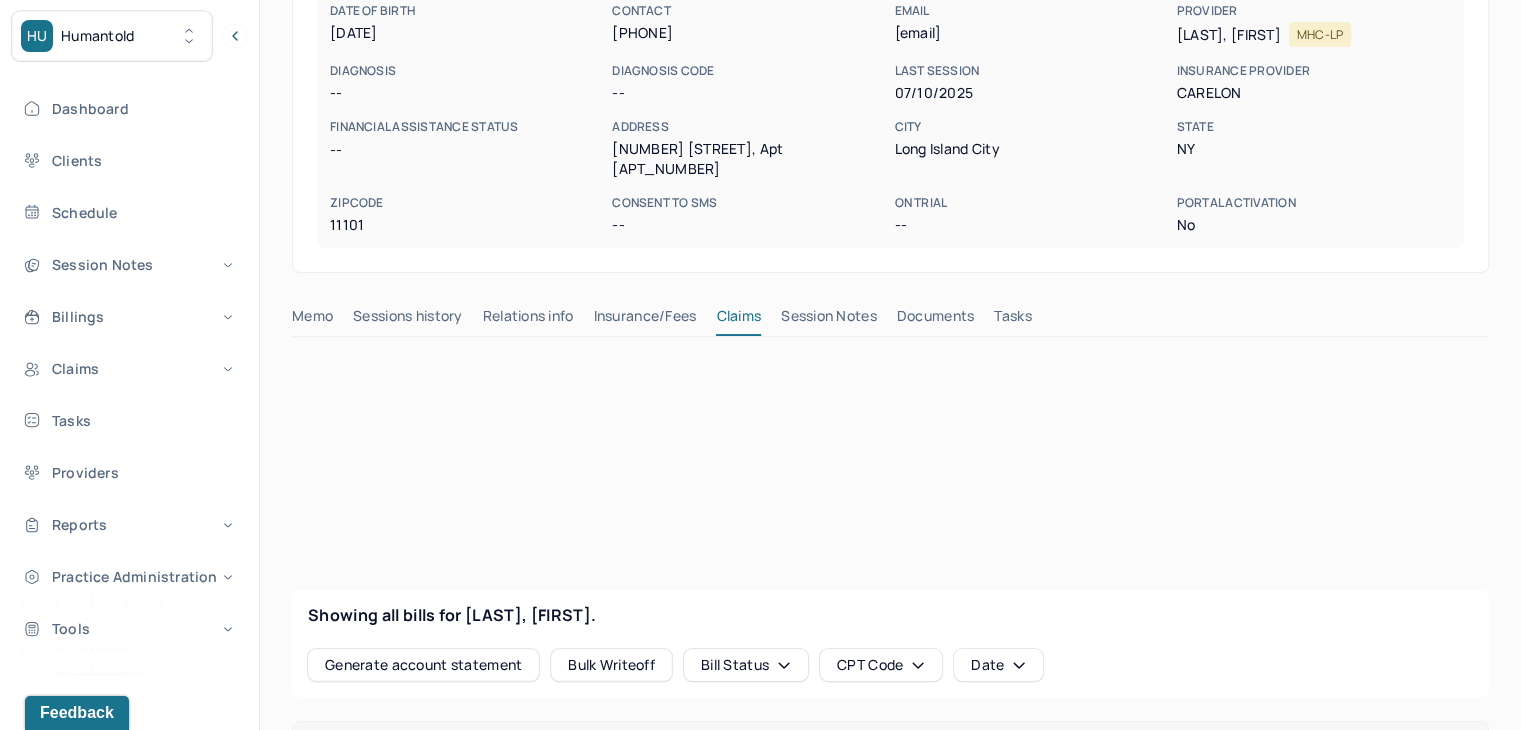 scroll, scrollTop: 500, scrollLeft: 0, axis: vertical 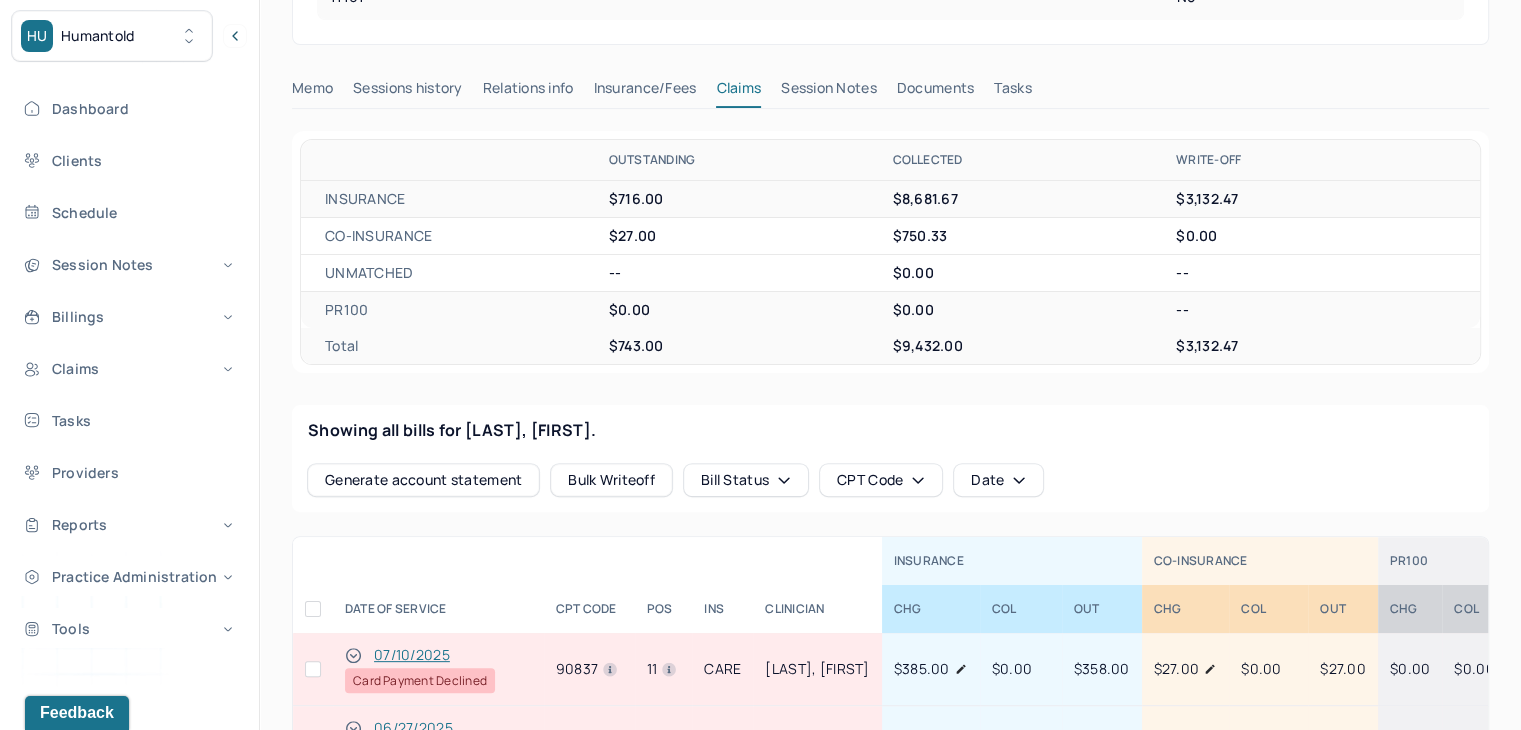 click at bounding box center (313, 669) 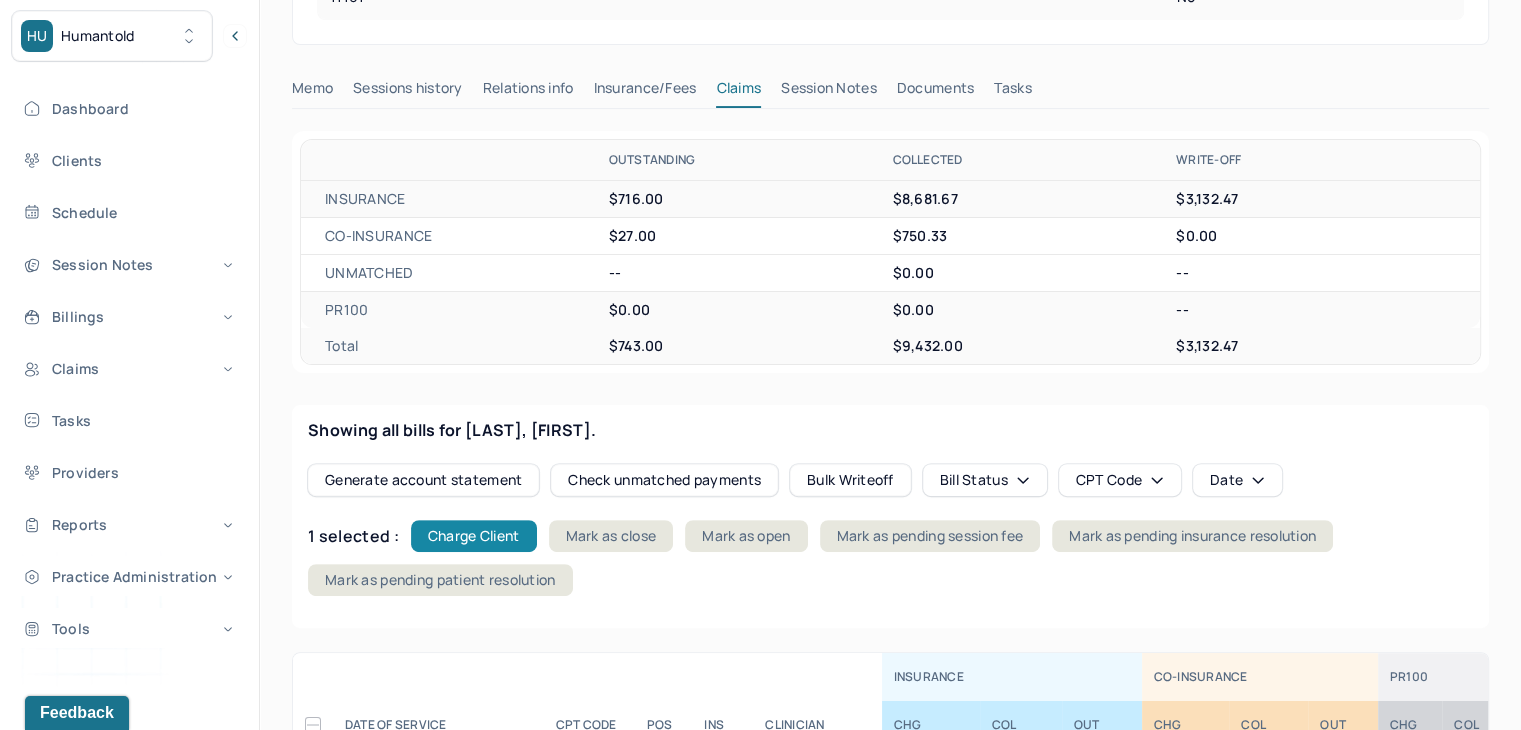click on "Charge Client" at bounding box center (474, 536) 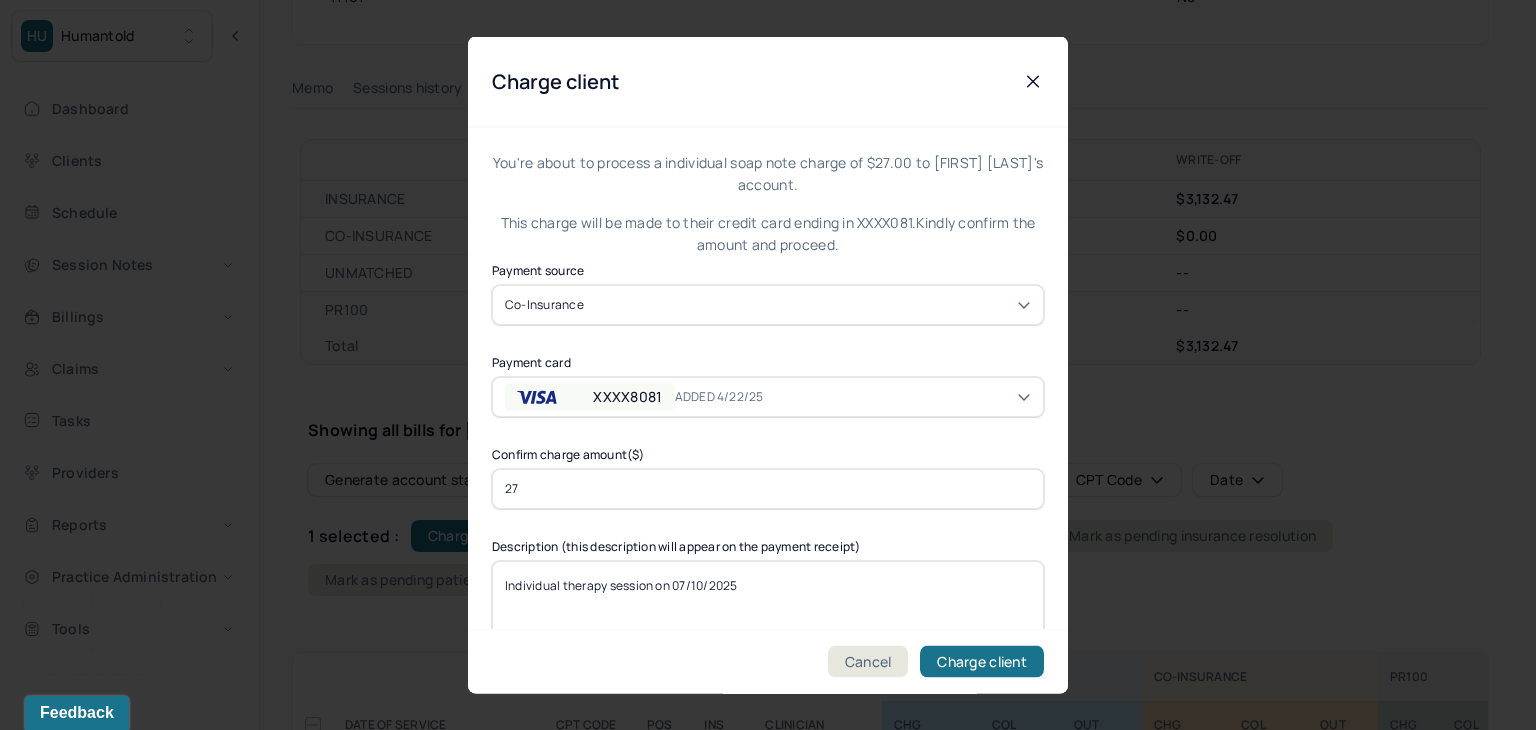 click on "ADDED 4/22/25" at bounding box center (735, 396) 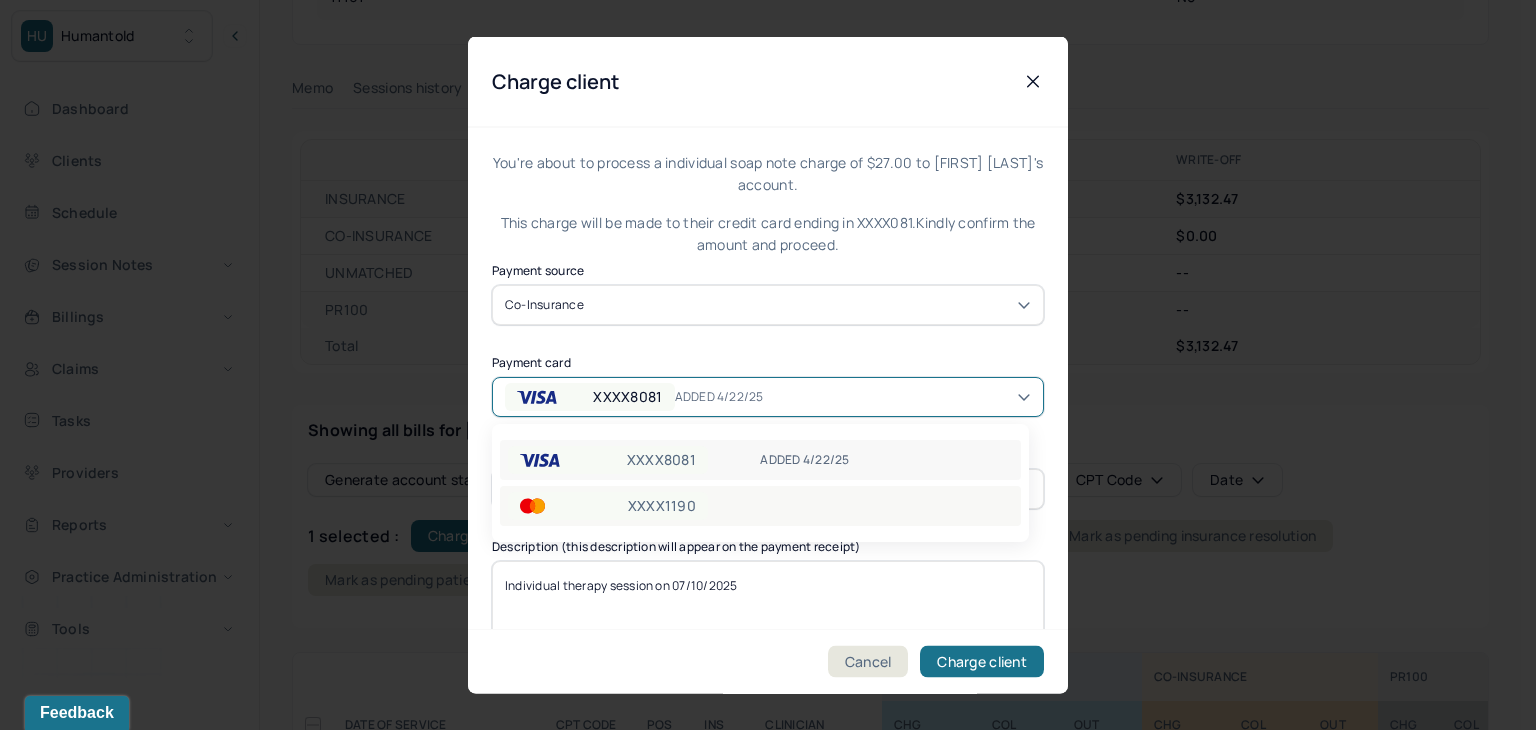 click on "XXXX1190" at bounding box center (760, 506) 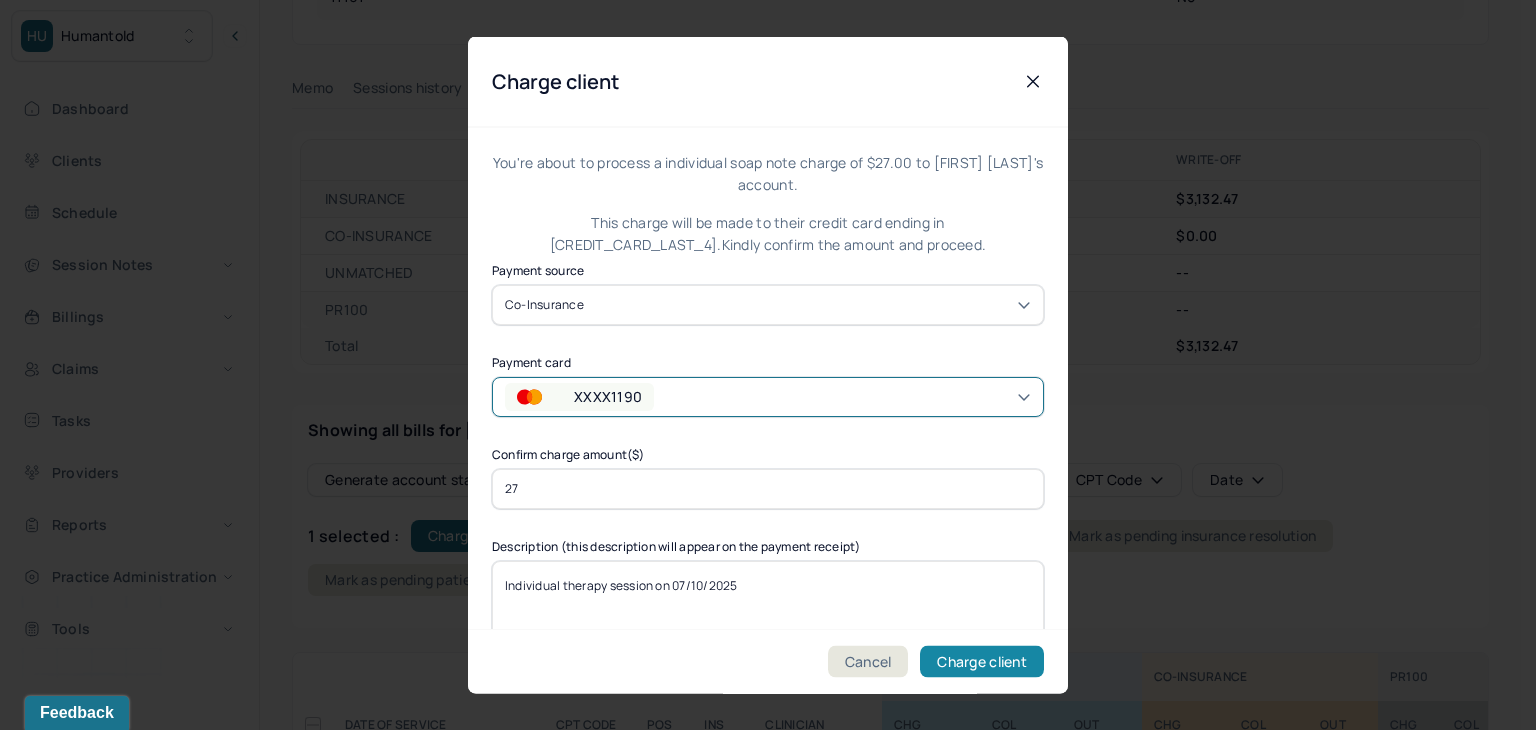 click on "Charge client" at bounding box center (982, 662) 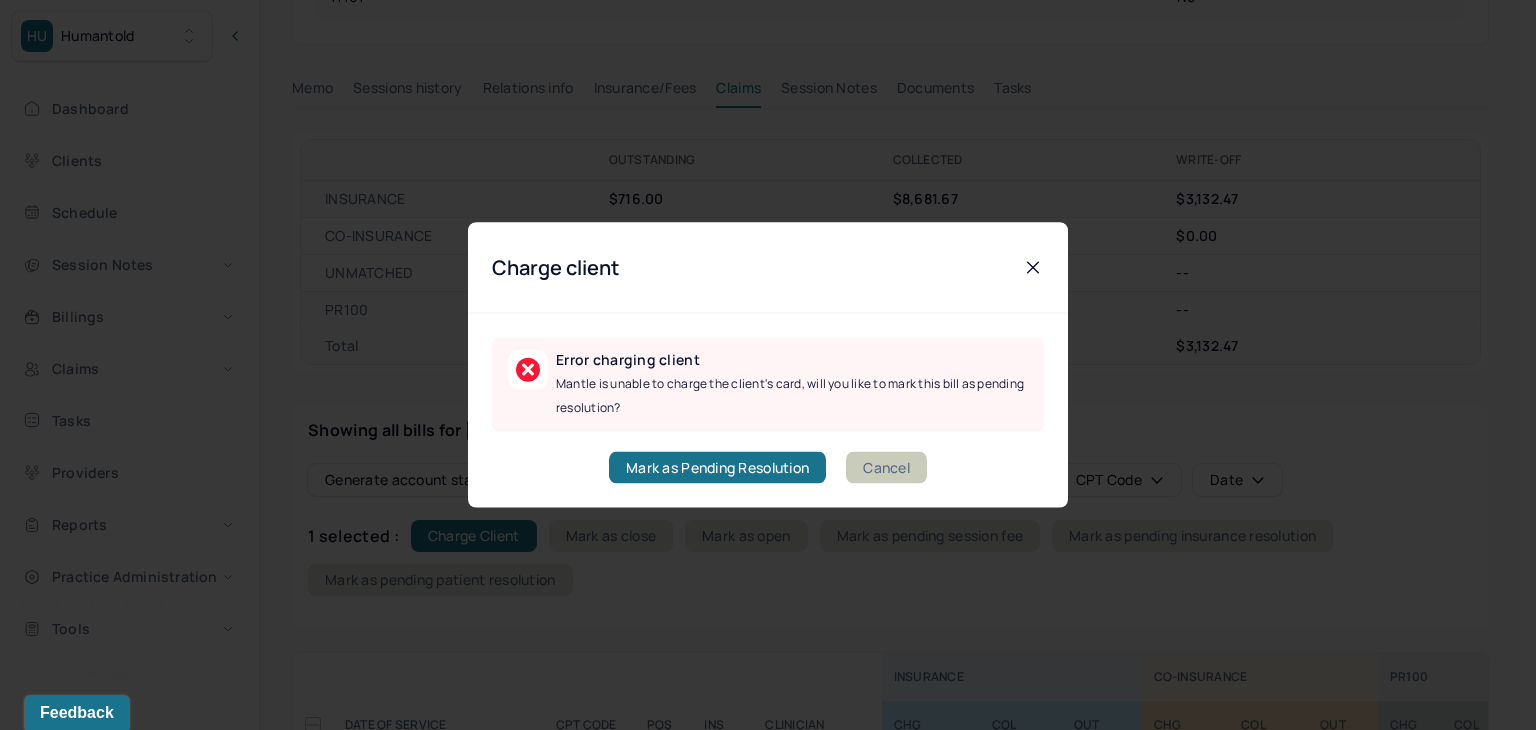 click on "Cancel" at bounding box center (886, 468) 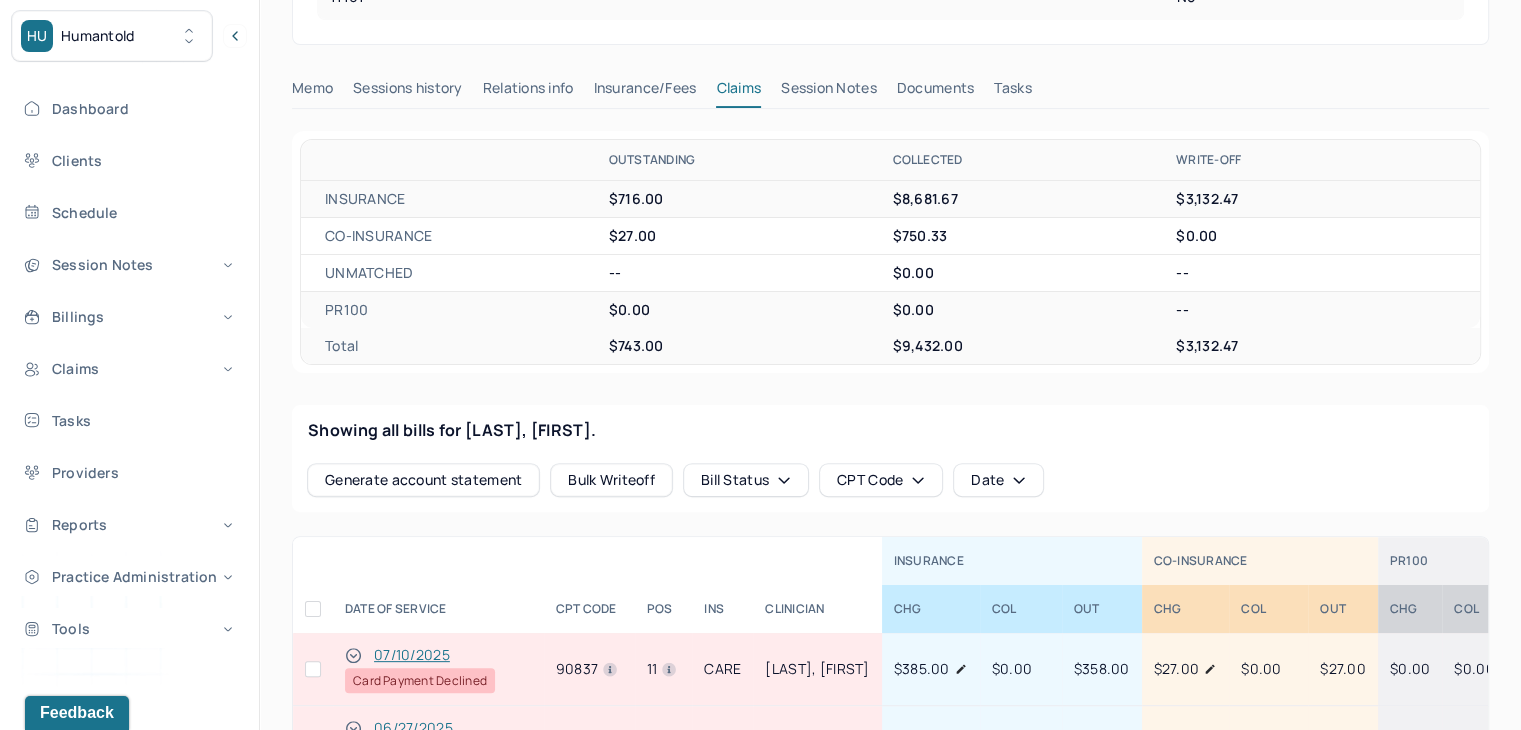 click at bounding box center [313, 669] 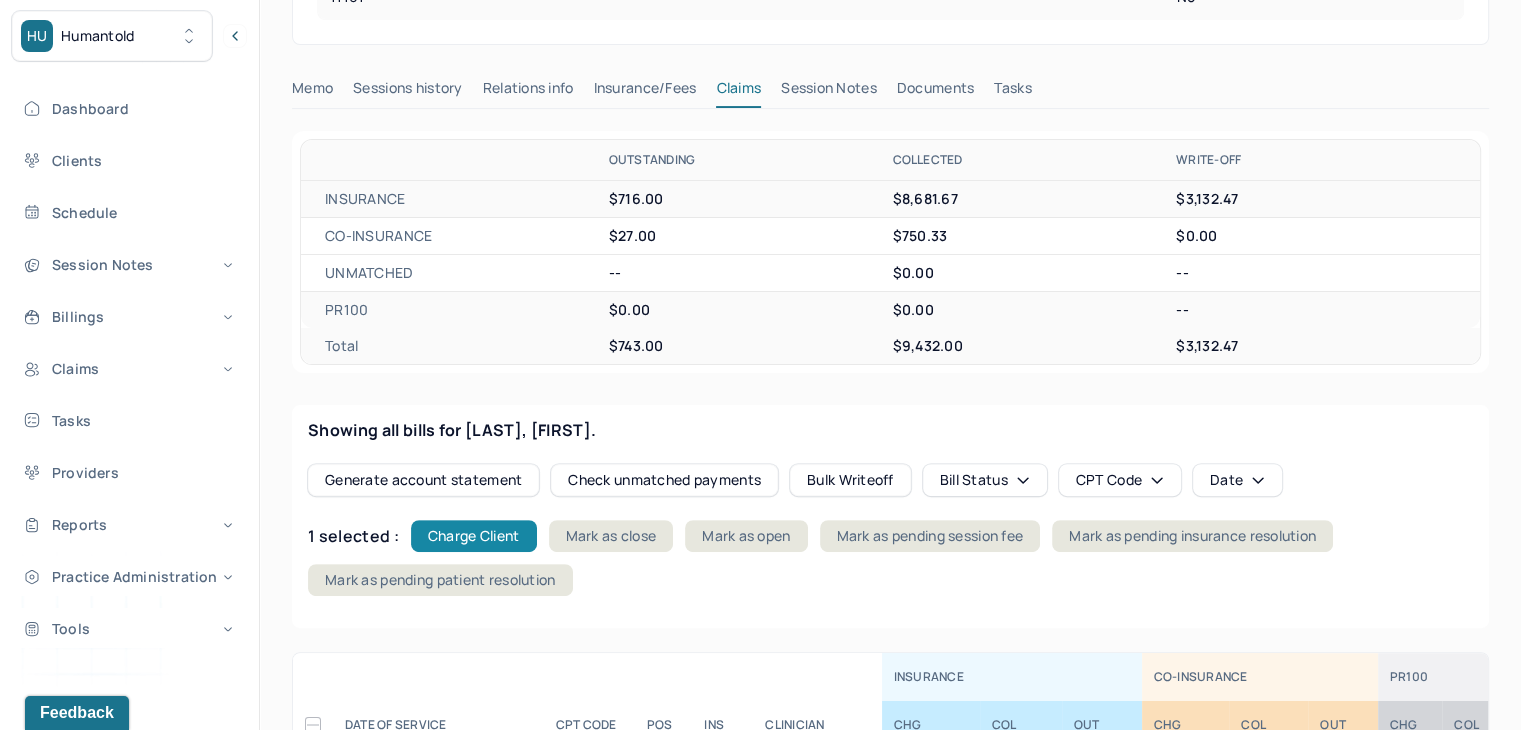 click on "Charge Client" at bounding box center [474, 536] 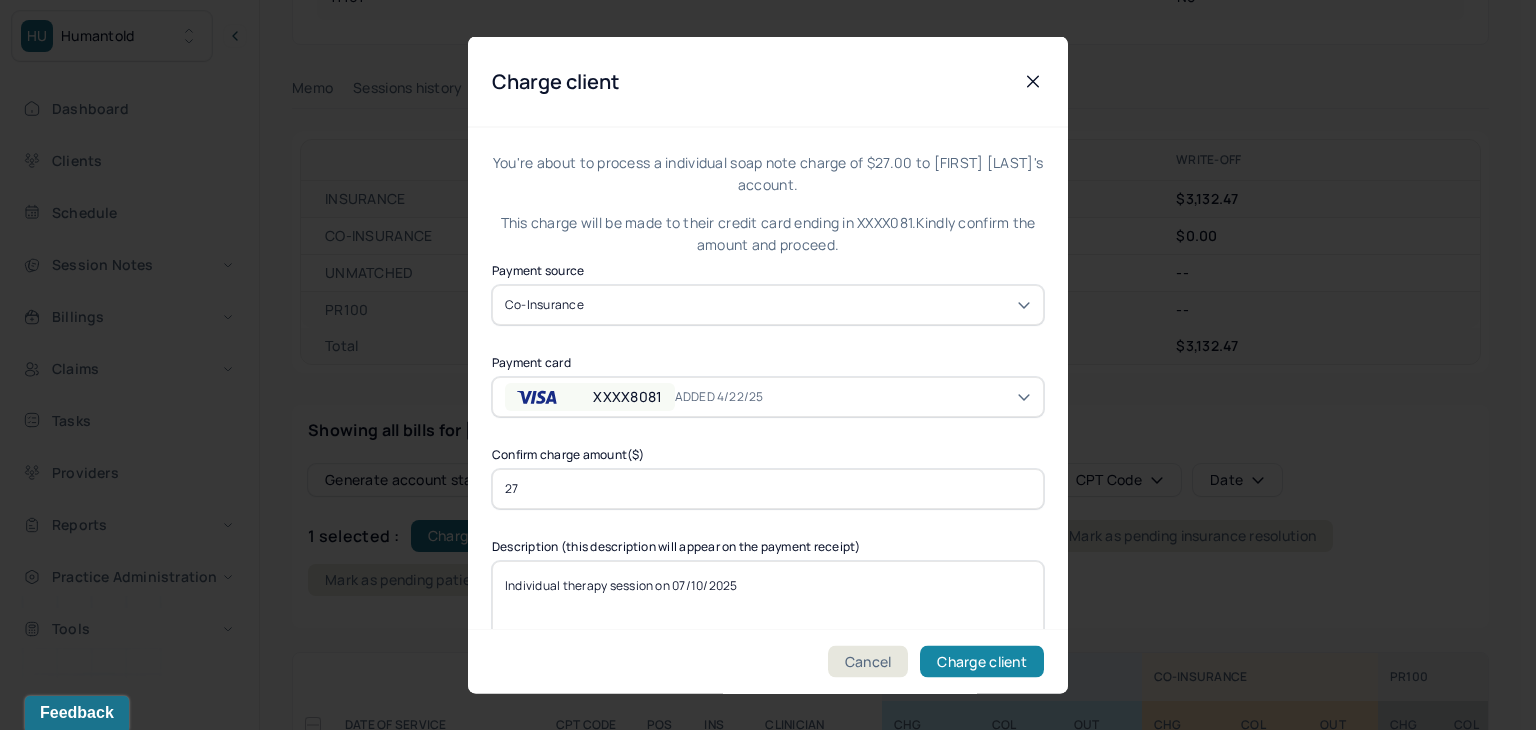 click on "Charge client" at bounding box center [982, 662] 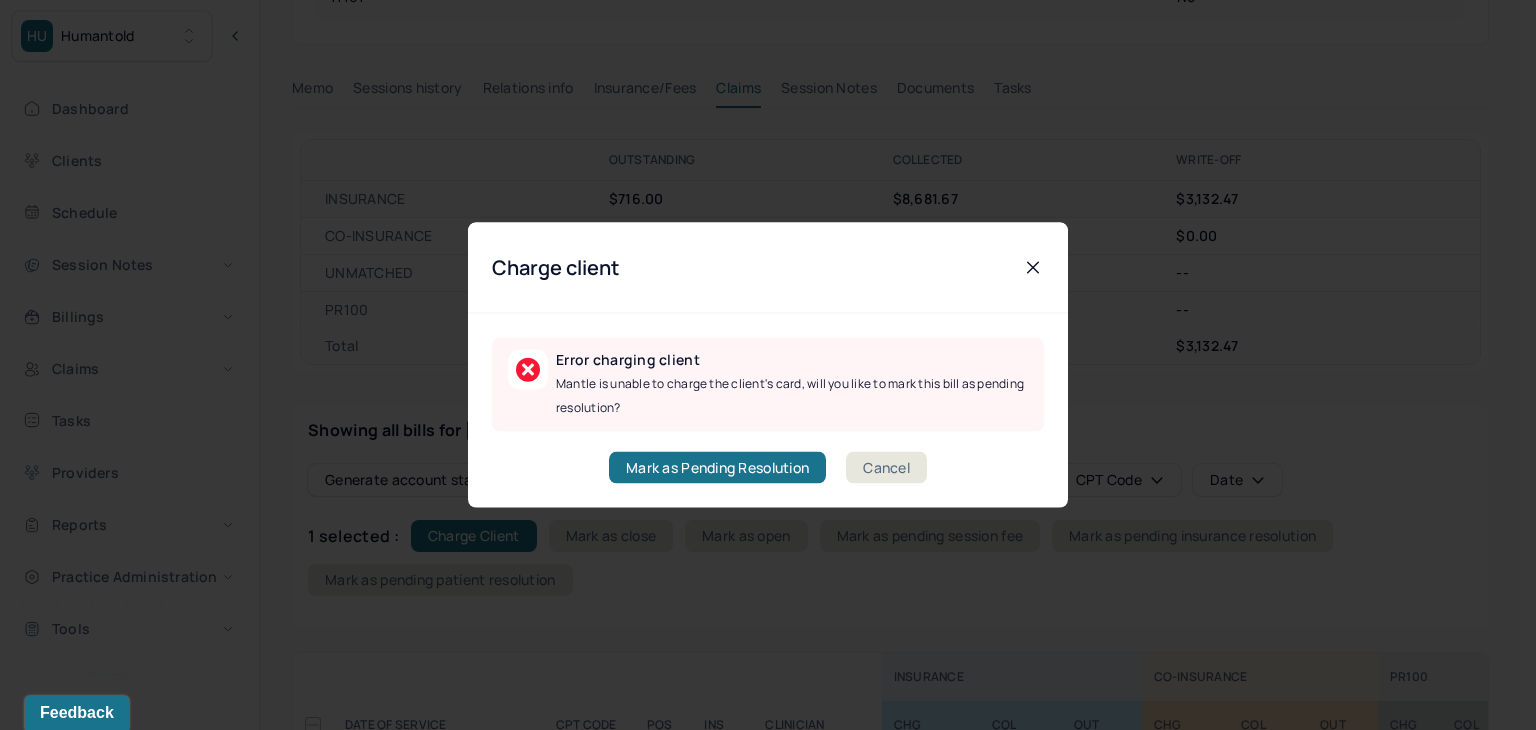 click on "Error charging client Mantle is unable to charge the client's card, will you like to mark this bill as pending resolution?   Mark as Pending Resolution     Cancel" at bounding box center [768, 411] 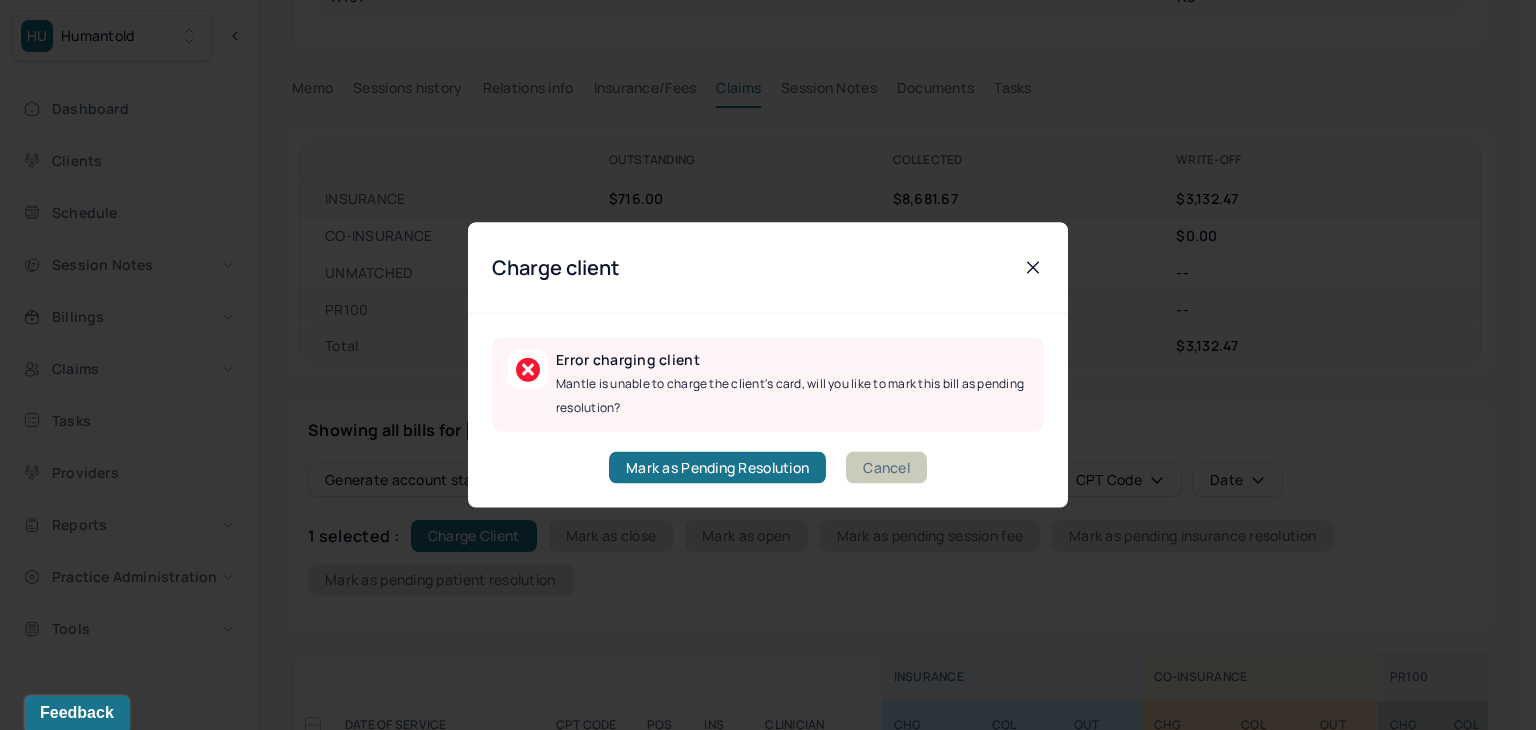 click on "Cancel" at bounding box center (886, 468) 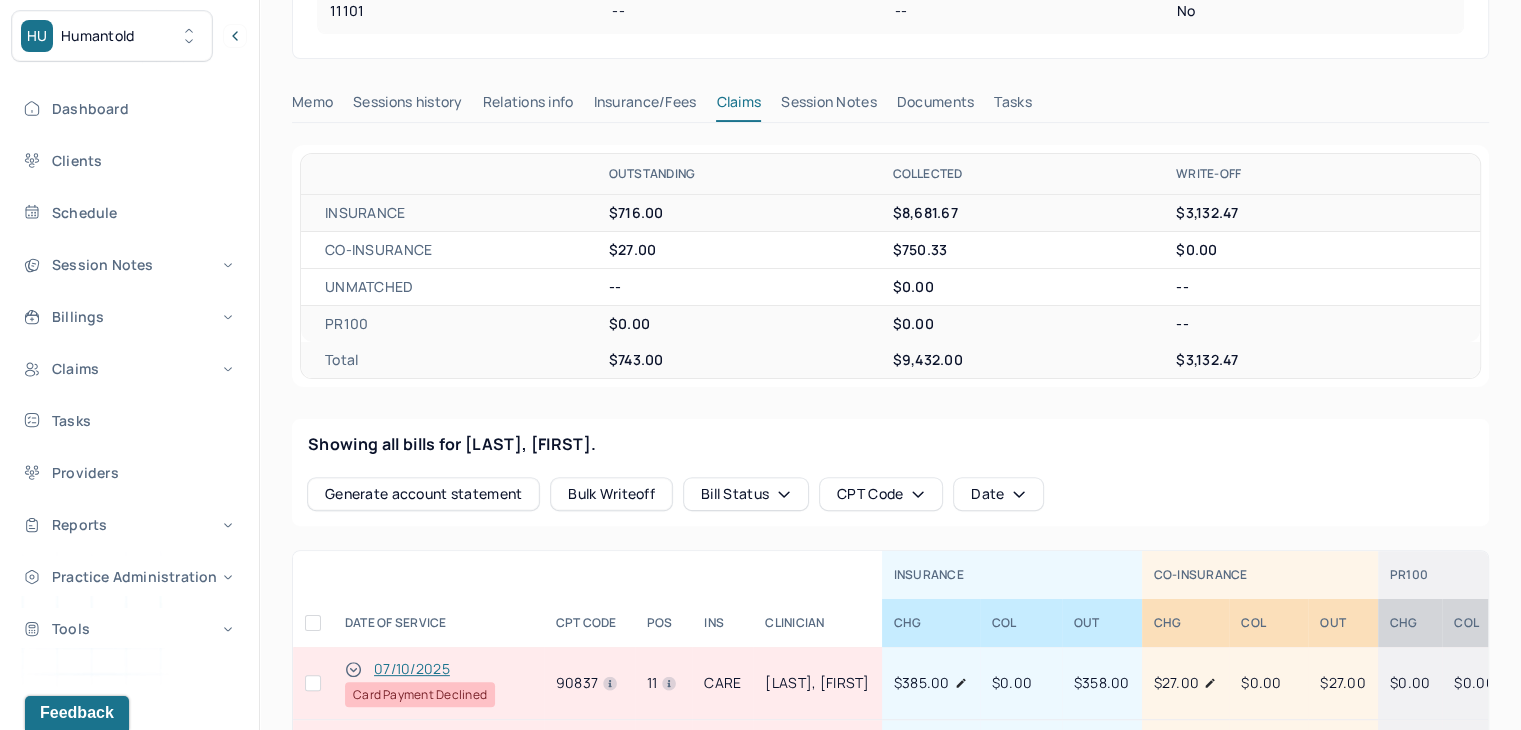 scroll, scrollTop: 0, scrollLeft: 0, axis: both 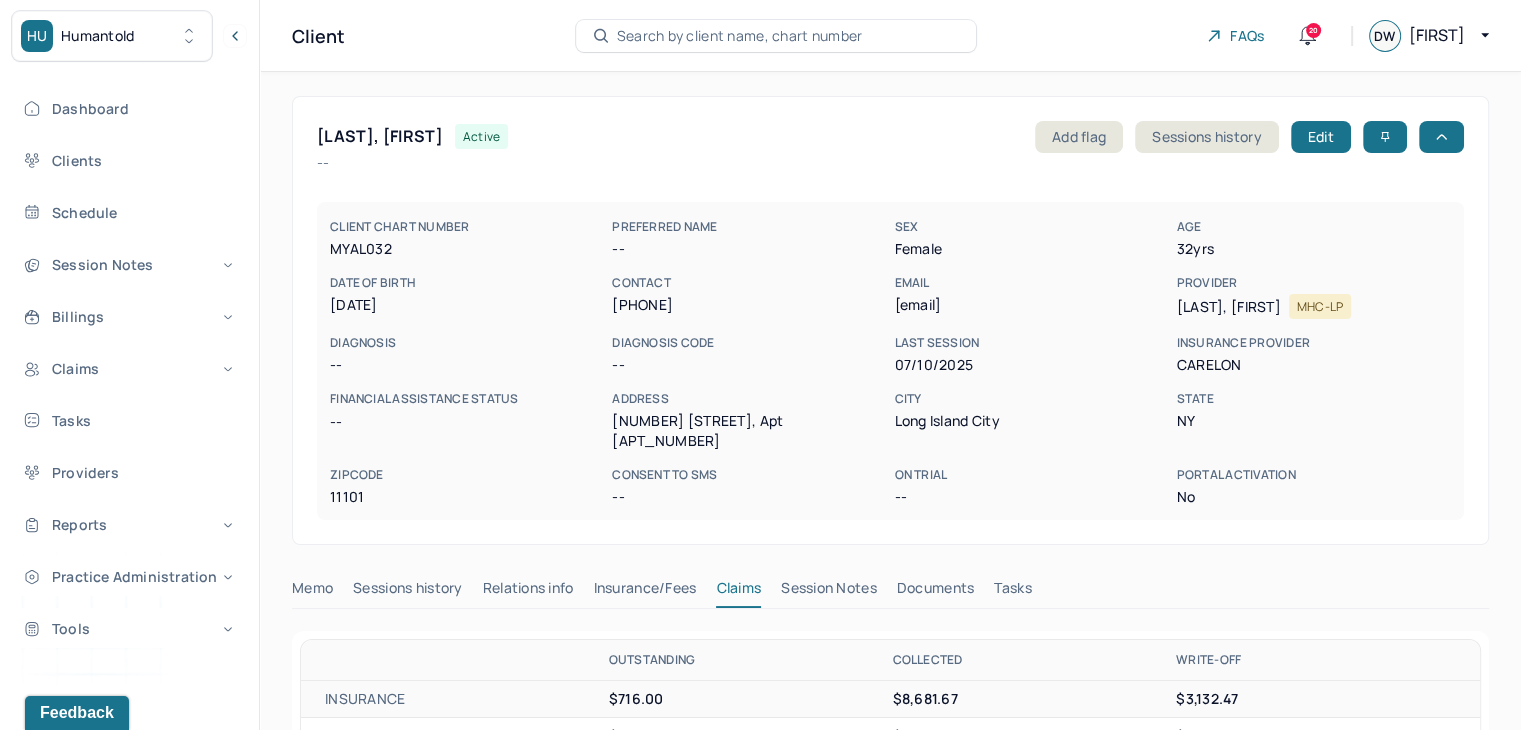click on "Search by client name, chart number" at bounding box center (740, 36) 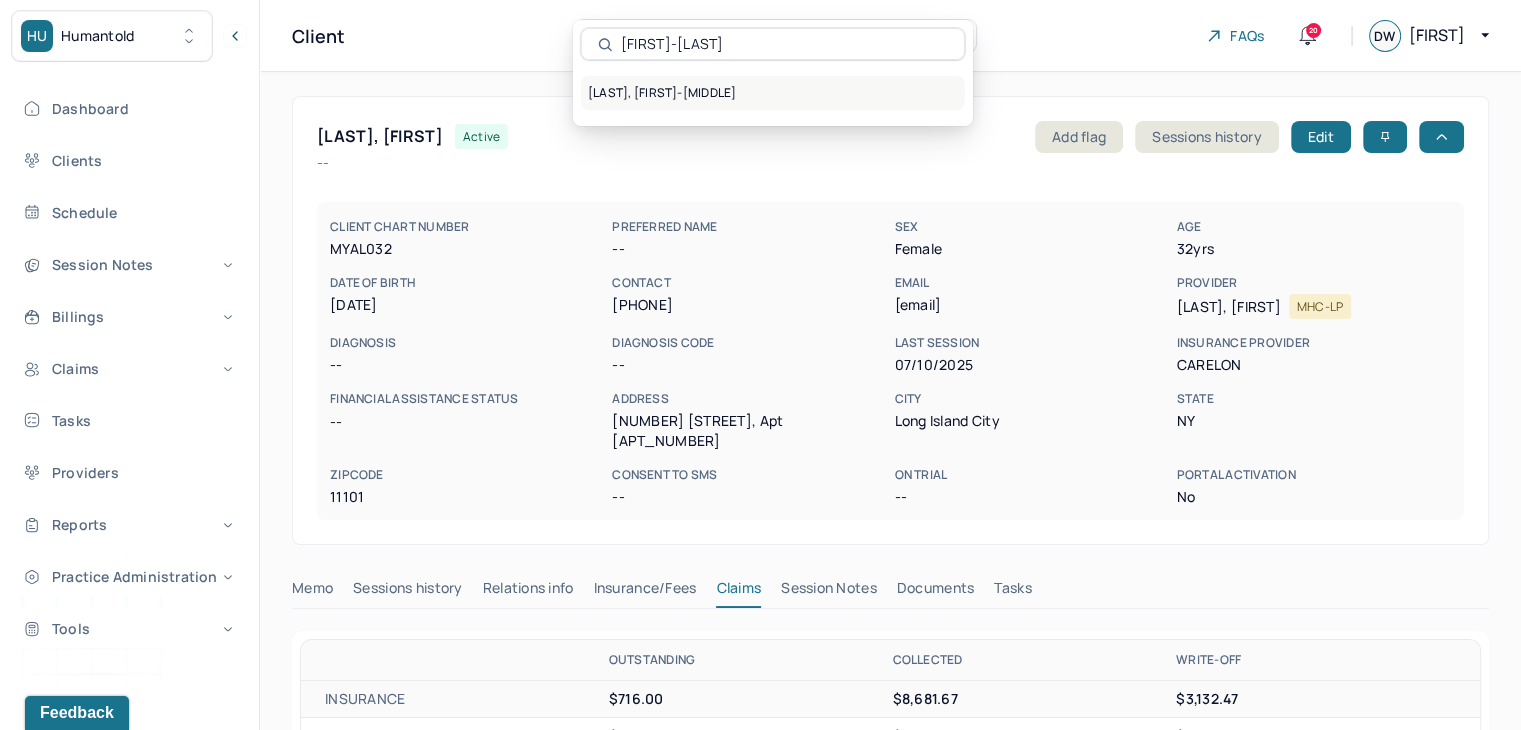 type on "Kerri-Ellen Mone" 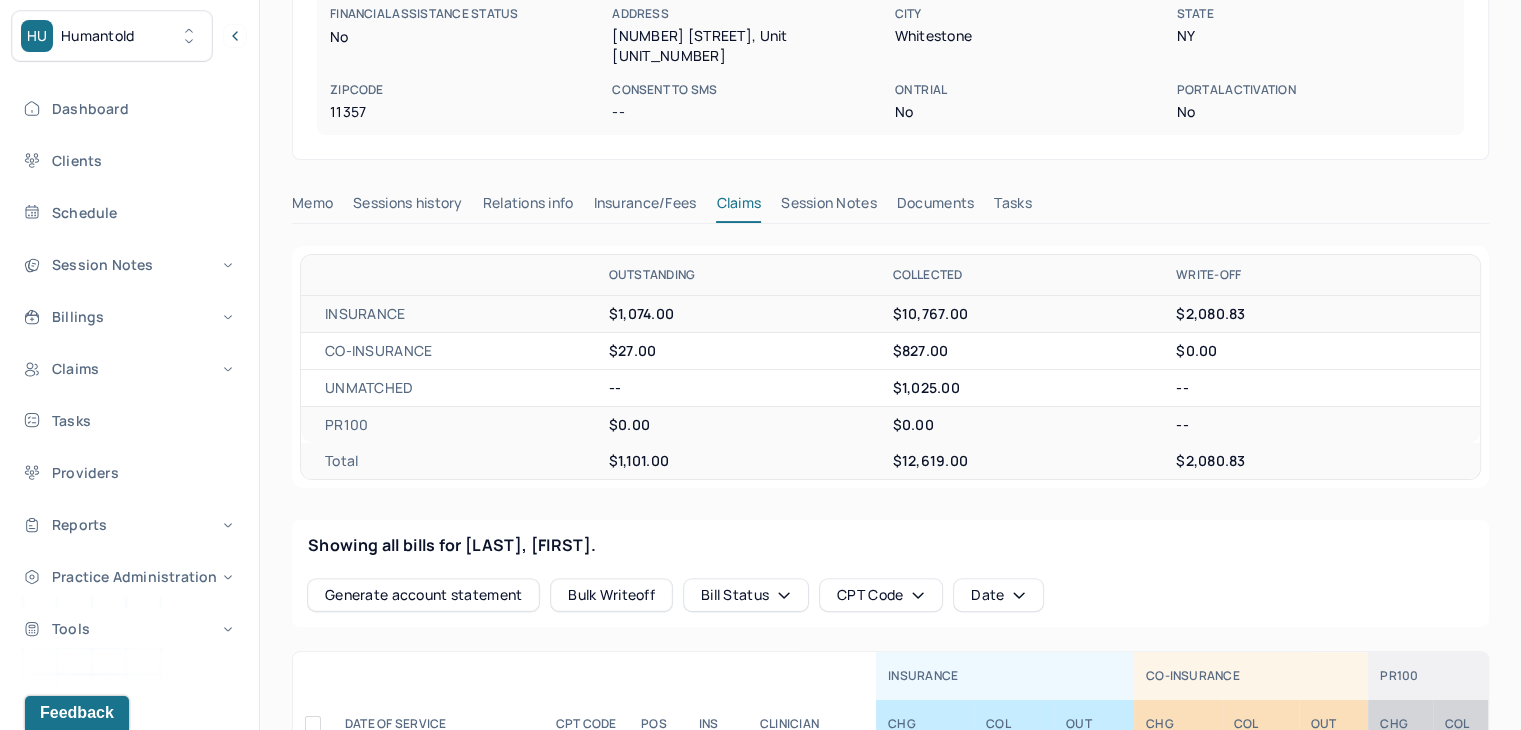 scroll, scrollTop: 400, scrollLeft: 0, axis: vertical 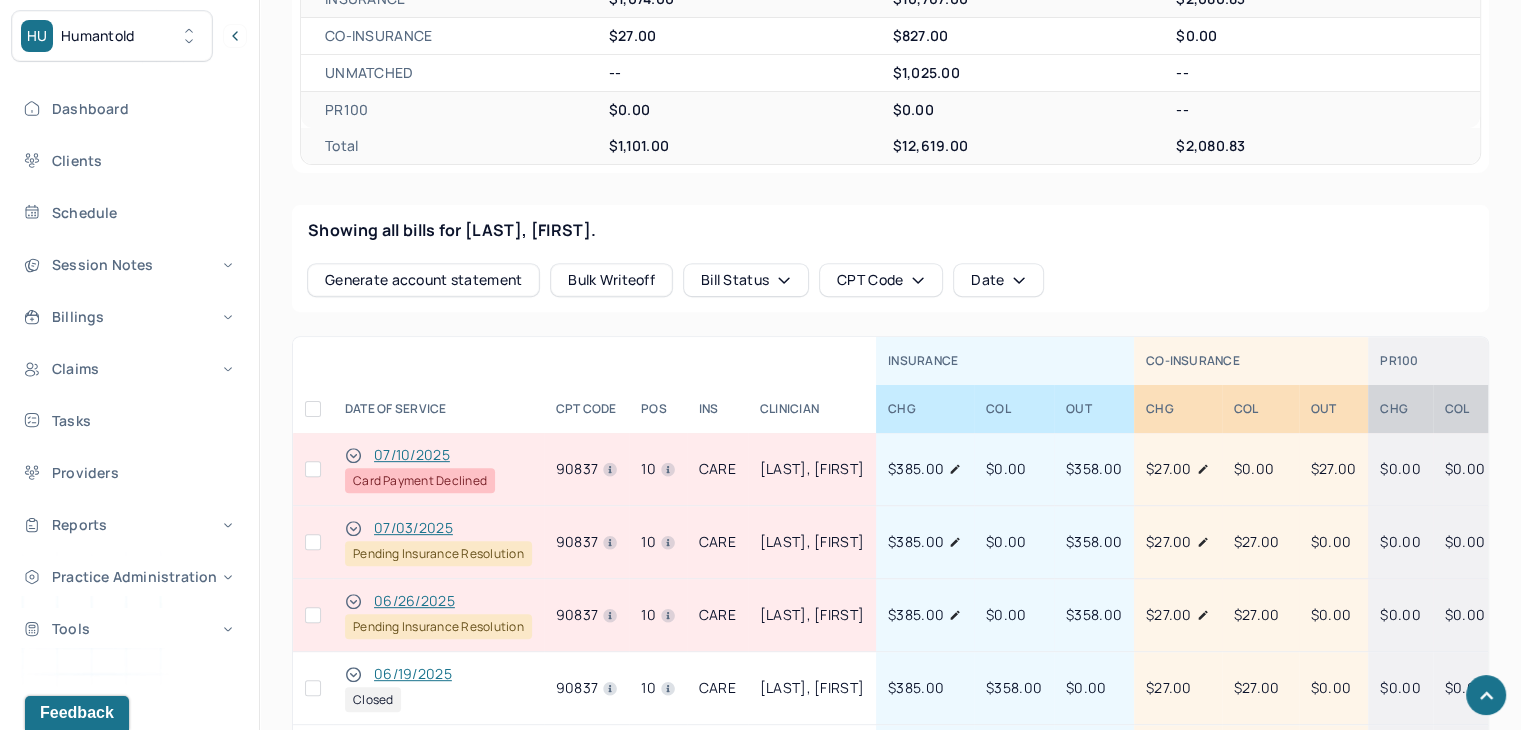 click at bounding box center [313, 469] 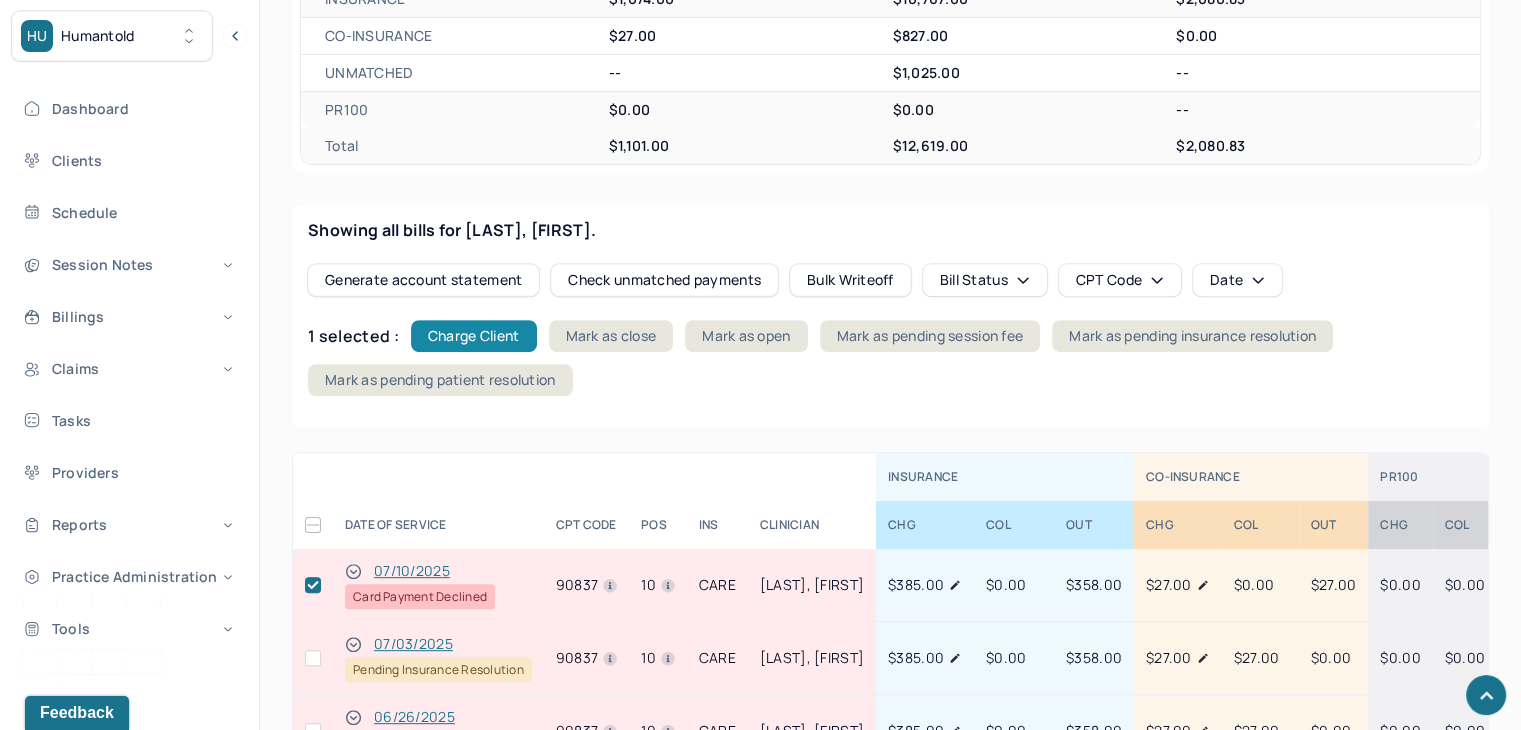 click on "Charge Client" at bounding box center (474, 336) 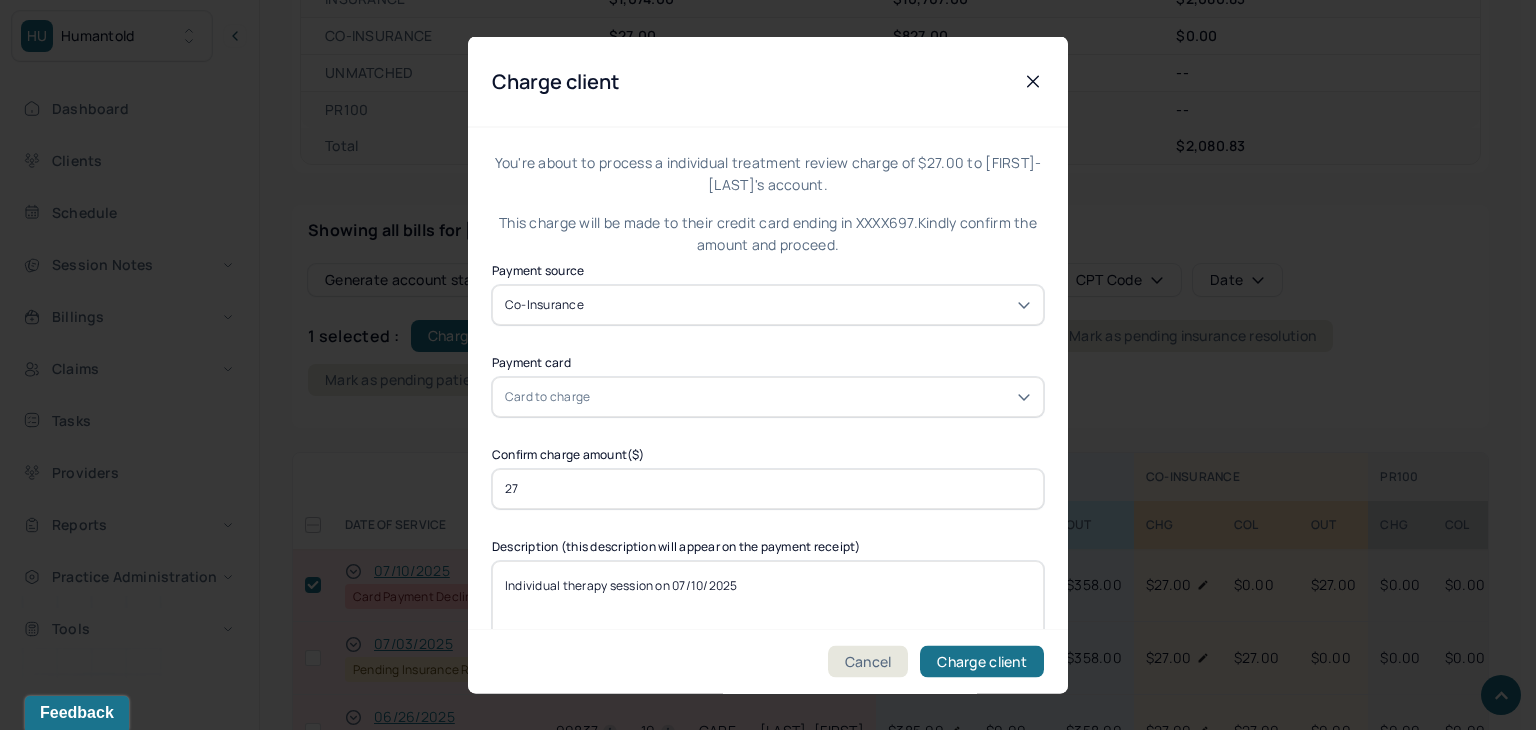 click on "Card to charge" at bounding box center [547, 396] 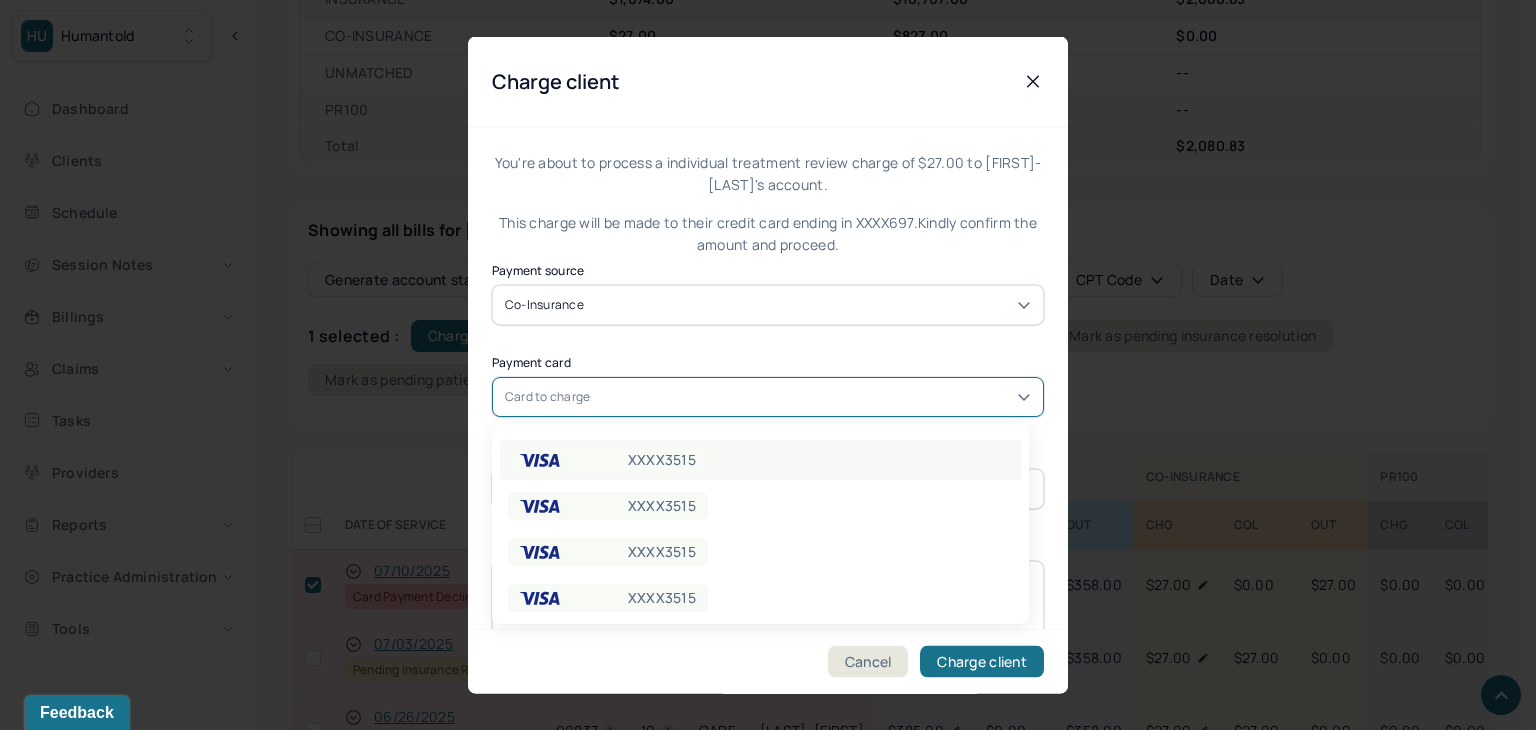 click 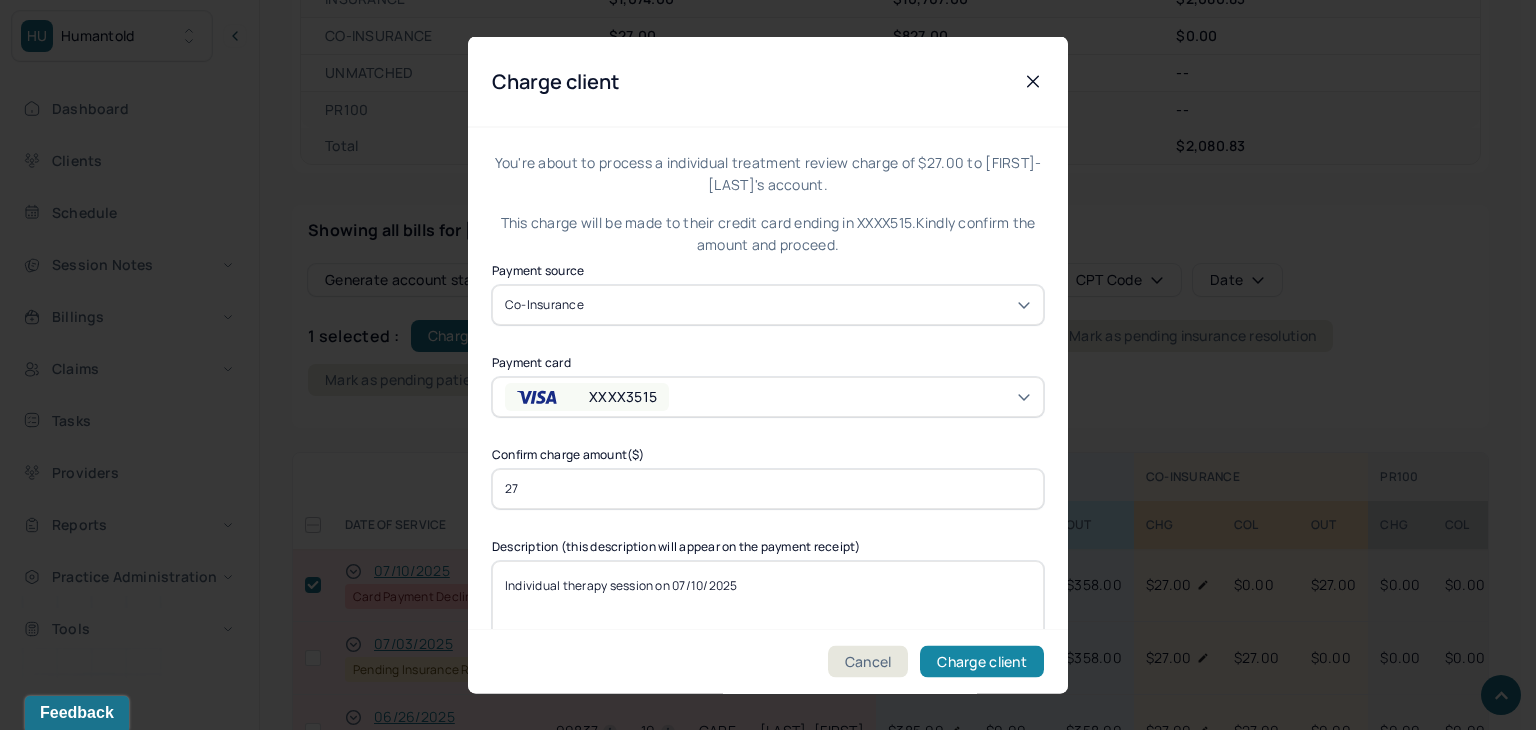 click on "Charge client" at bounding box center (982, 662) 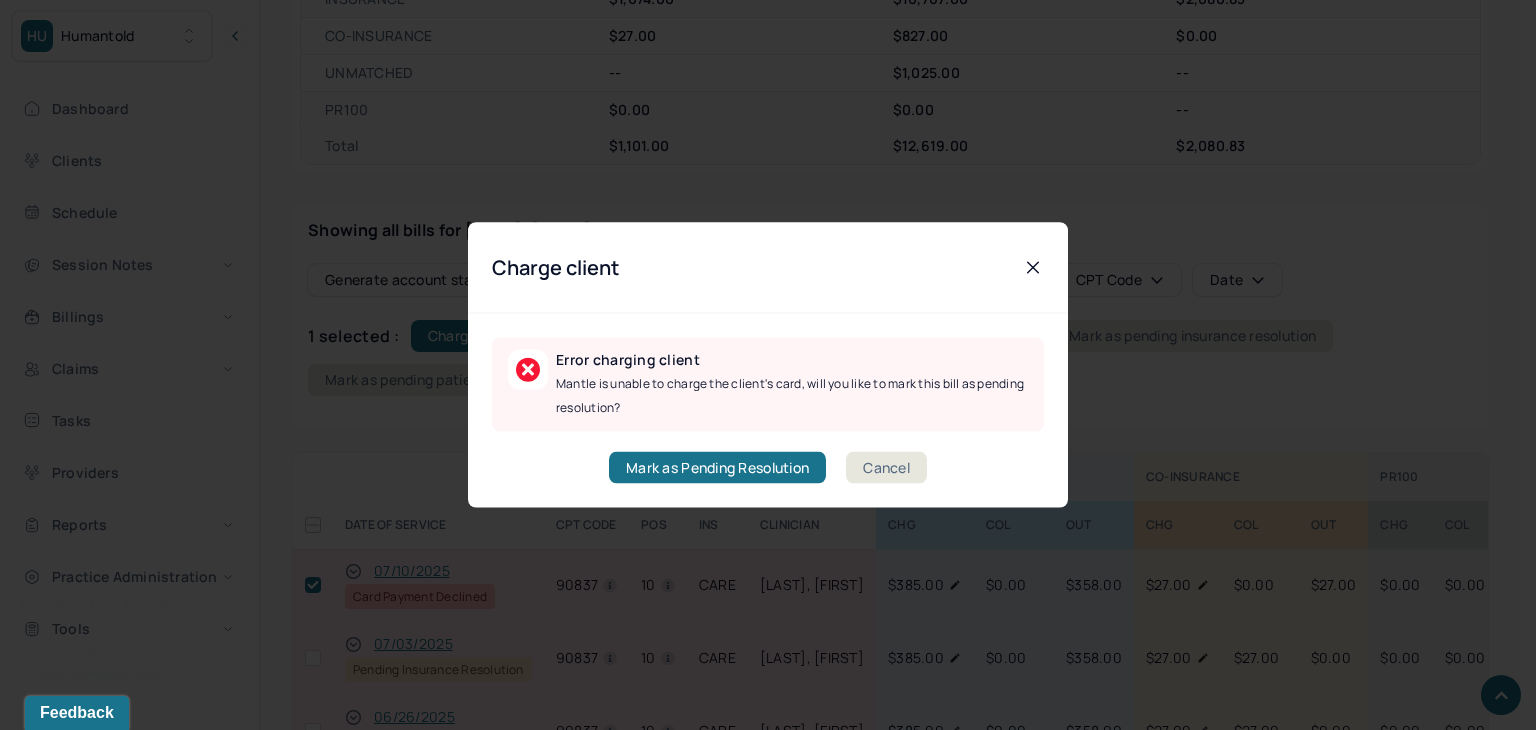 click 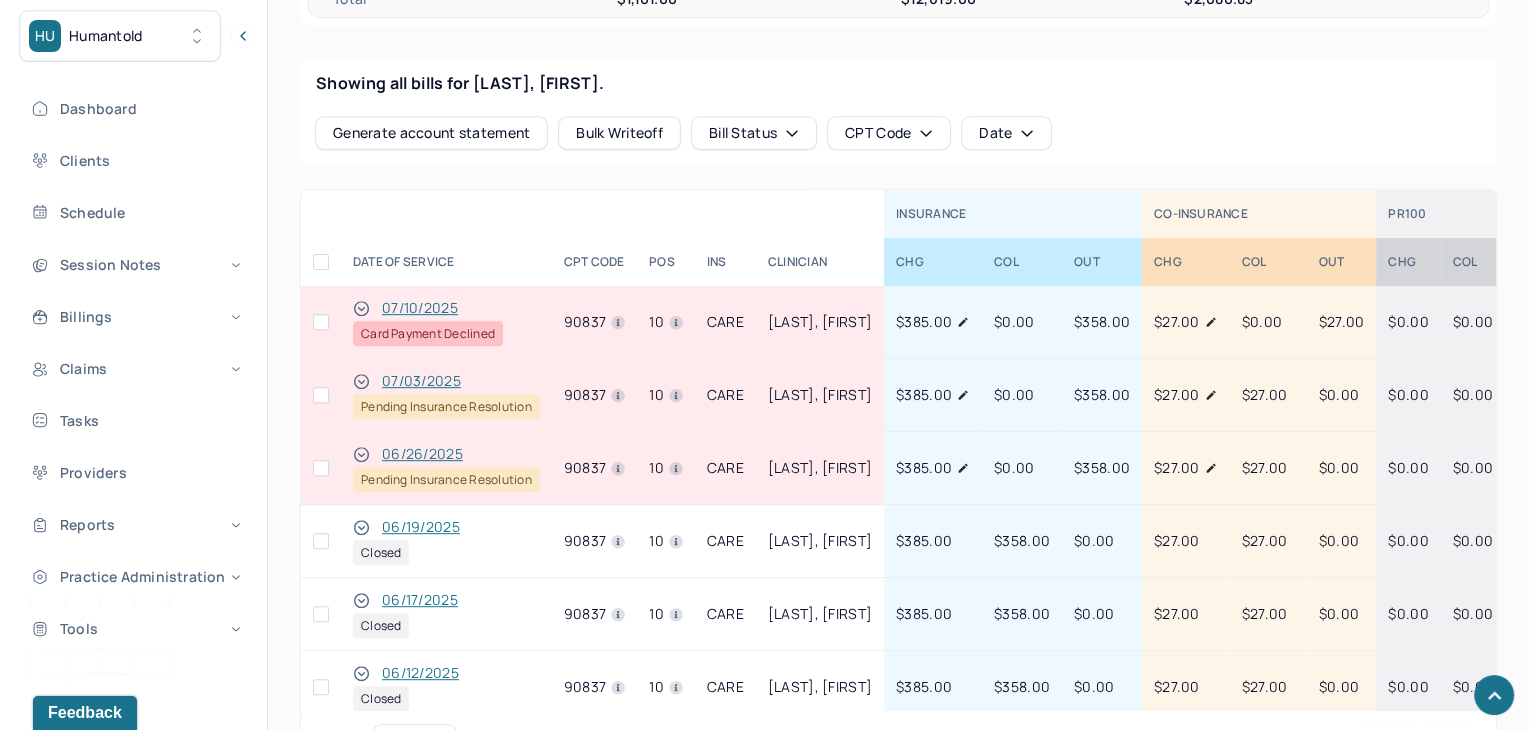 scroll, scrollTop: 800, scrollLeft: 0, axis: vertical 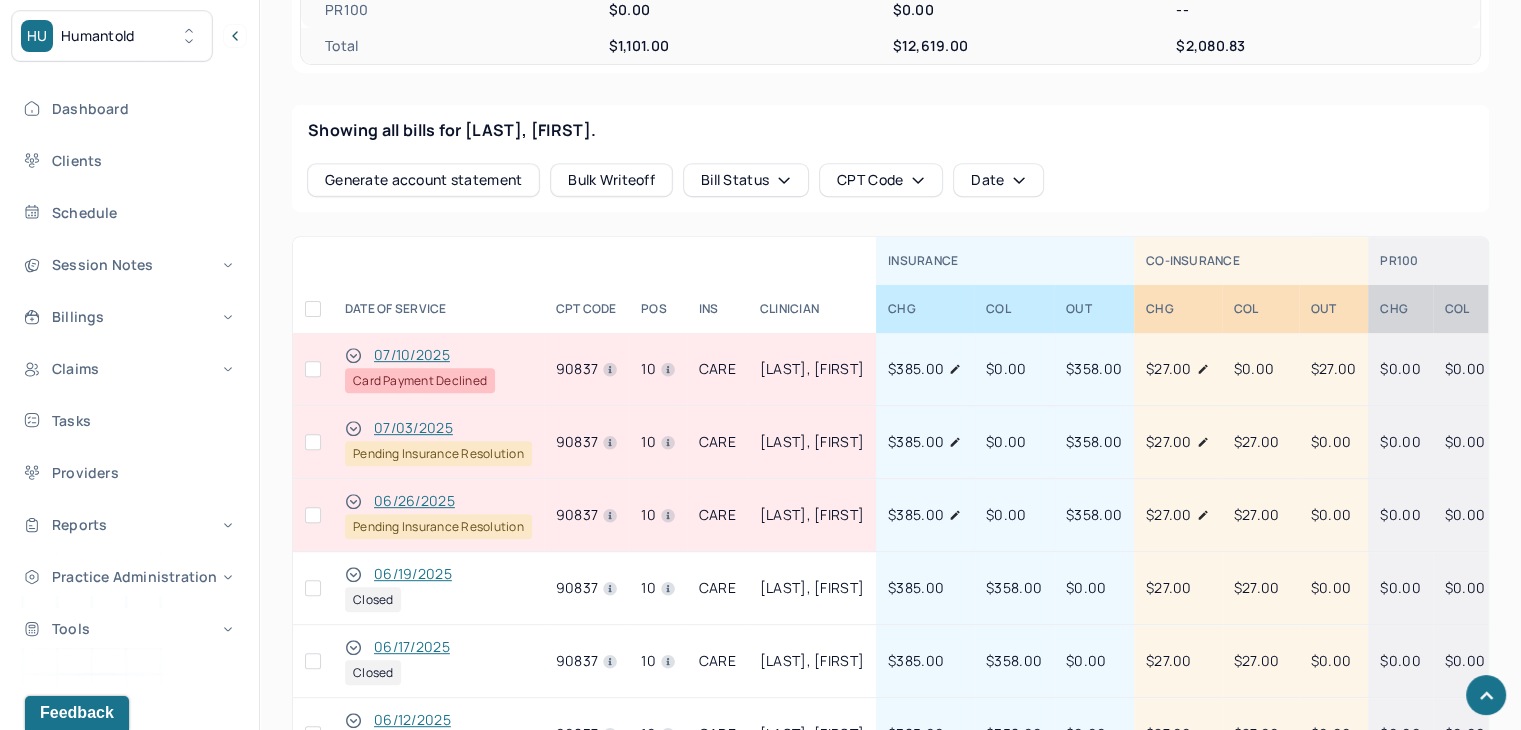 click at bounding box center (313, 369) 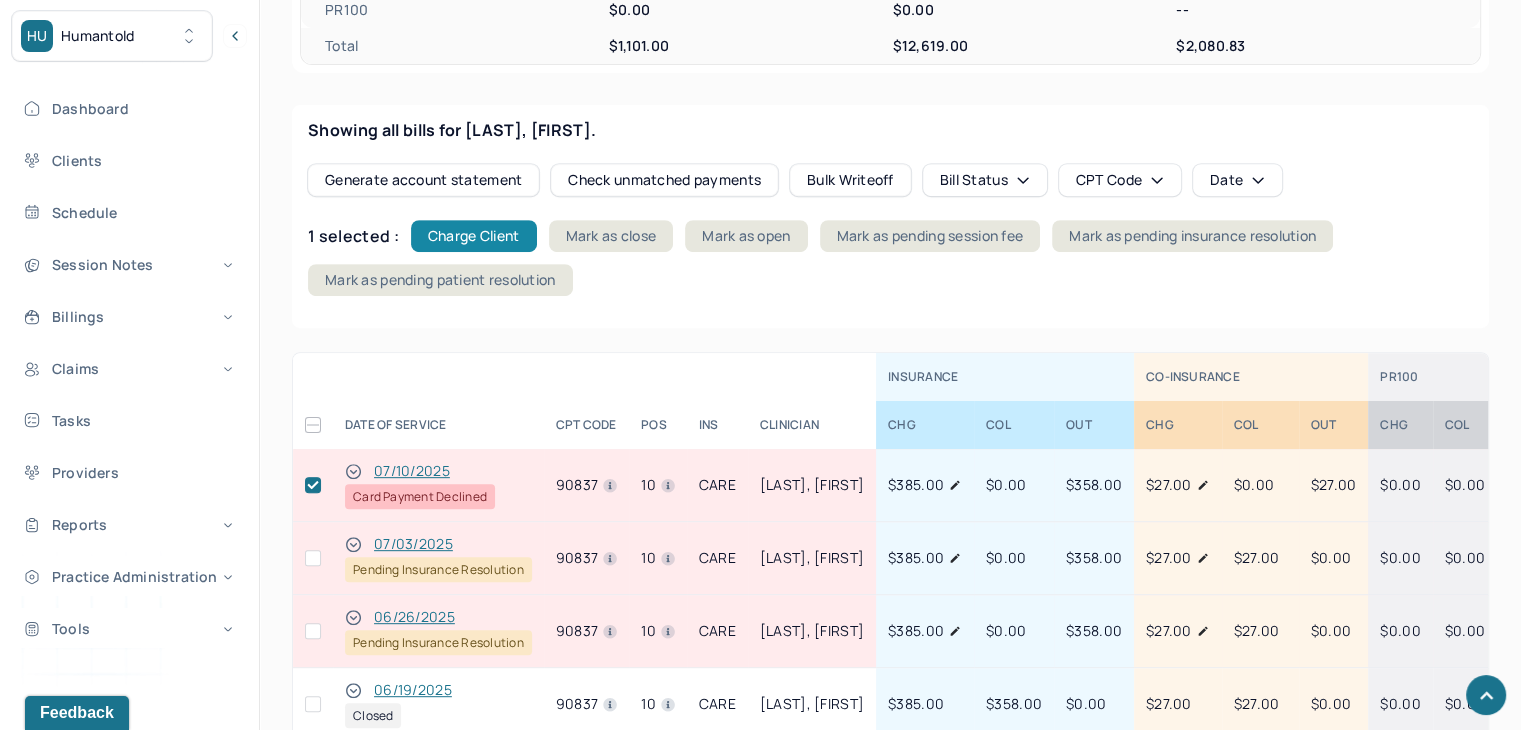 click on "Charge Client" at bounding box center [474, 236] 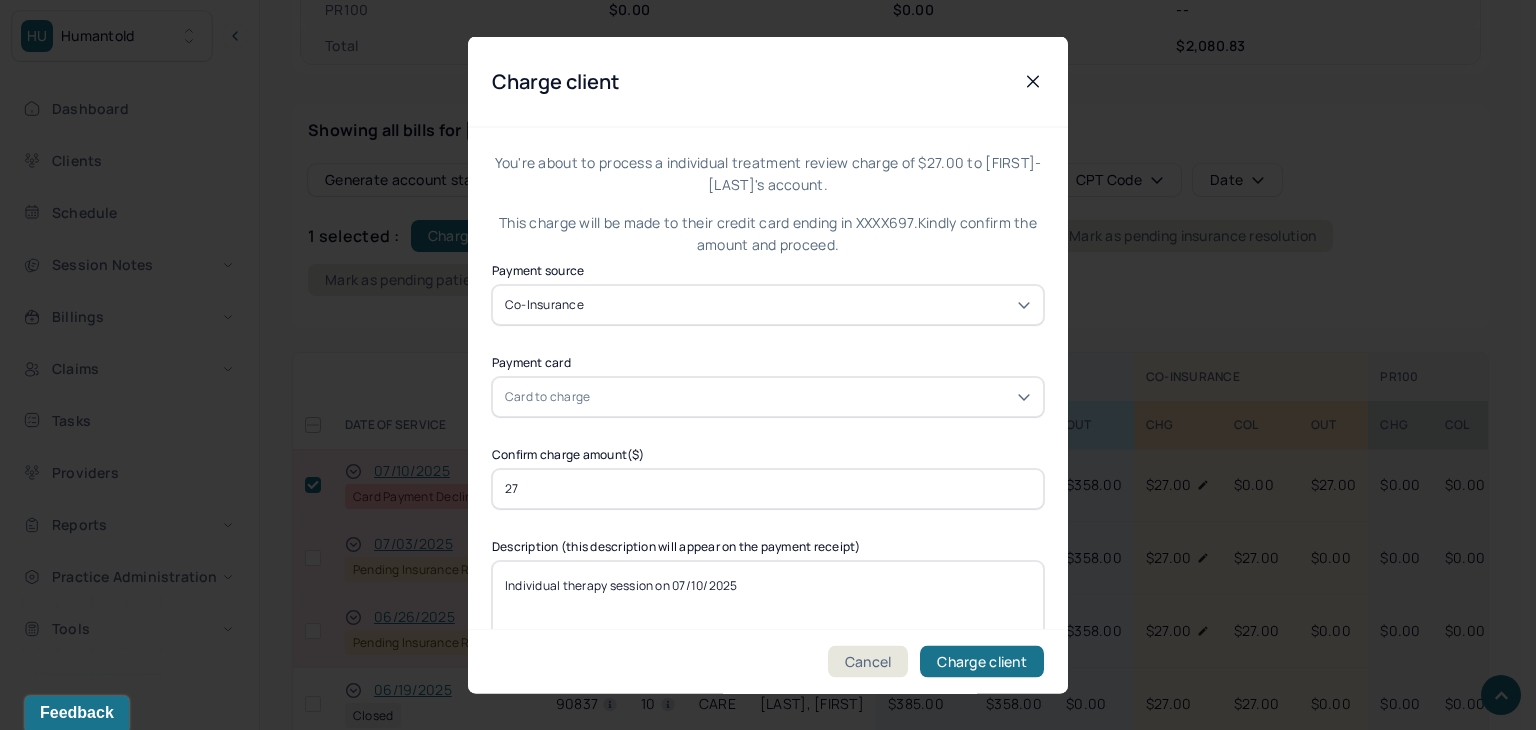 click on "Card to charge" at bounding box center [768, 396] 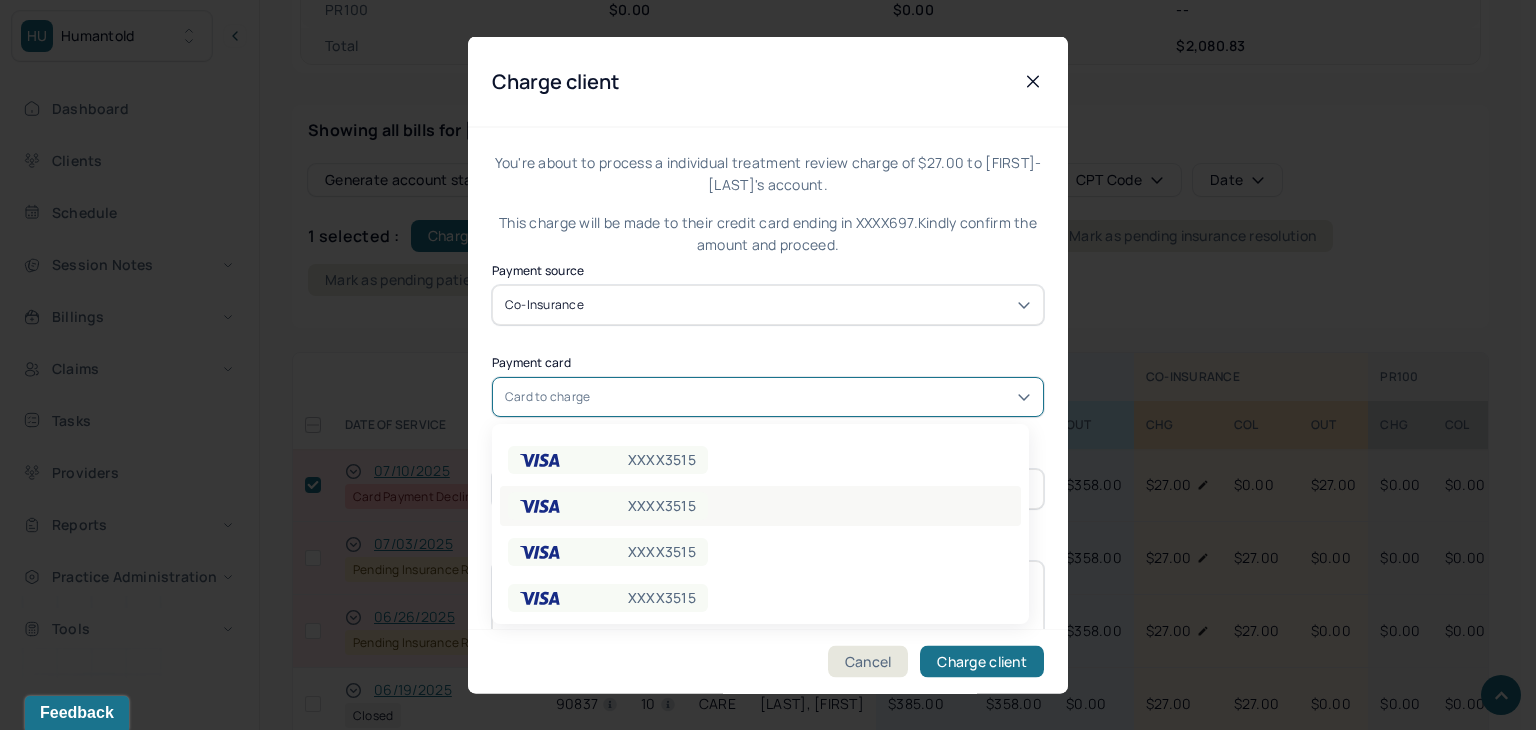 click on "XXXX3515" at bounding box center [662, 506] 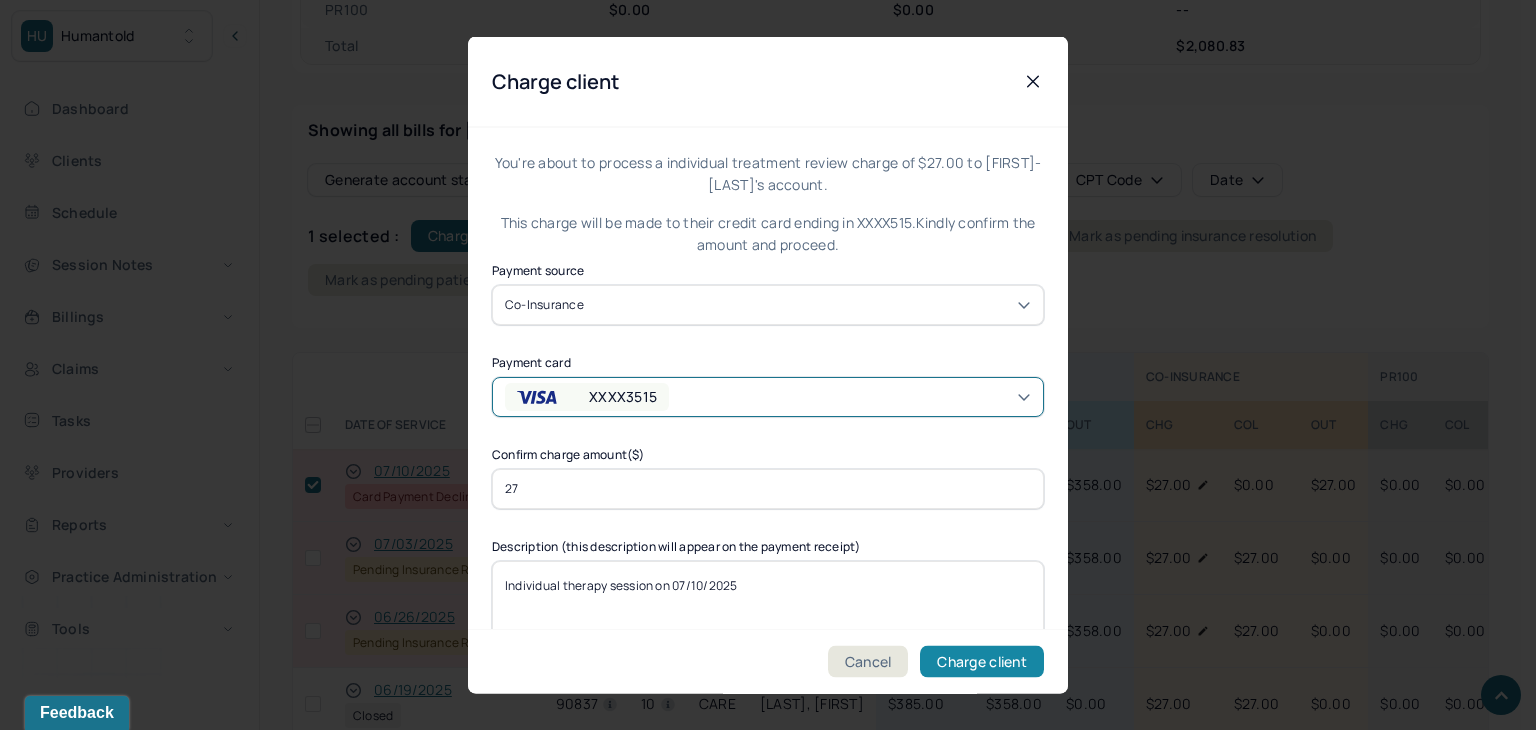 click on "Charge client" at bounding box center [982, 662] 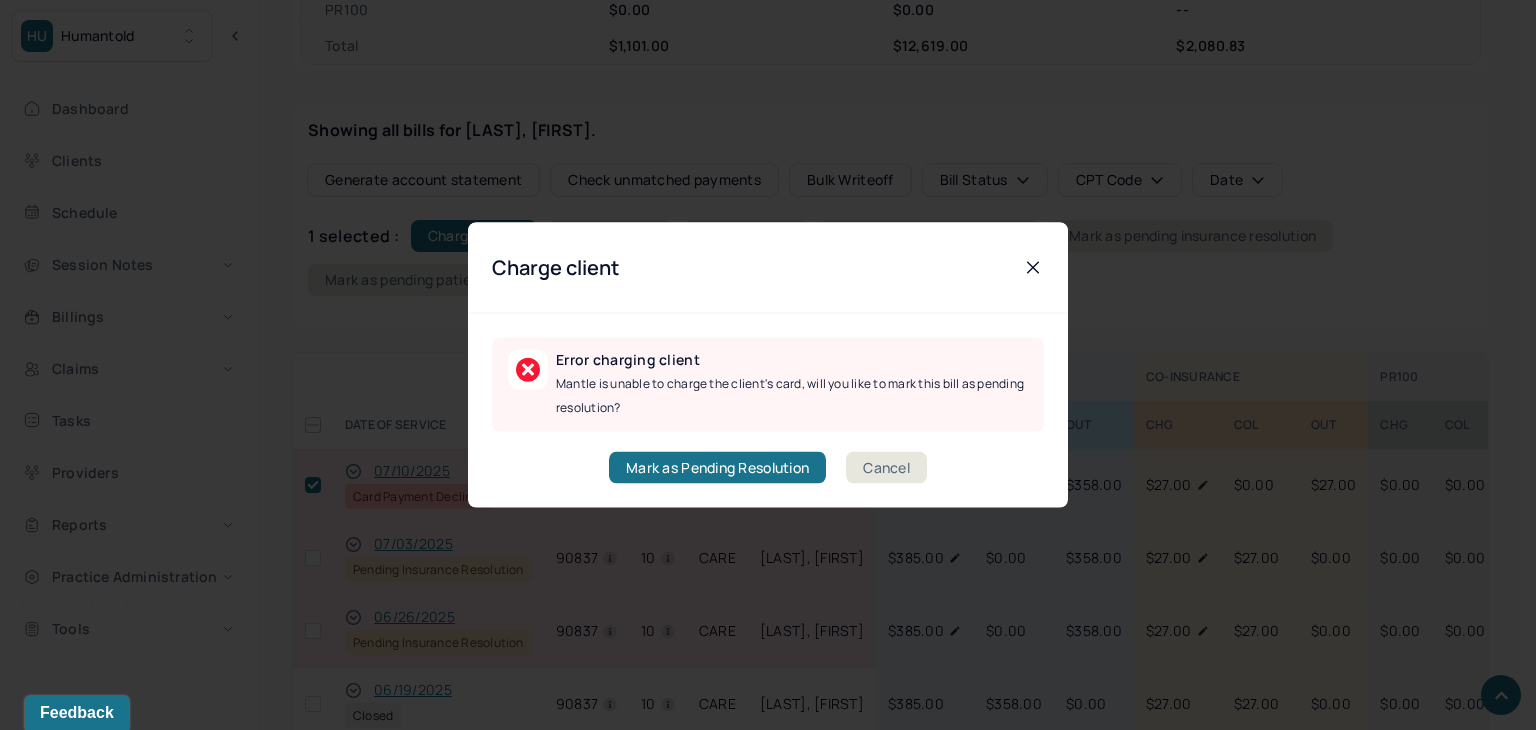 click 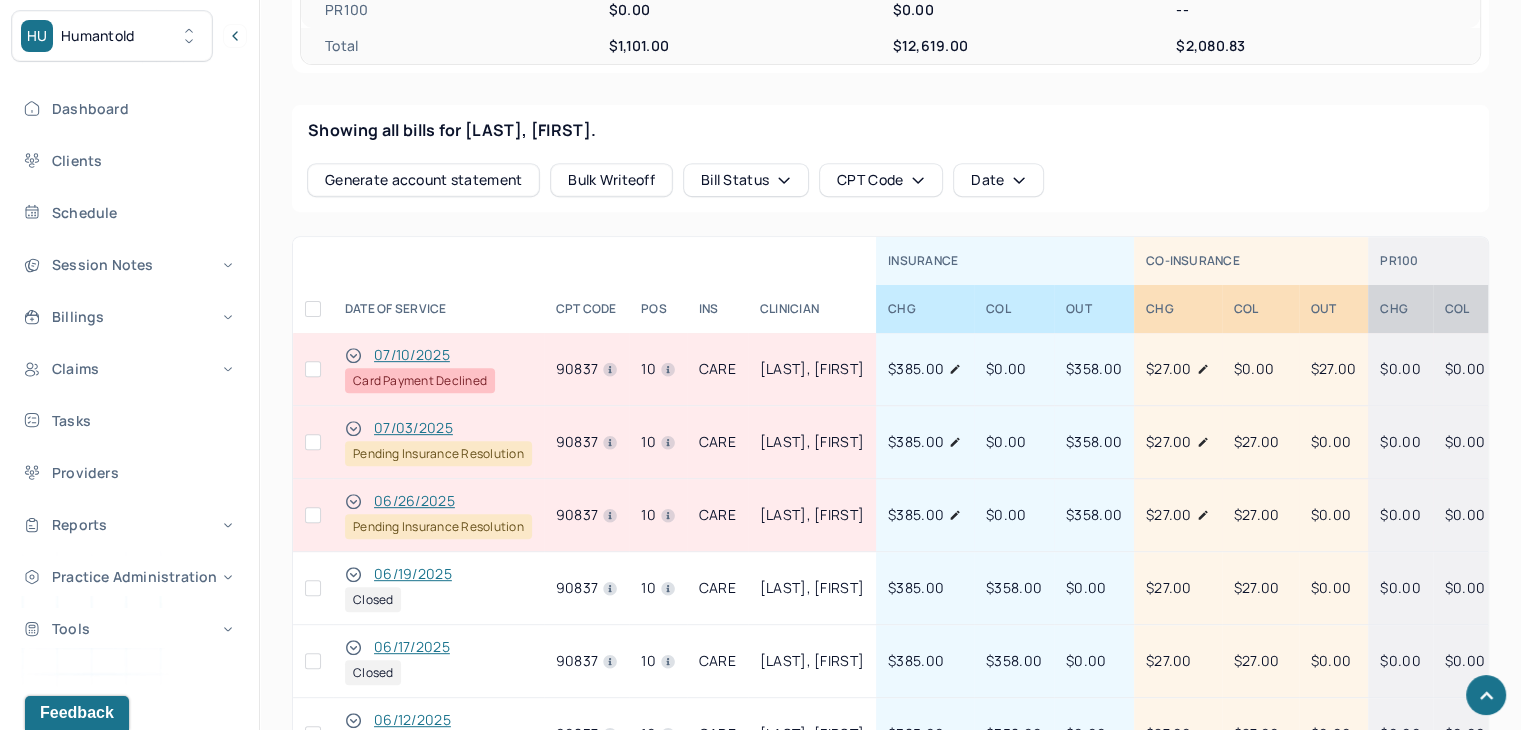 click at bounding box center [313, 369] 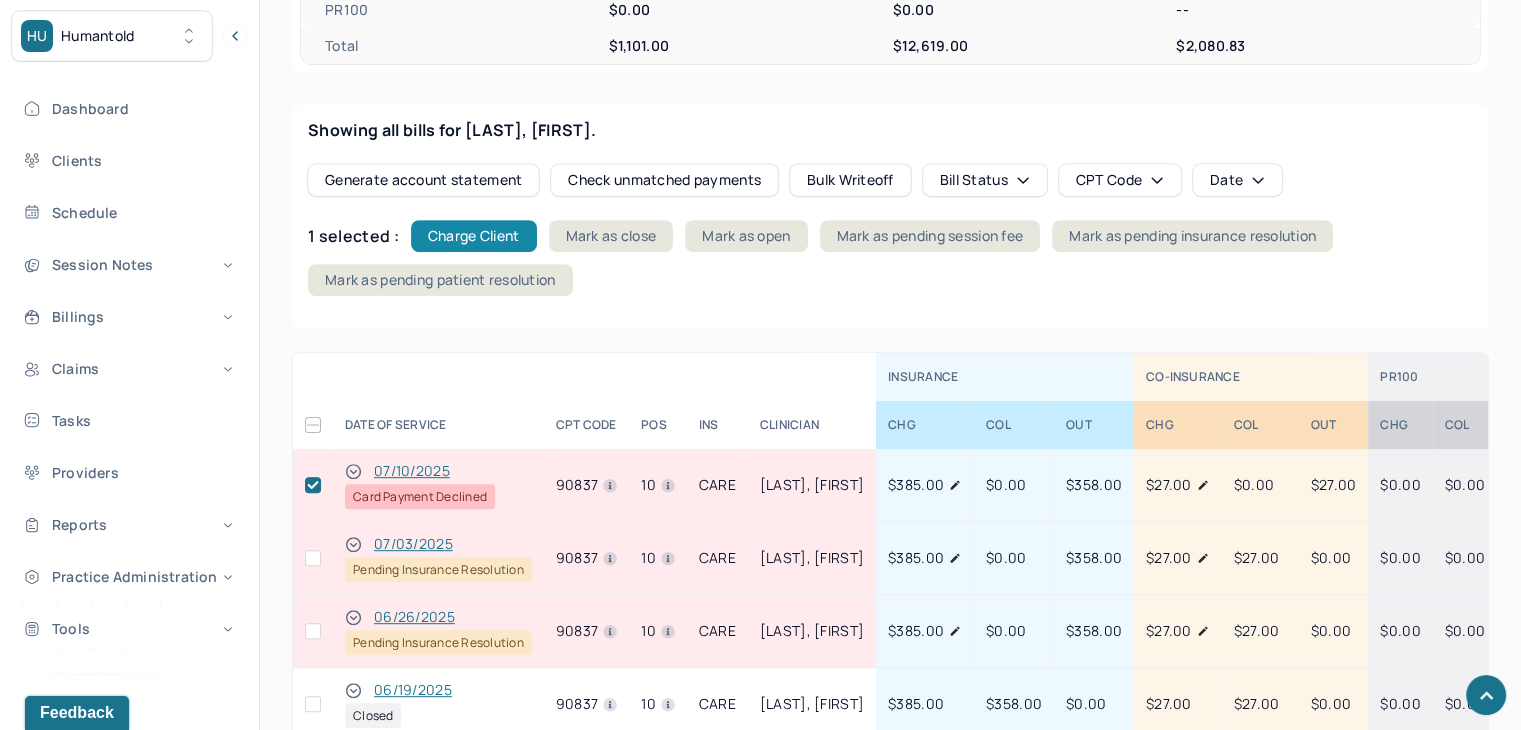 click on "Charge Client" at bounding box center (474, 236) 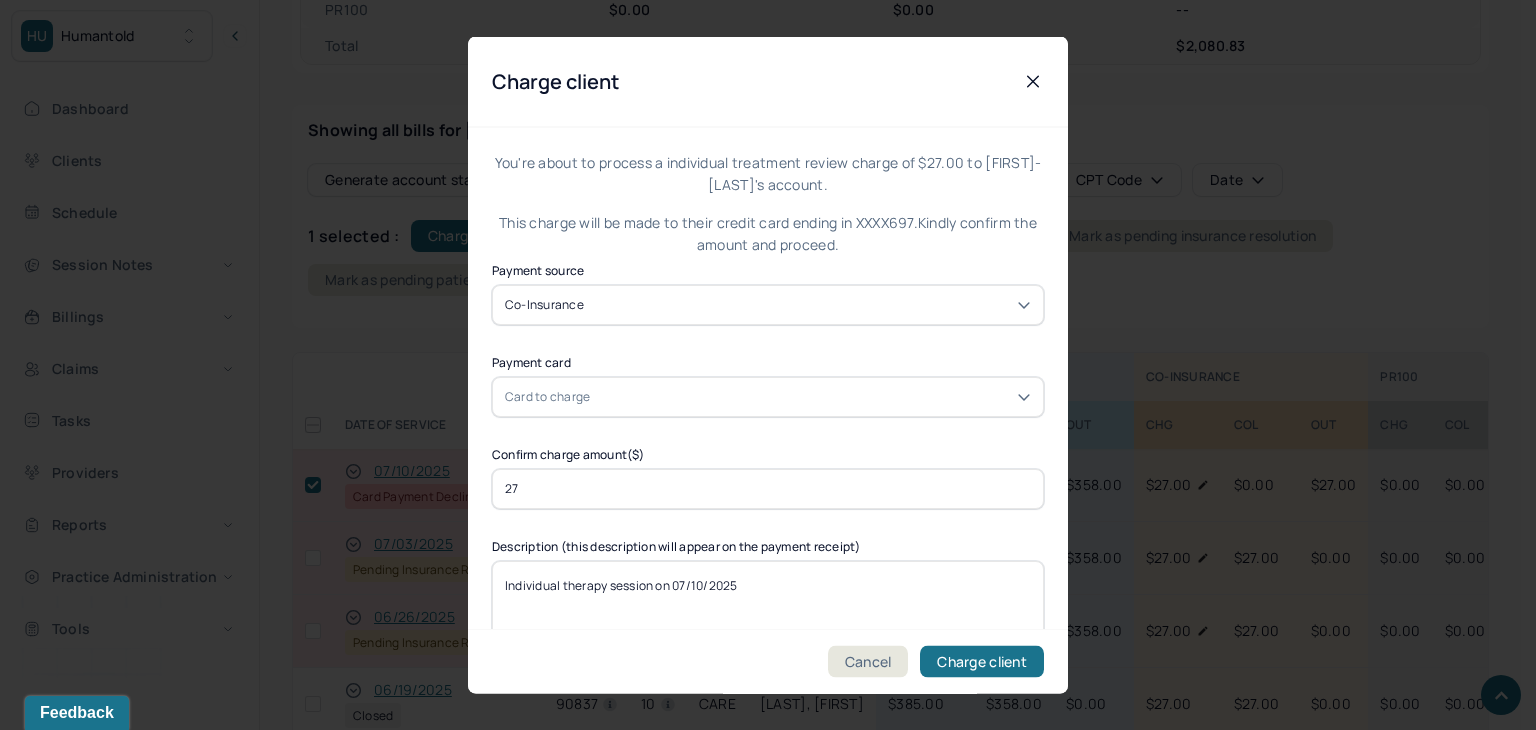 click on "Card to charge" at bounding box center (547, 396) 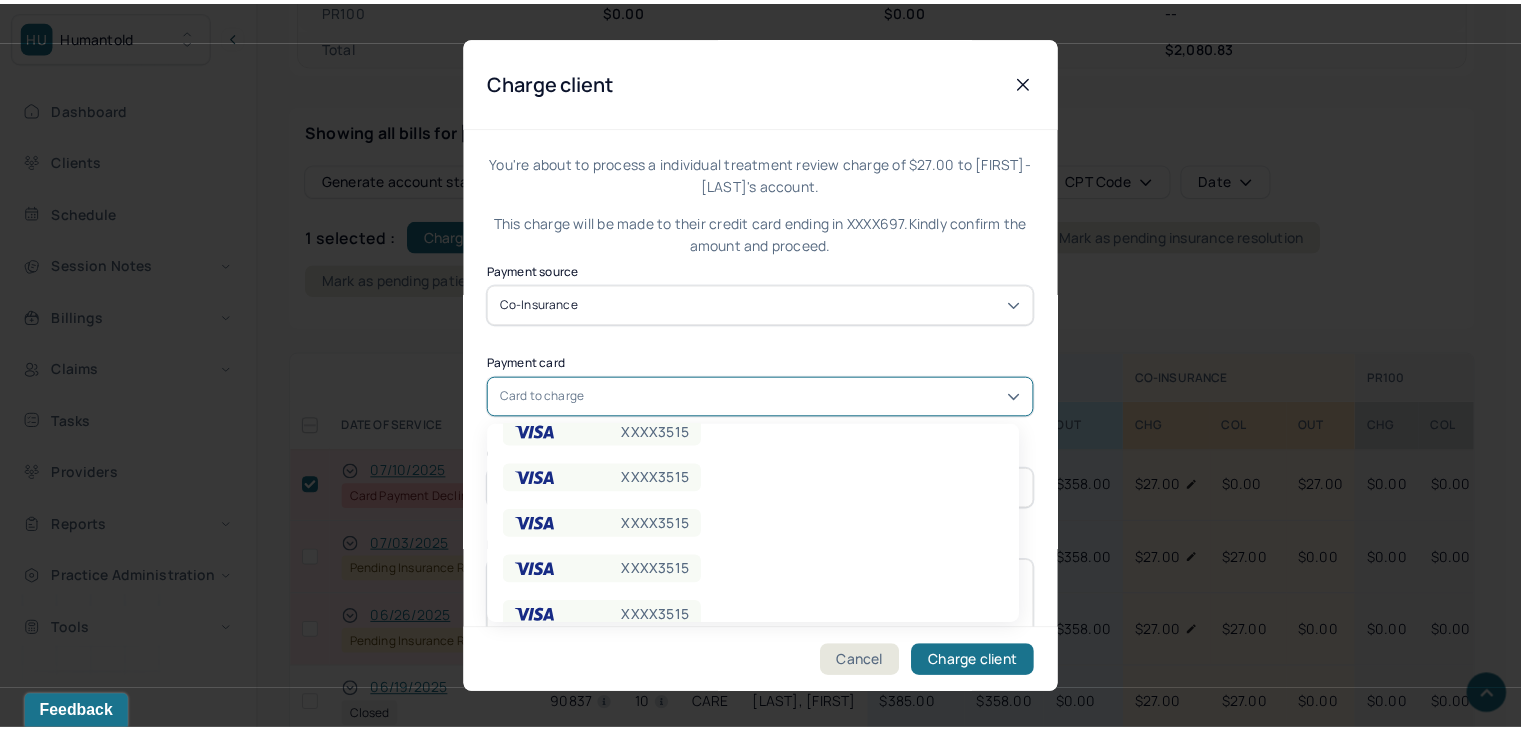 scroll, scrollTop: 240, scrollLeft: 0, axis: vertical 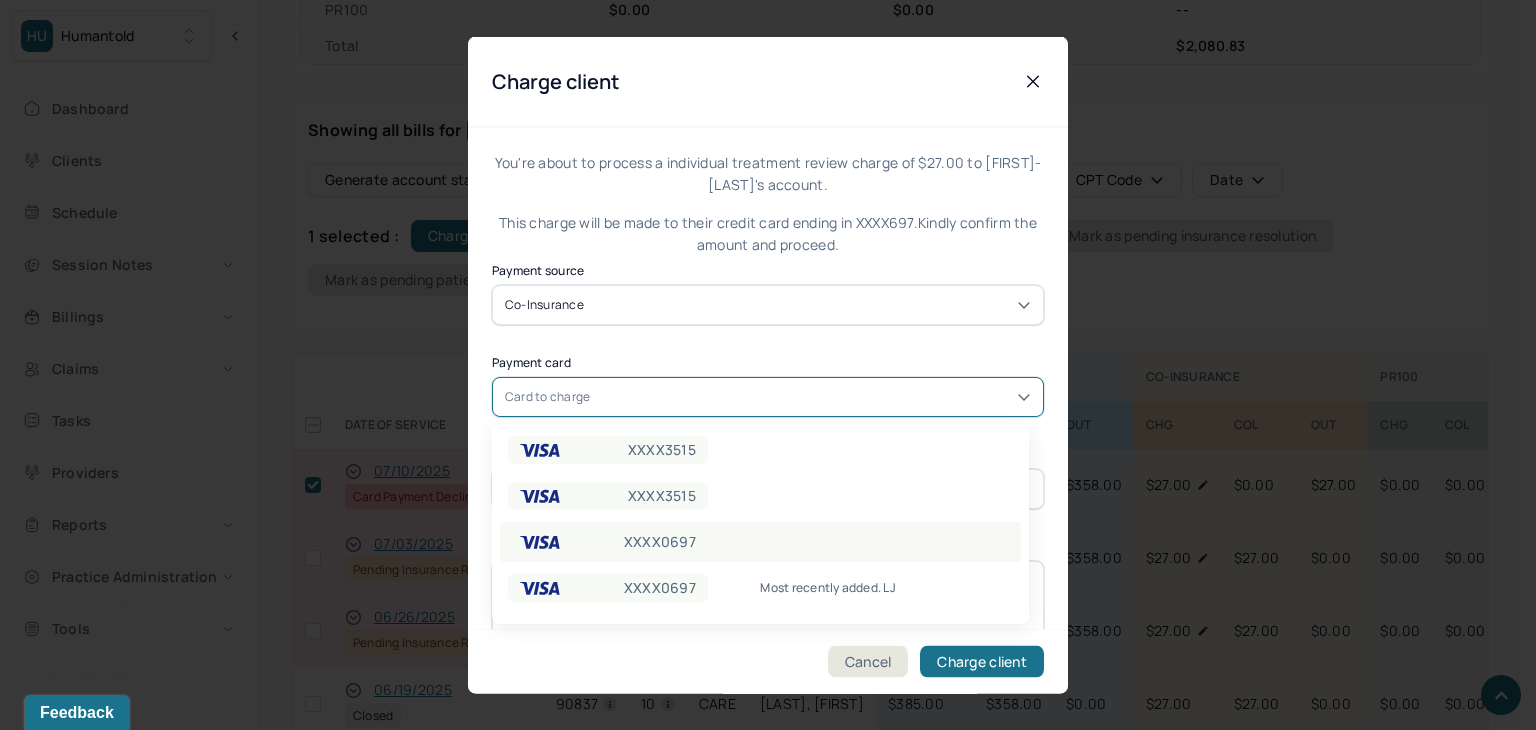click on "XXXX0697" at bounding box center (608, 542) 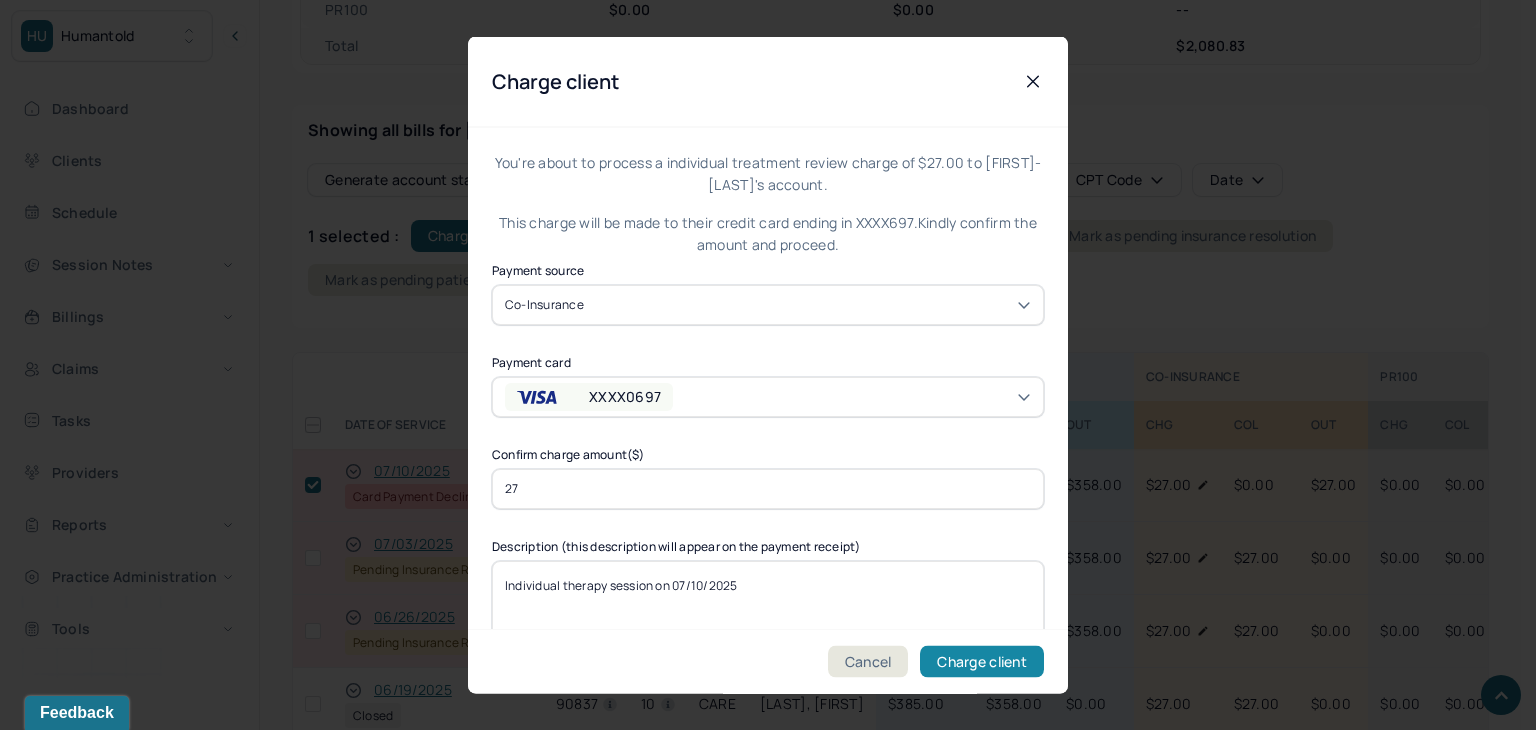 click on "Charge client" at bounding box center (982, 662) 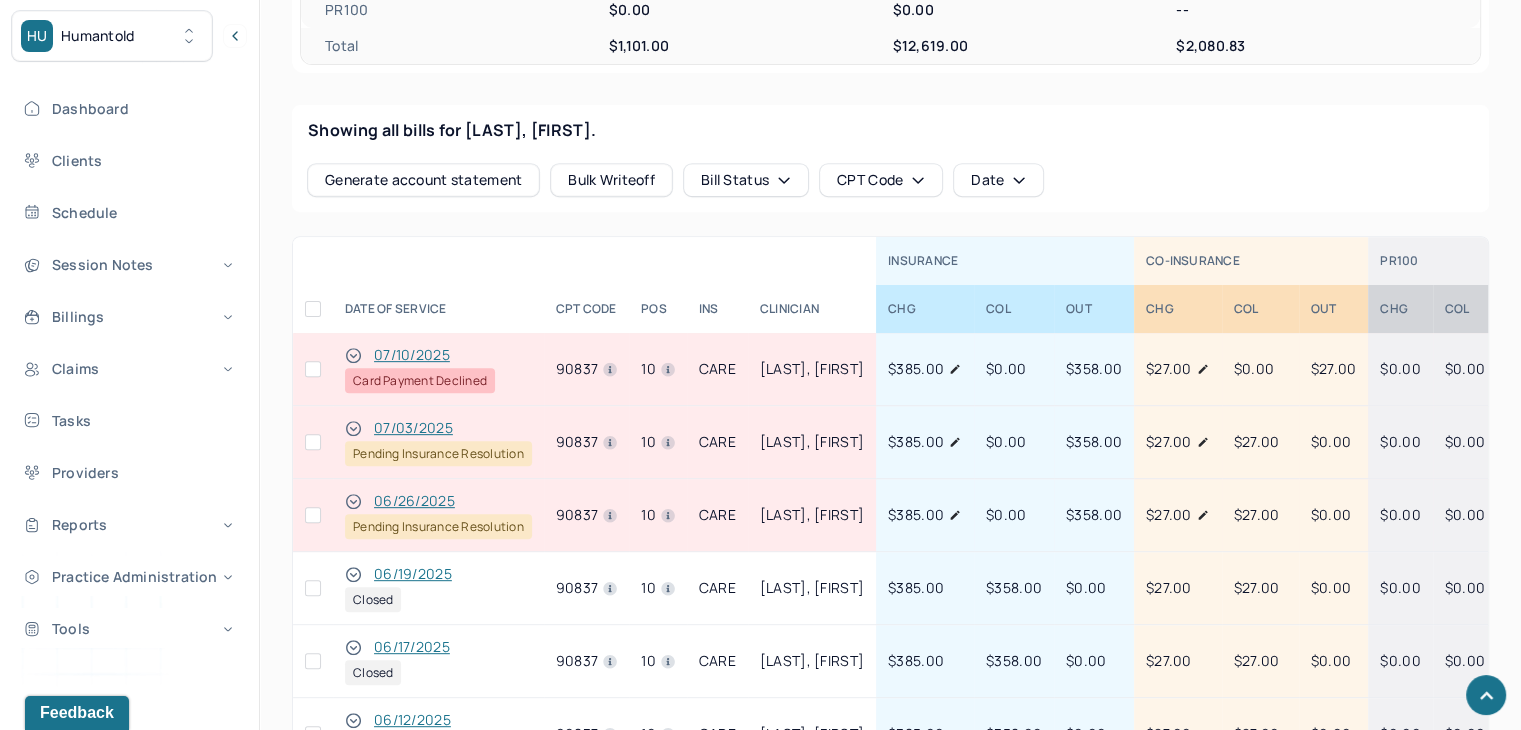 click at bounding box center [313, 369] 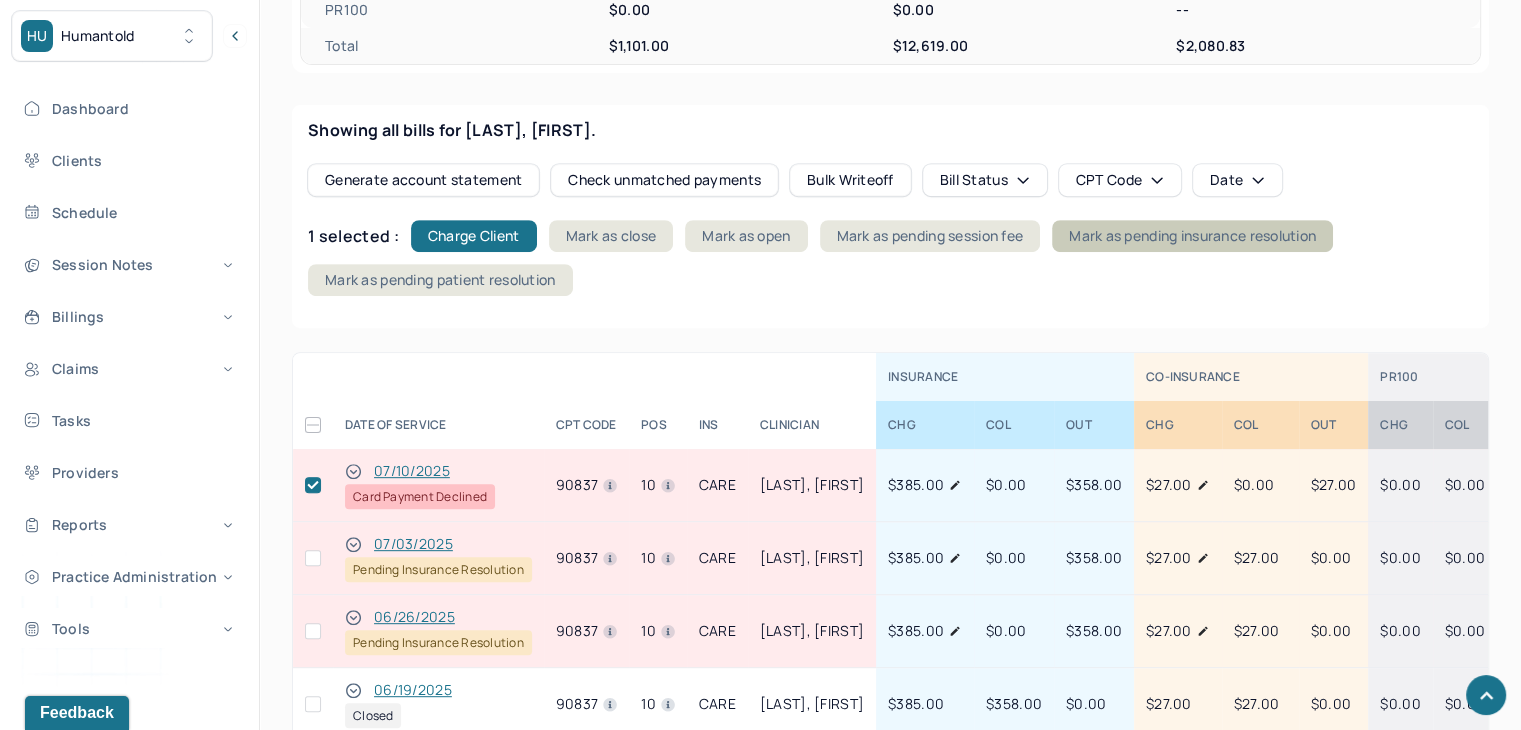 click on "Mark as pending insurance resolution" at bounding box center [1192, 236] 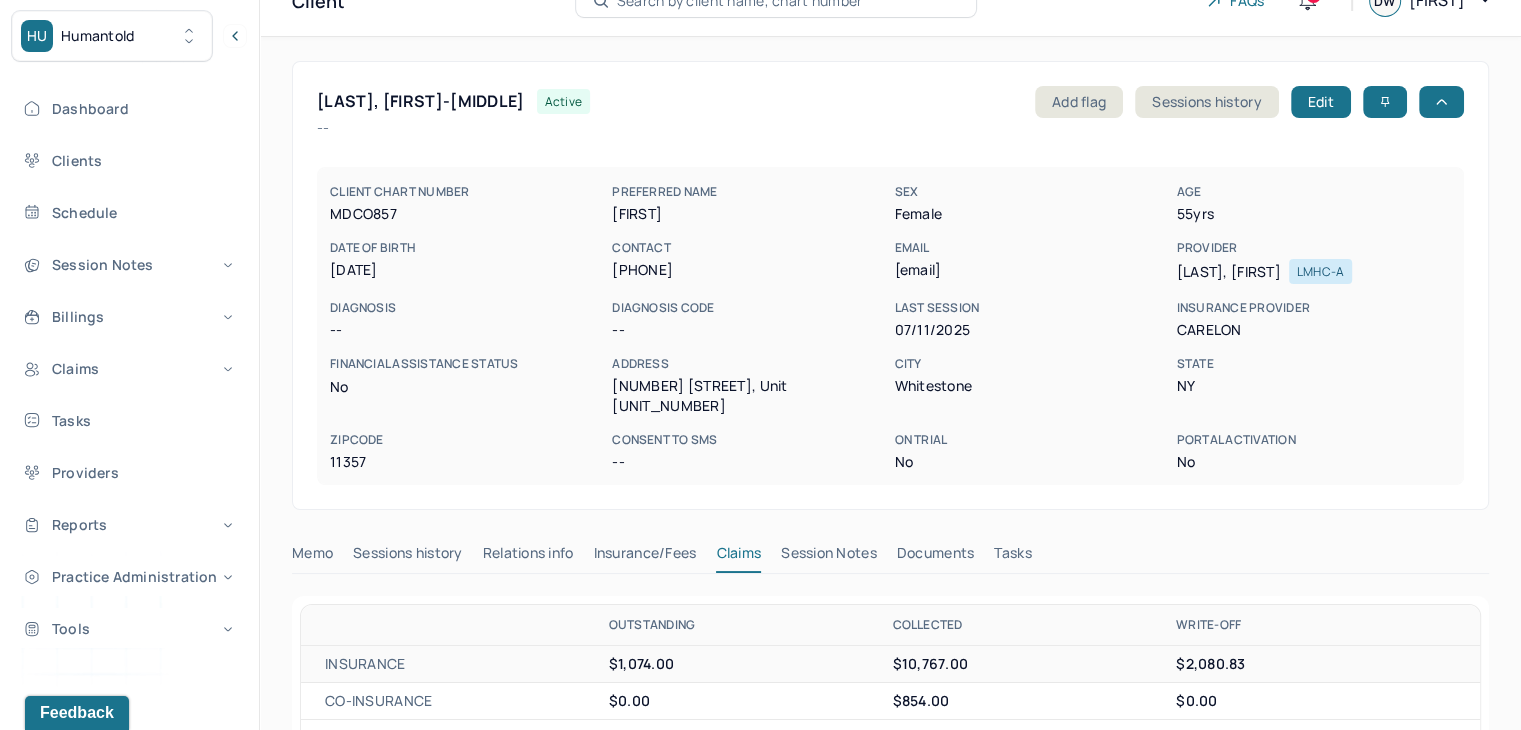 scroll, scrollTop: 0, scrollLeft: 0, axis: both 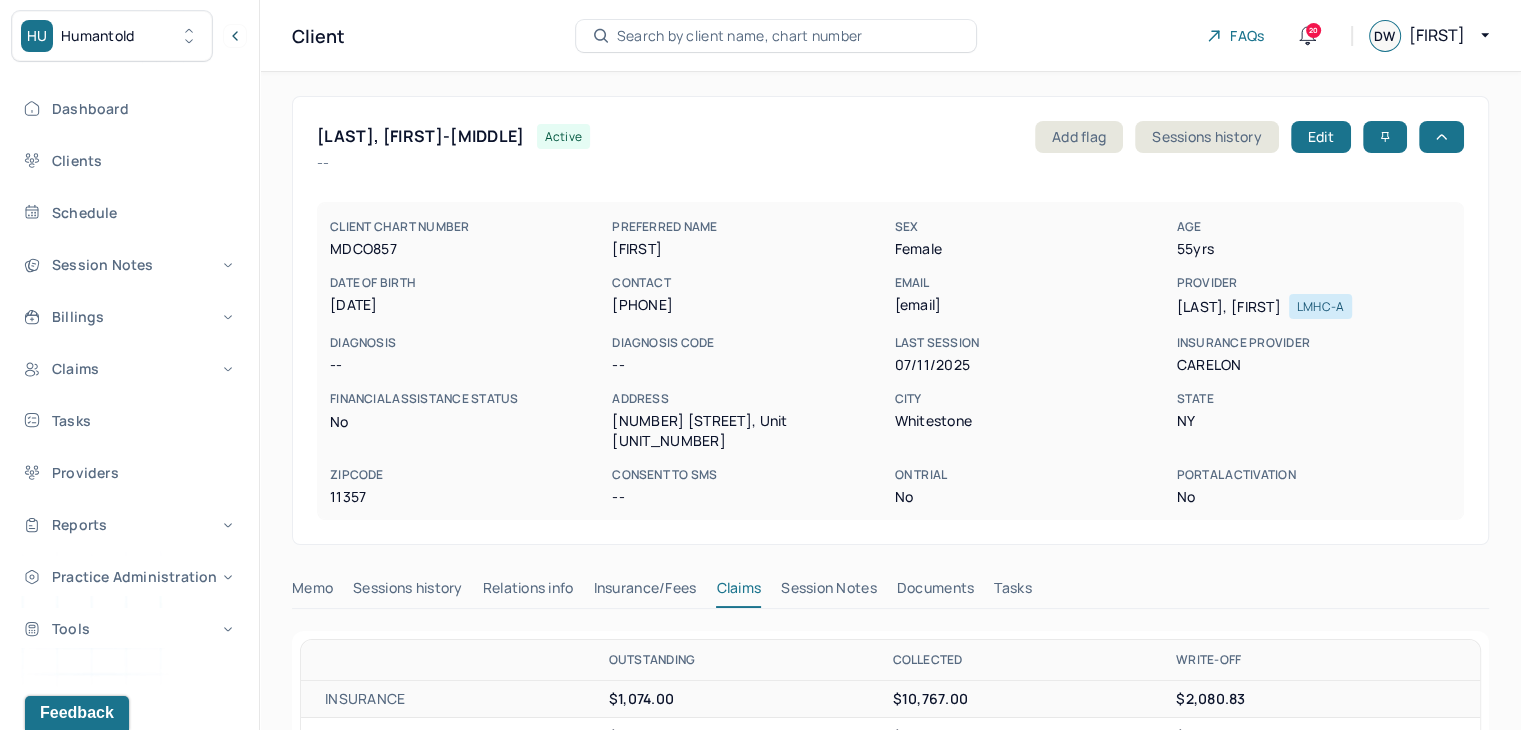 click on "Search by client name, chart number" at bounding box center [776, 36] 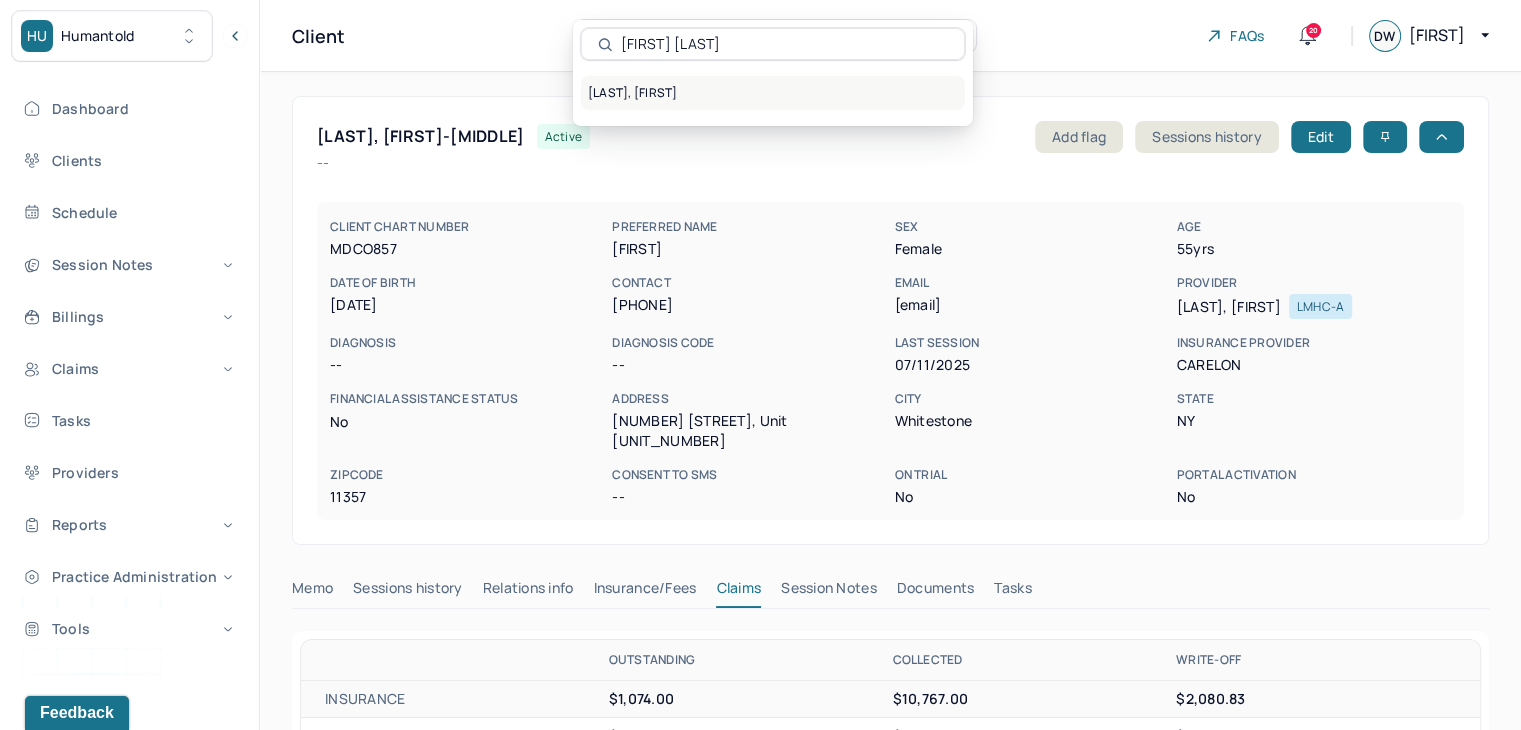 type on "Keith Wright" 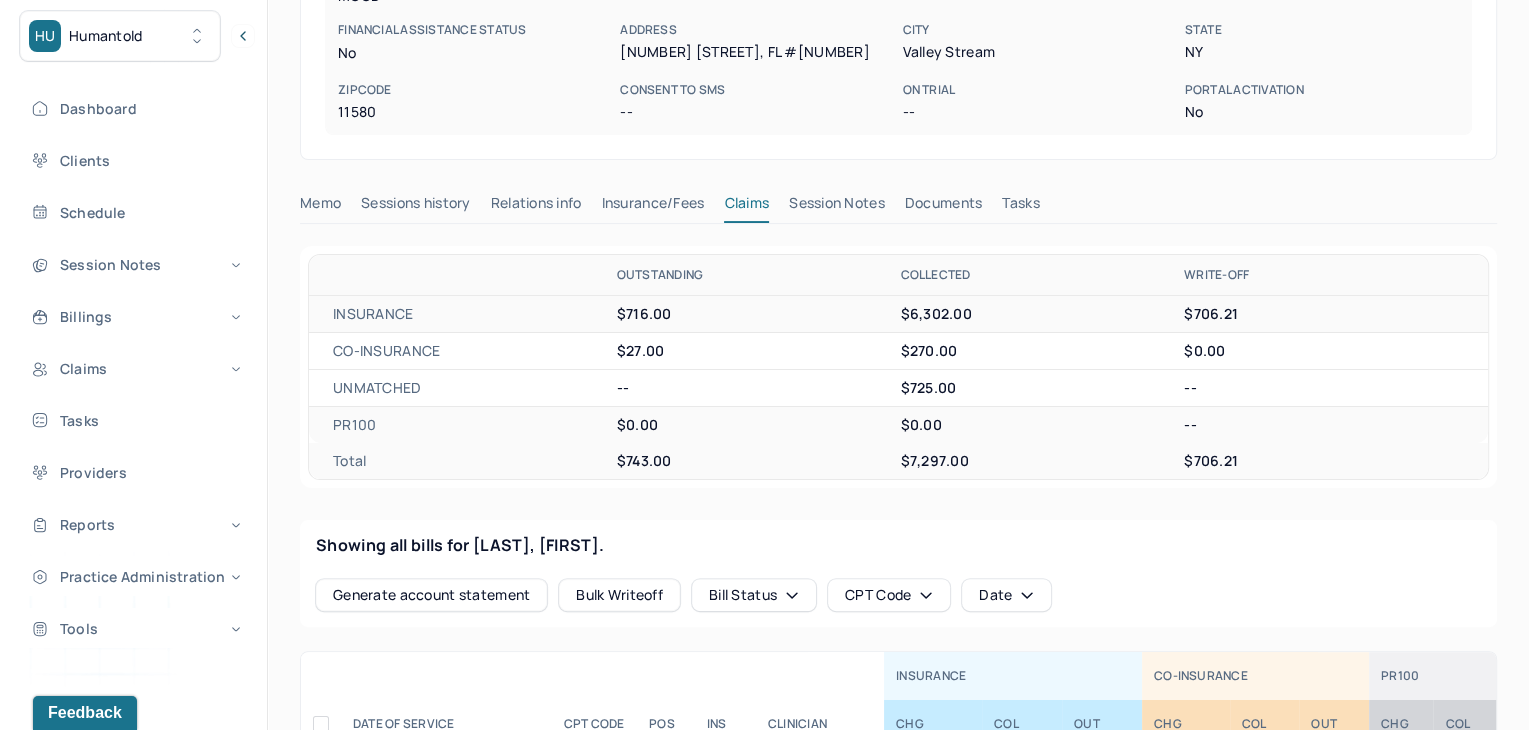 scroll, scrollTop: 700, scrollLeft: 0, axis: vertical 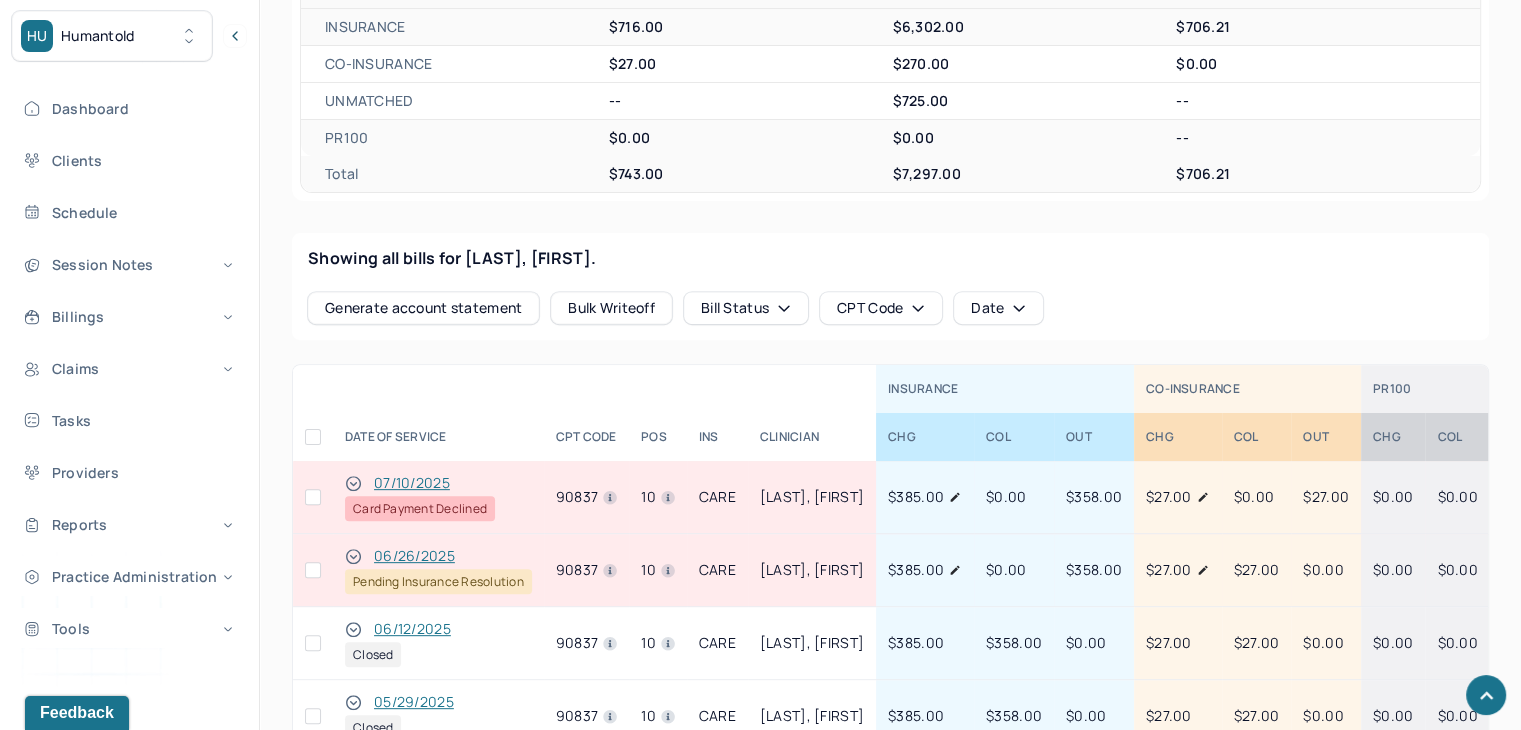 click at bounding box center (313, 497) 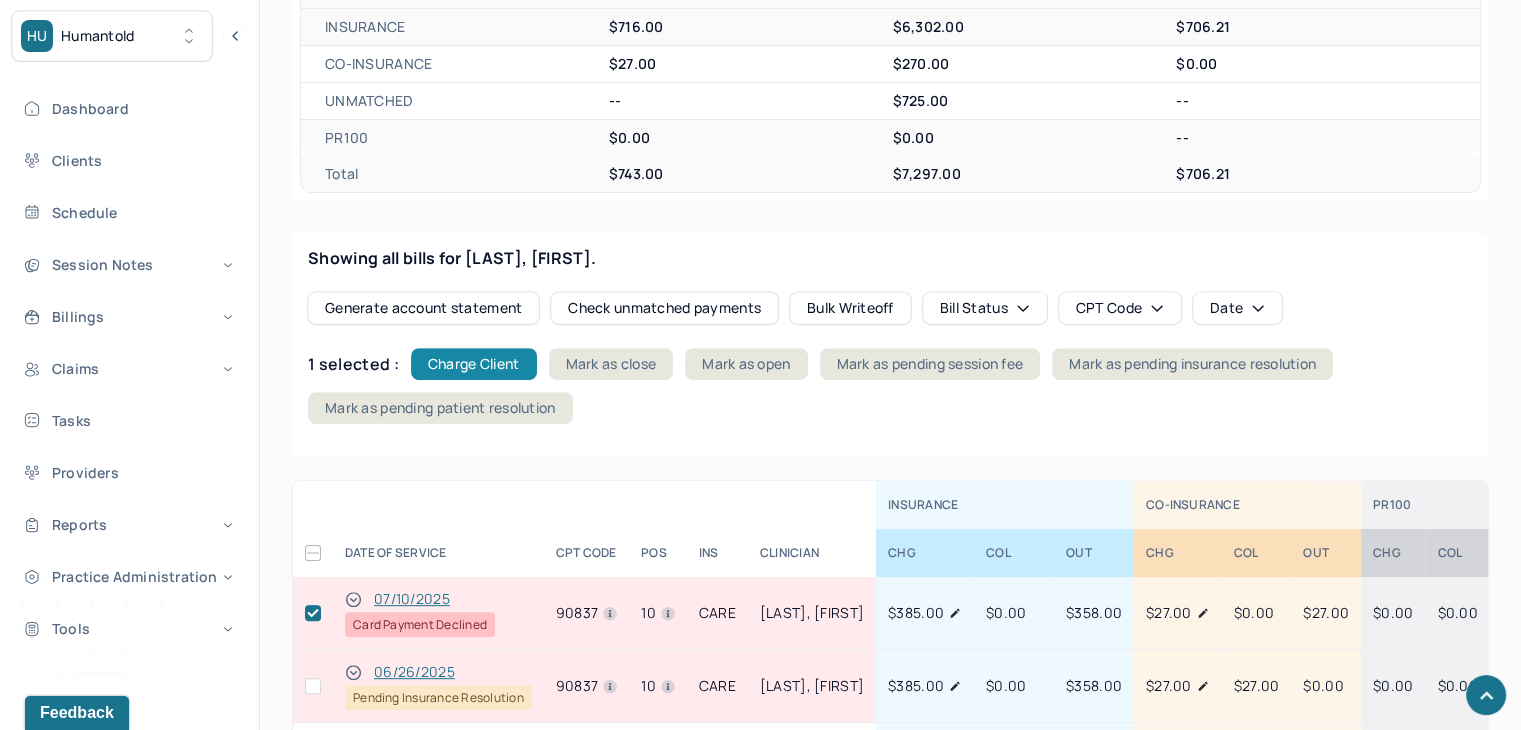 click on "Charge Client" at bounding box center [474, 364] 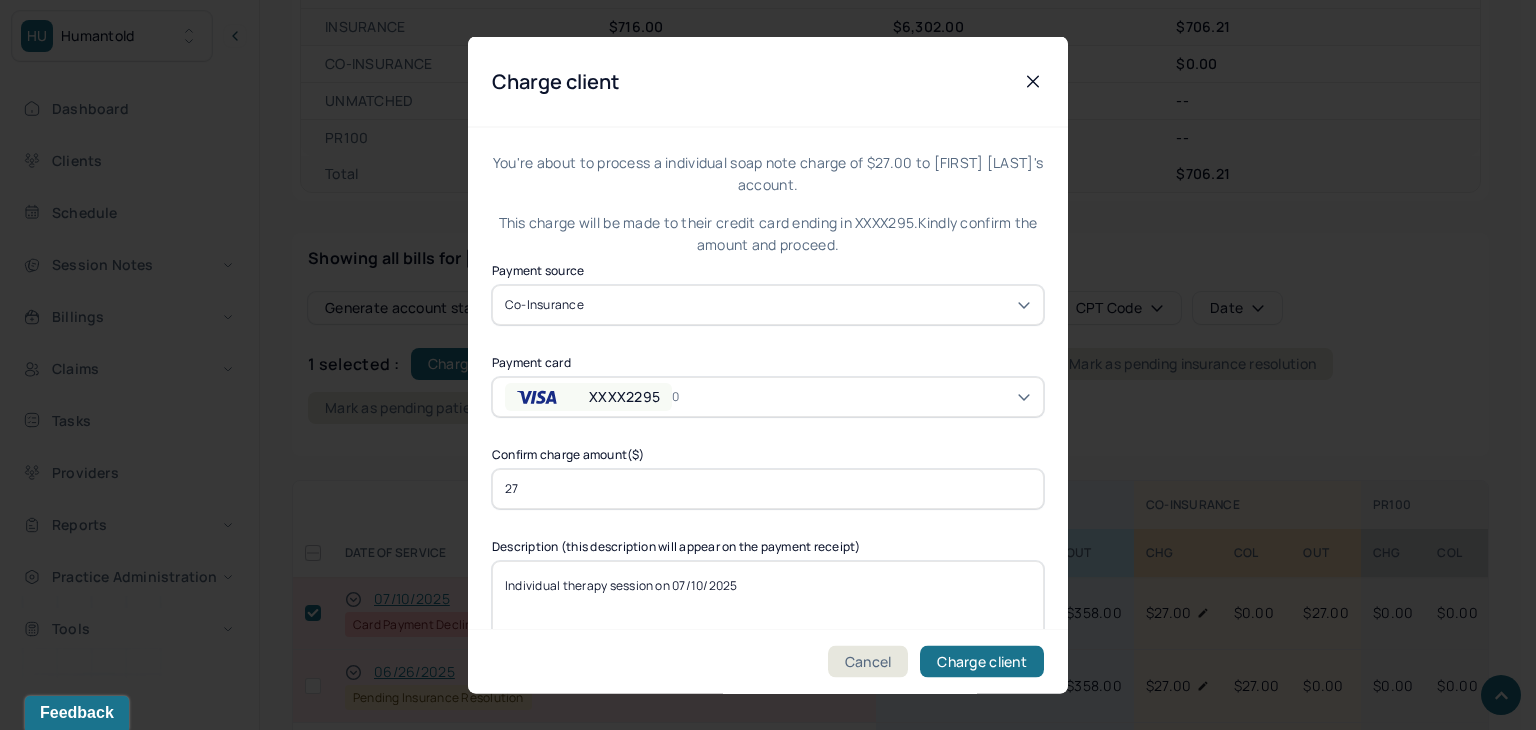 click on "XXXX2295" at bounding box center [588, 396] 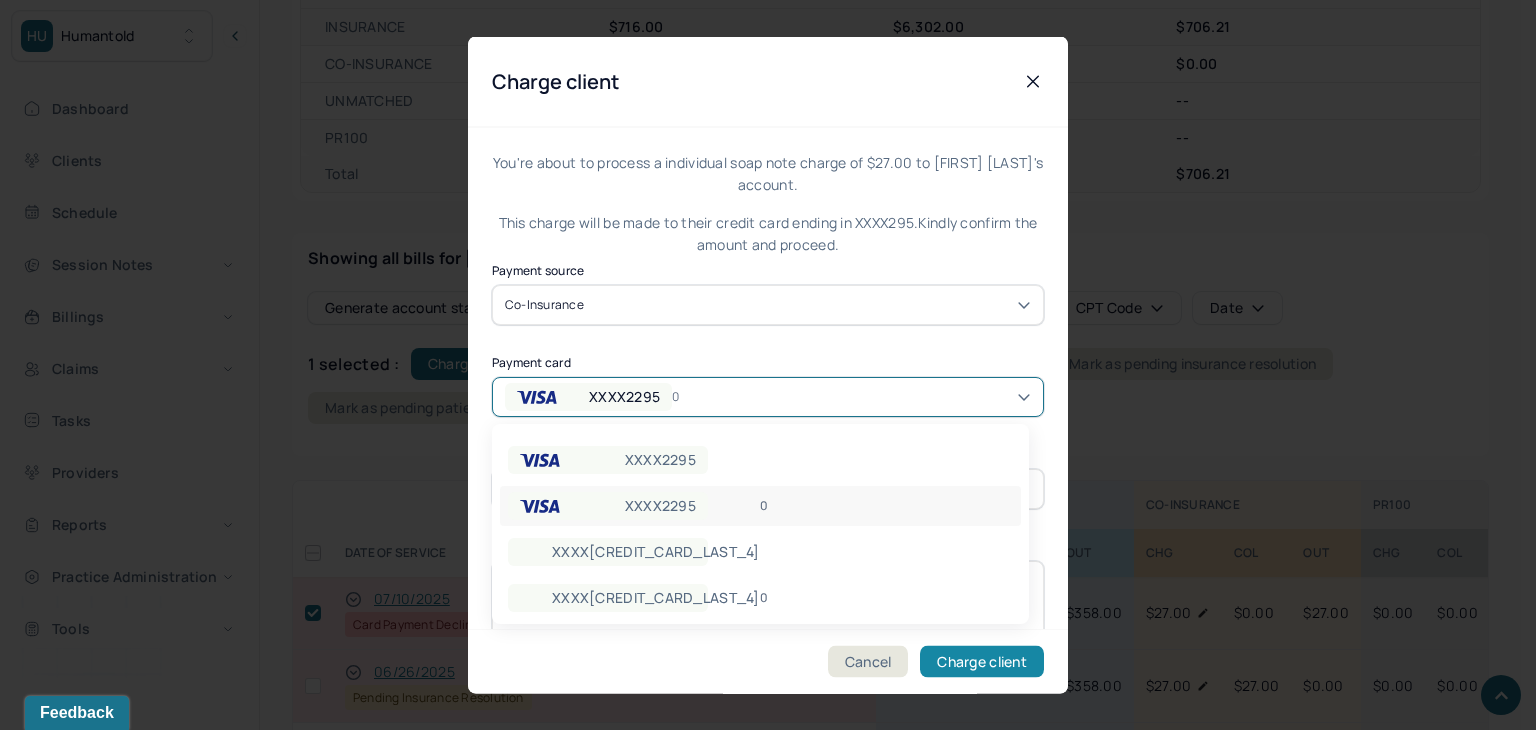 click on "Charge client" at bounding box center [982, 662] 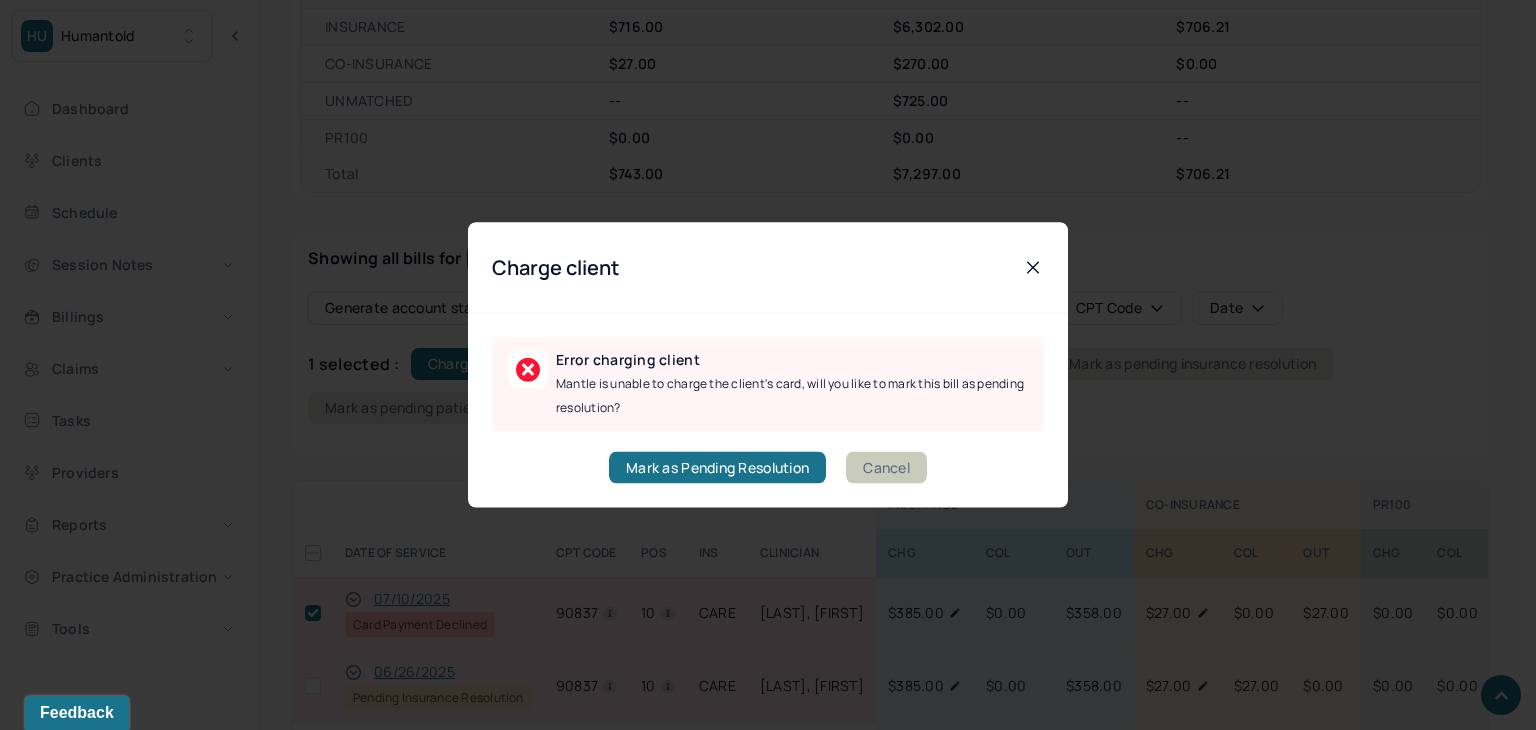 click on "Cancel" at bounding box center (886, 468) 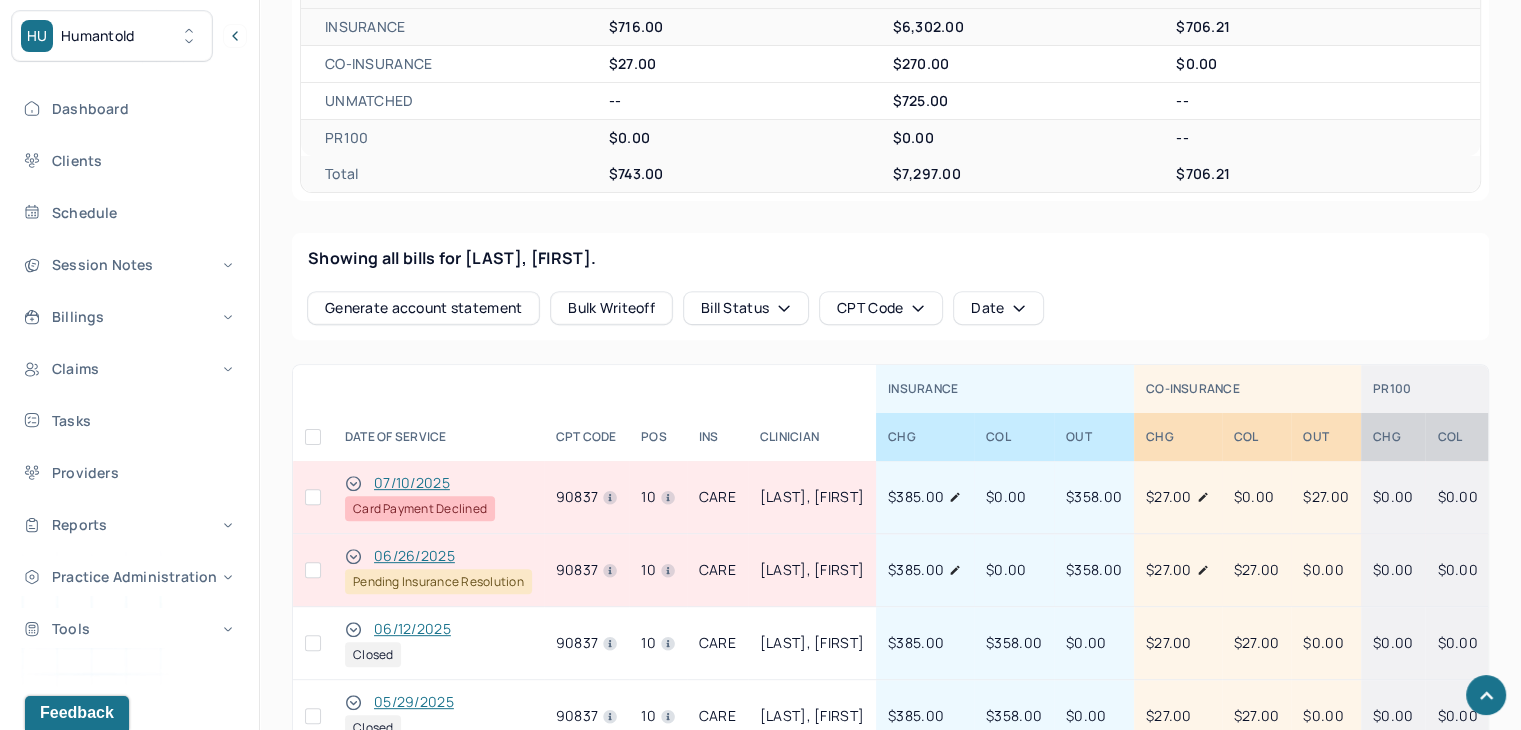 click at bounding box center [313, 497] 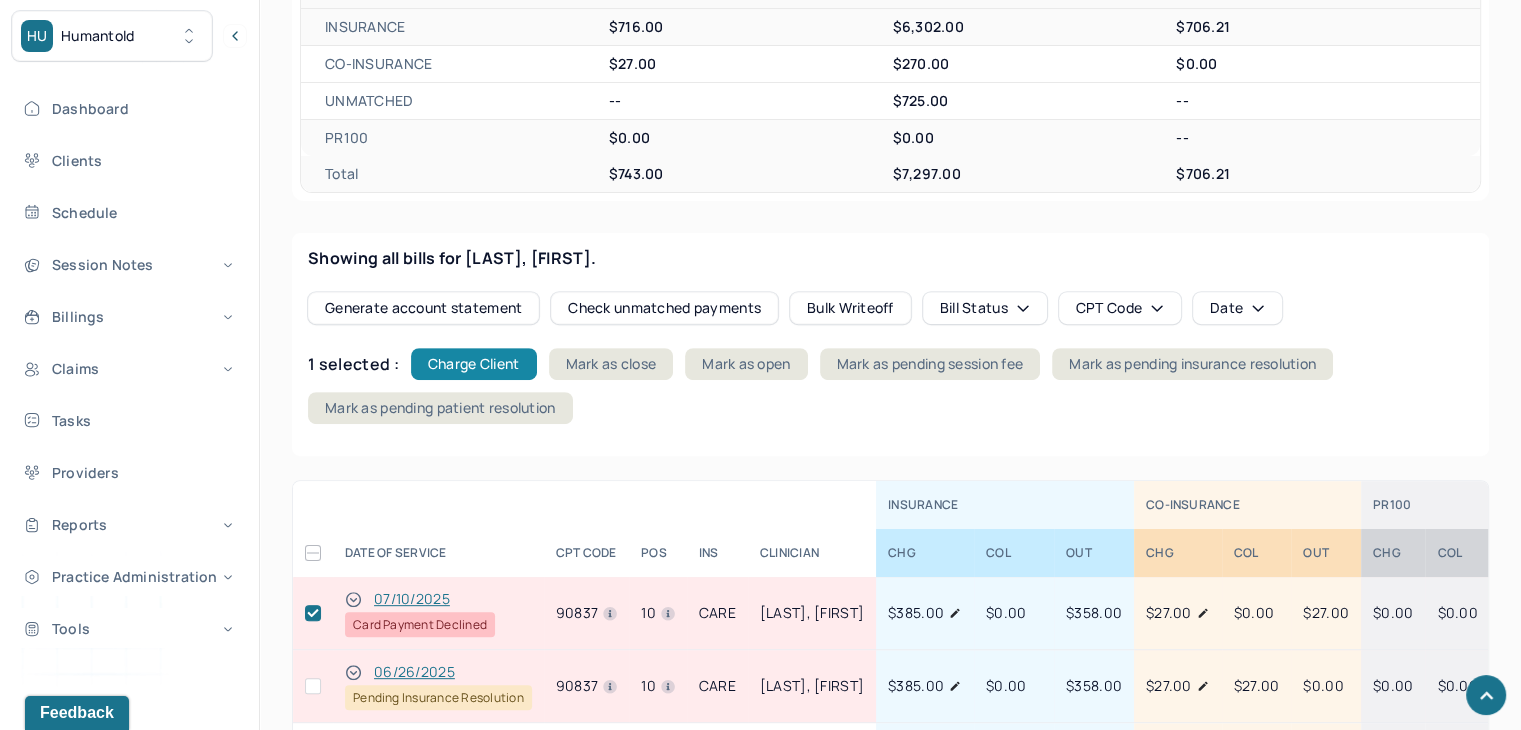 click on "Charge Client" at bounding box center [474, 364] 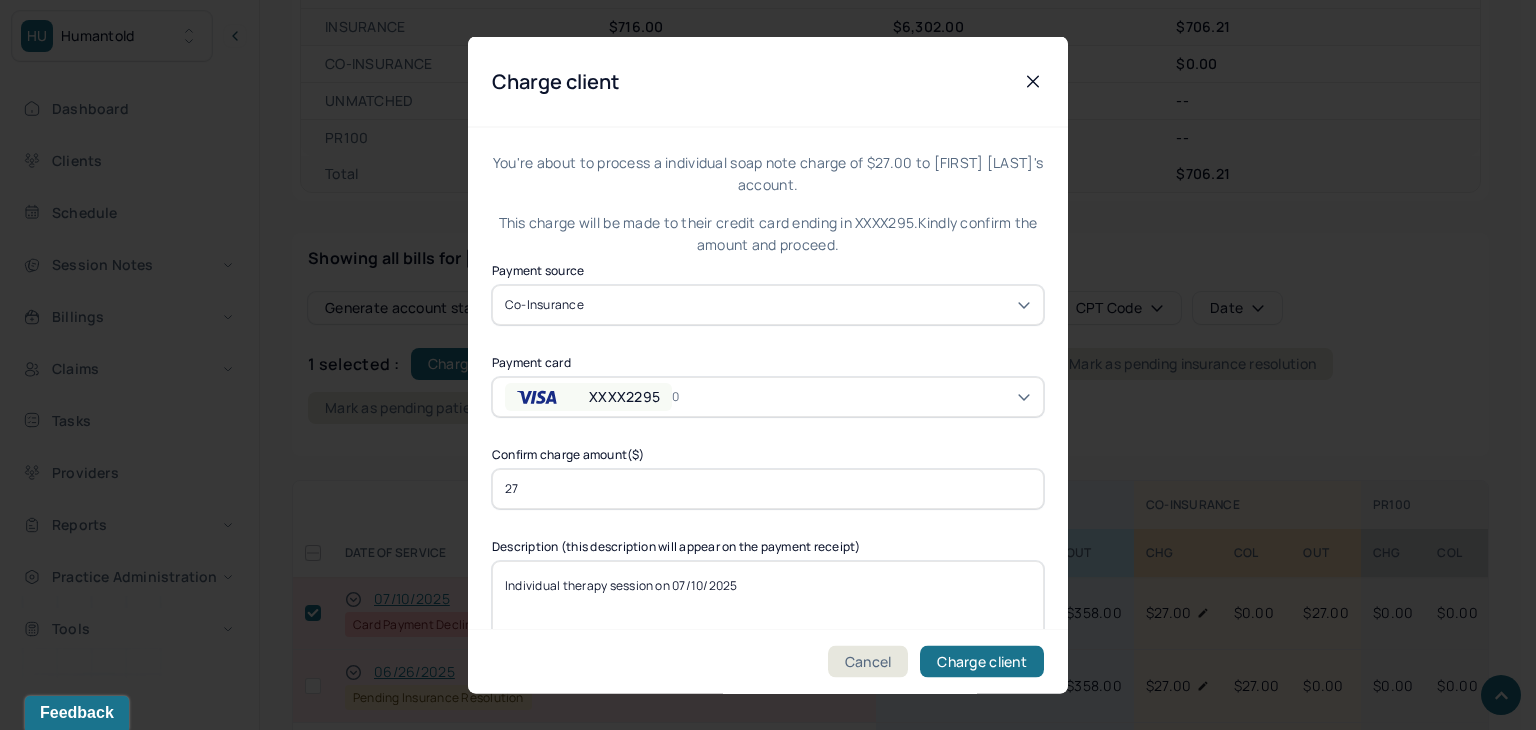 click 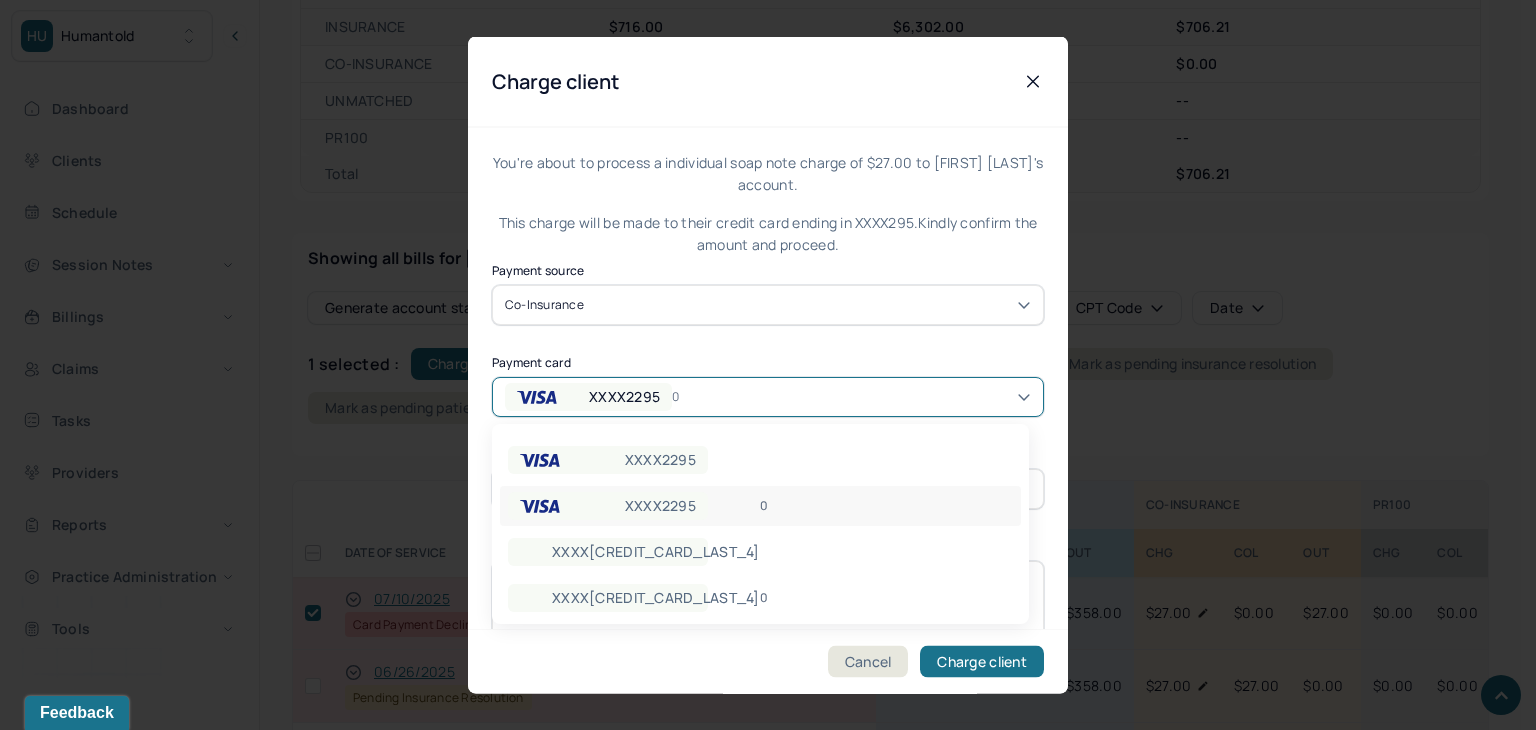 click on "XXXX4386" at bounding box center (608, 552) 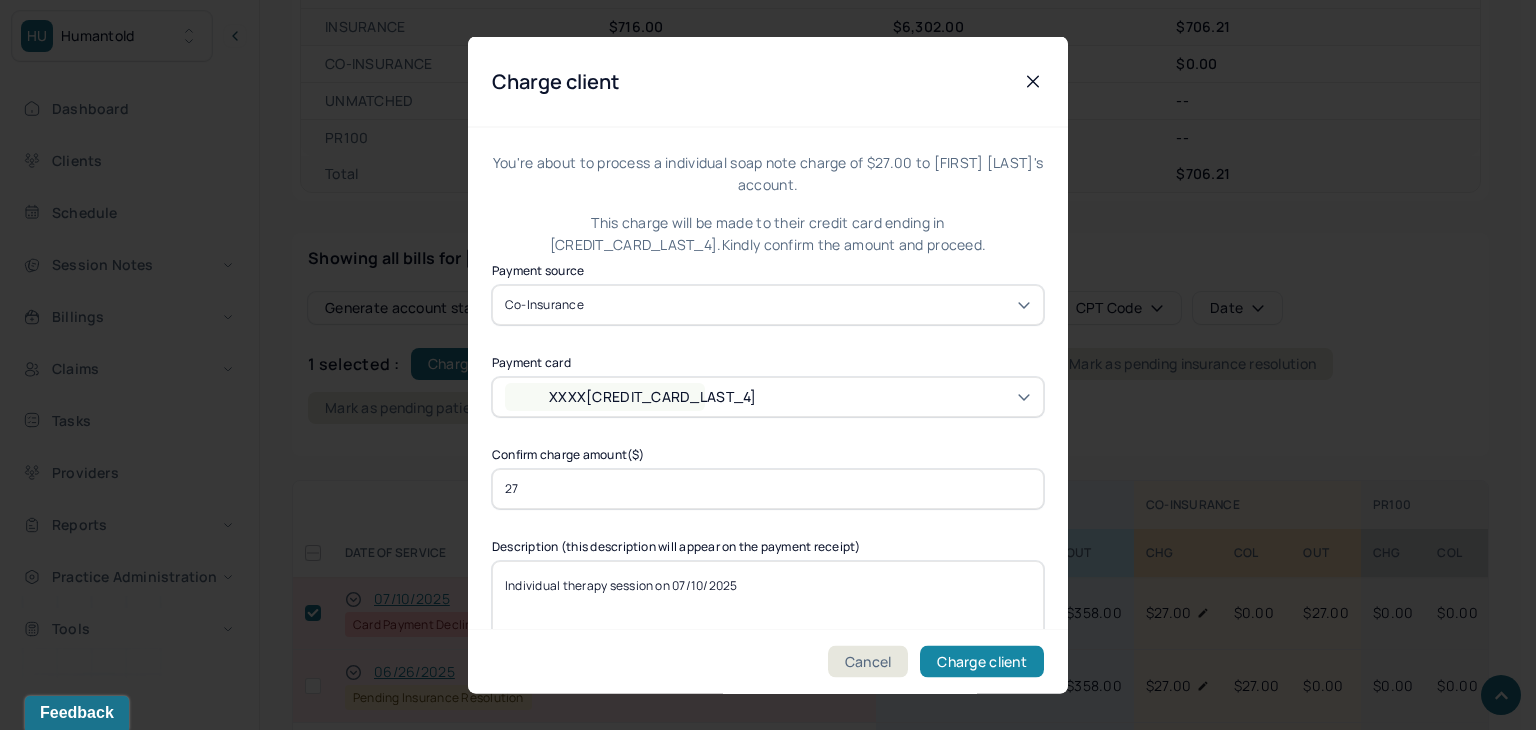 click on "Charge client" at bounding box center (982, 662) 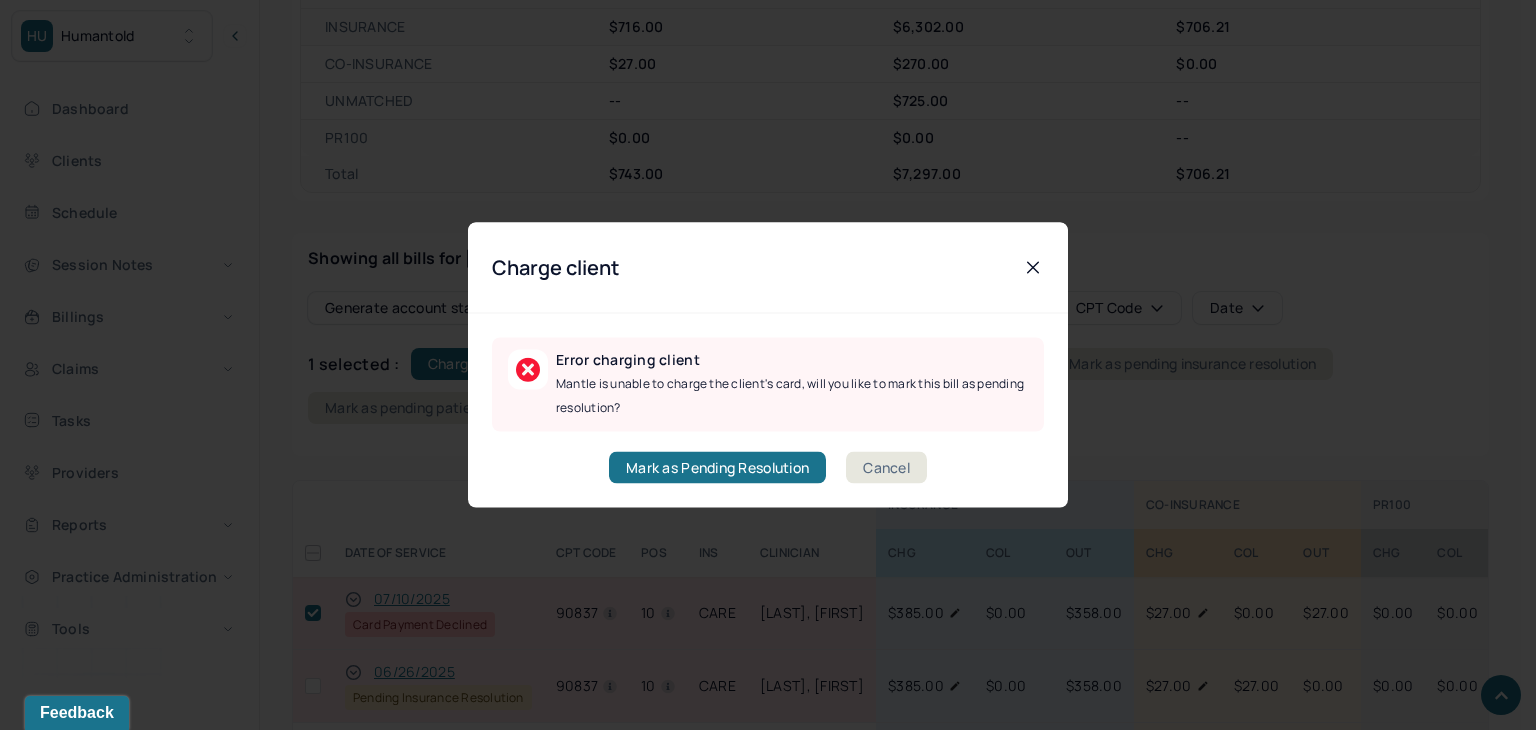 drag, startPoint x: 917, startPoint y: 460, endPoint x: 863, endPoint y: 488, distance: 60.827625 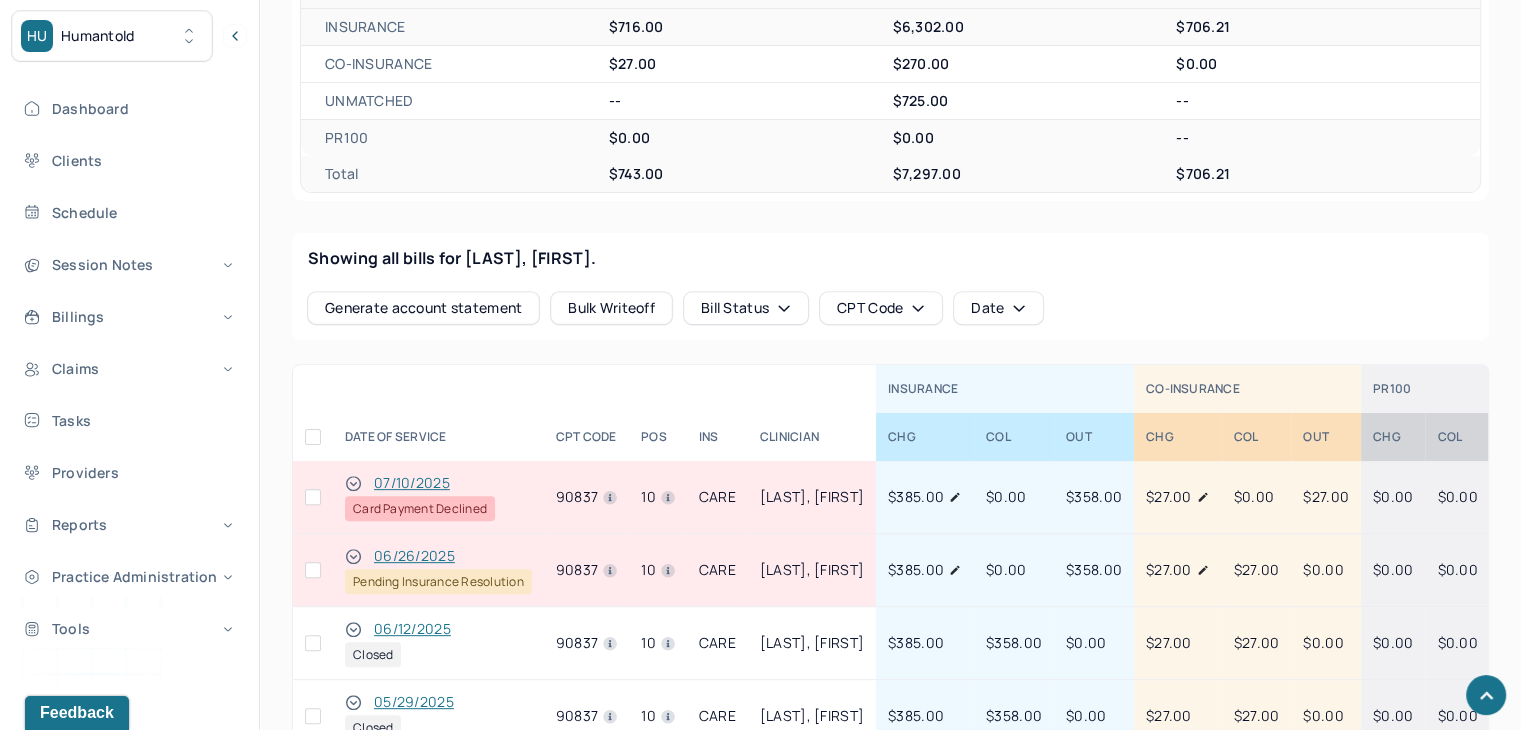 click at bounding box center (313, 497) 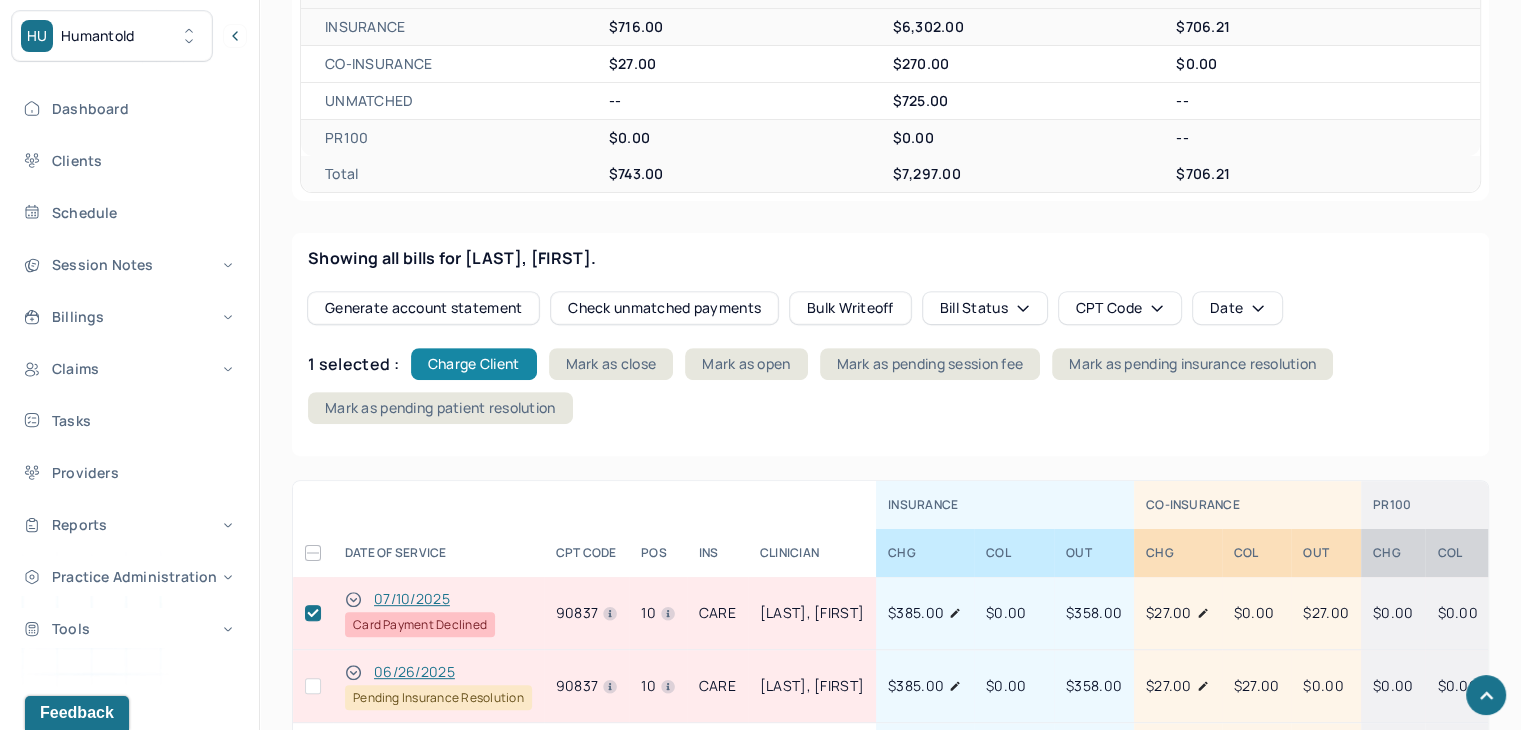 click on "Charge Client" at bounding box center [474, 364] 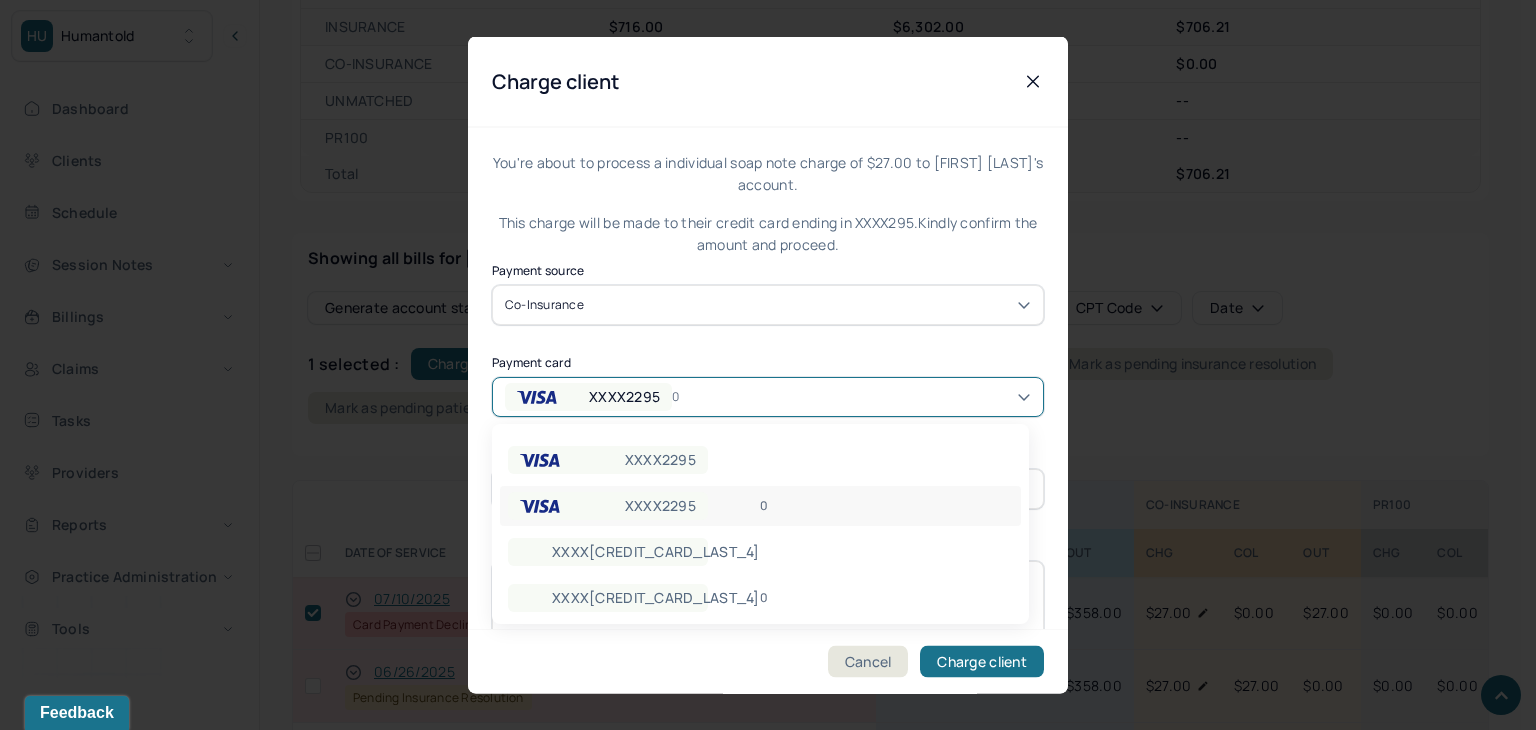 click on "XXXX2295" at bounding box center [624, 396] 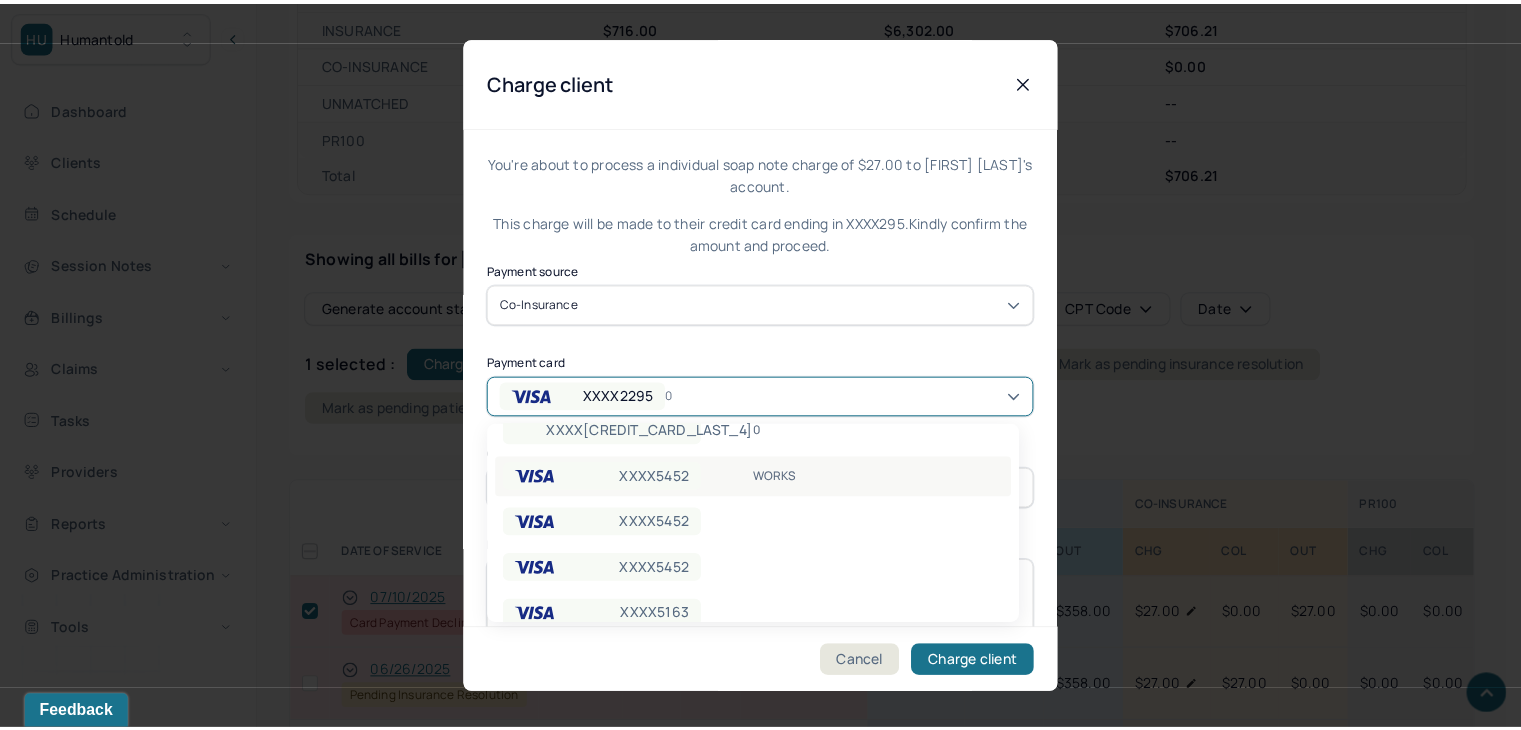 scroll, scrollTop: 200, scrollLeft: 0, axis: vertical 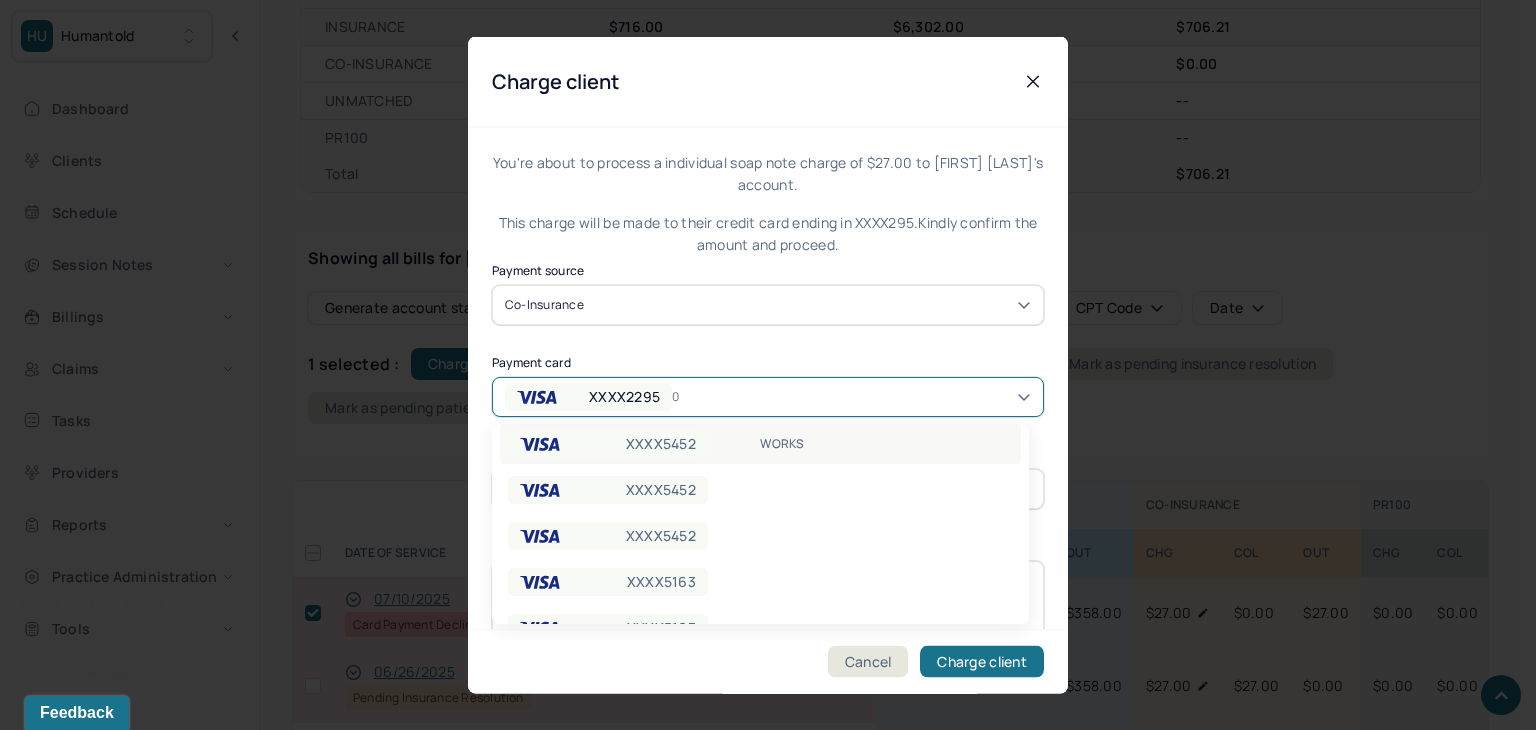 click on "XXXX5452" at bounding box center [661, 444] 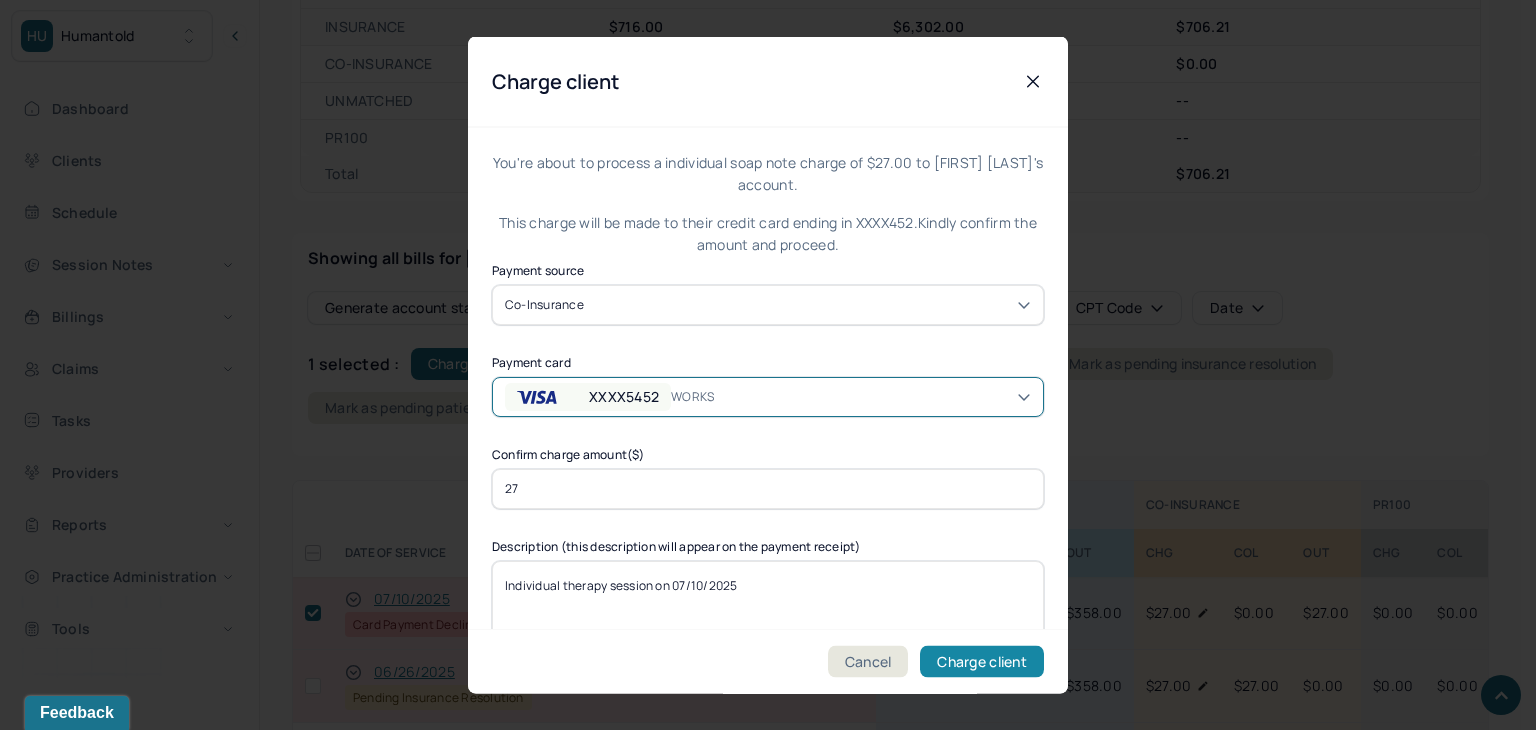 click on "Charge client" at bounding box center [982, 662] 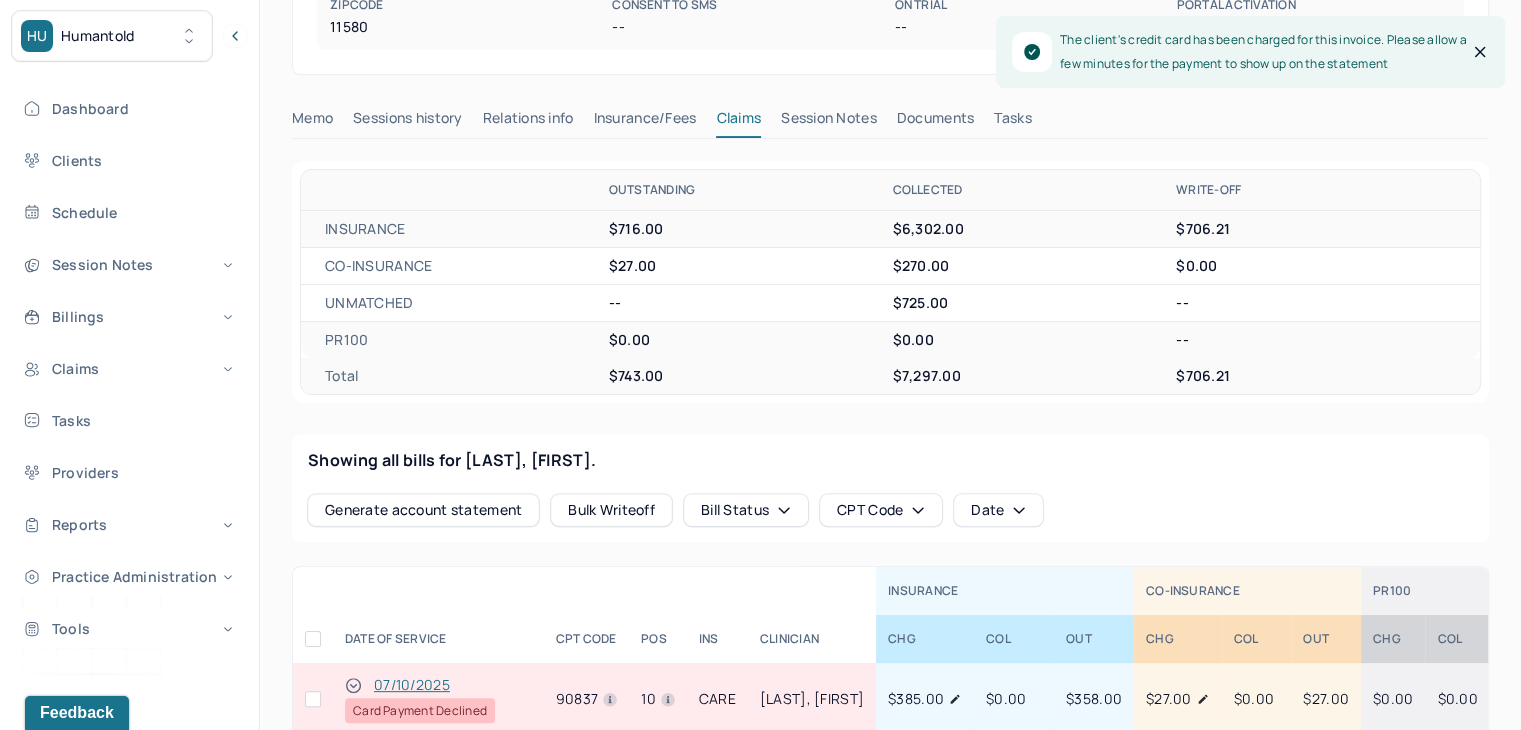 scroll, scrollTop: 700, scrollLeft: 0, axis: vertical 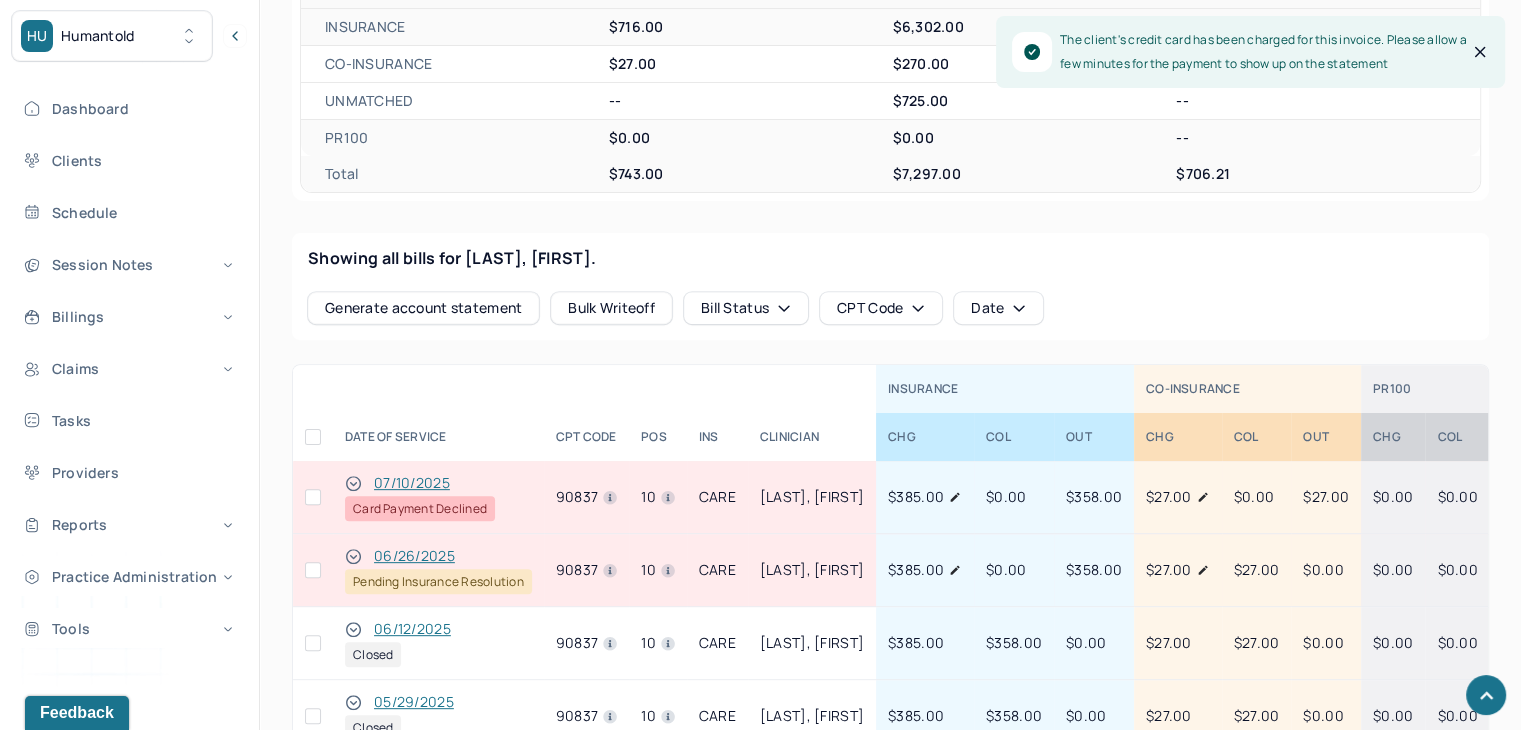 click at bounding box center (313, 497) 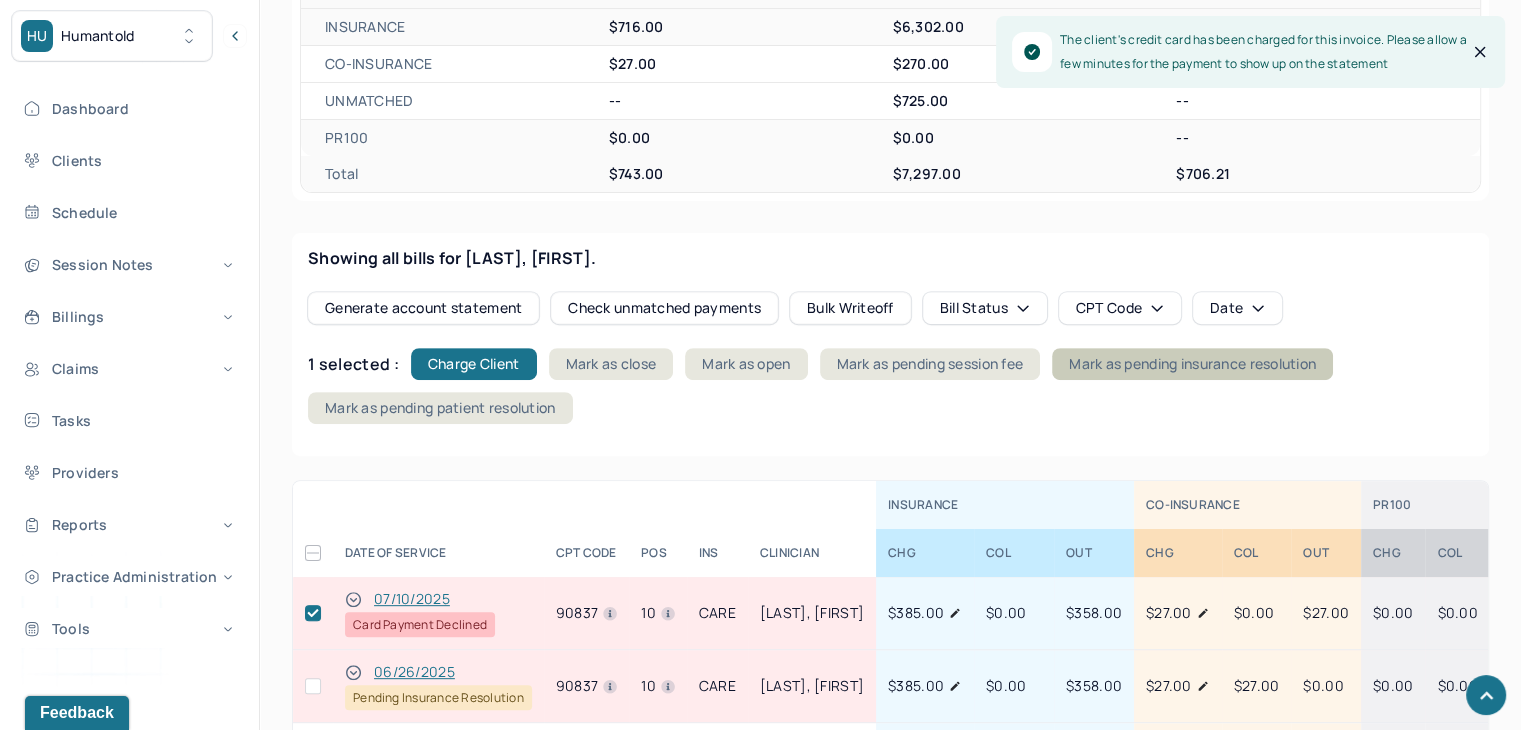 click on "Mark as pending insurance resolution" at bounding box center (1192, 364) 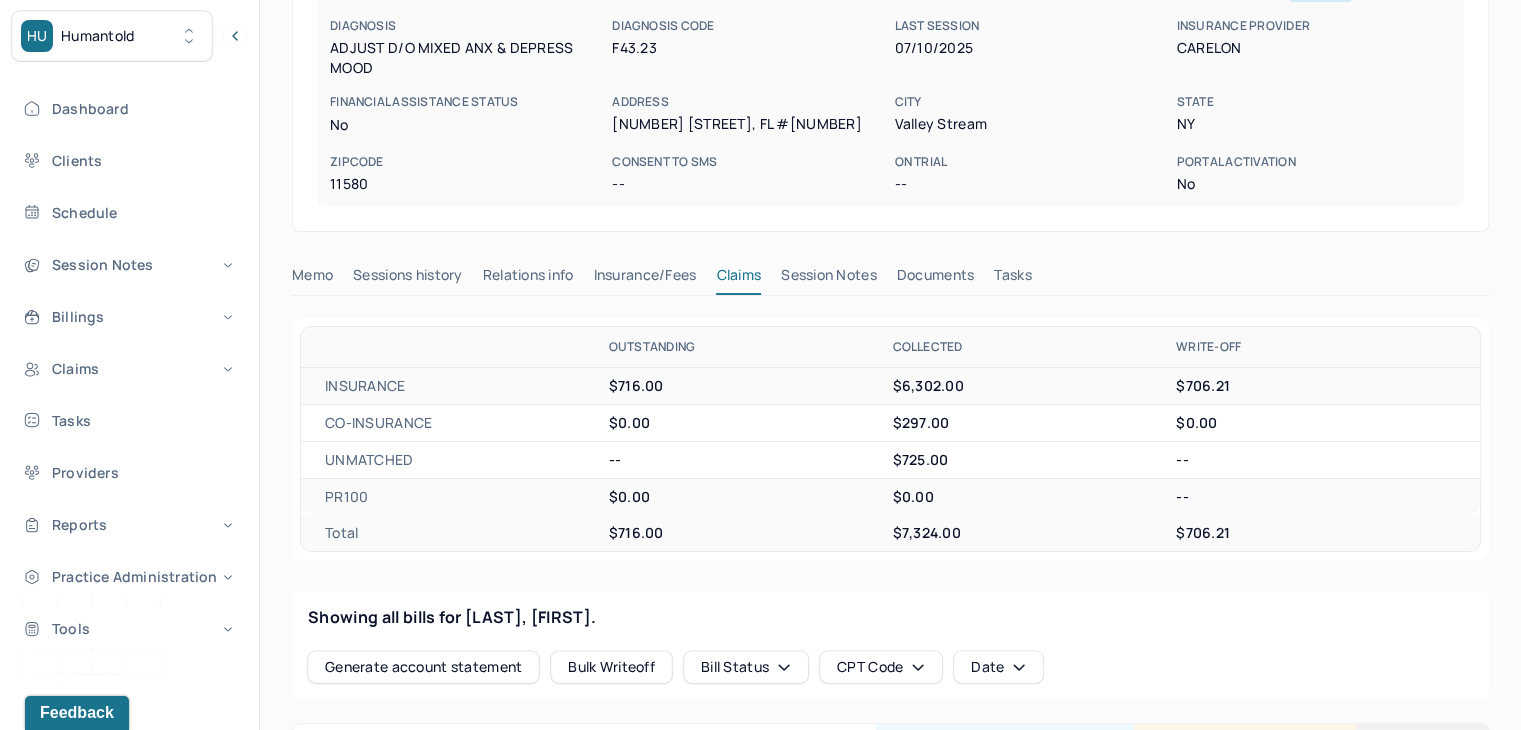 scroll, scrollTop: 0, scrollLeft: 0, axis: both 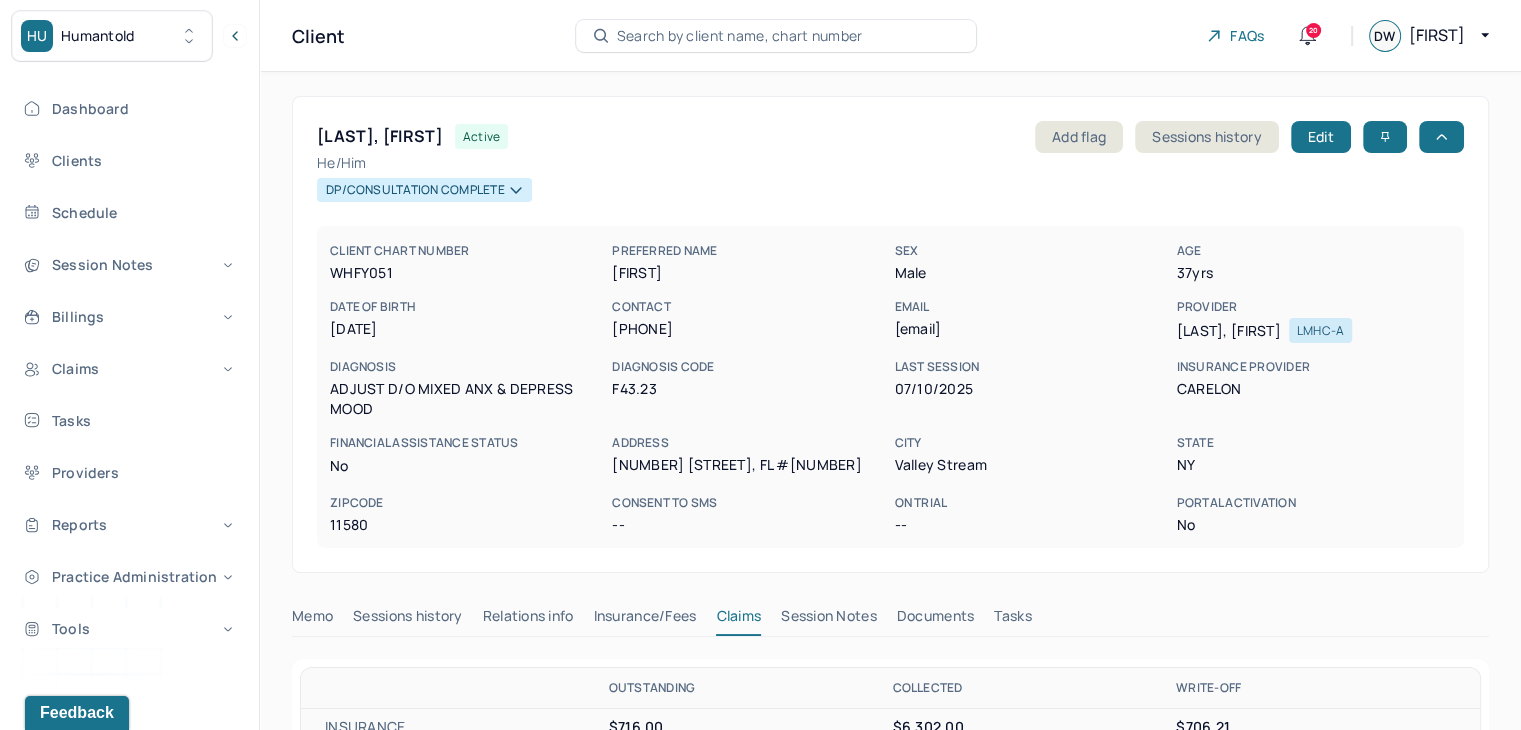 click on "Search by client name, chart number" at bounding box center (740, 36) 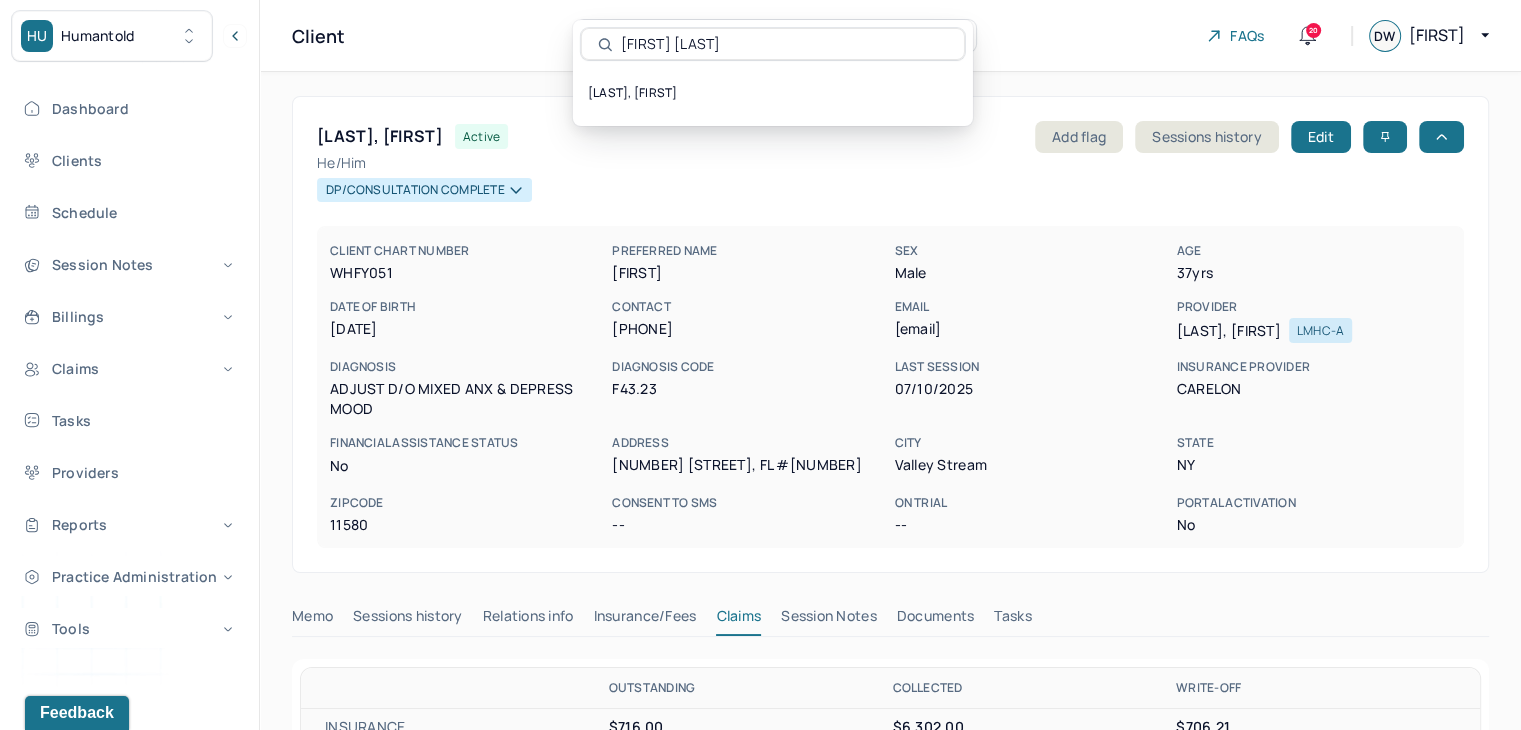 drag, startPoint x: 728, startPoint y: 40, endPoint x: 536, endPoint y: 46, distance: 192.09373 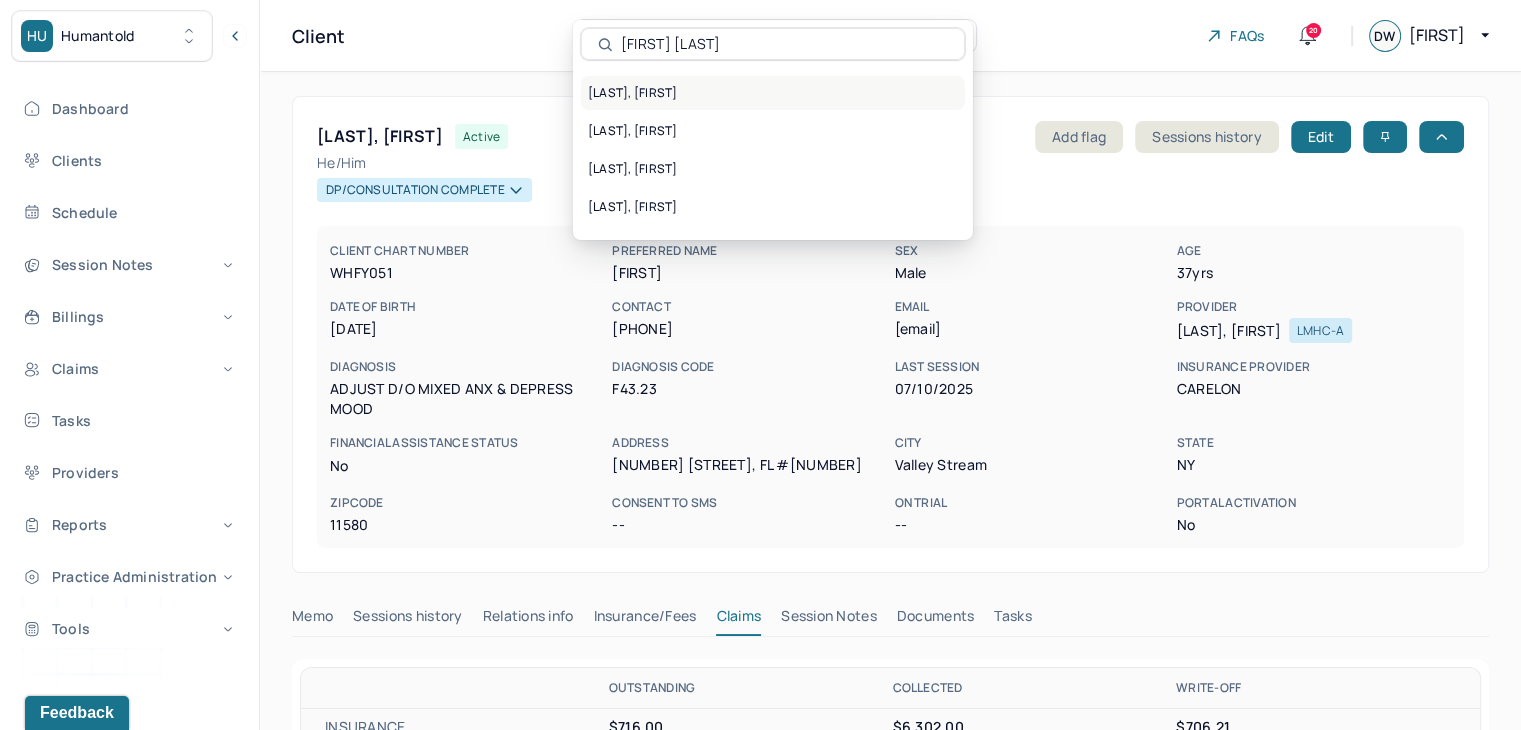 type on "Andrew s" 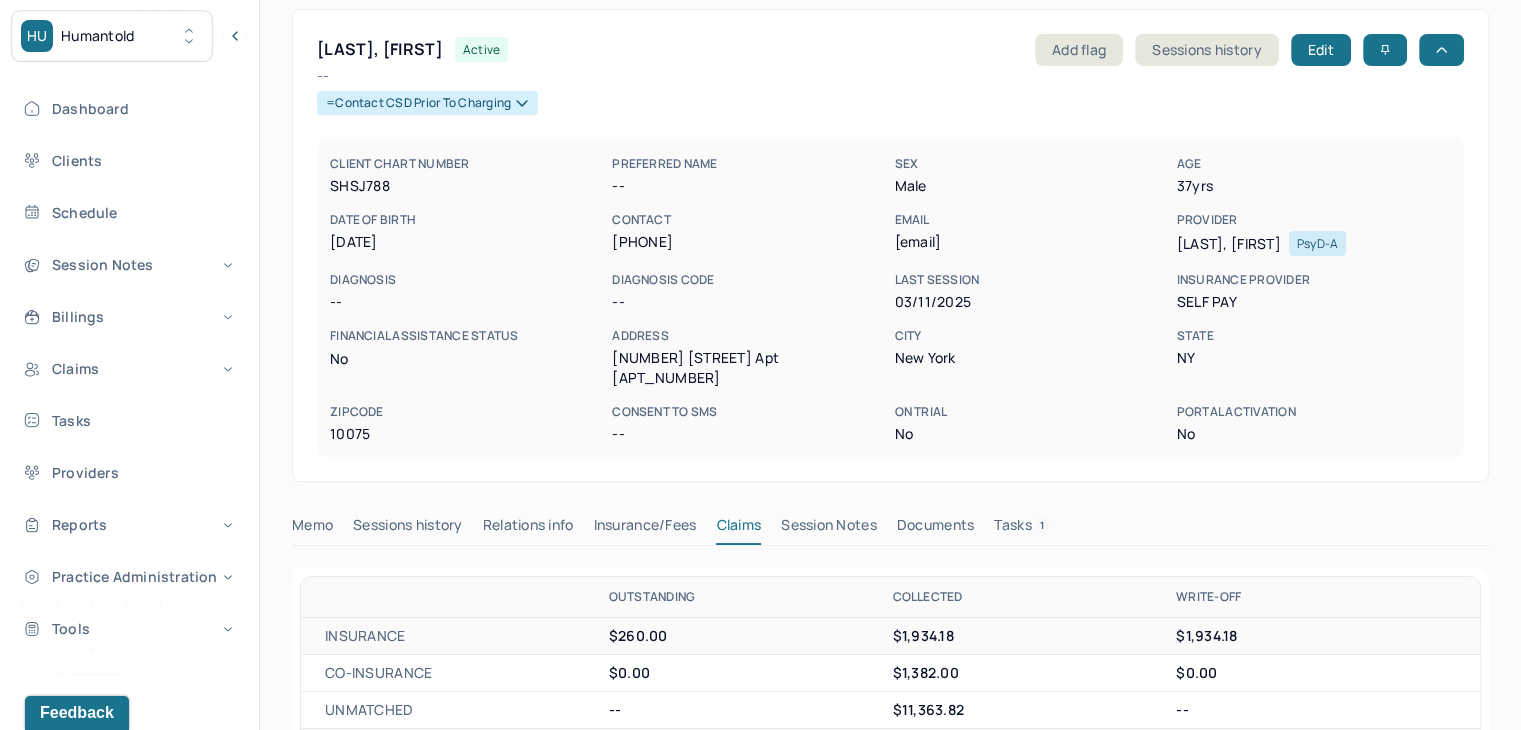 scroll, scrollTop: 0, scrollLeft: 0, axis: both 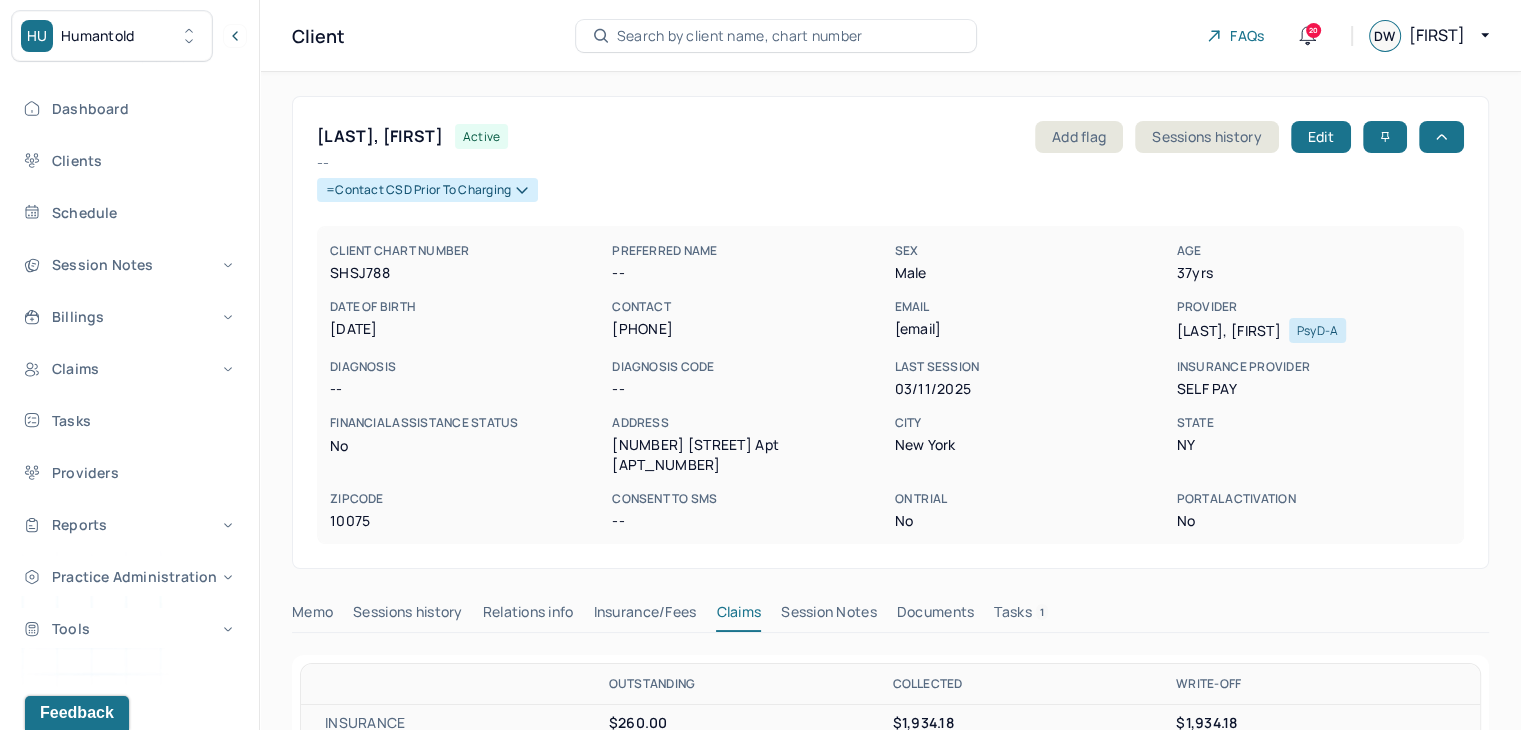 click on "Search by client name, chart number" at bounding box center [740, 36] 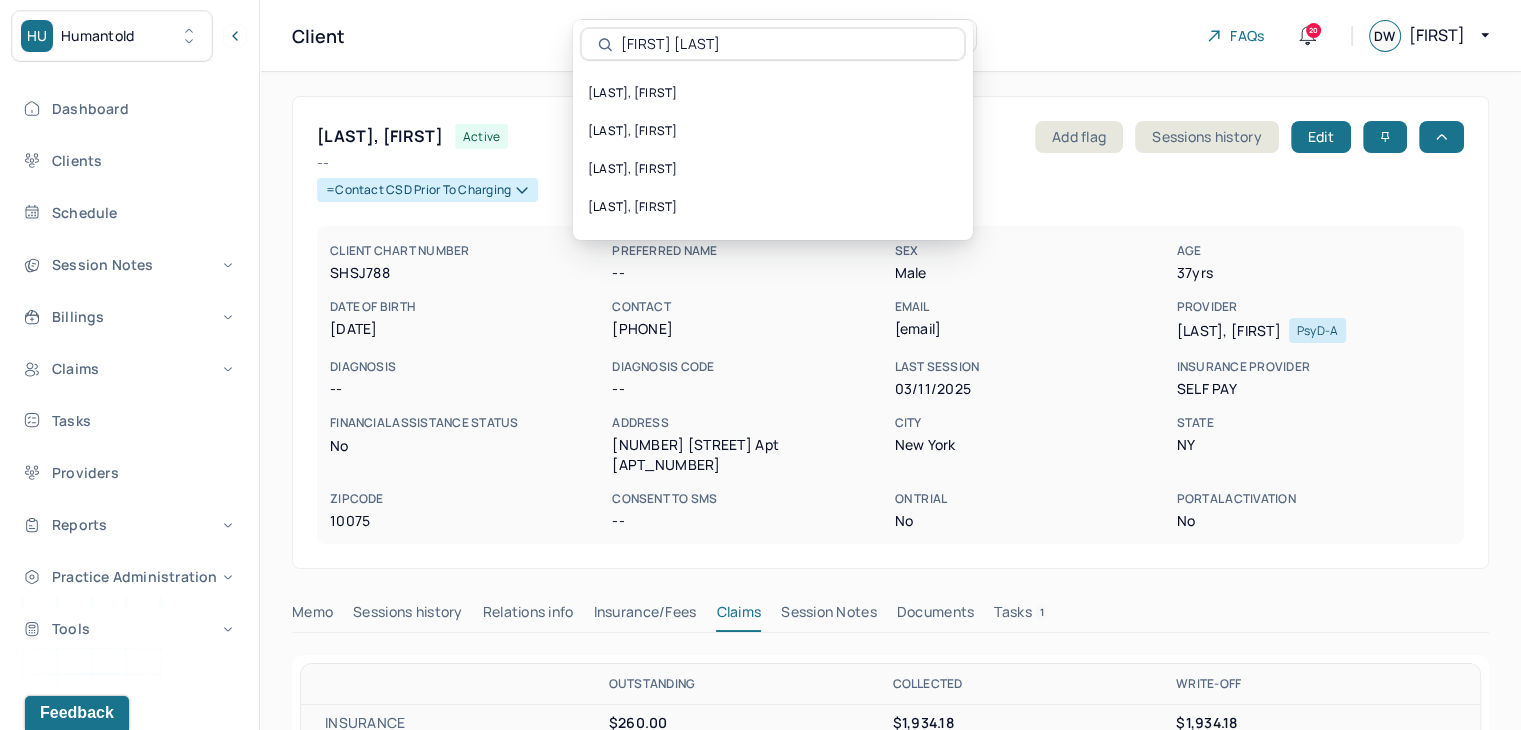 click on "Andrew s" at bounding box center (784, 44) 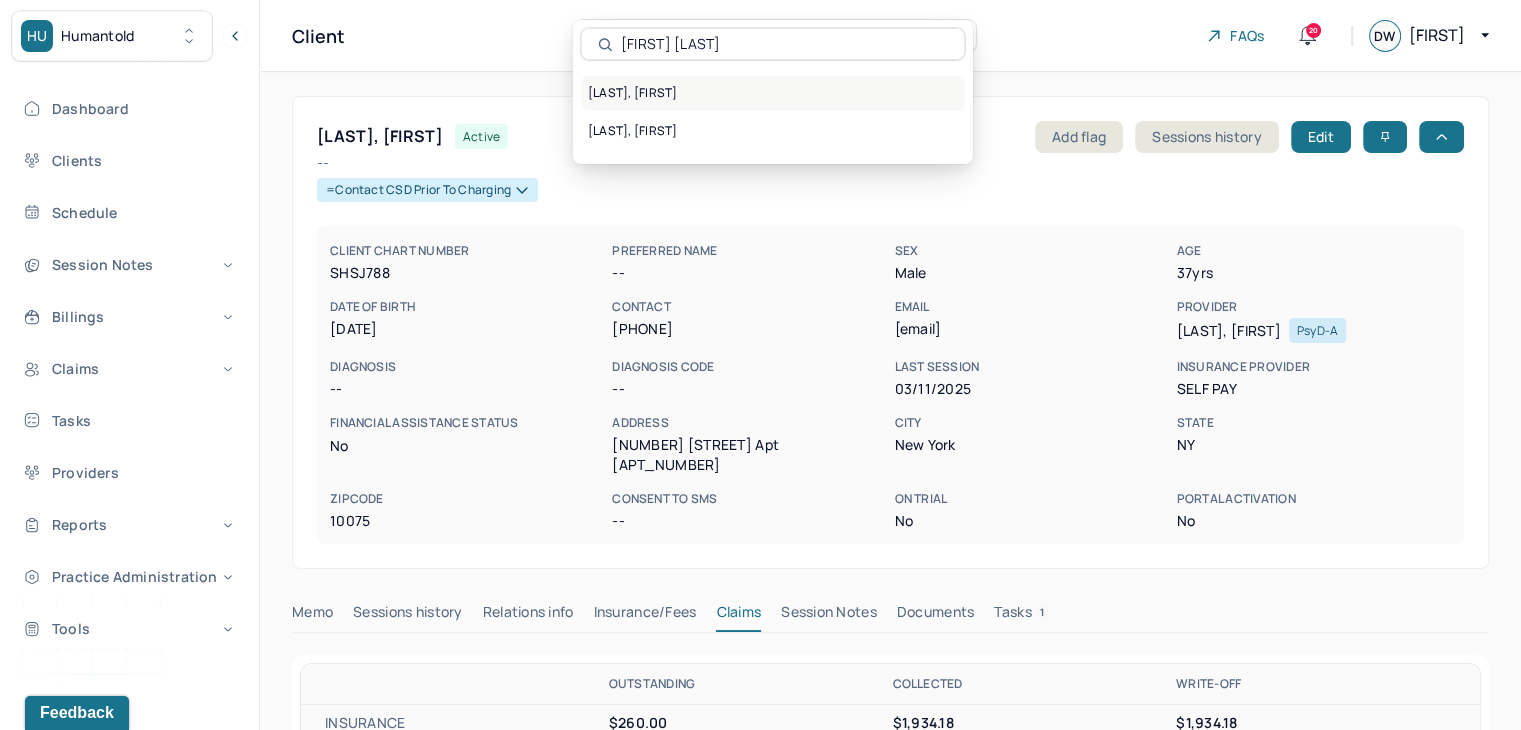 type on "Nicole j" 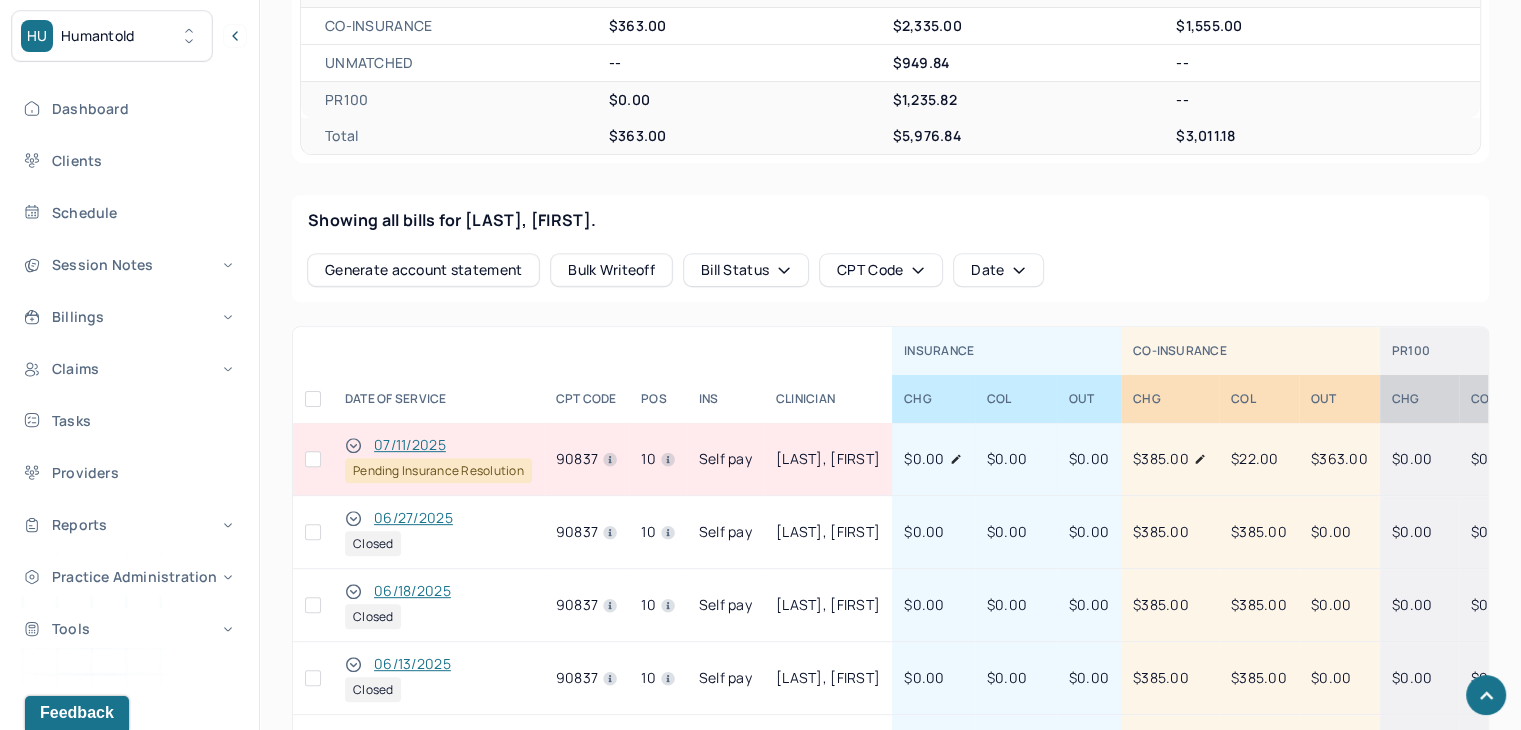 scroll, scrollTop: 700, scrollLeft: 0, axis: vertical 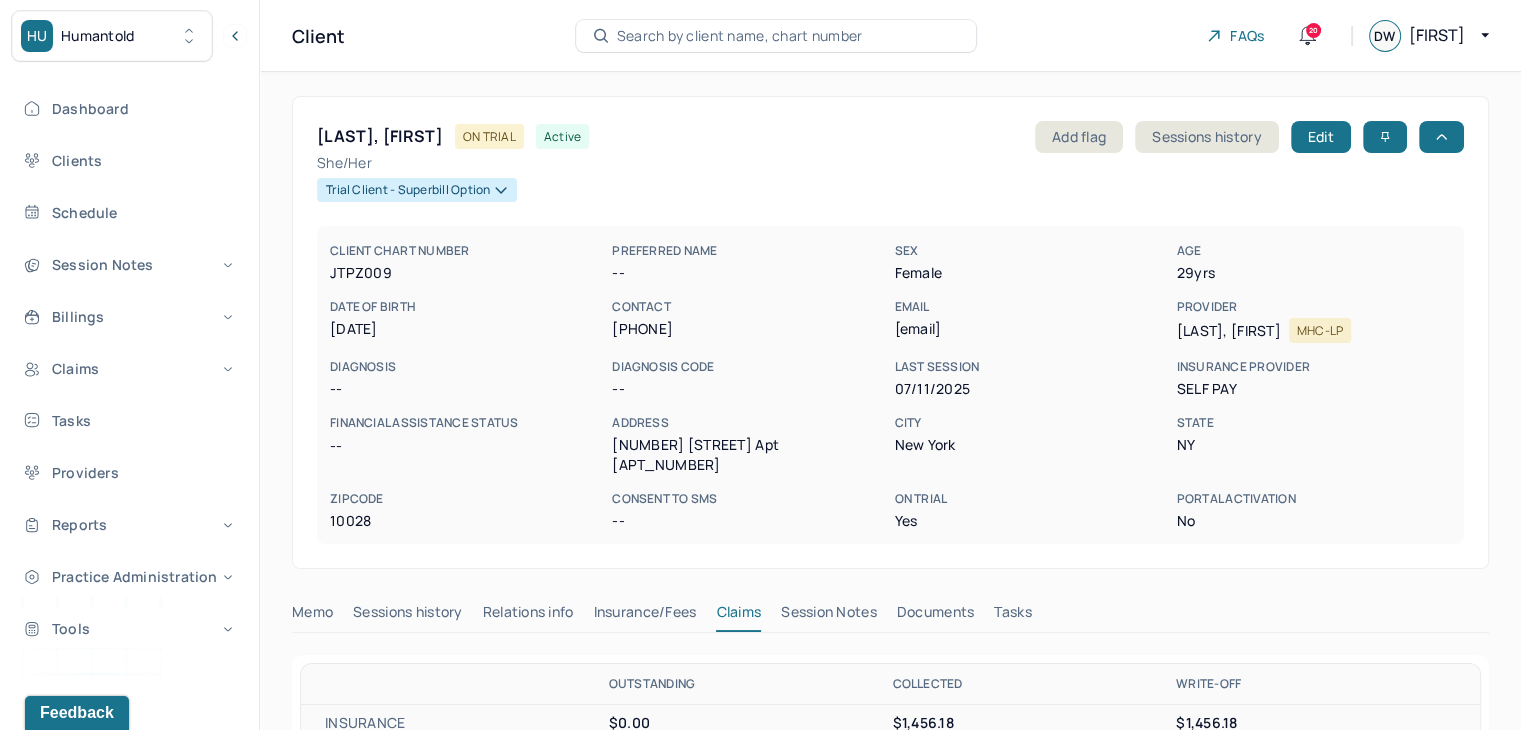 click on "Search by client name, chart number" at bounding box center [740, 36] 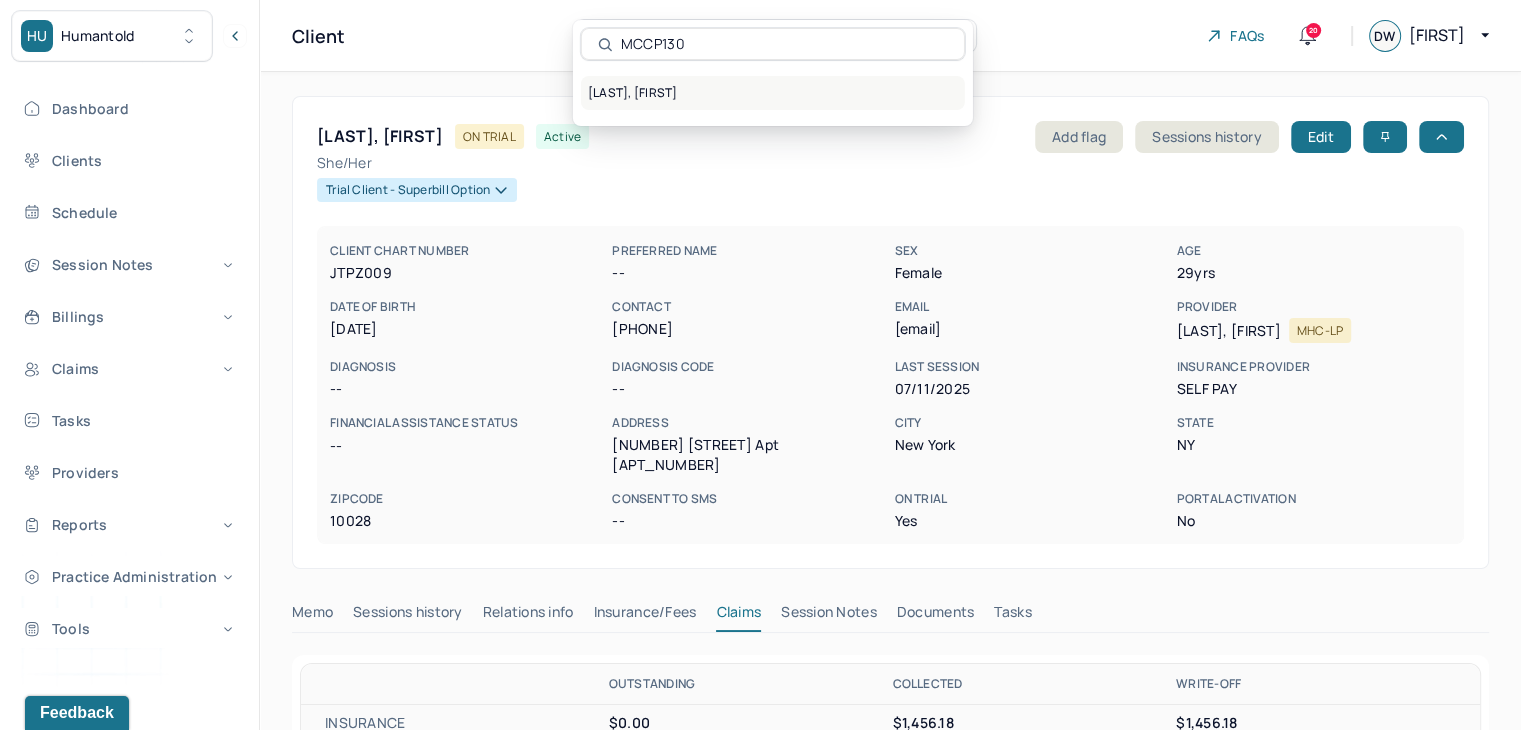 type on "MCCP130" 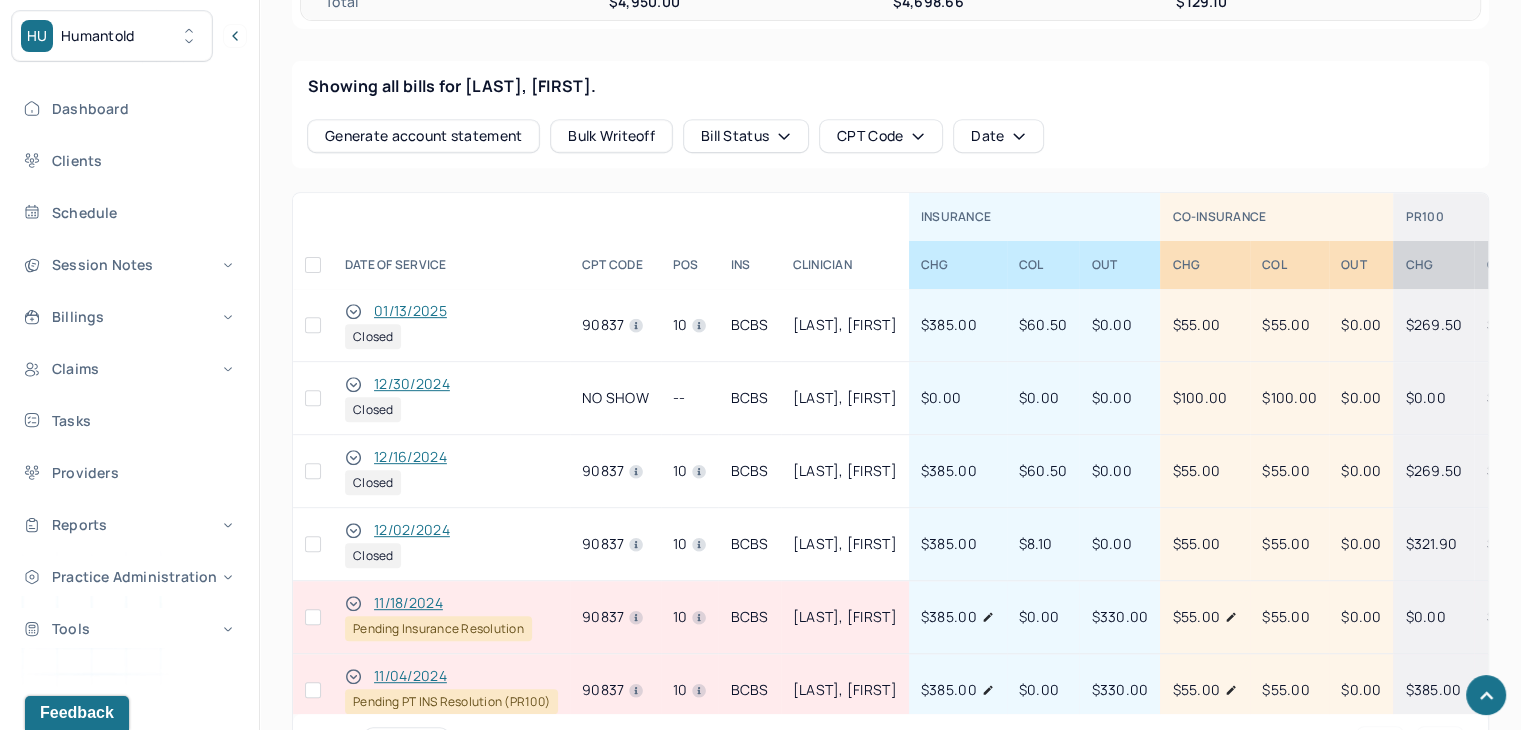 scroll, scrollTop: 900, scrollLeft: 0, axis: vertical 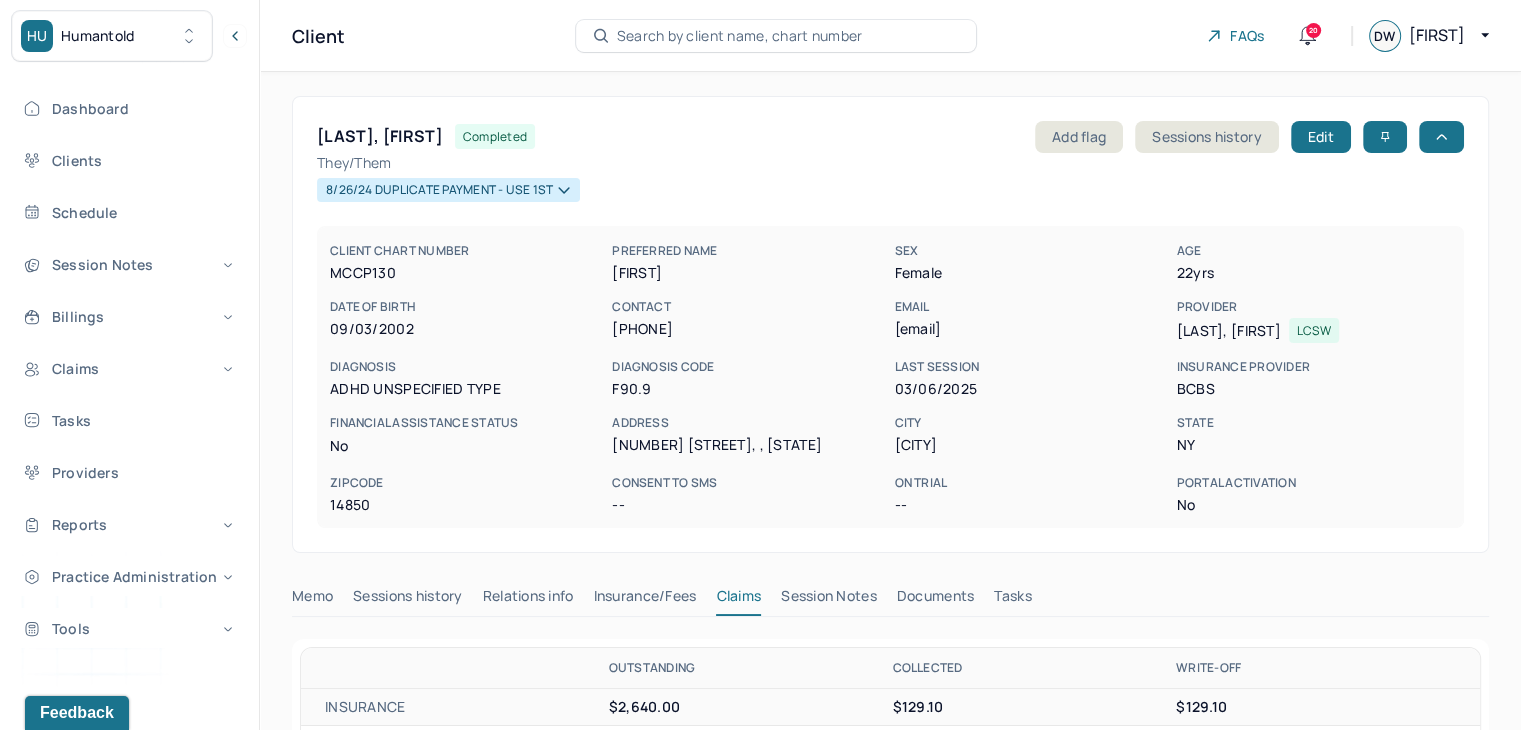 drag, startPoint x: 1080, startPoint y: 329, endPoint x: 892, endPoint y: 344, distance: 188.59746 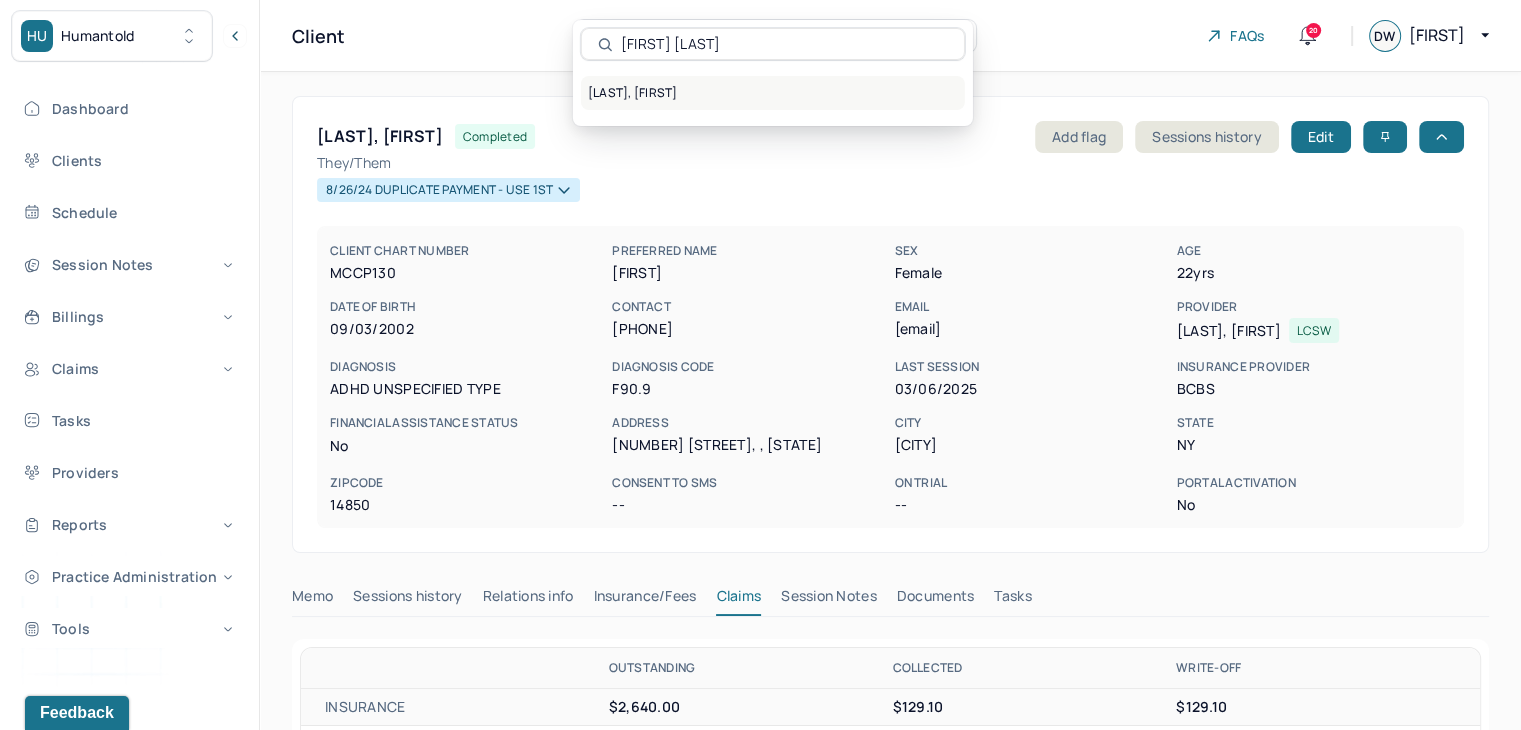 type on "Maria Arz" 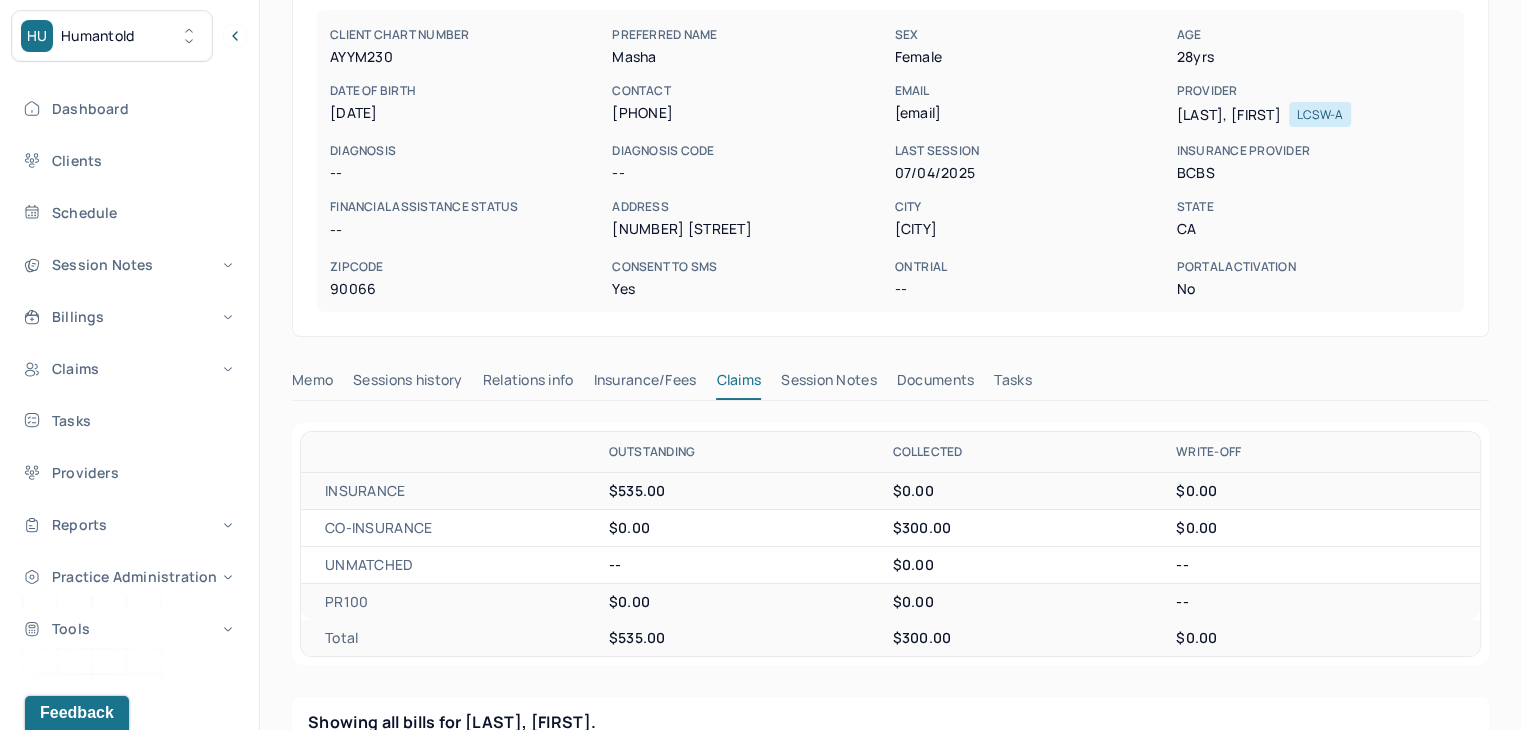 scroll, scrollTop: 0, scrollLeft: 0, axis: both 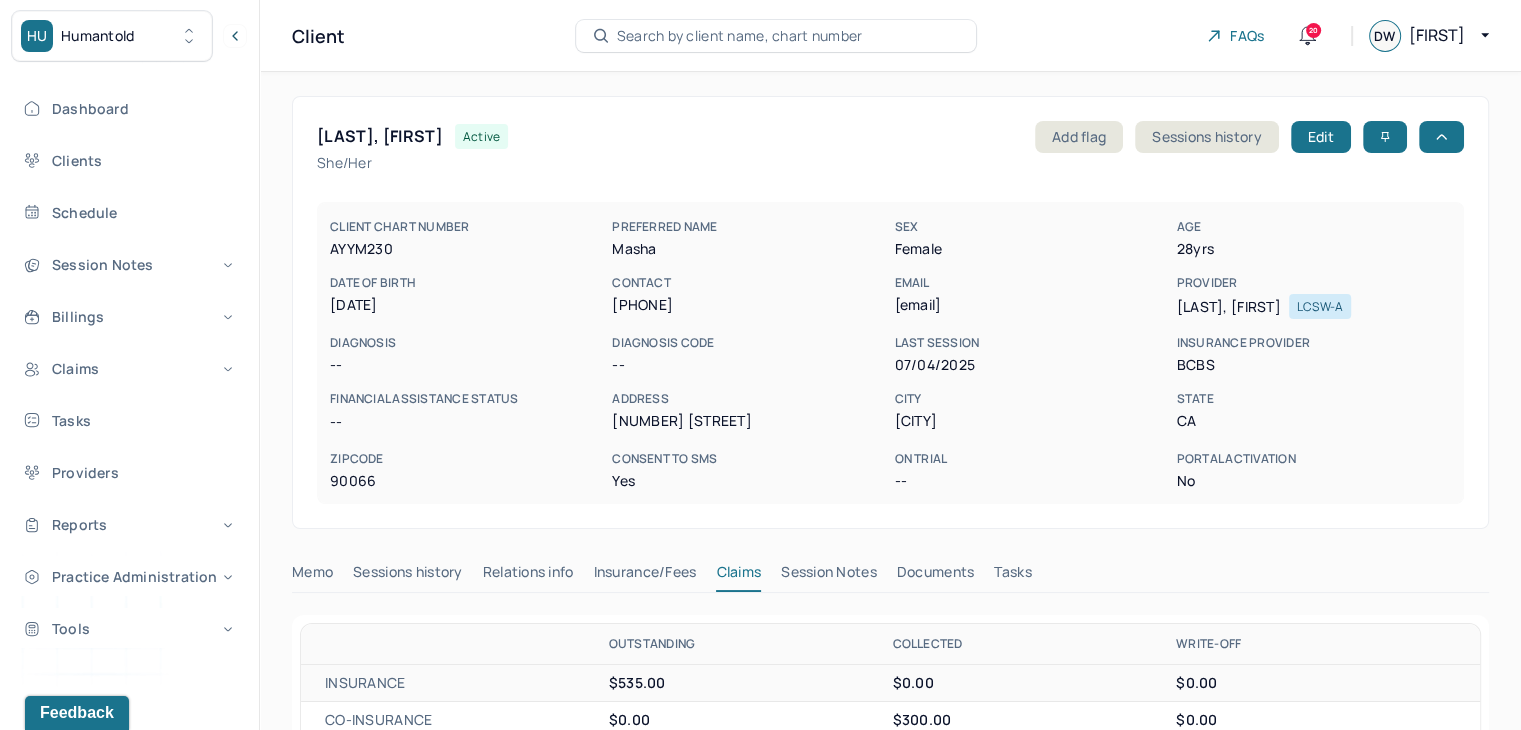 click on "Search by client name, chart number" at bounding box center [740, 36] 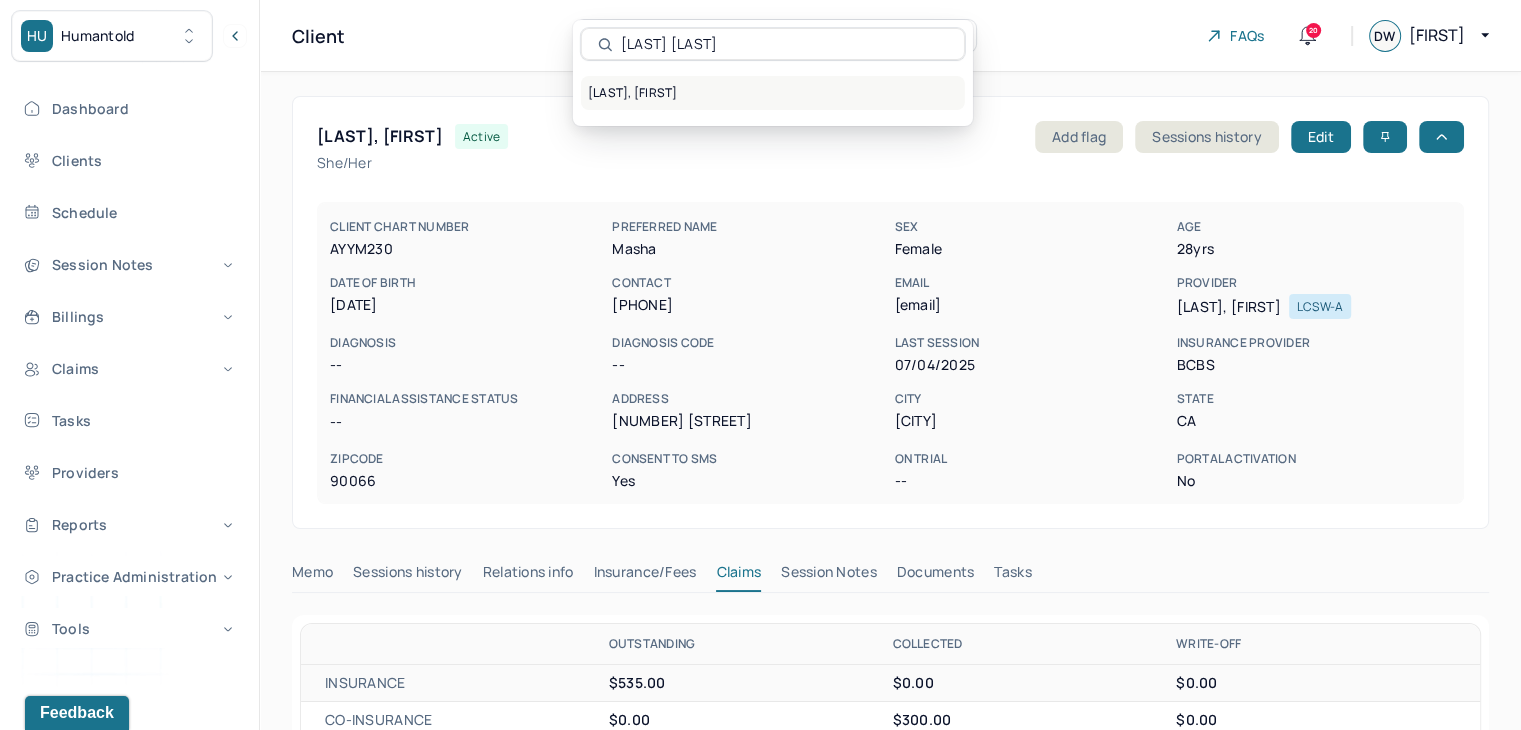 type on "[LAST] [INITIAL]" 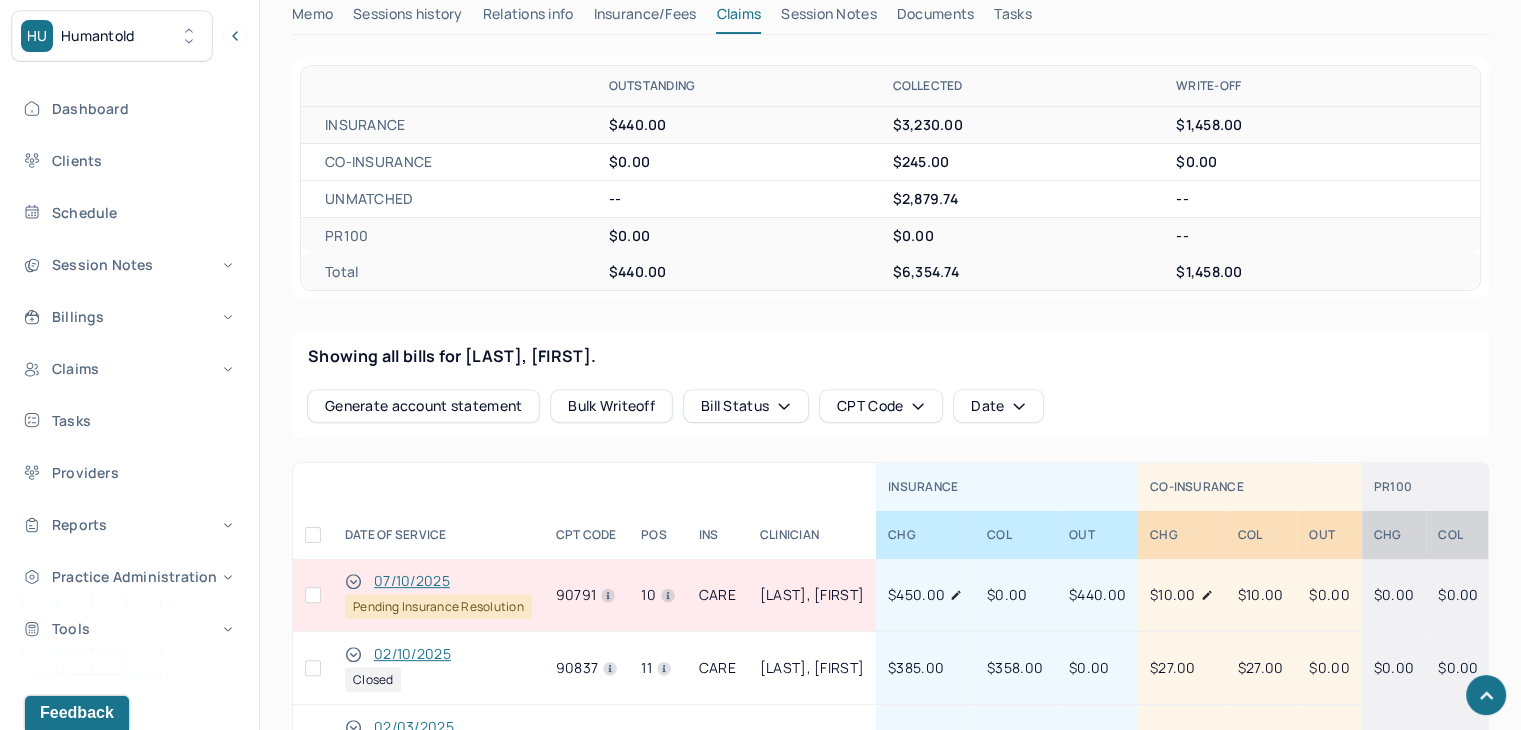 scroll, scrollTop: 800, scrollLeft: 0, axis: vertical 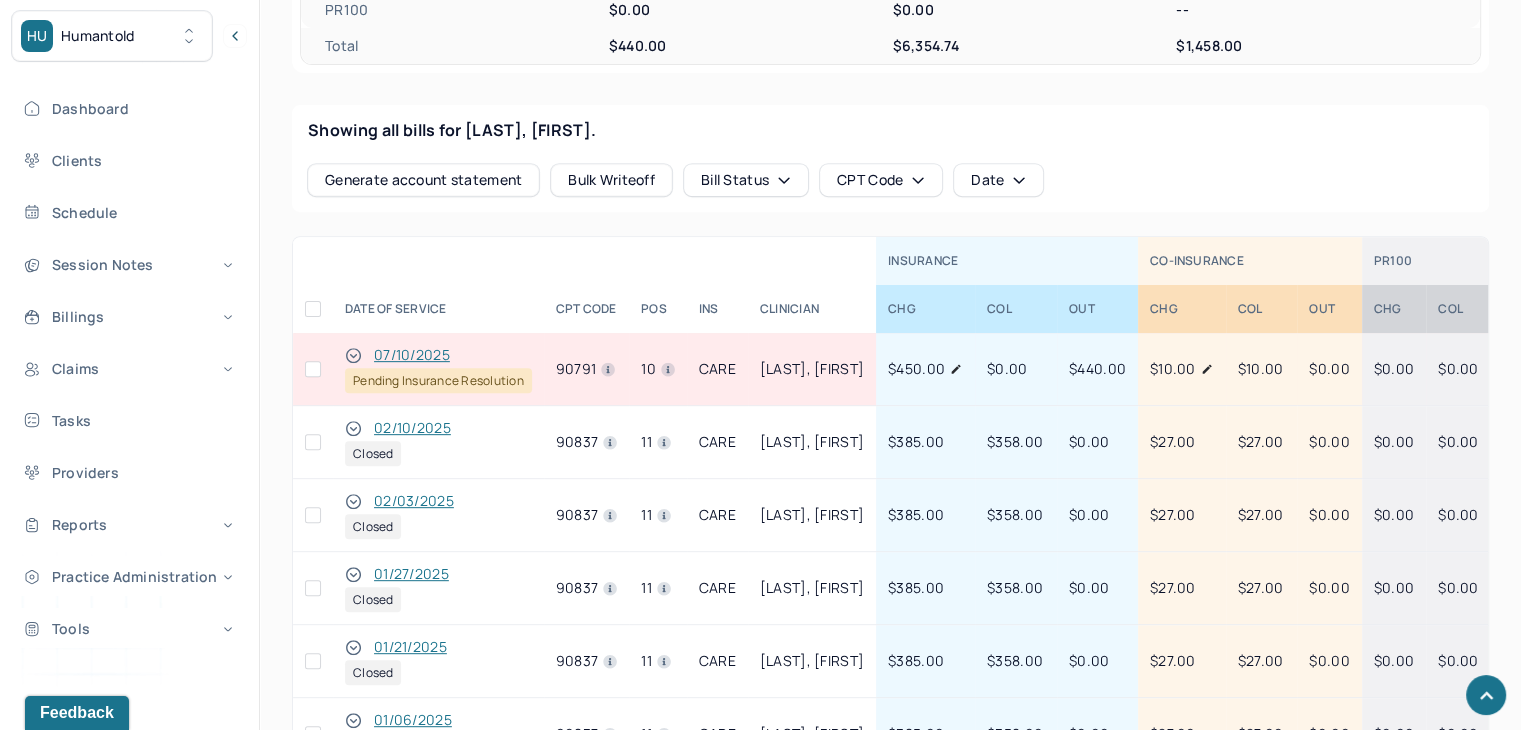 click 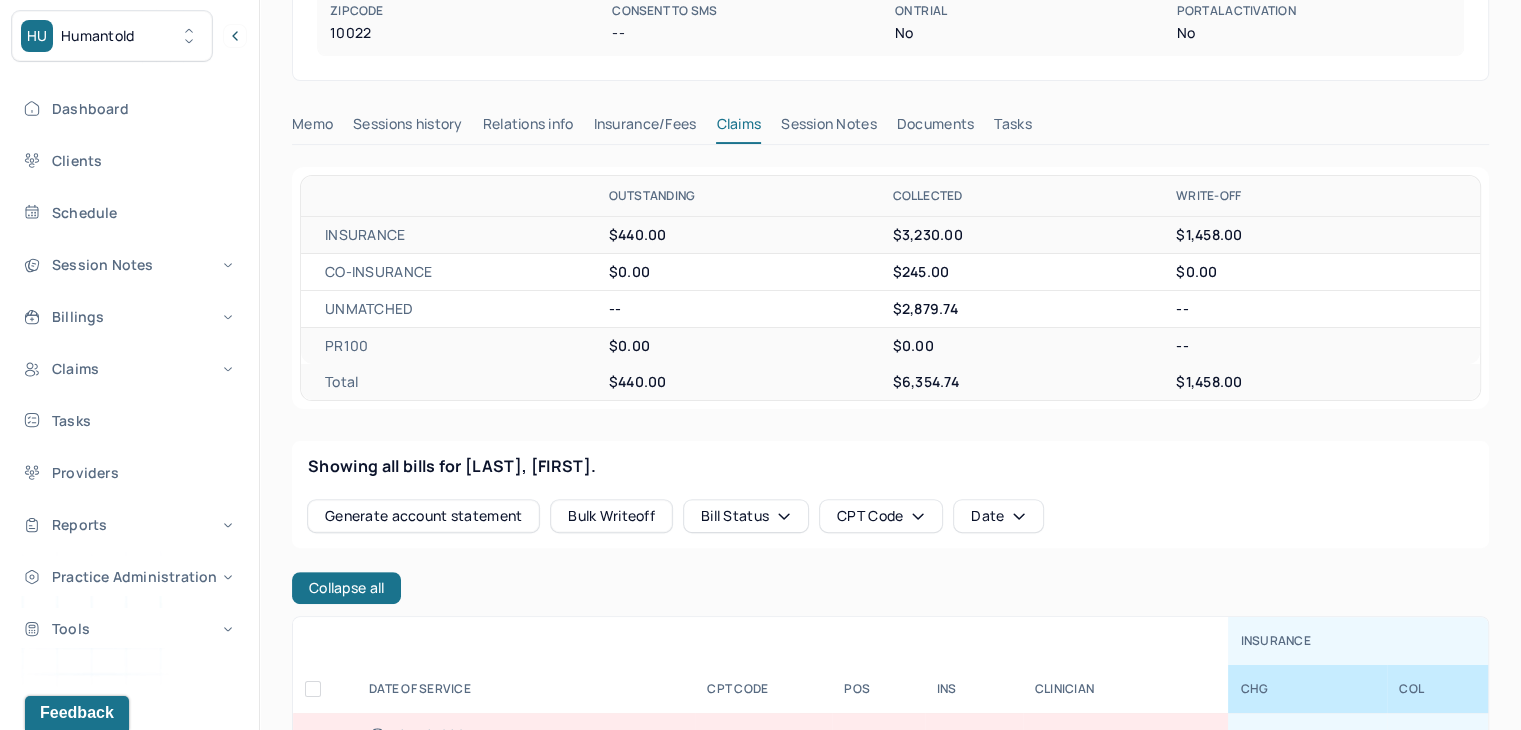 scroll, scrollTop: 500, scrollLeft: 0, axis: vertical 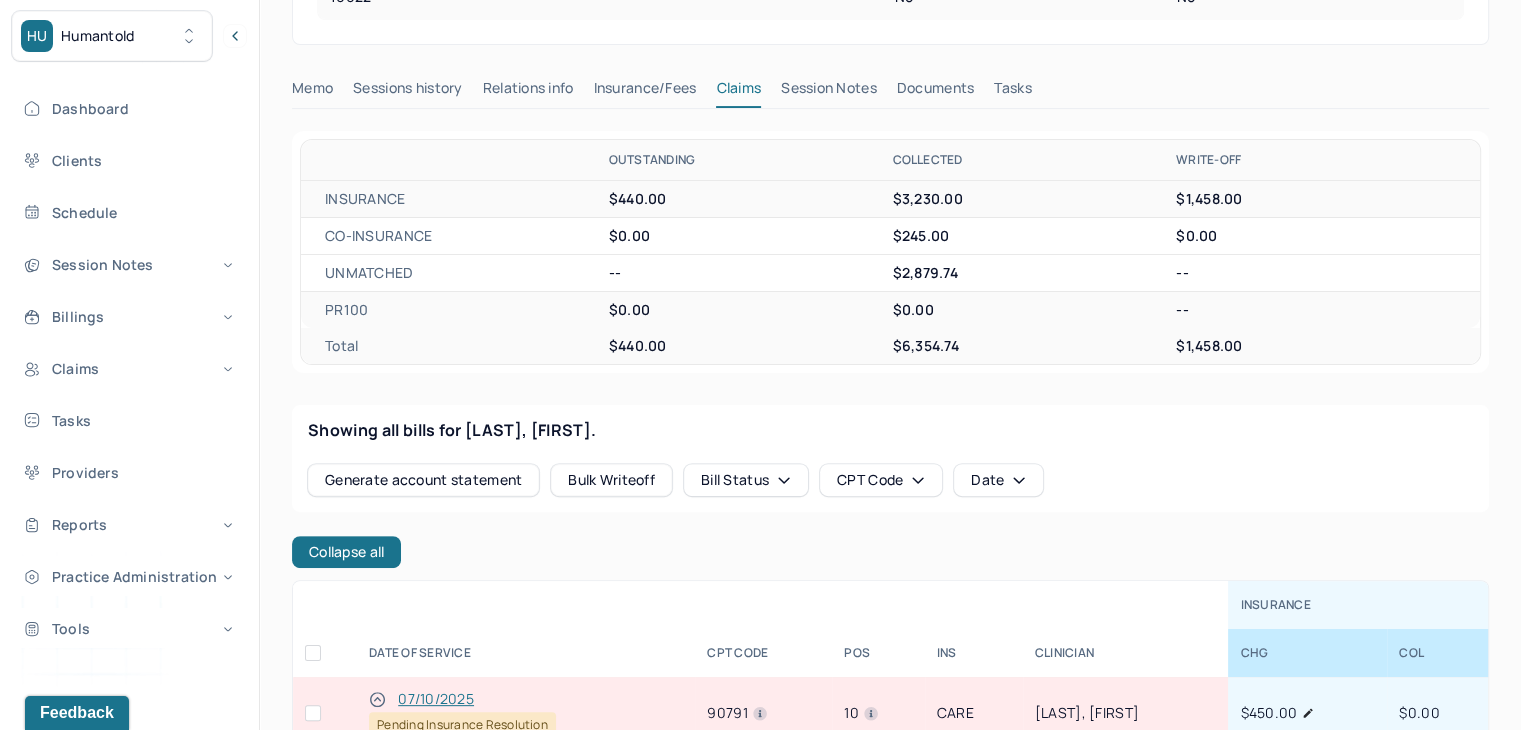 click on "Session Notes" at bounding box center (829, 92) 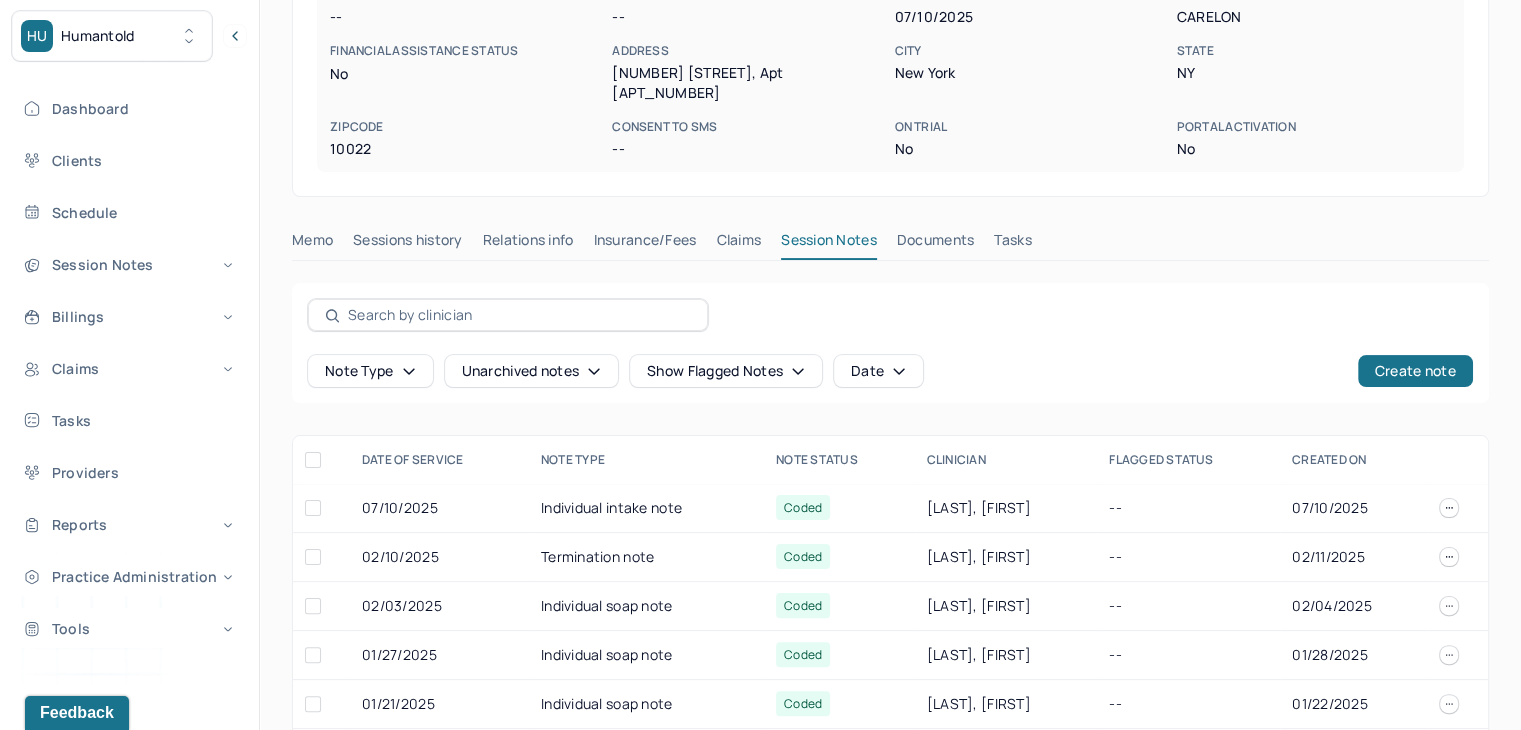 scroll, scrollTop: 500, scrollLeft: 0, axis: vertical 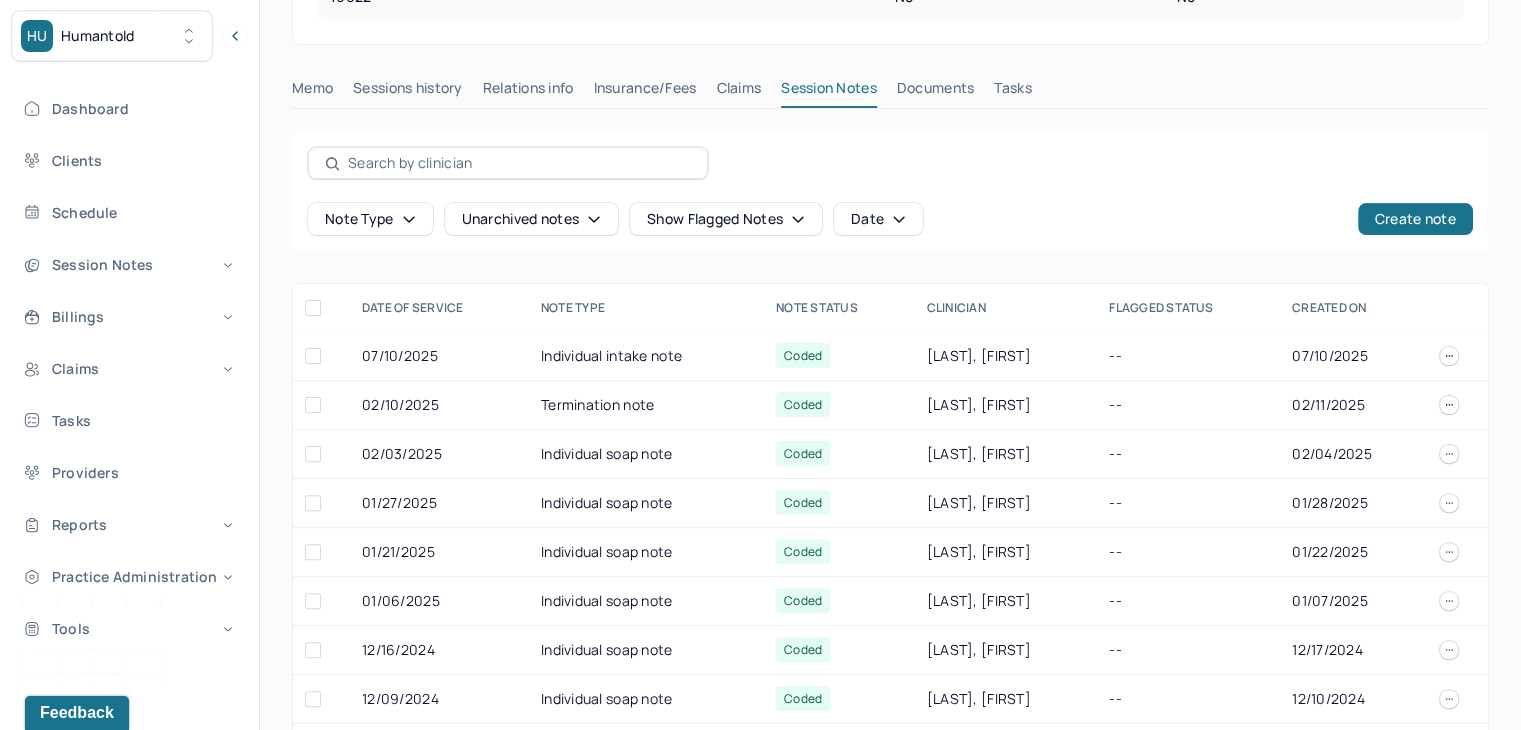 click on "Claims" at bounding box center [738, 92] 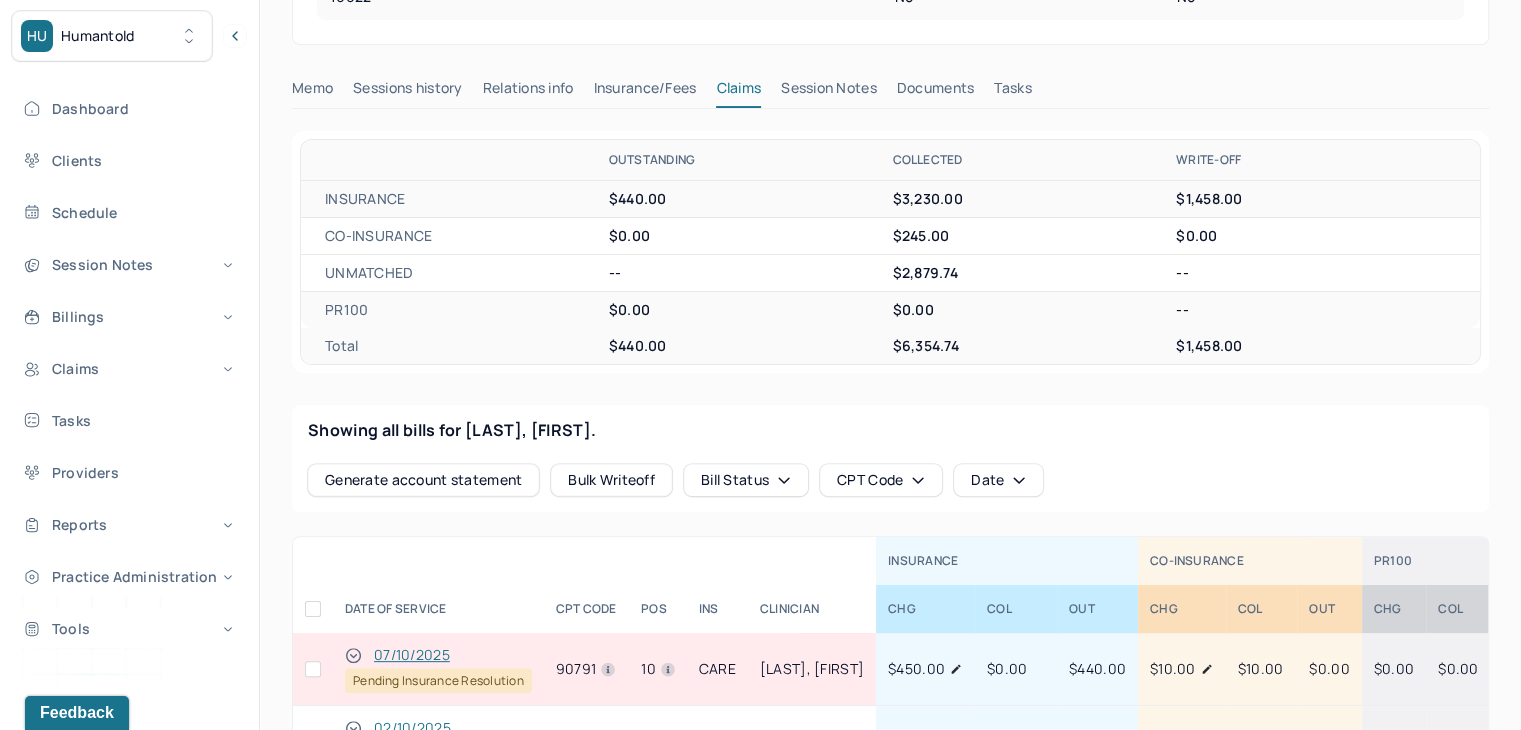 click on "Insurance/Fees" at bounding box center [645, 92] 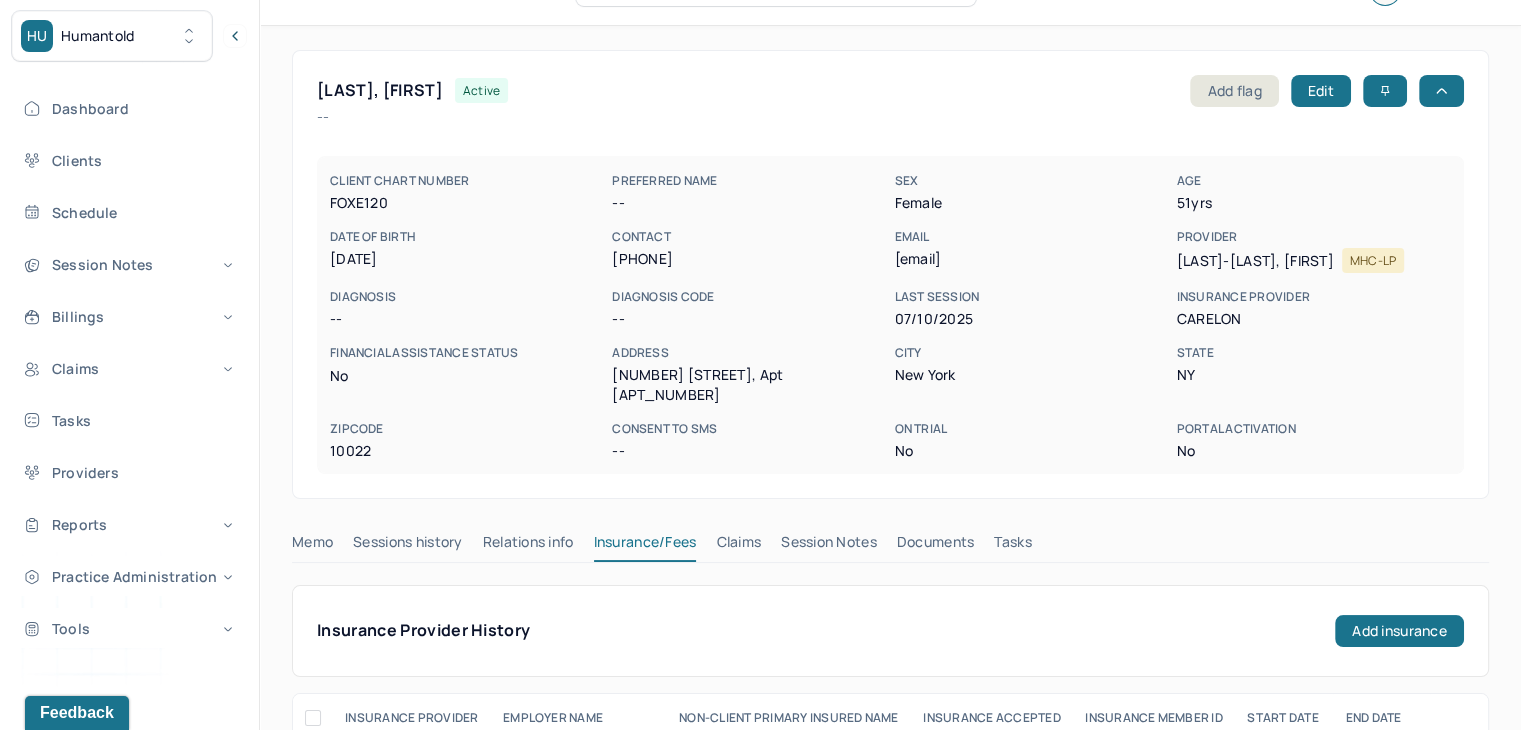 scroll, scrollTop: 0, scrollLeft: 0, axis: both 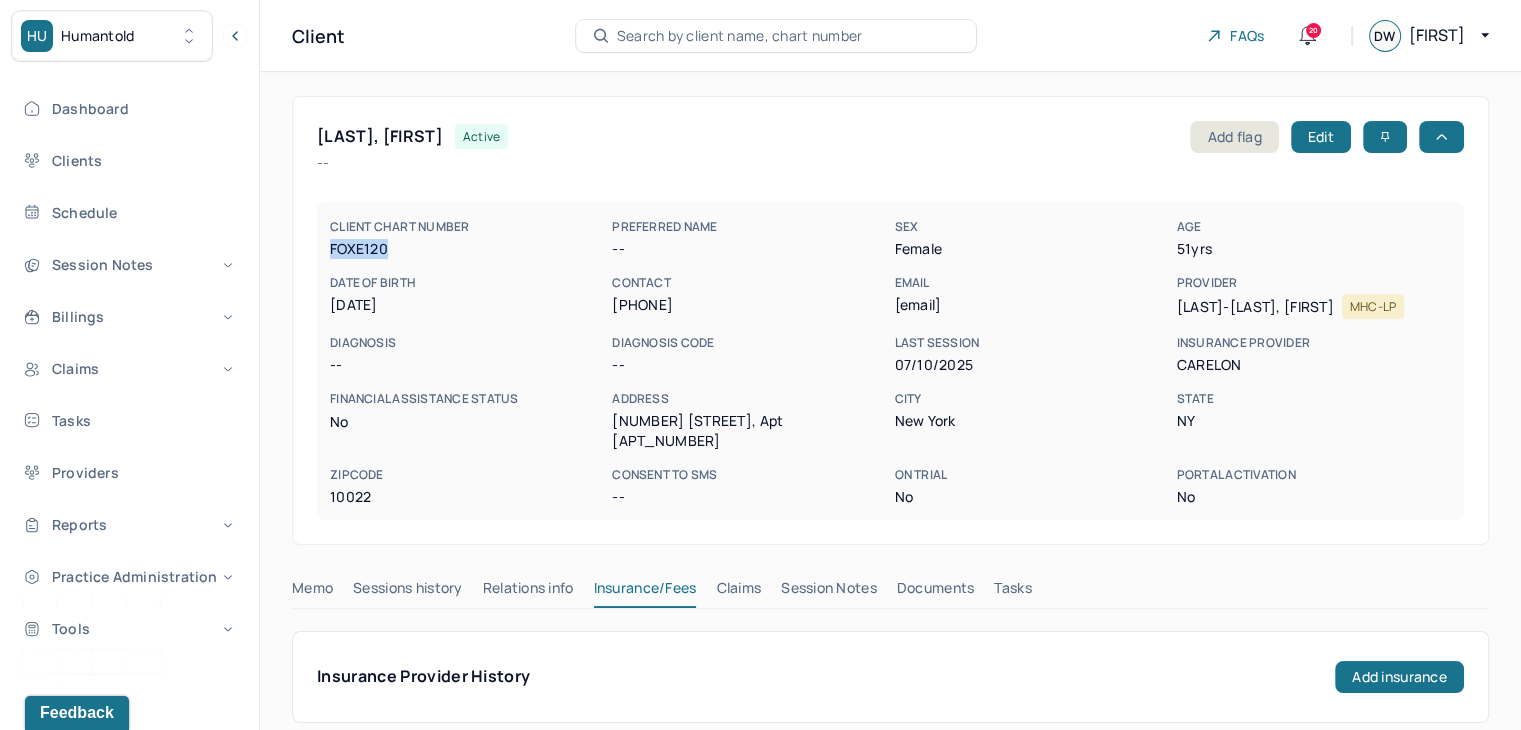 drag, startPoint x: 402, startPoint y: 253, endPoint x: 330, endPoint y: 262, distance: 72.56032 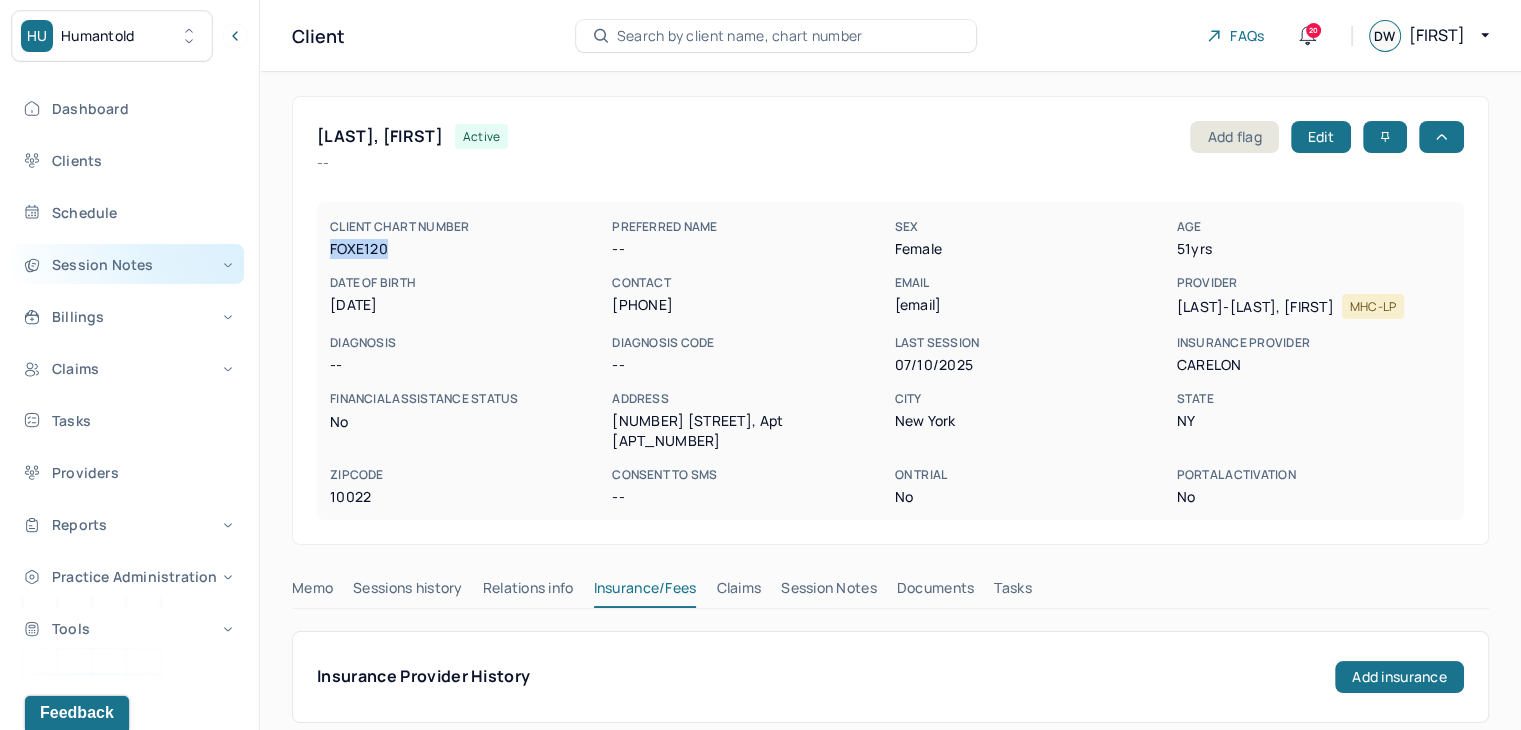 copy on "FOXE120" 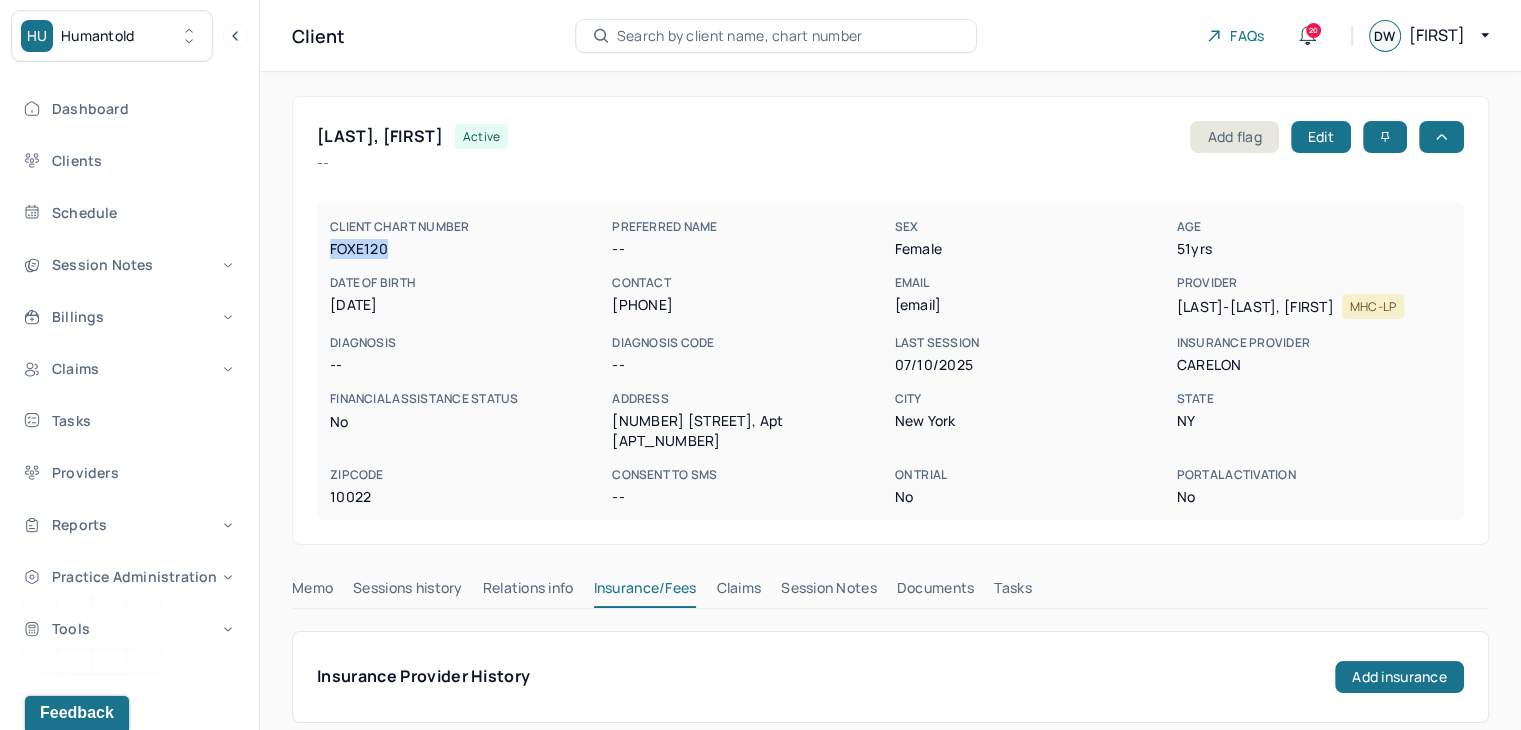 click on "Session Notes" at bounding box center (829, 592) 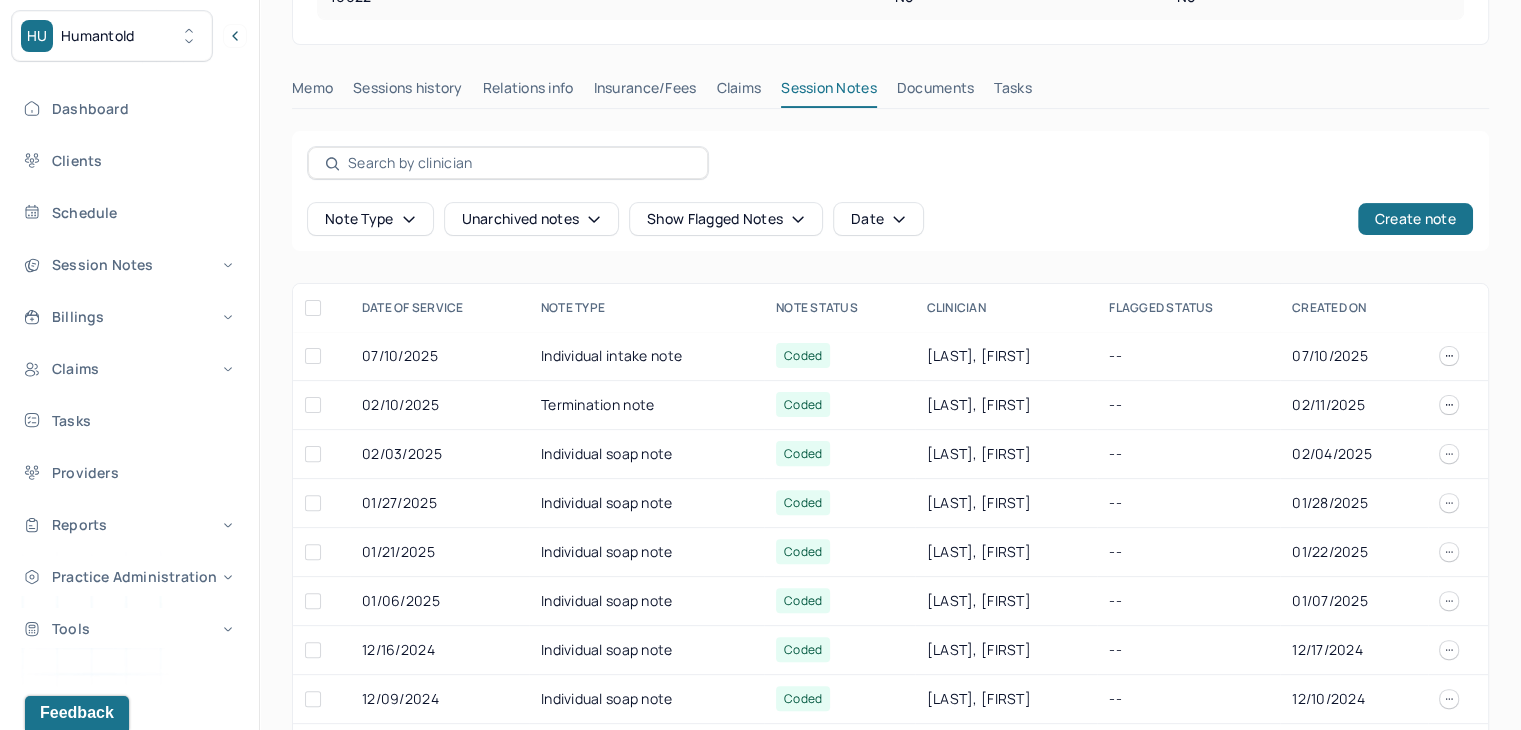 scroll, scrollTop: 0, scrollLeft: 0, axis: both 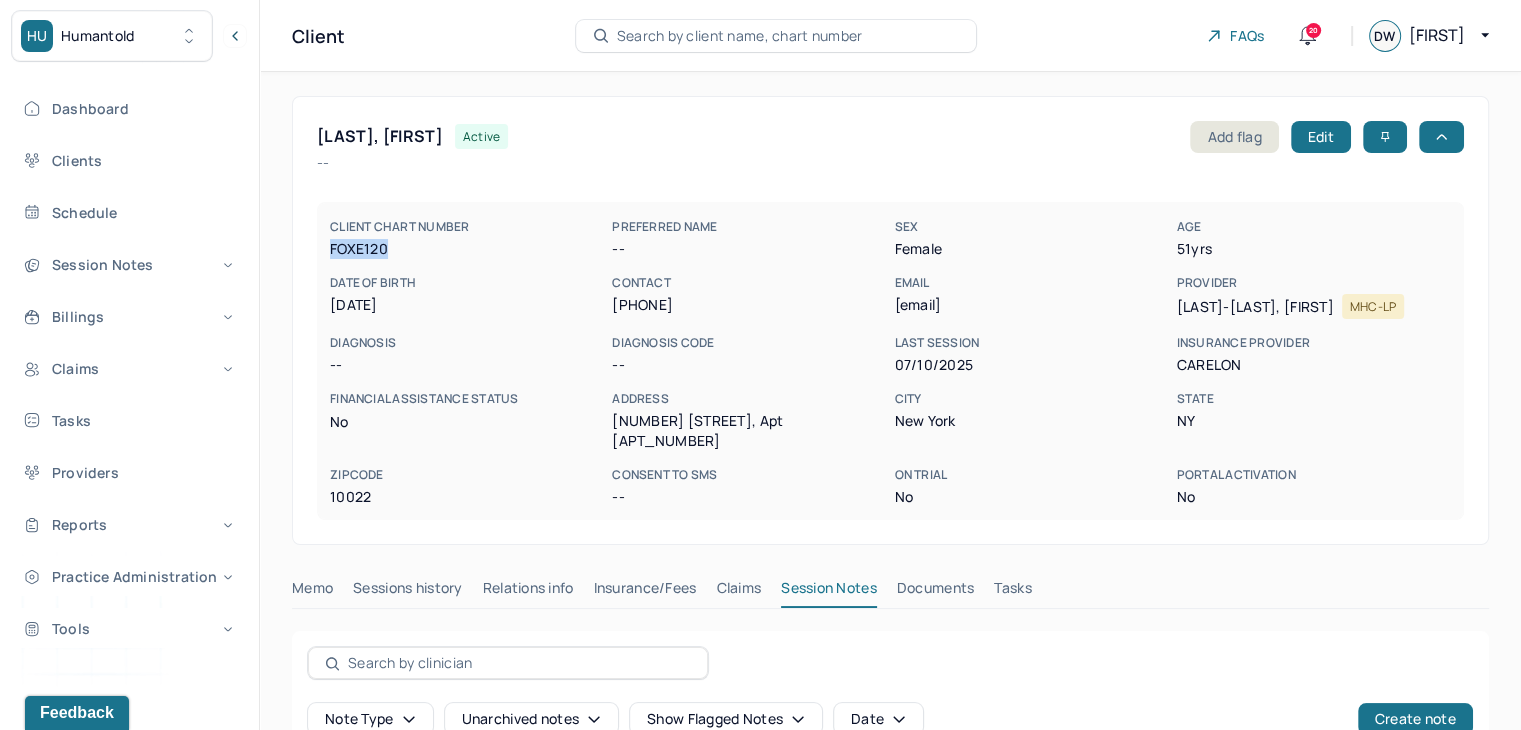 click on "Search by client name, chart number" at bounding box center (740, 36) 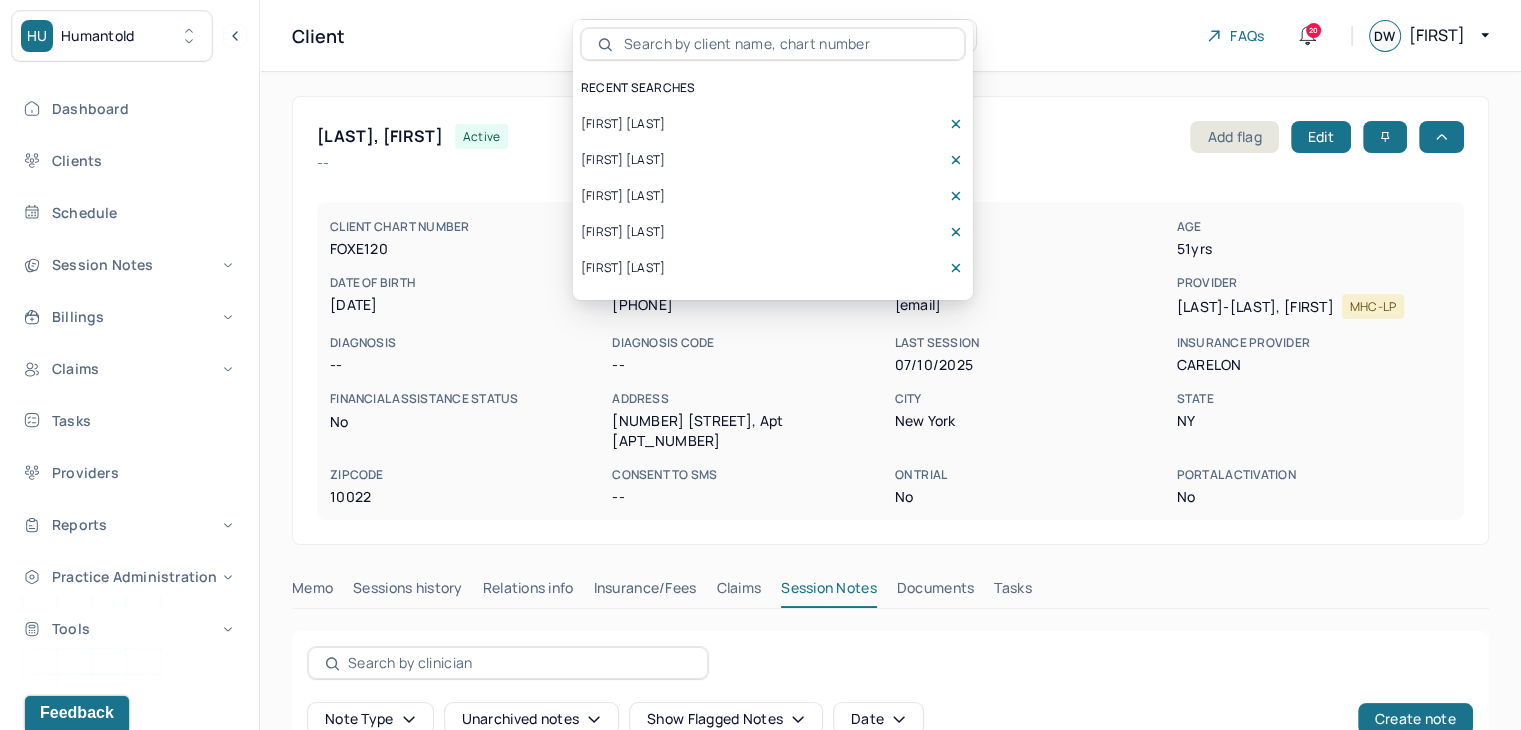 type 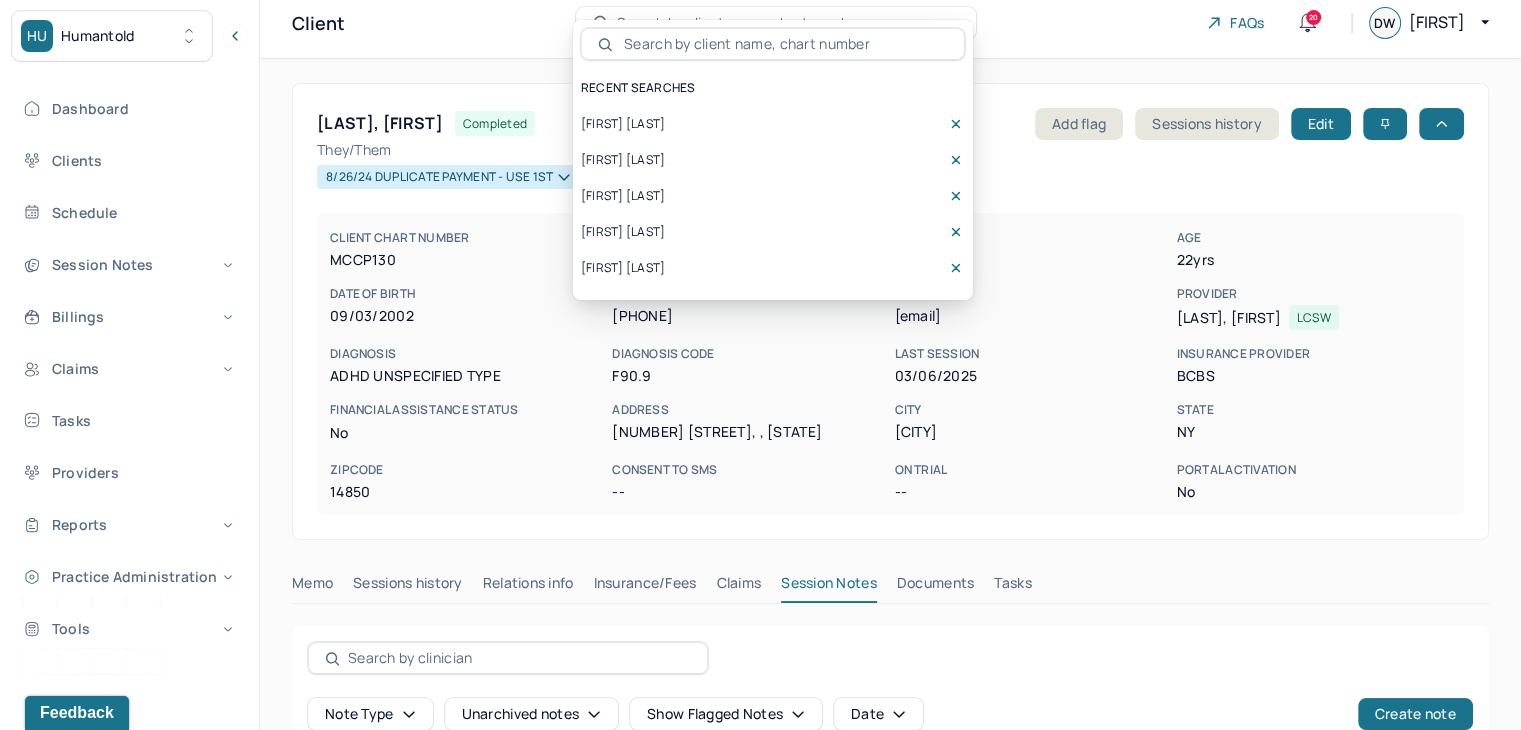 scroll, scrollTop: 200, scrollLeft: 0, axis: vertical 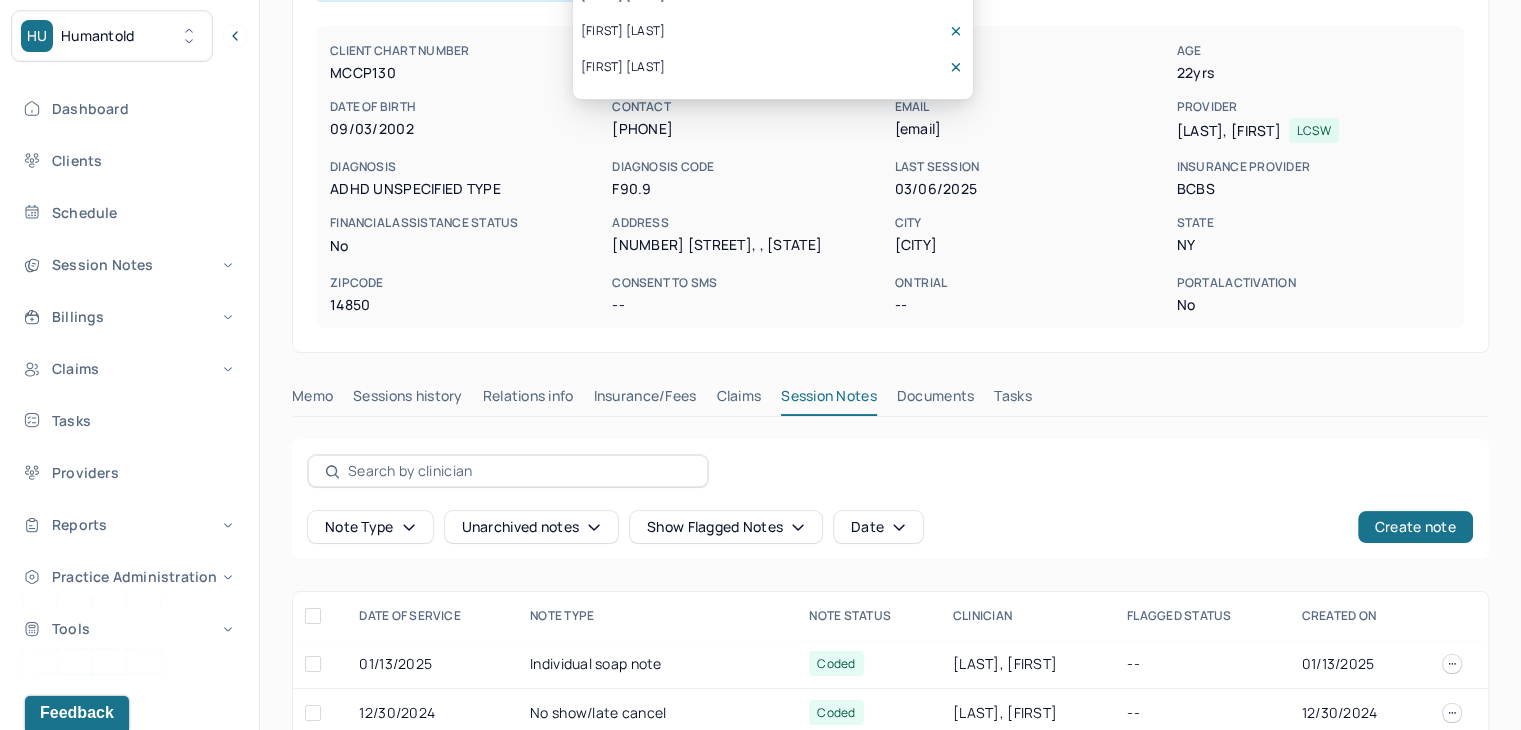 click on "Memo" at bounding box center (312, 400) 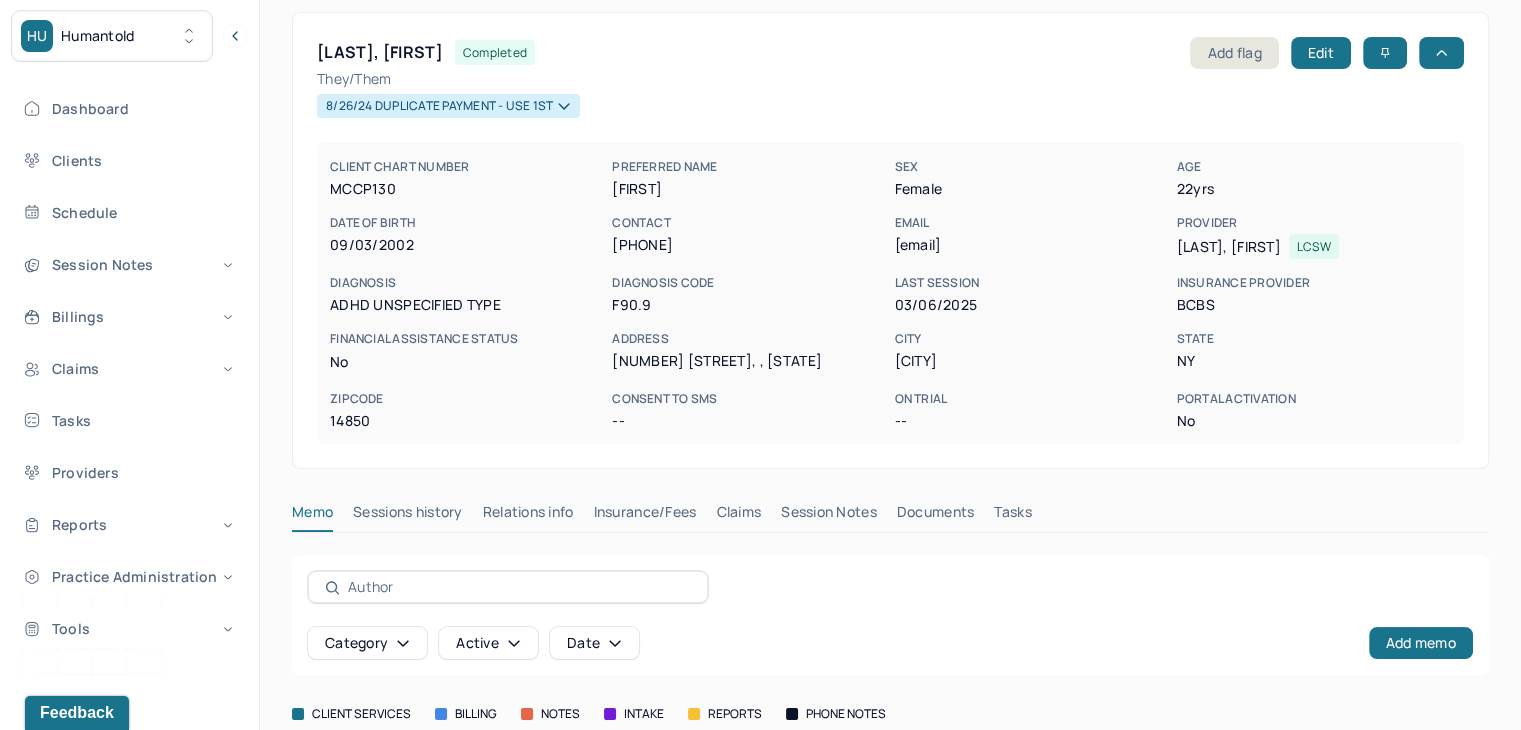 scroll, scrollTop: 0, scrollLeft: 0, axis: both 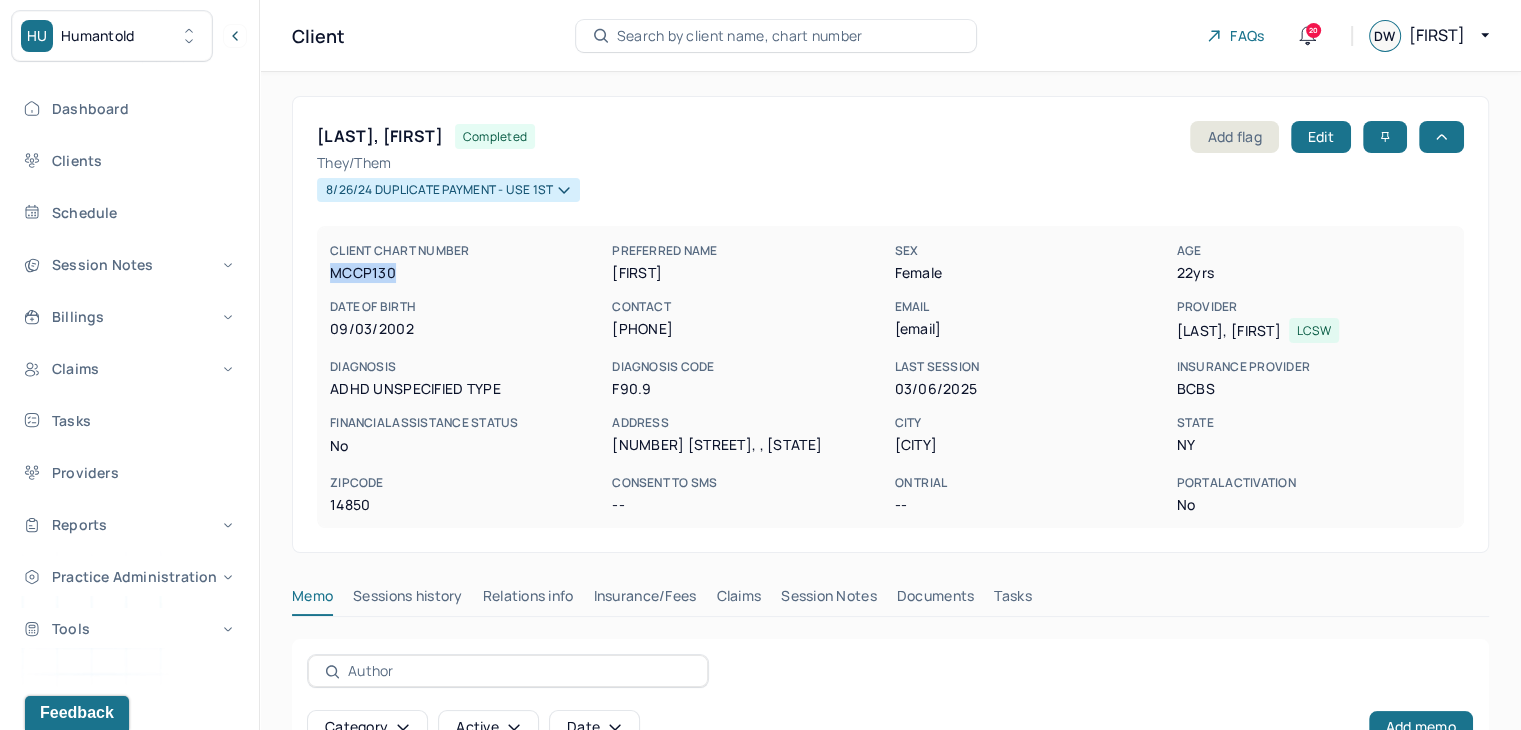 drag, startPoint x: 400, startPoint y: 272, endPoint x: 323, endPoint y: 272, distance: 77 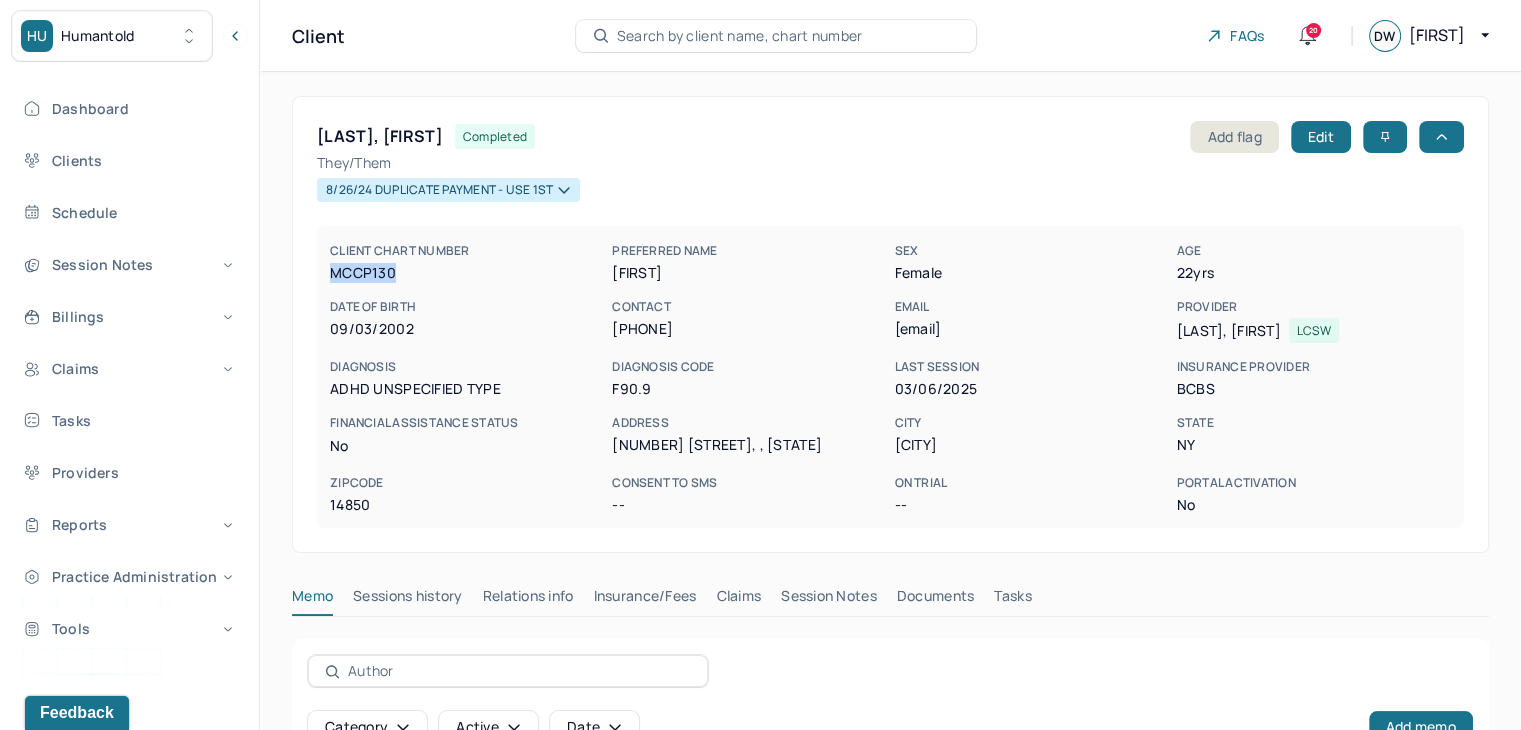 copy on "MCCP130" 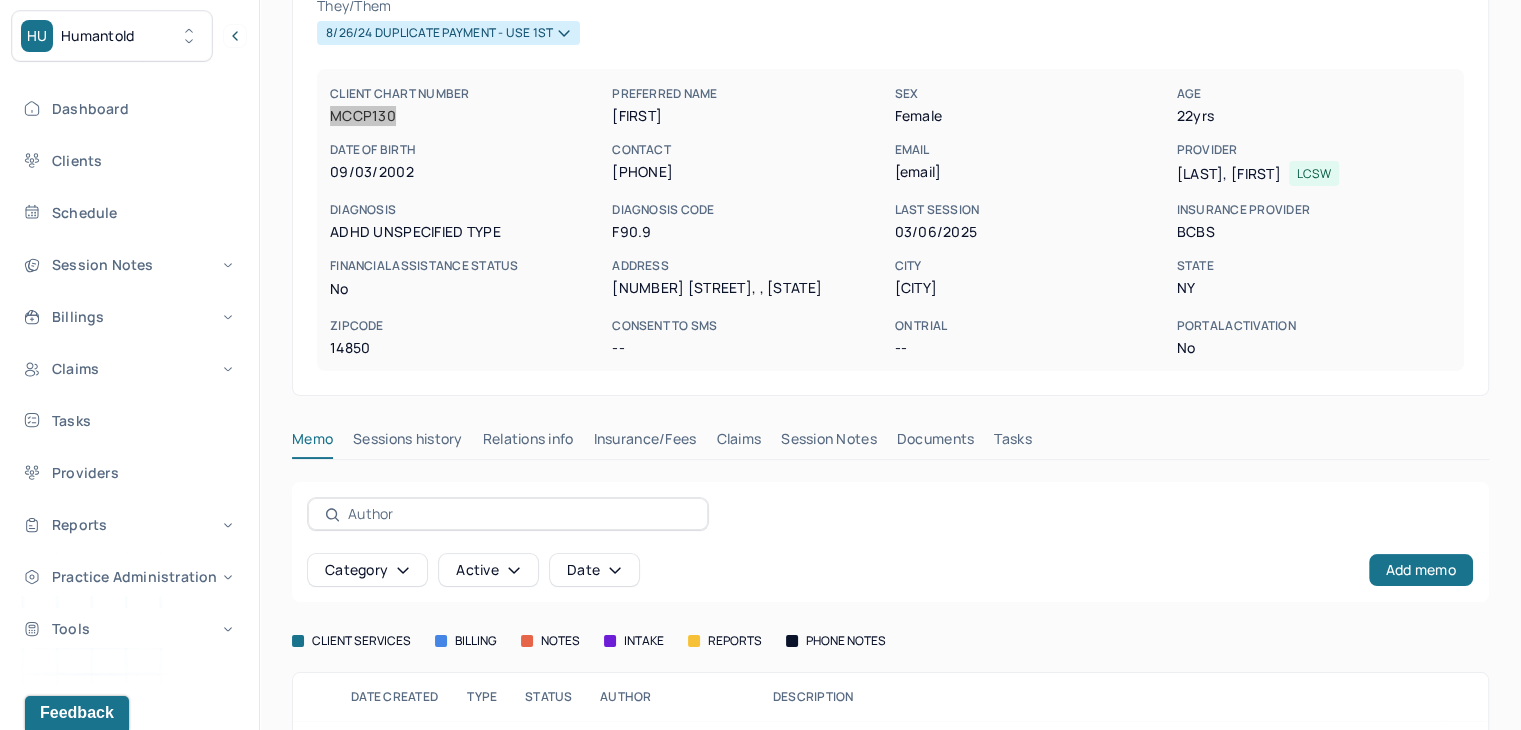 scroll, scrollTop: 280, scrollLeft: 0, axis: vertical 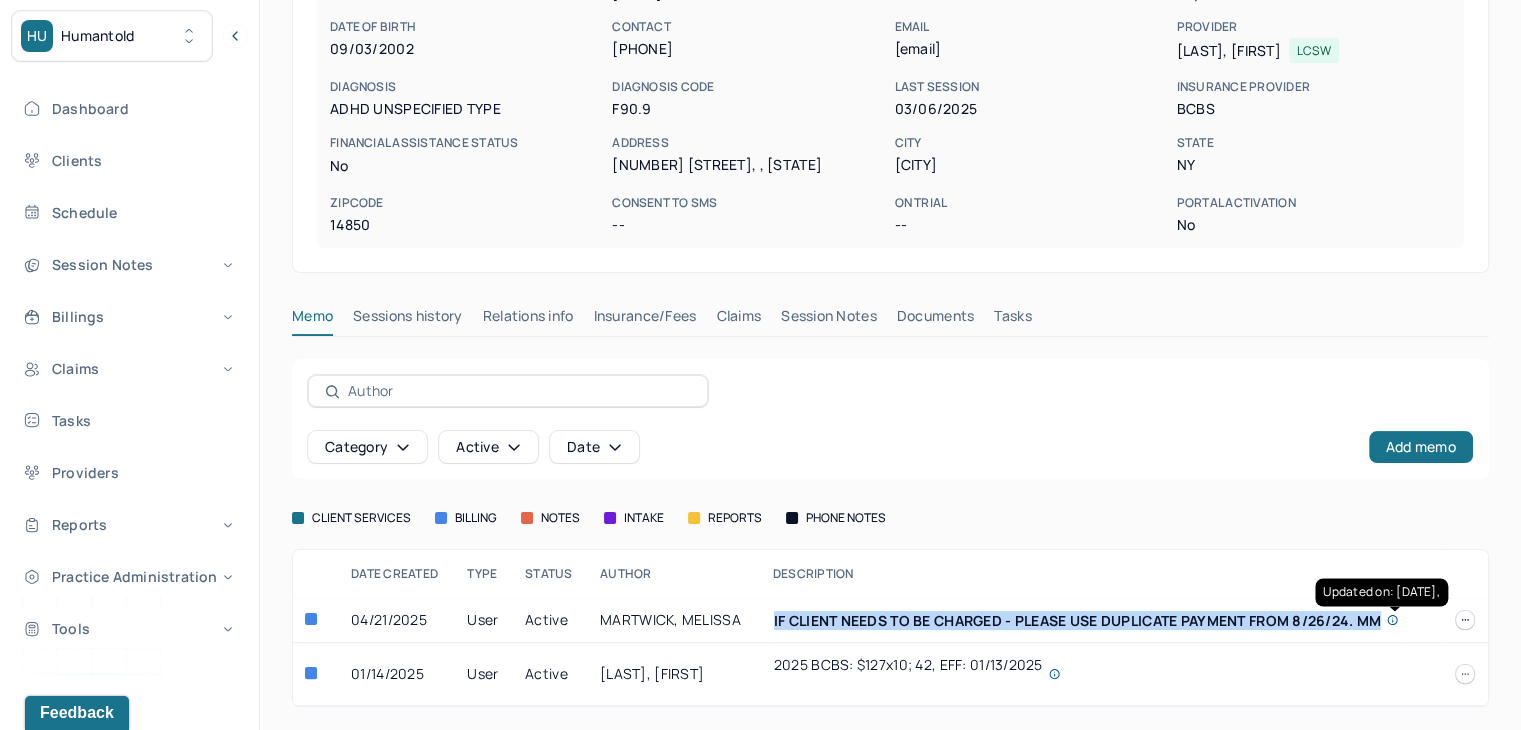 drag, startPoint x: 767, startPoint y: 617, endPoint x: 1411, endPoint y: 613, distance: 644.01245 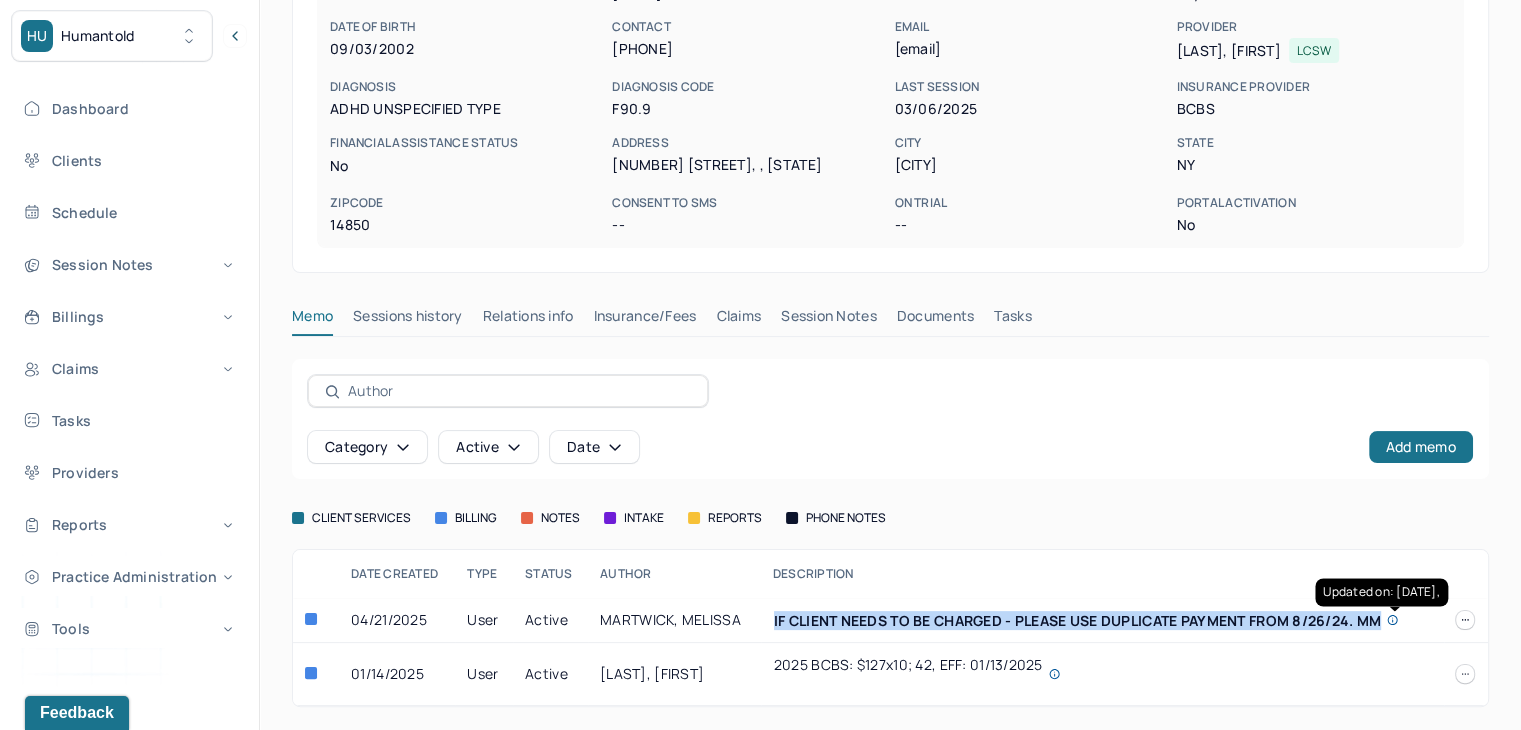 click on "IF CLIENT NEEDS TO BE CHARGED - PLEASE USE DUPLICATE PAYMENT FROM 8/26/24. MM" at bounding box center (1102, 620) 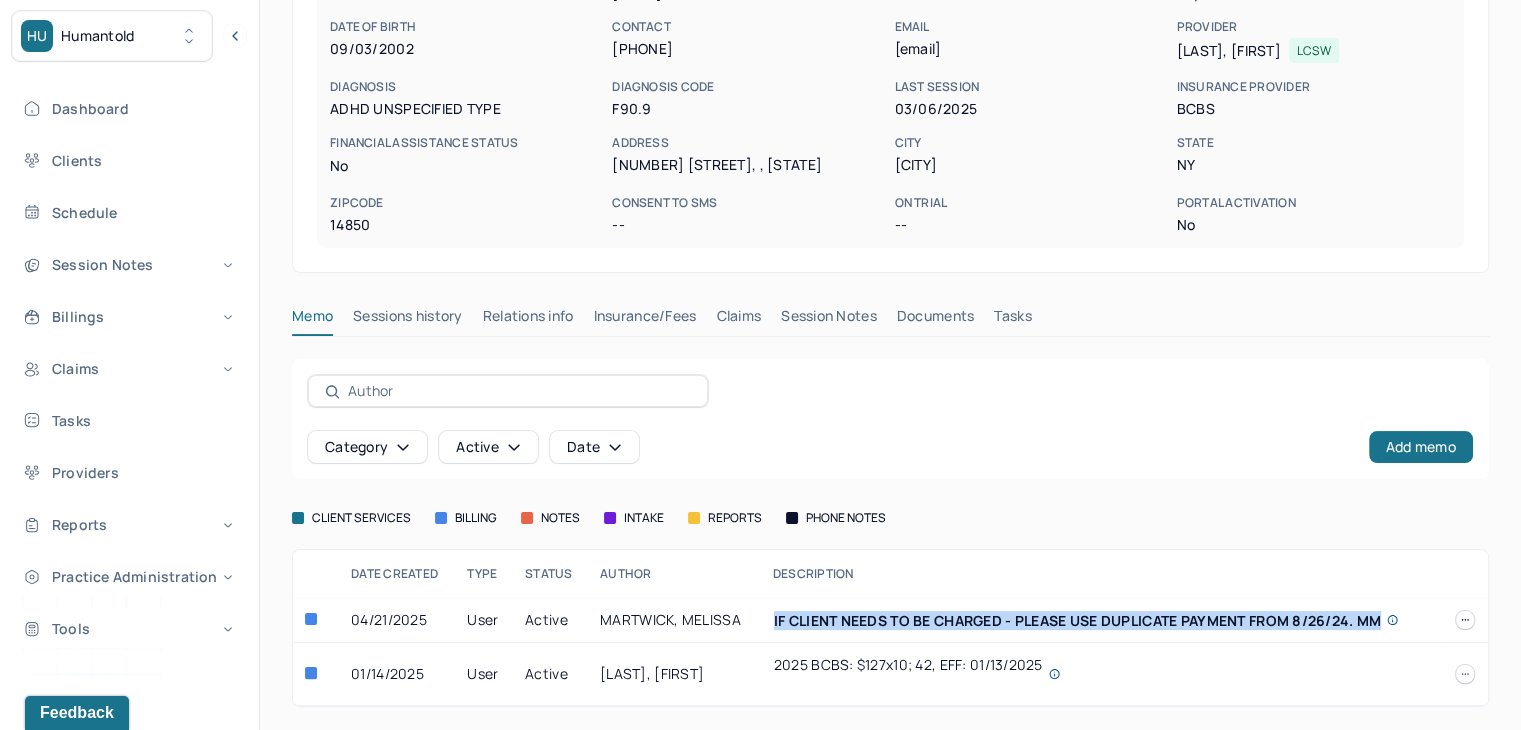 copy on "IF CLIENT NEEDS TO BE CHARGED - PLEASE USE DUPLICATE PAYMENT FROM 8/26/24. MM" 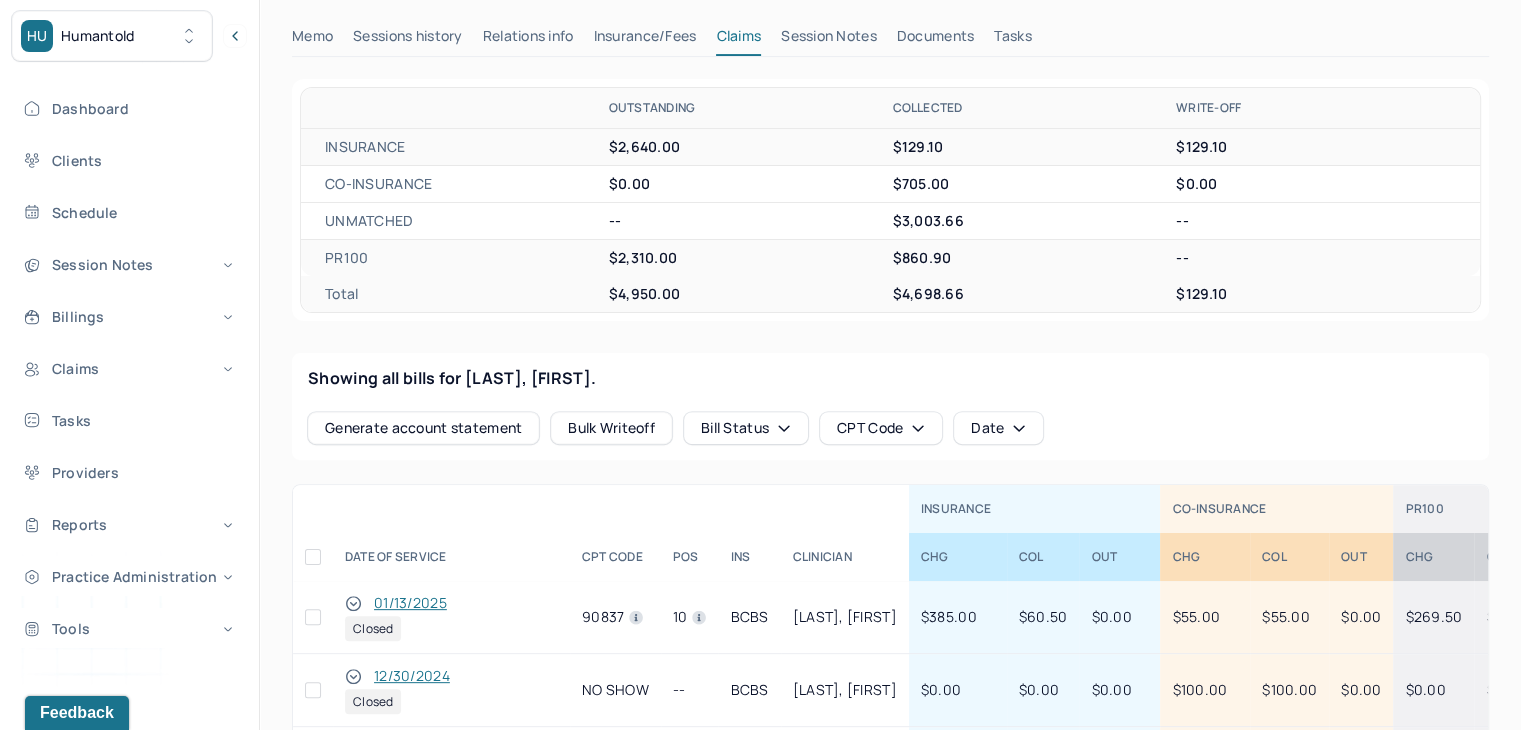 scroll, scrollTop: 601, scrollLeft: 0, axis: vertical 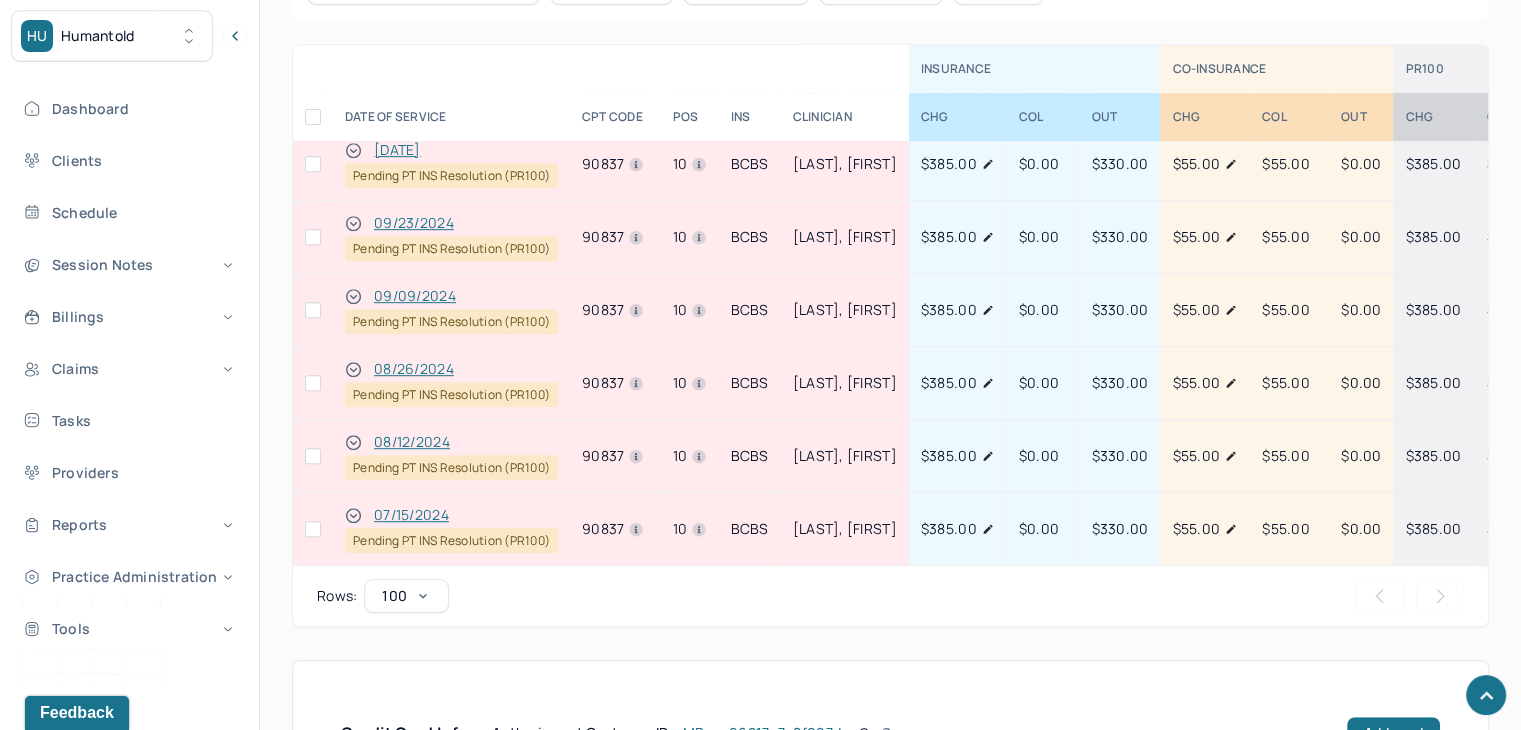 click 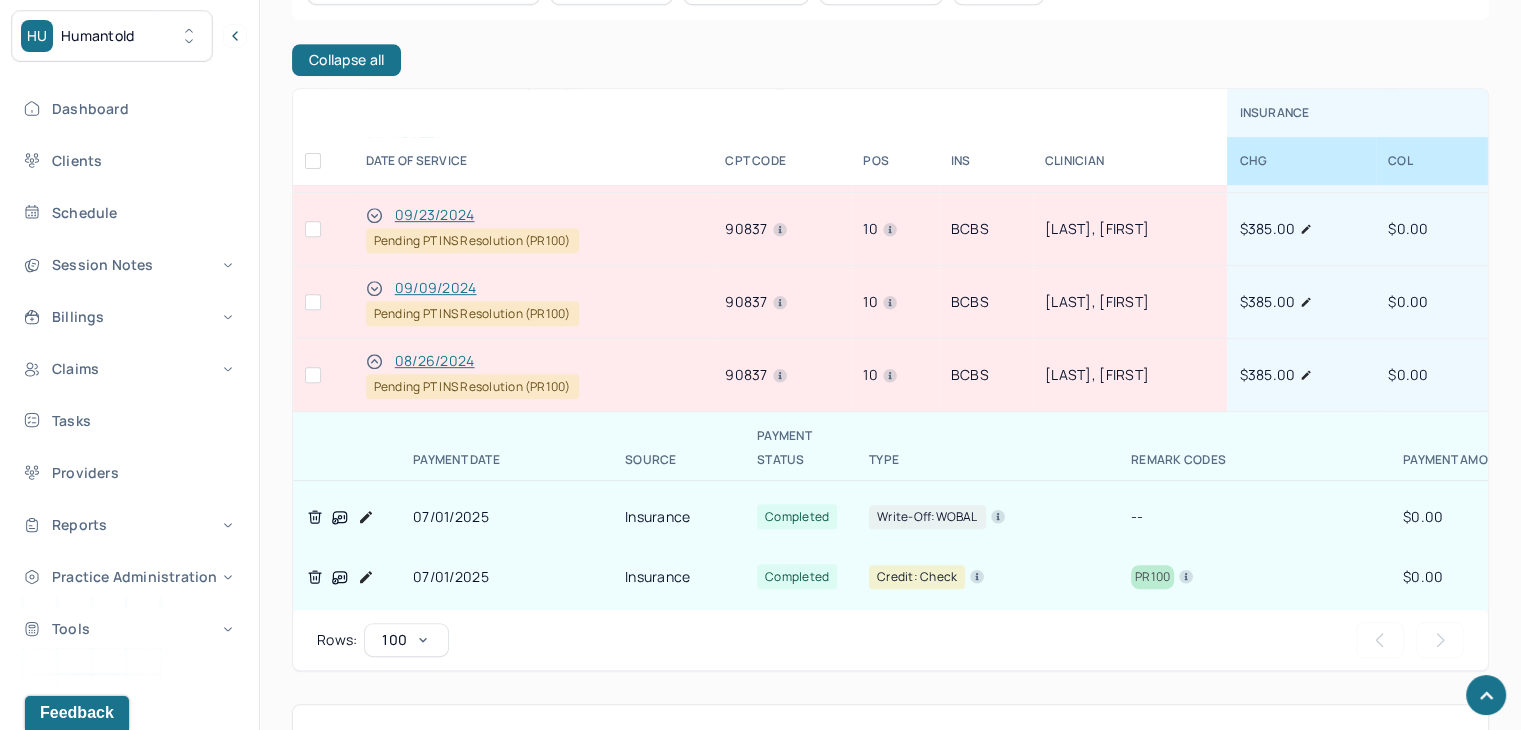 scroll, scrollTop: 0, scrollLeft: 0, axis: both 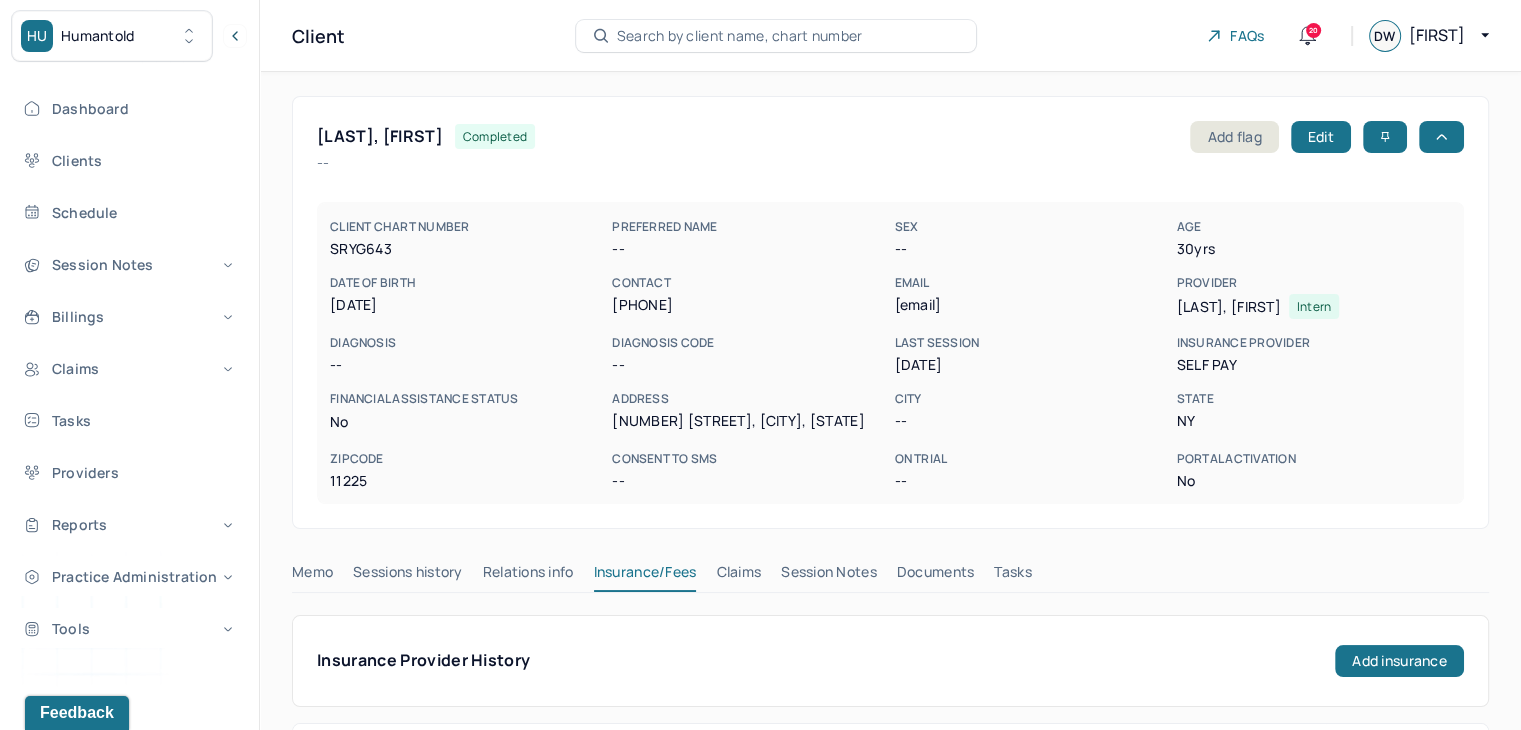 click on "Search by client name, chart number" at bounding box center (740, 36) 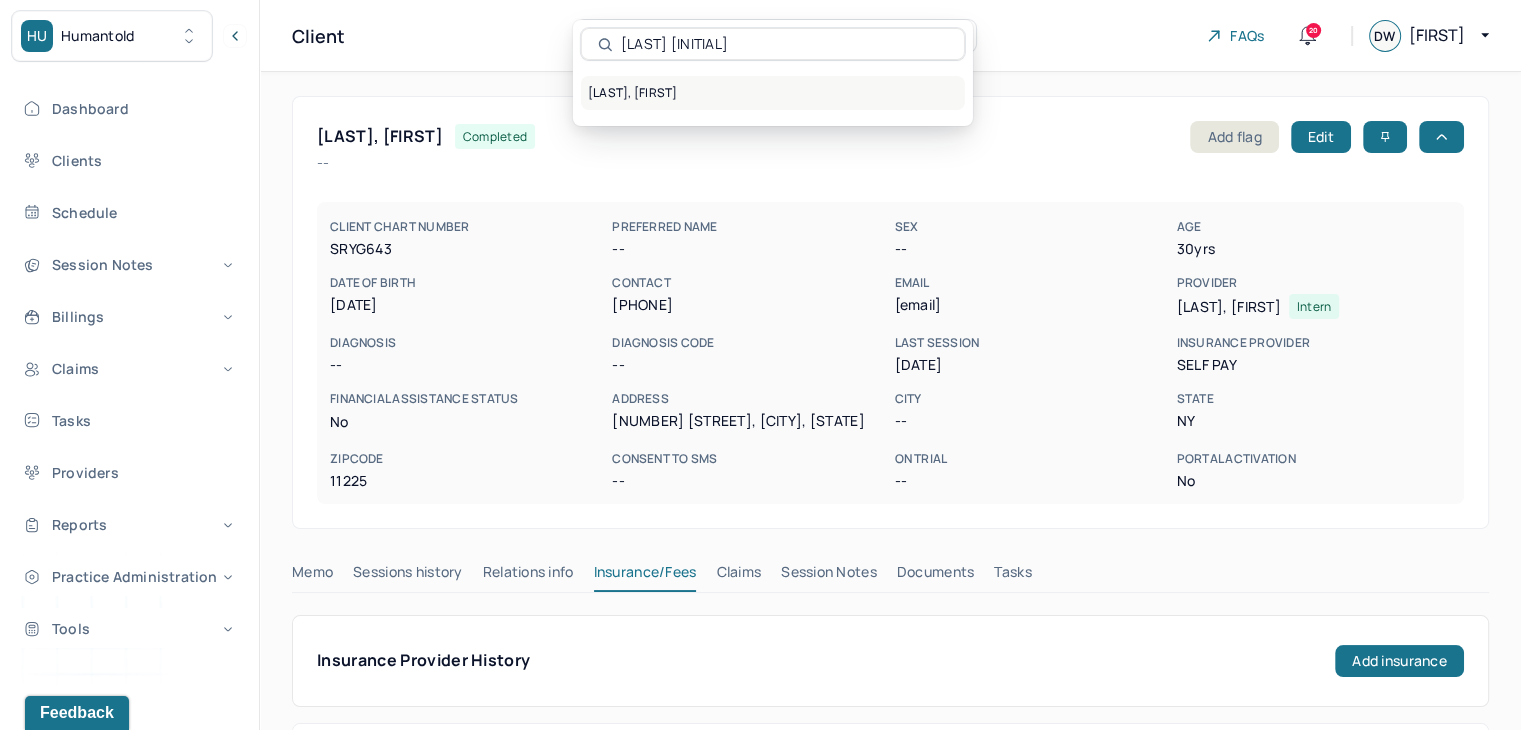 type on "[LAST] [INITIAL]" 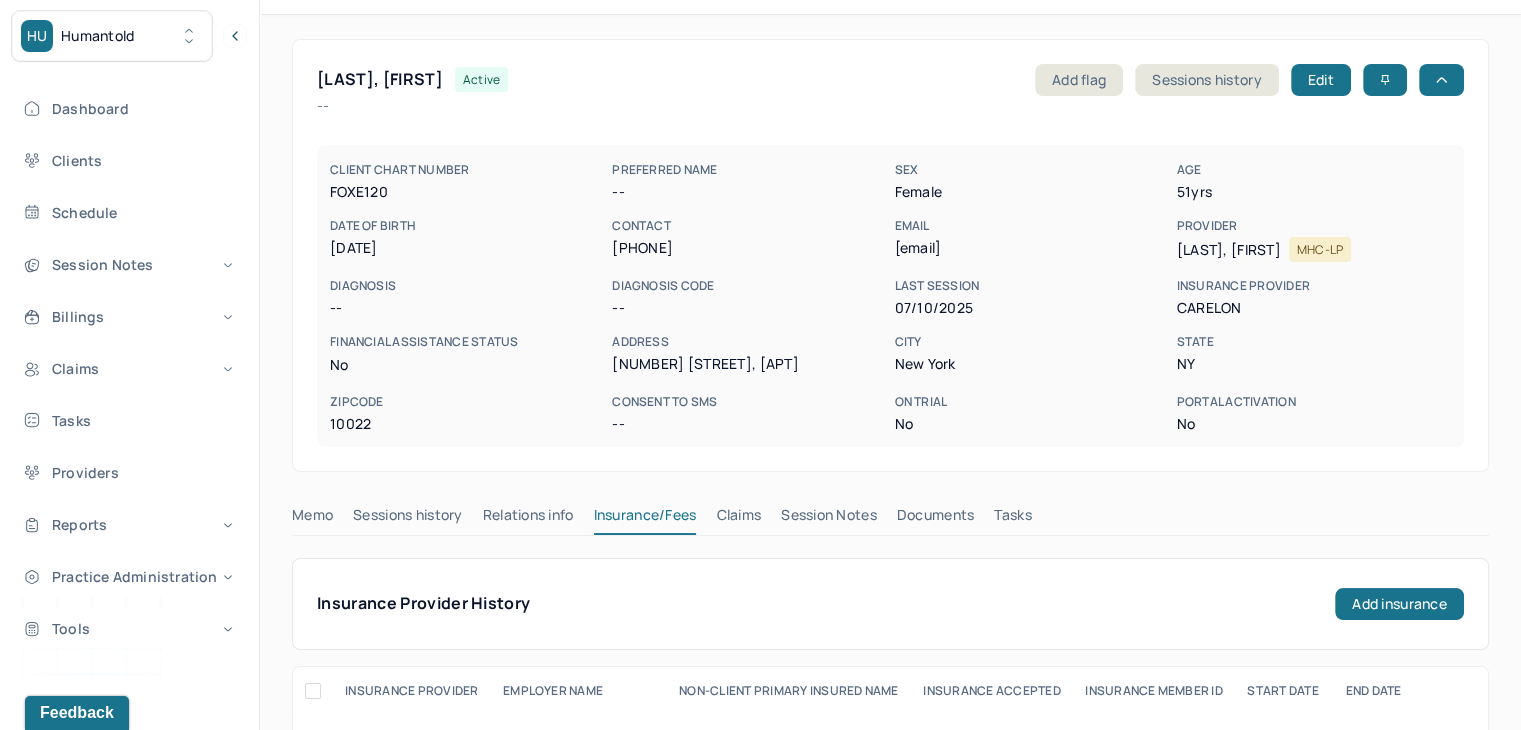 scroll, scrollTop: 200, scrollLeft: 0, axis: vertical 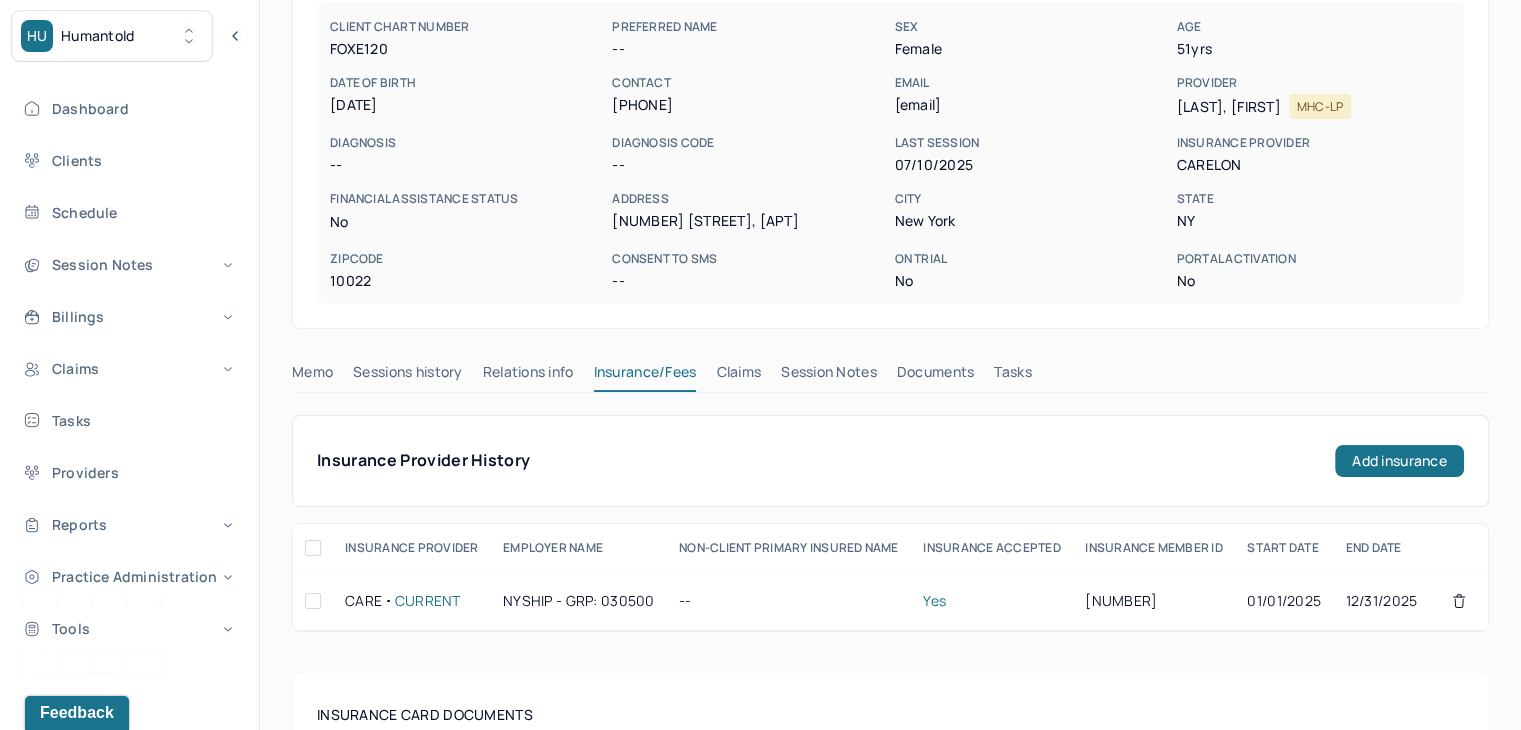 click on "Claims" at bounding box center [738, 376] 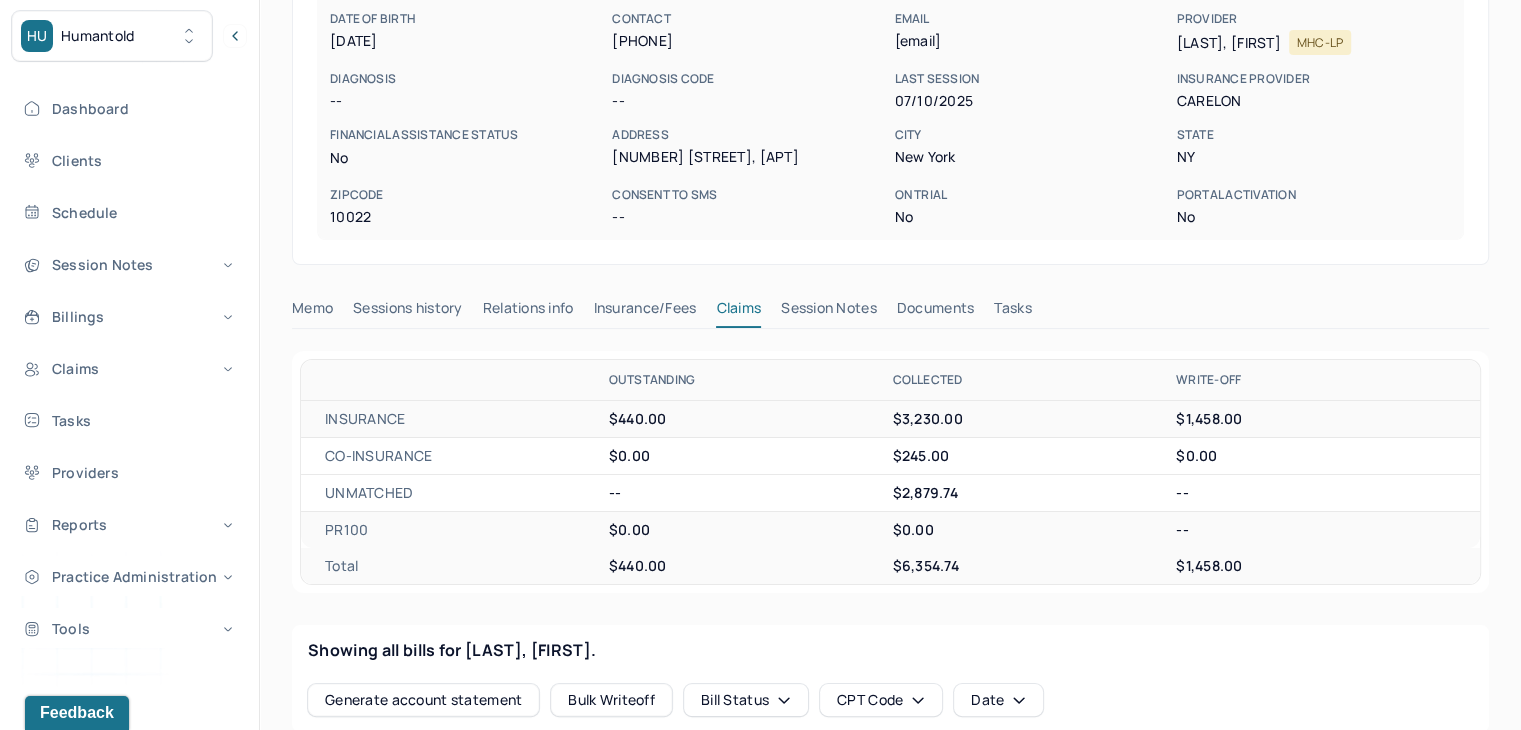scroll, scrollTop: 0, scrollLeft: 0, axis: both 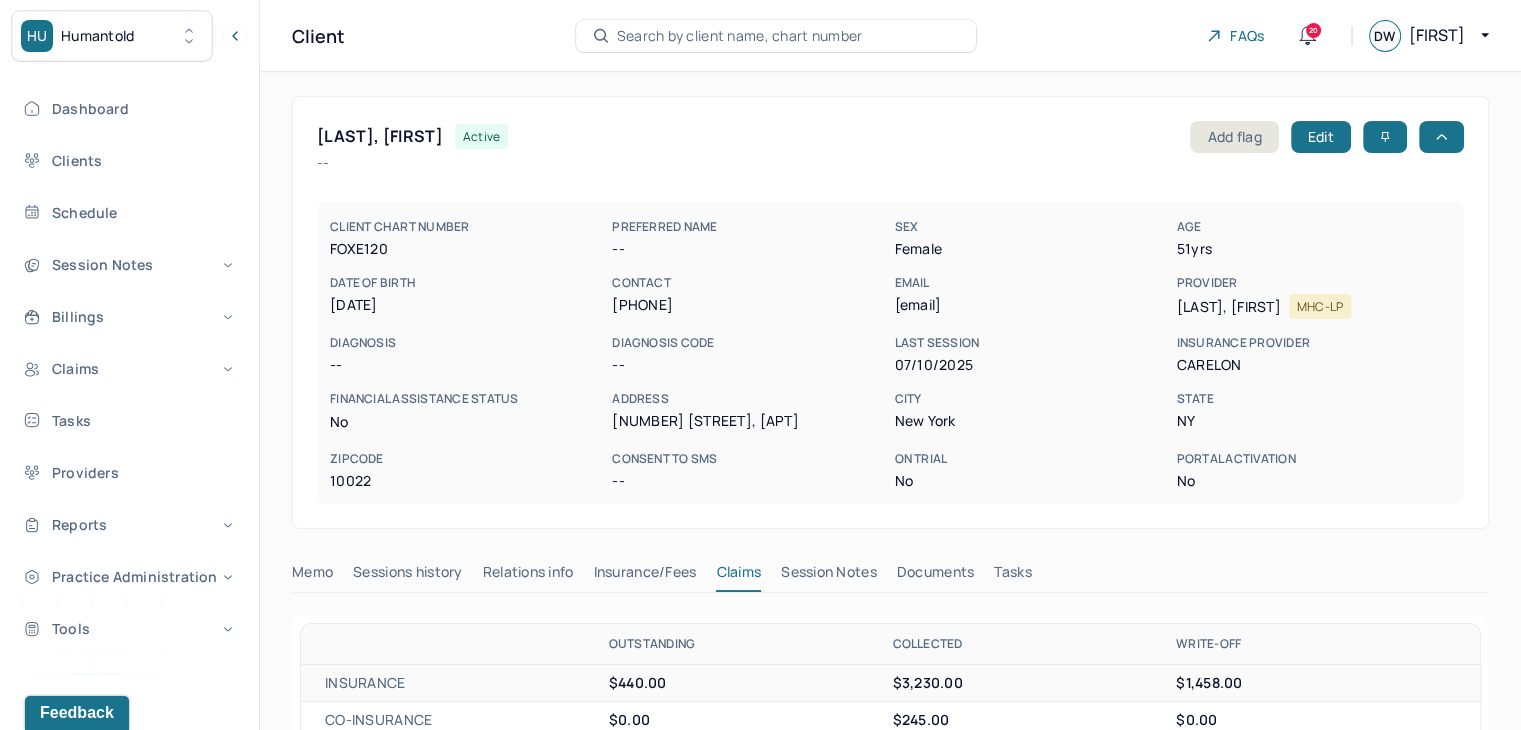 click on "Search by client name, chart number" at bounding box center (740, 36) 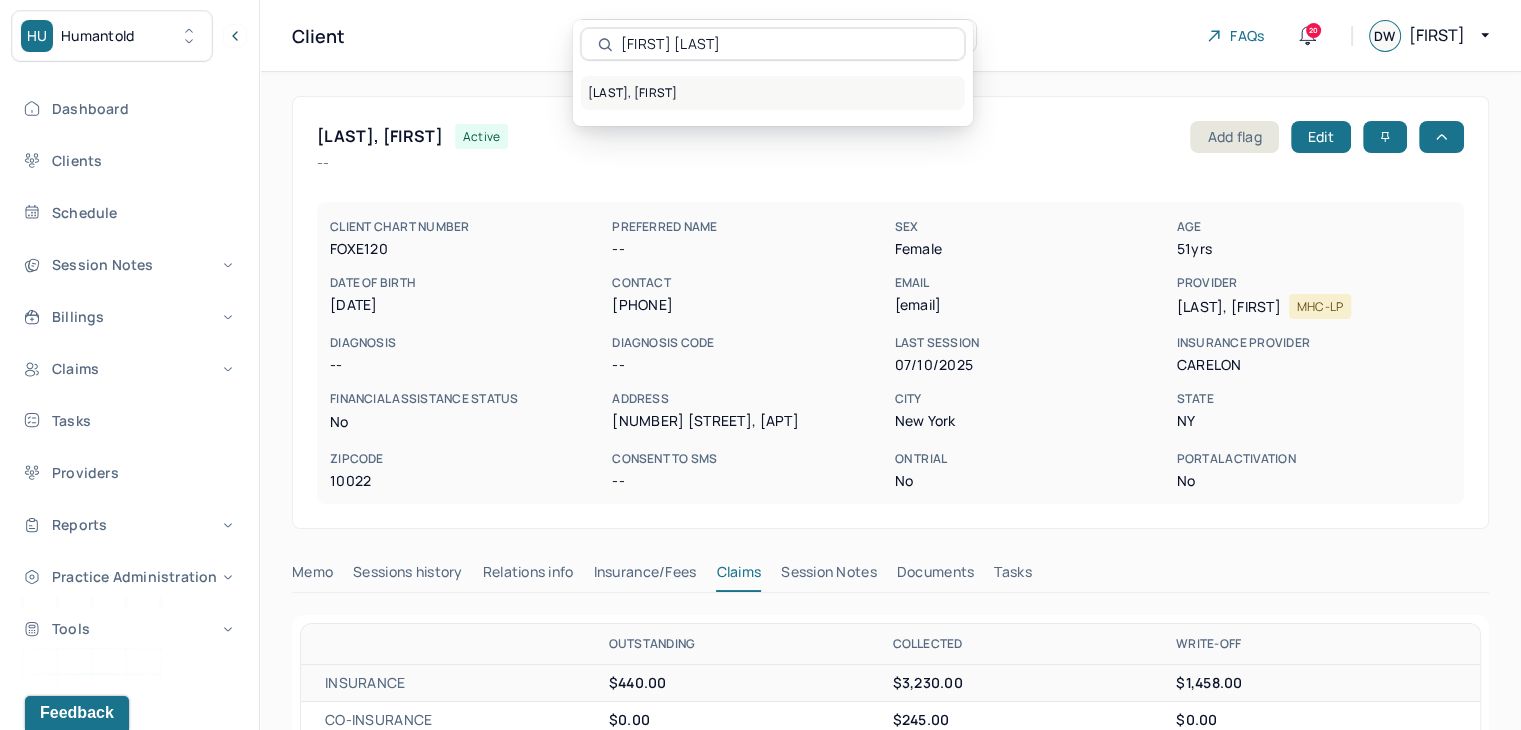 type on "[FIRST] [LAST]" 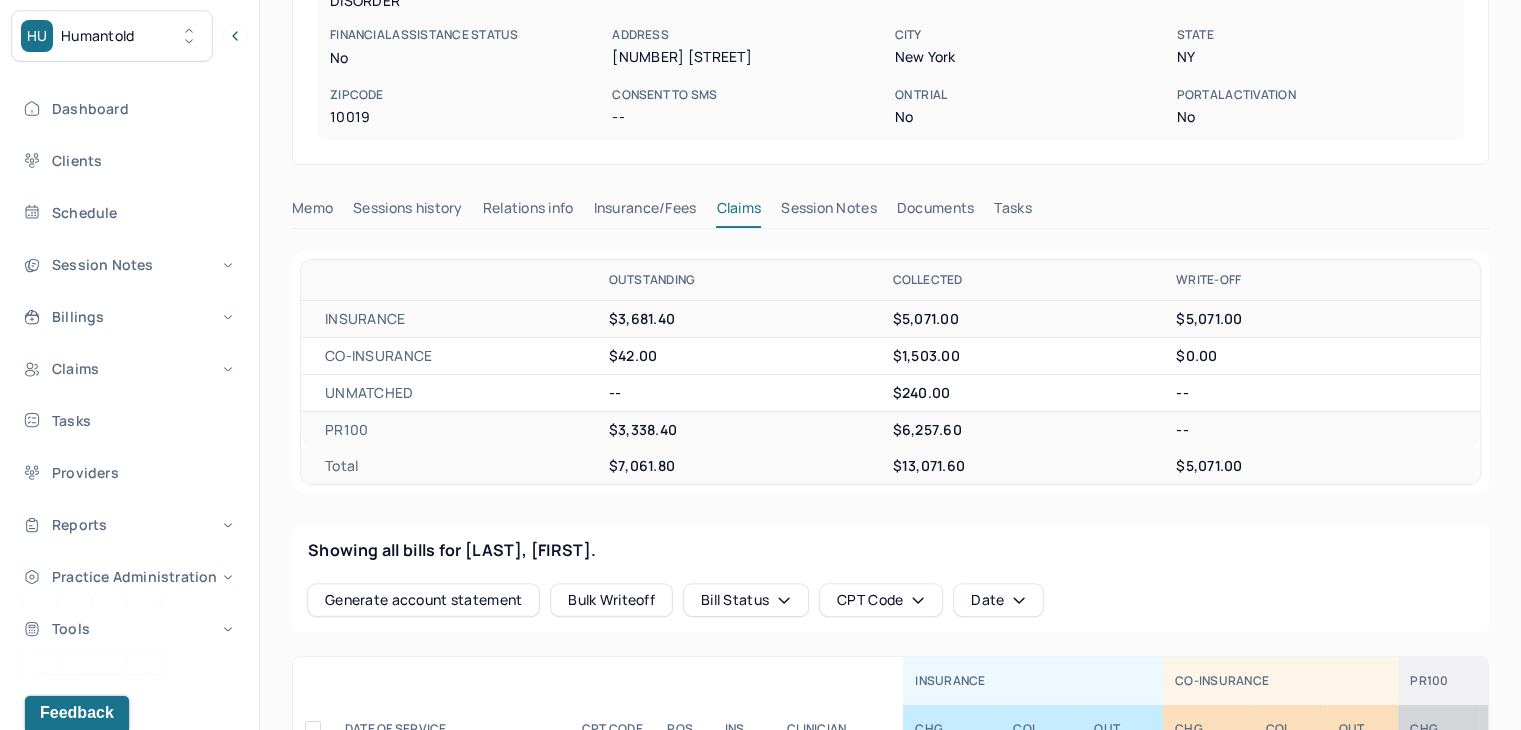 scroll, scrollTop: 600, scrollLeft: 0, axis: vertical 